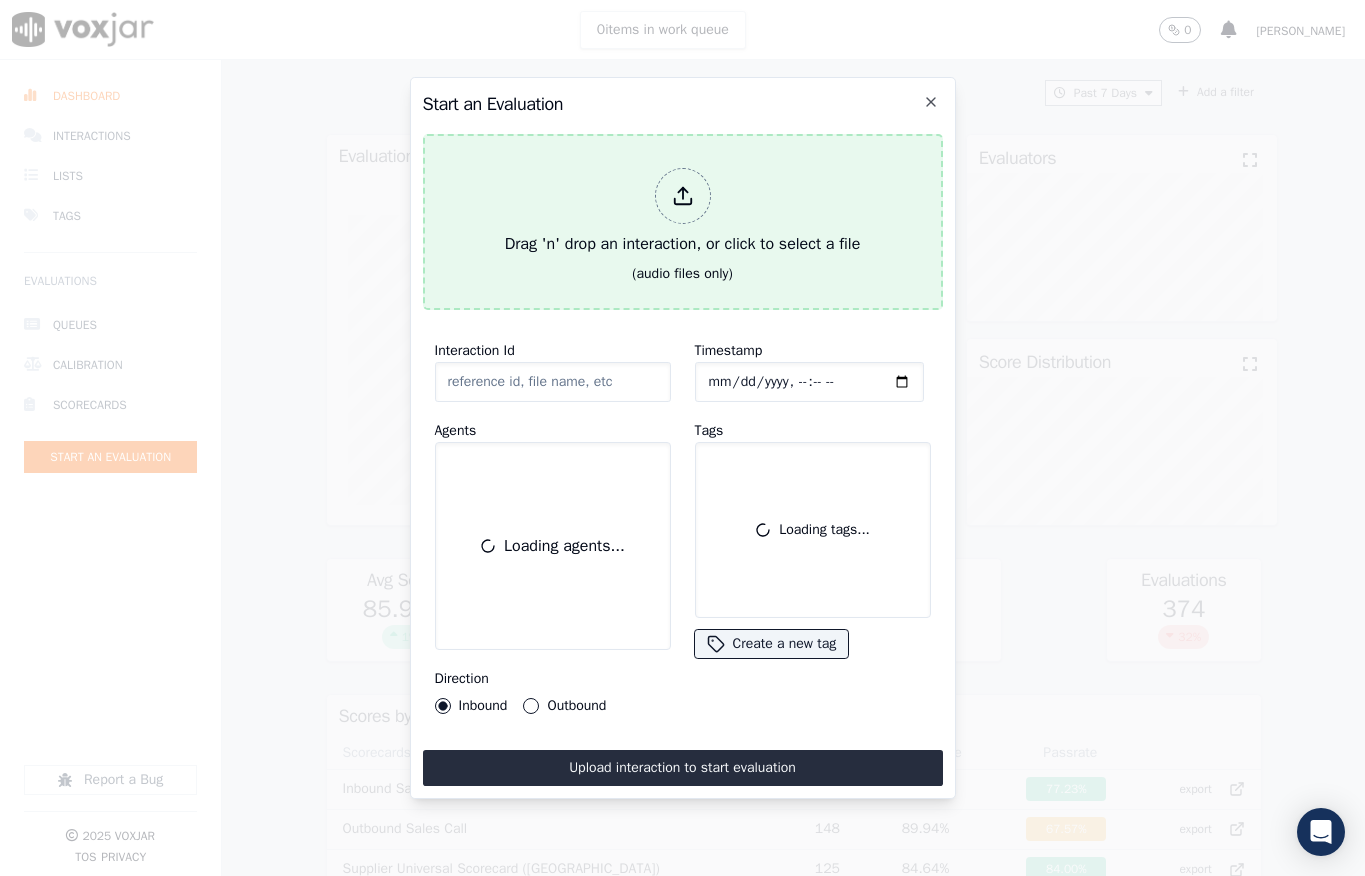 scroll, scrollTop: 0, scrollLeft: 0, axis: both 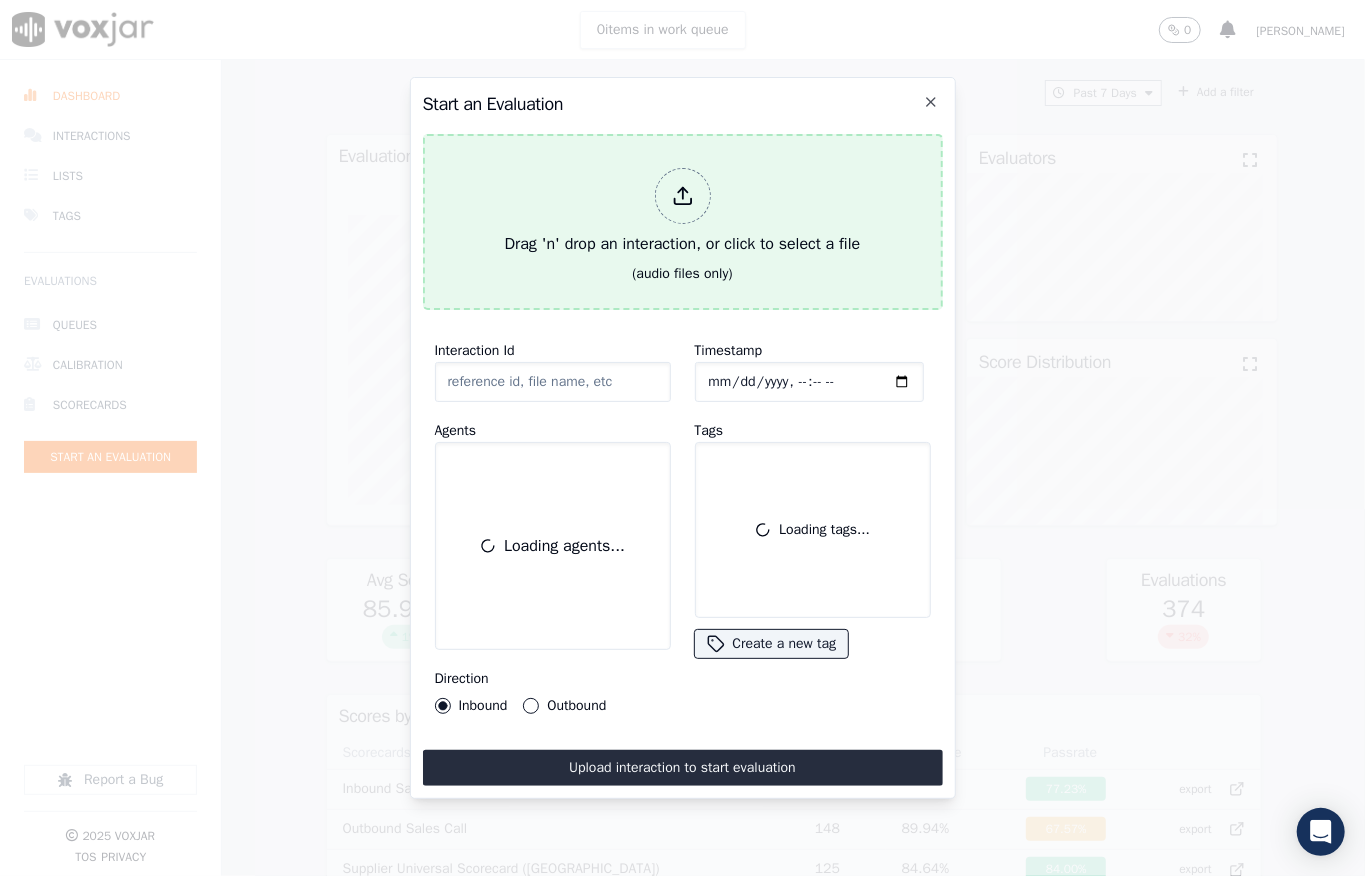 click at bounding box center (683, 196) 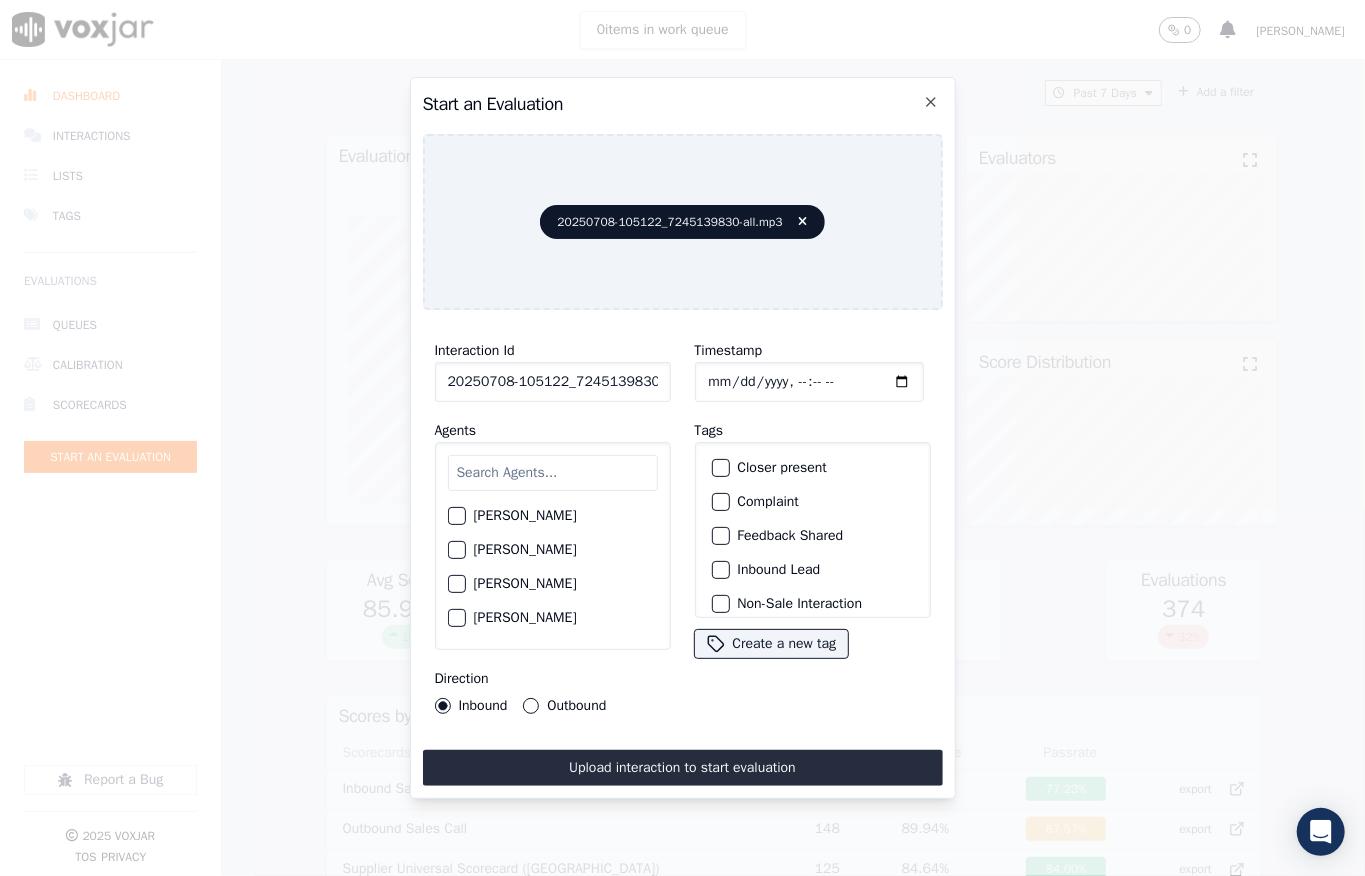 scroll, scrollTop: 0, scrollLeft: 45, axis: horizontal 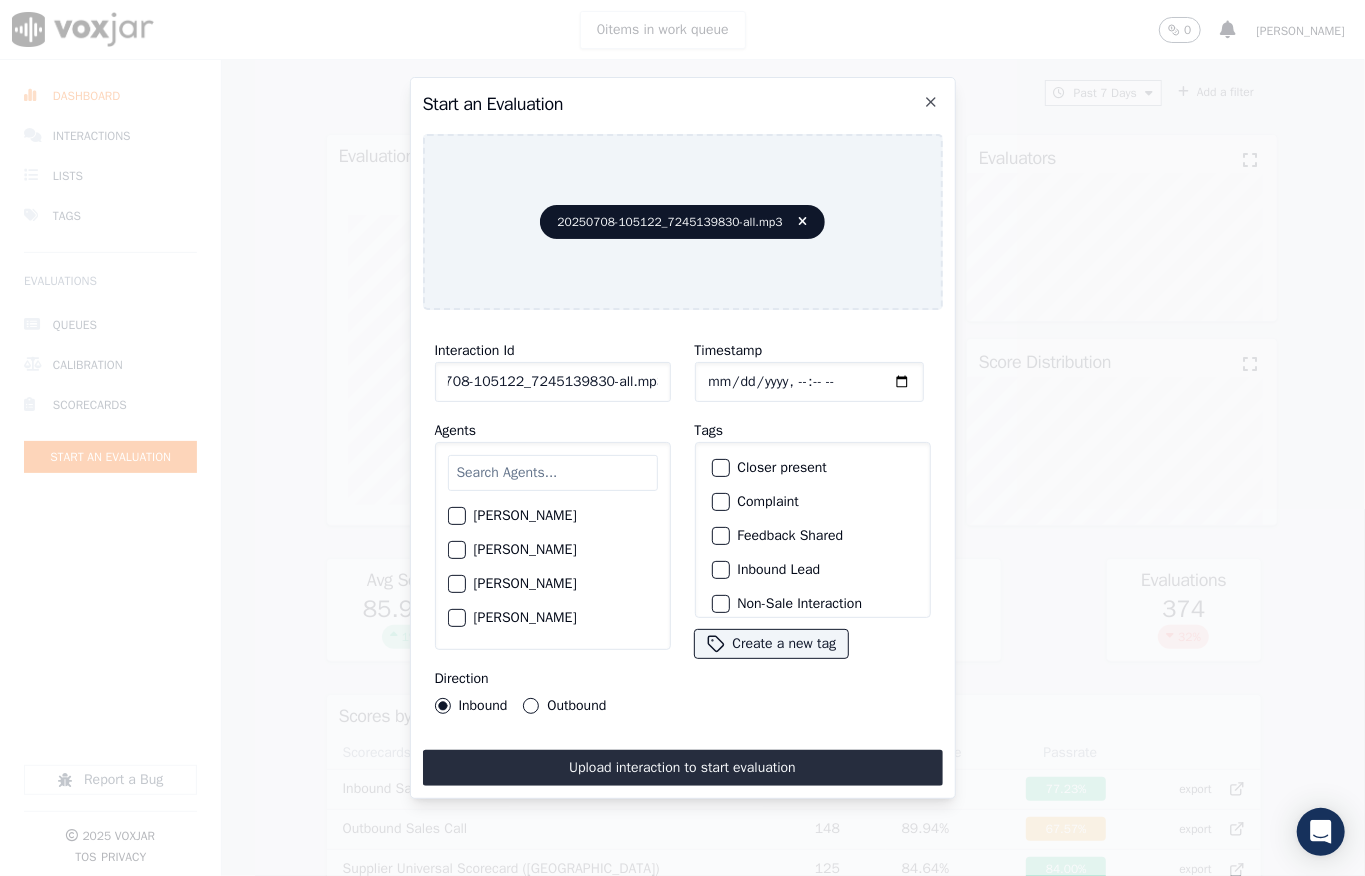 drag, startPoint x: 642, startPoint y: 374, endPoint x: 694, endPoint y: 374, distance: 52 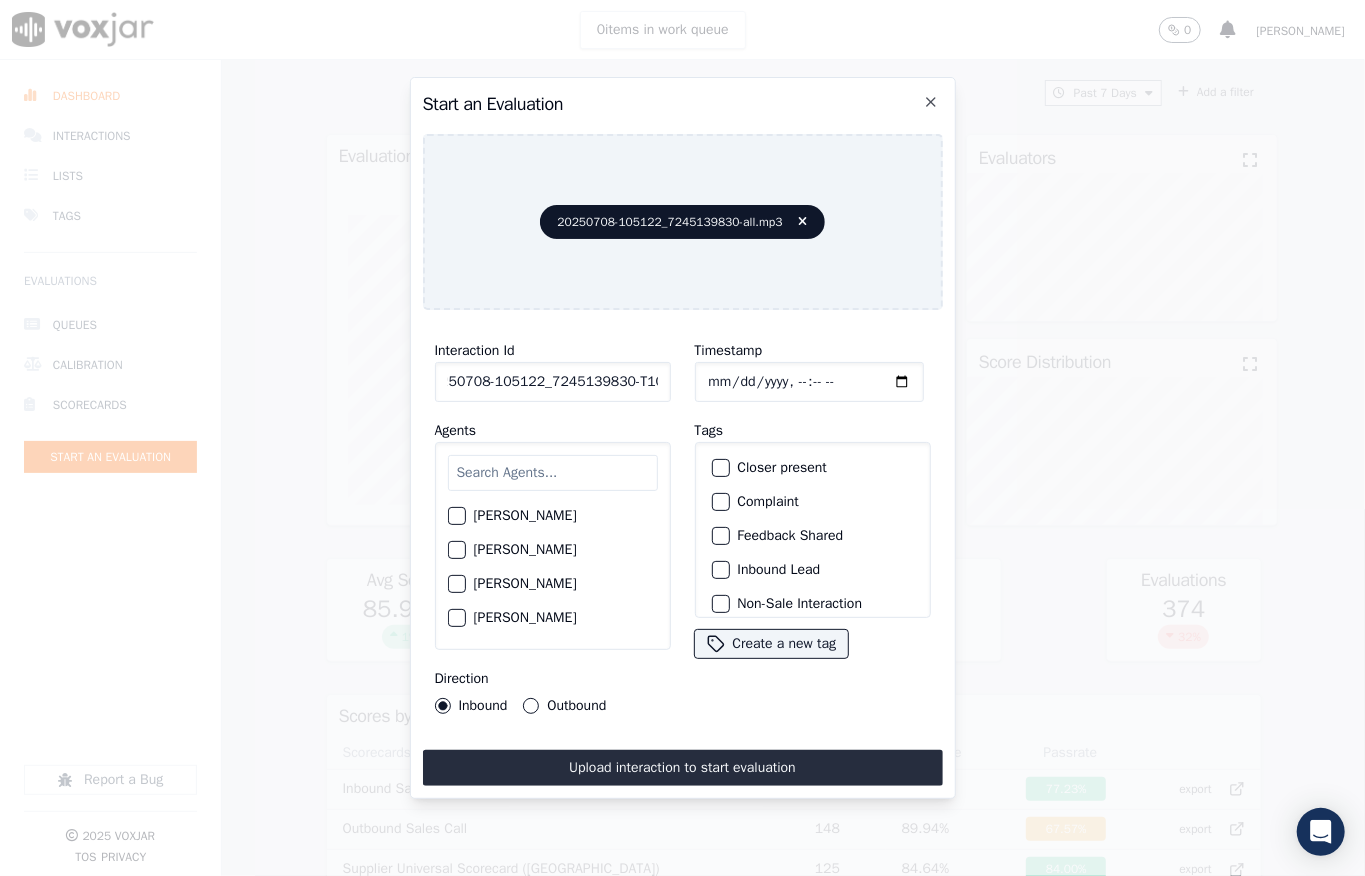 scroll, scrollTop: 0, scrollLeft: 32, axis: horizontal 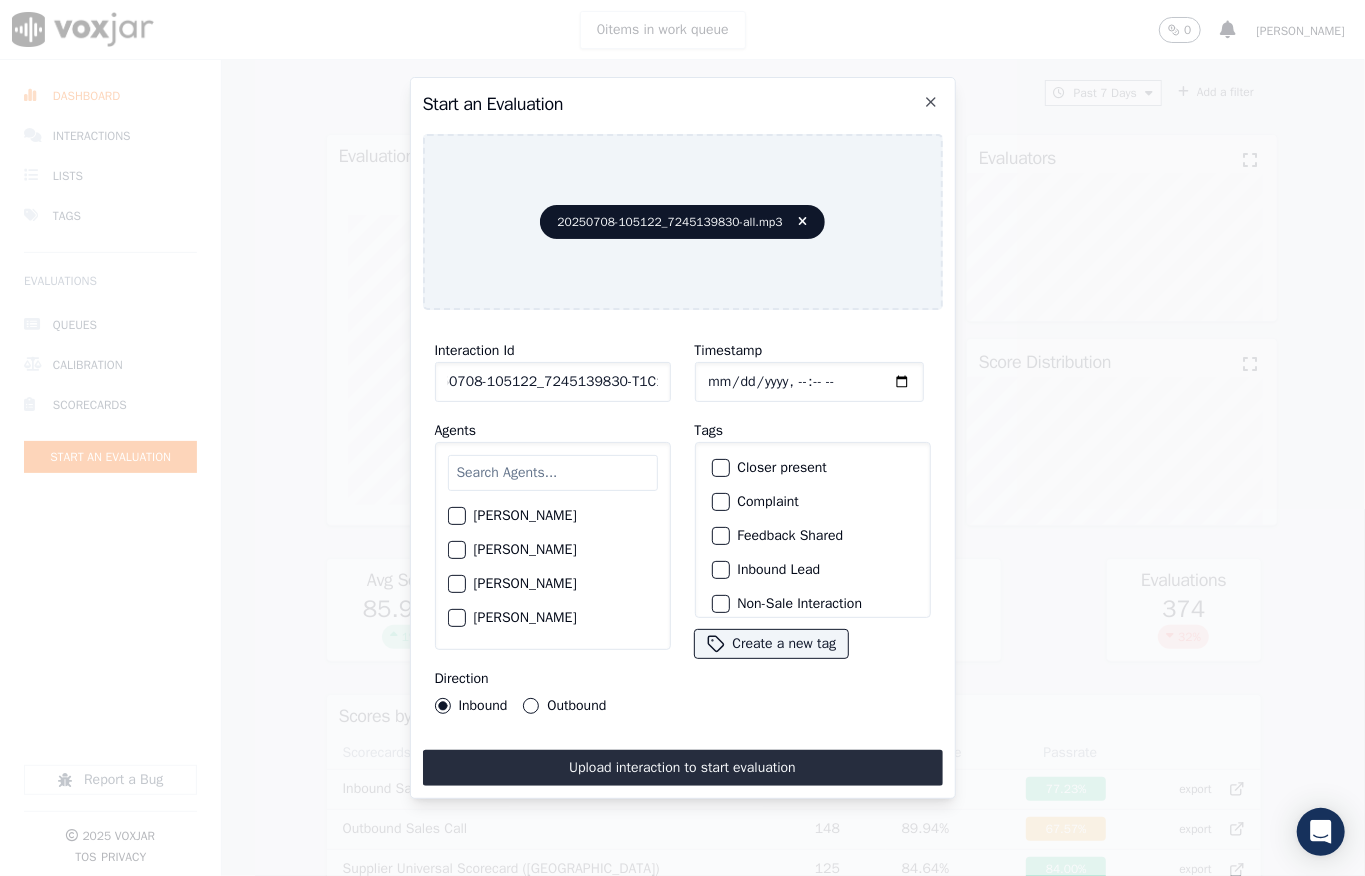 type on "20250708-105122_7245139830-T1C1" 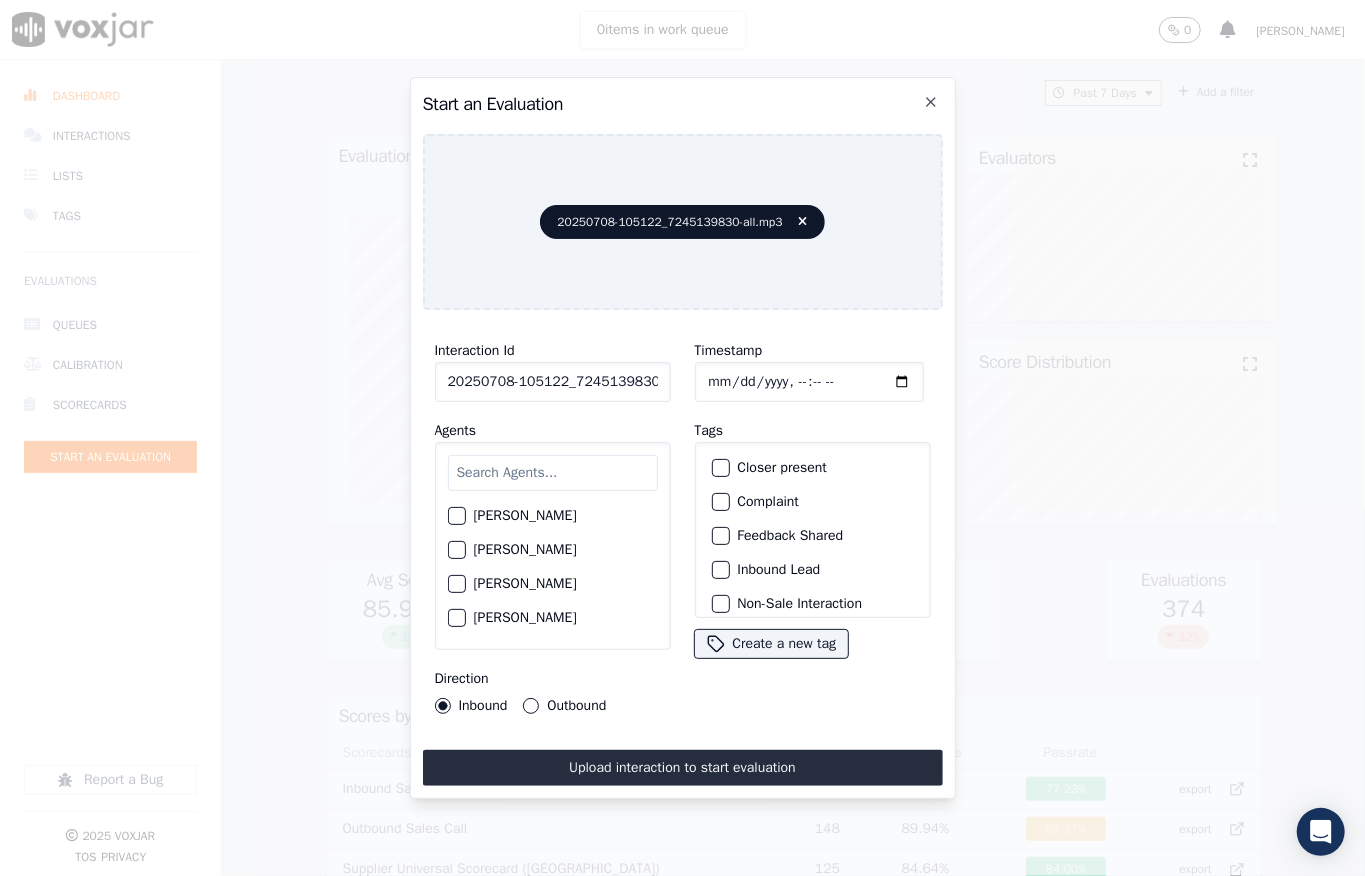 type on "[DATE]T17:24" 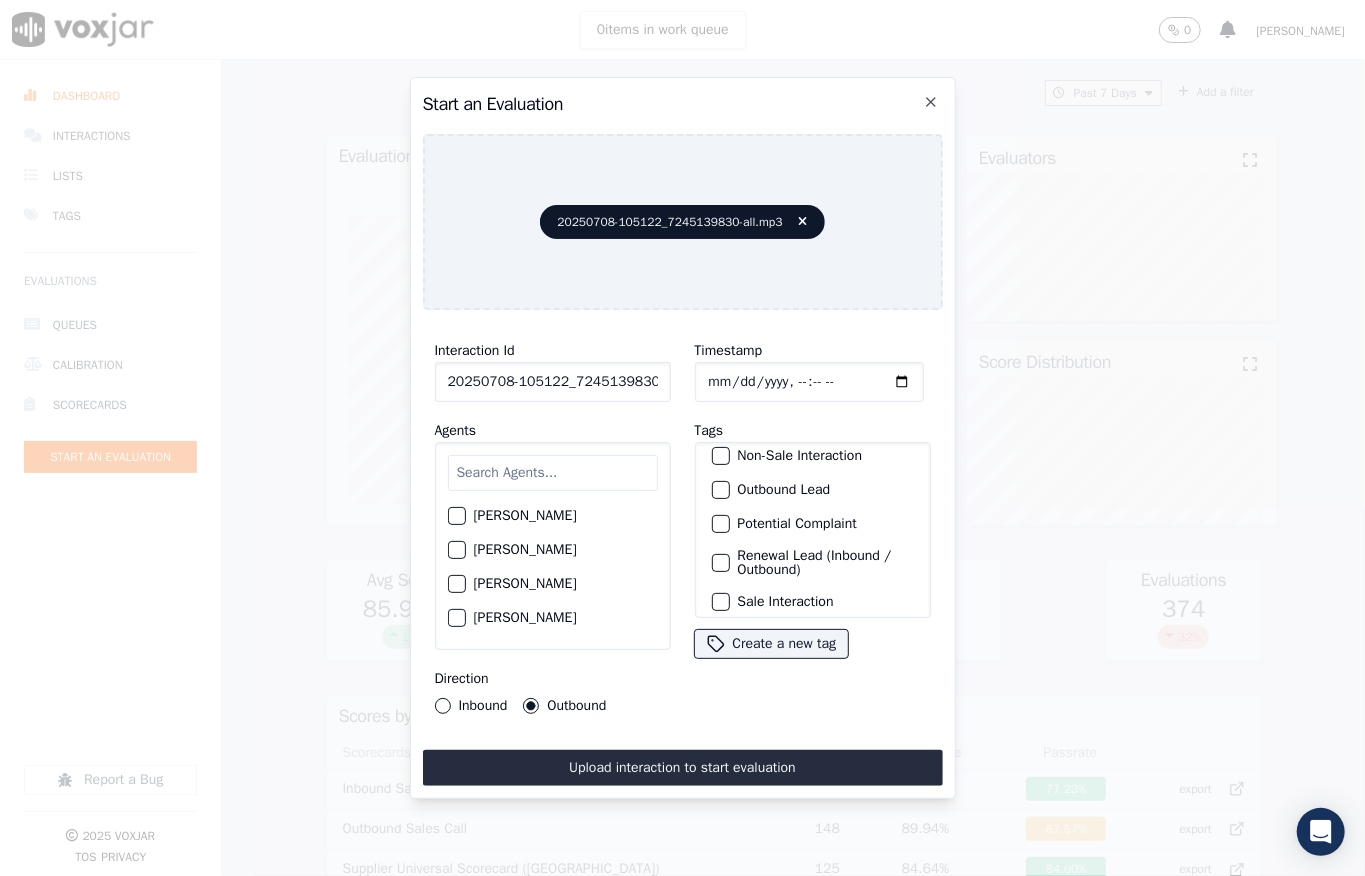 scroll, scrollTop: 200, scrollLeft: 0, axis: vertical 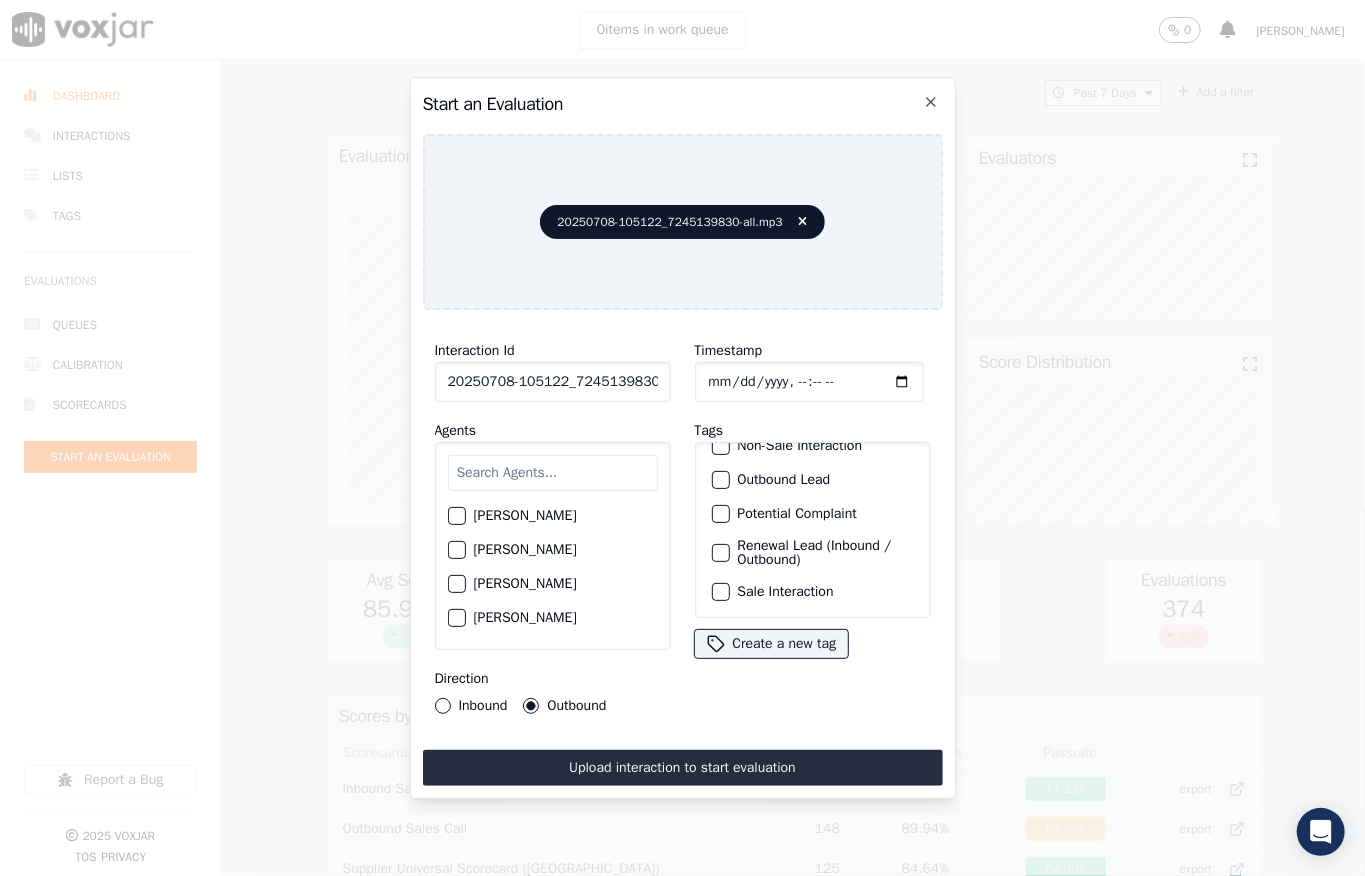 click on "Sale Interaction" at bounding box center [813, 592] 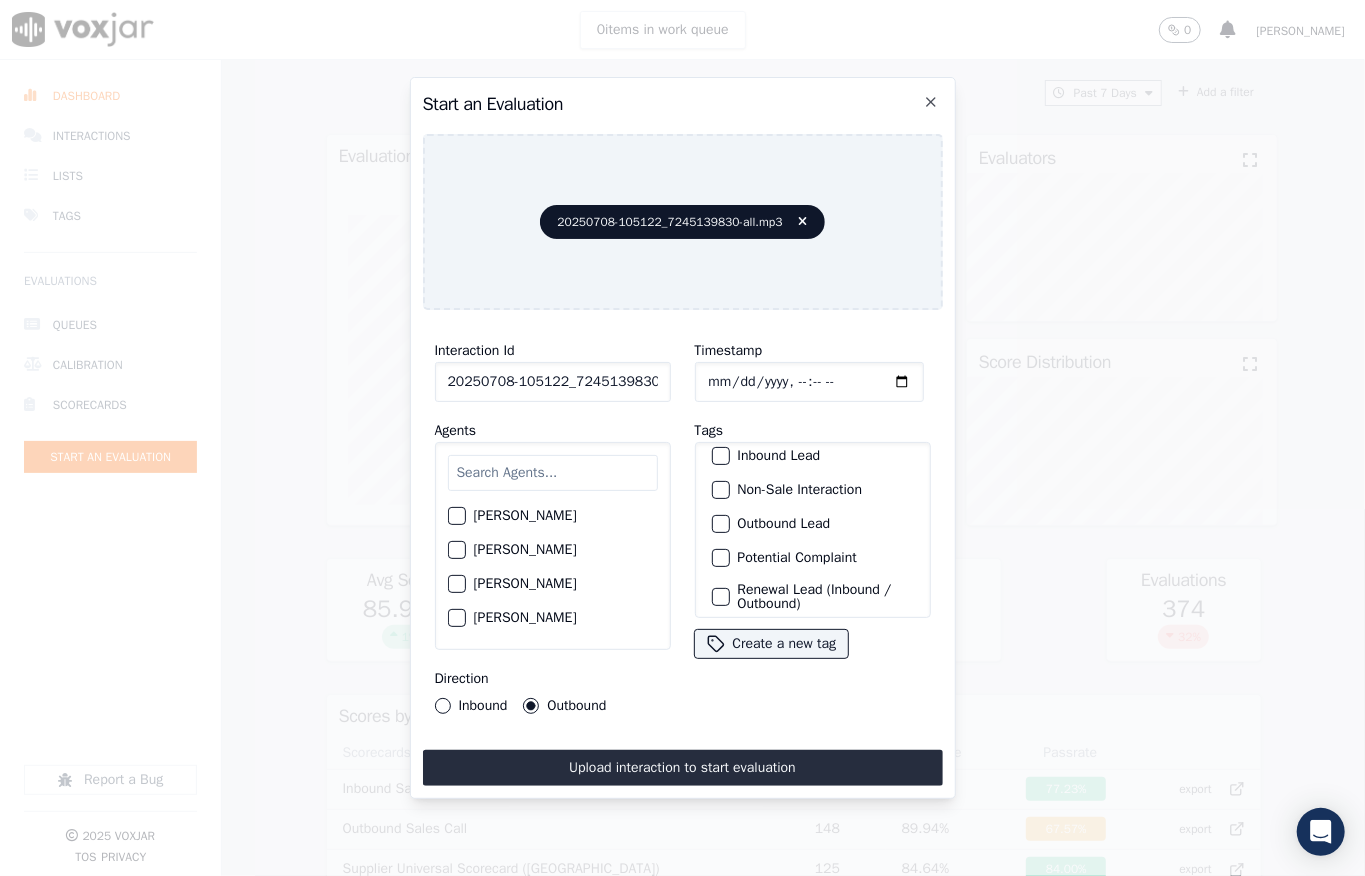 scroll, scrollTop: 66, scrollLeft: 0, axis: vertical 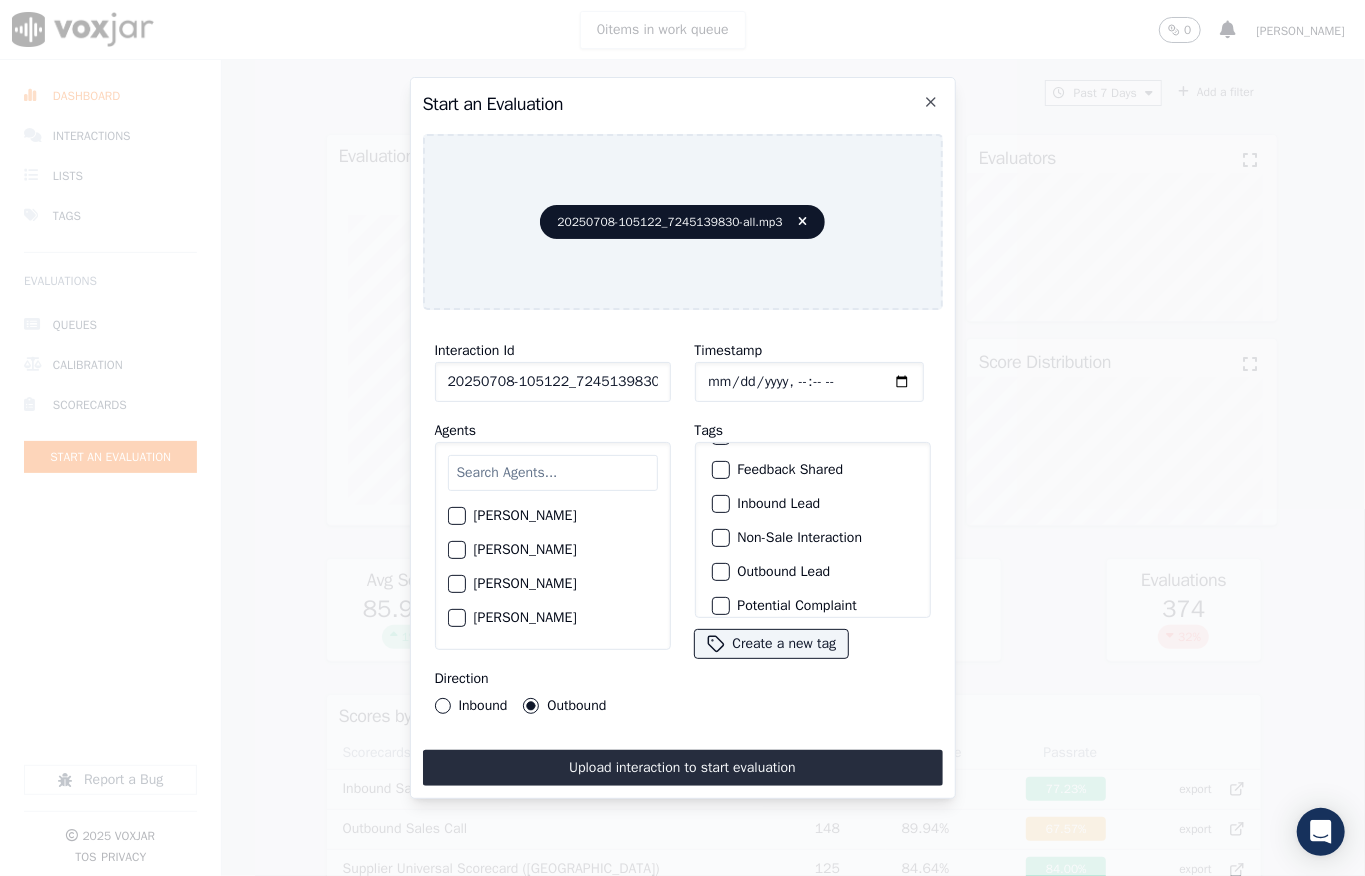 click at bounding box center [720, 572] 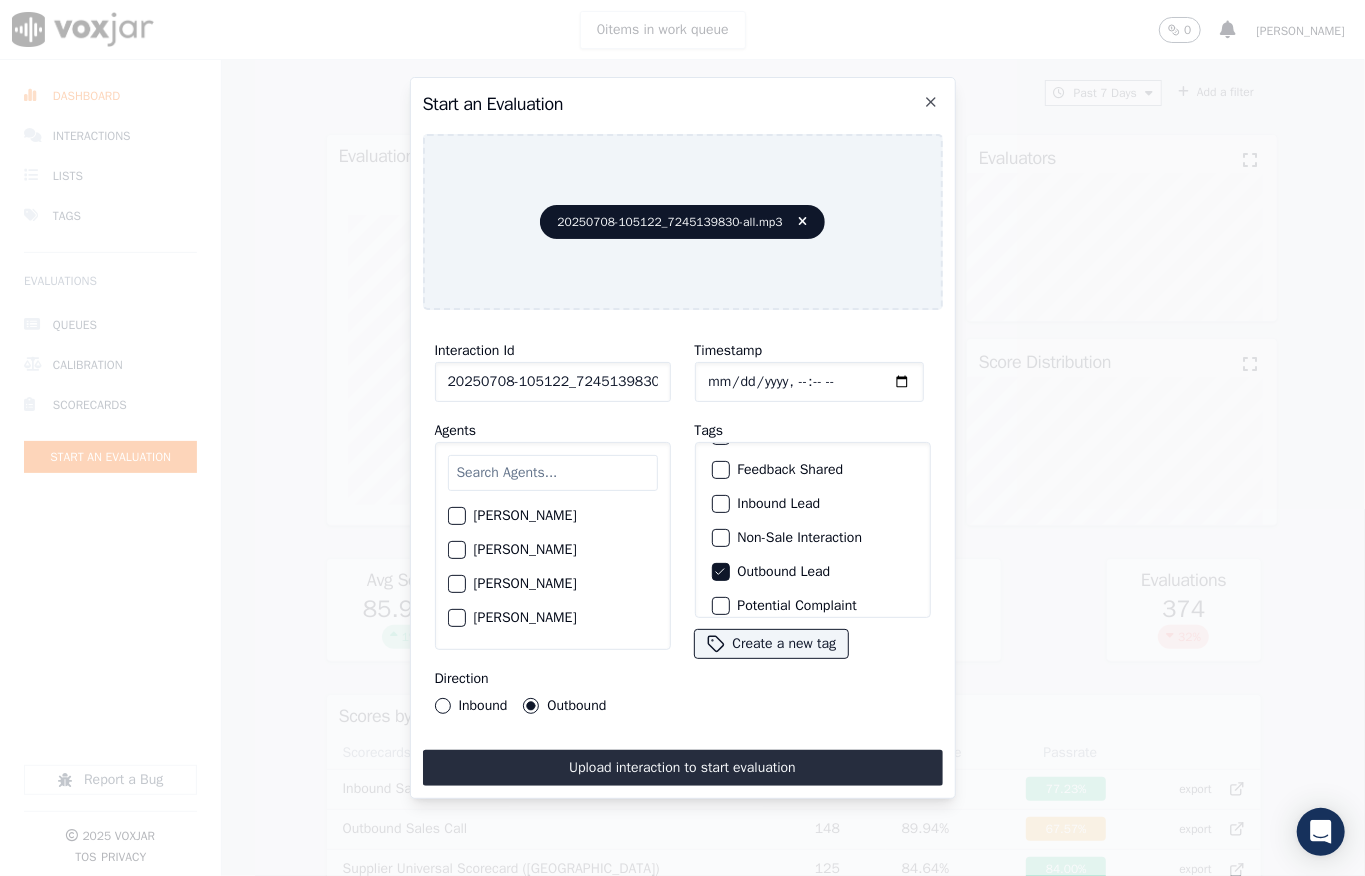 click at bounding box center (553, 473) 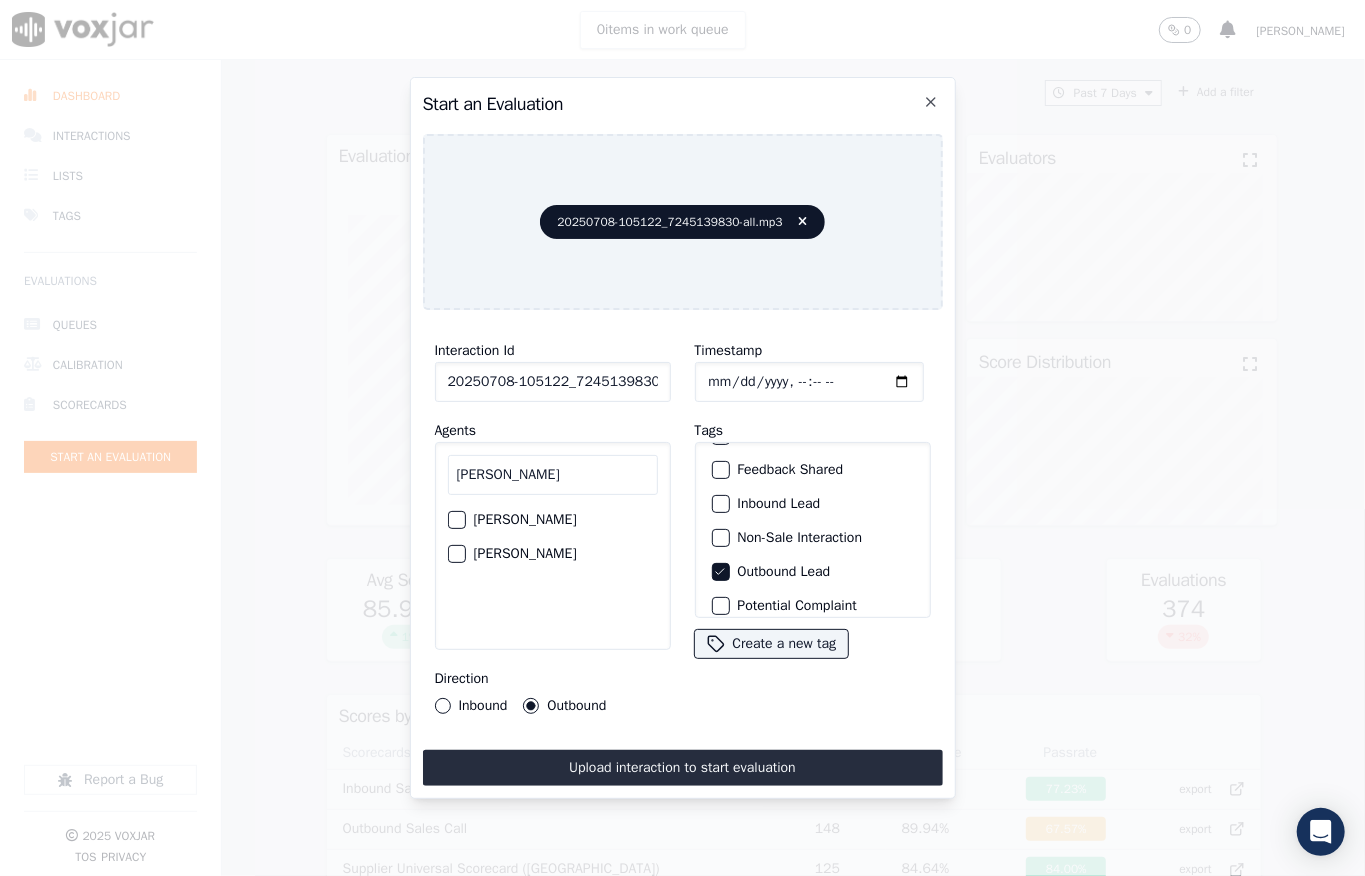 type on "[PERSON_NAME]" 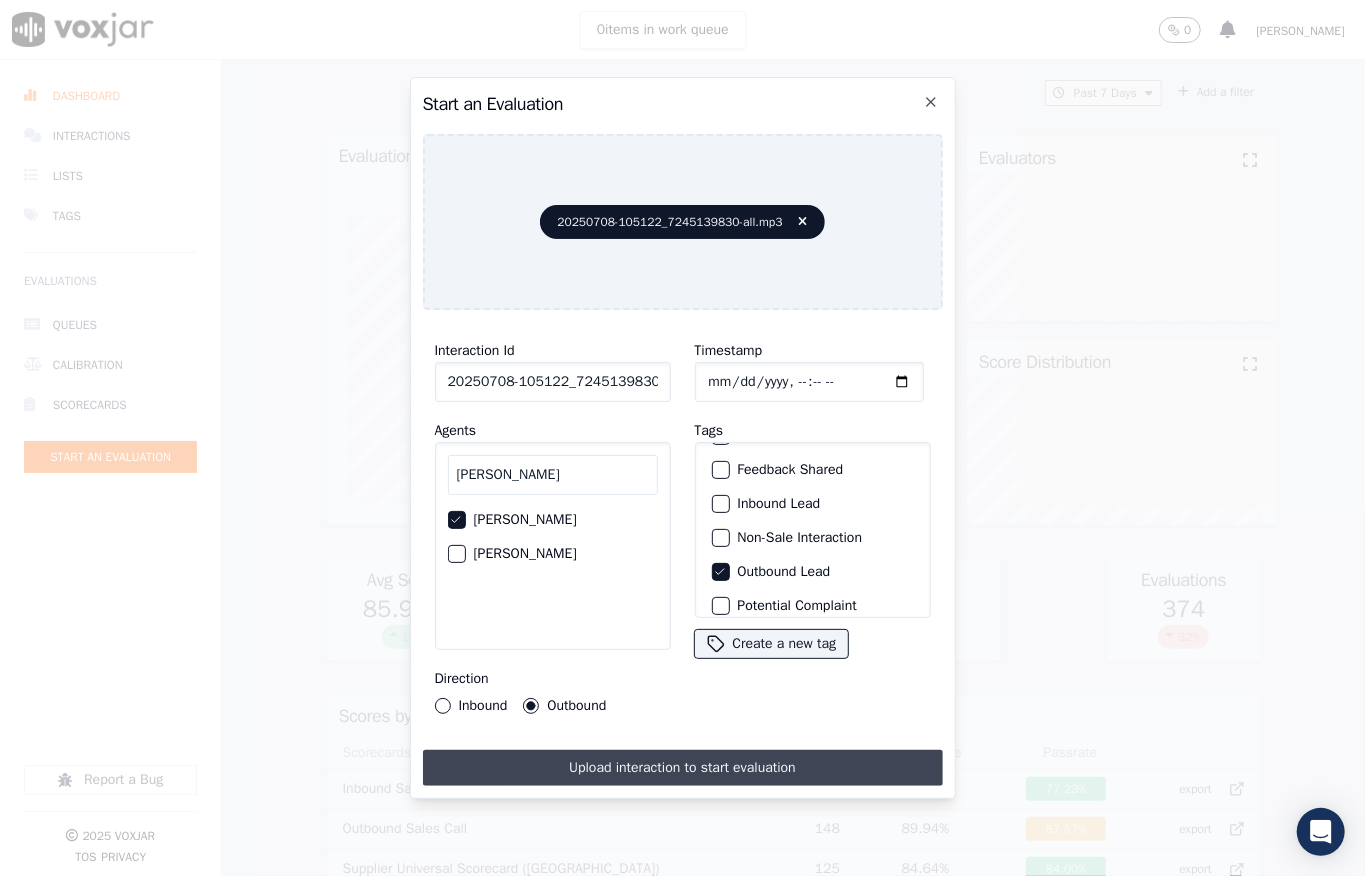 click on "Upload interaction to start evaluation" at bounding box center (683, 768) 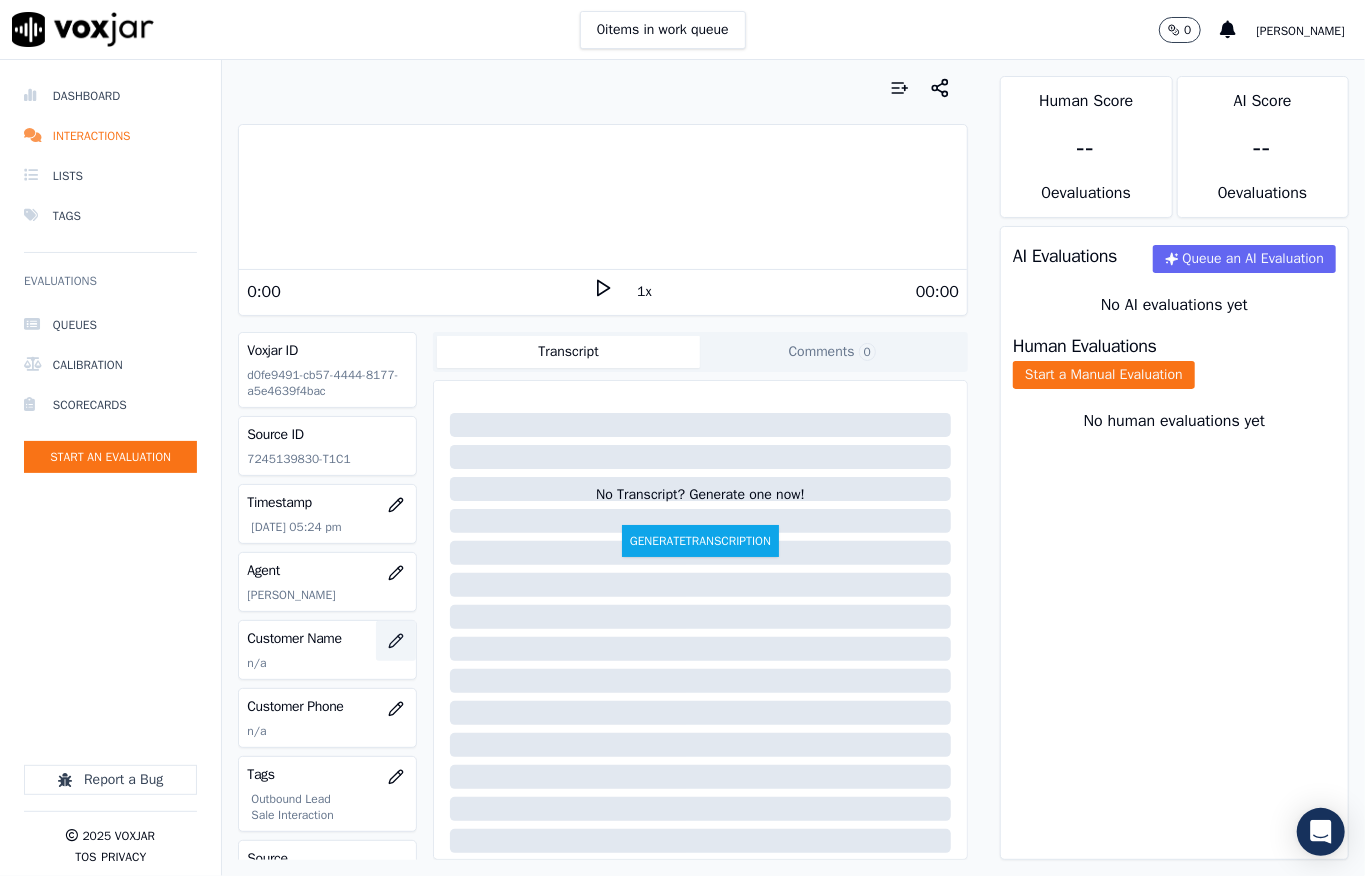 click 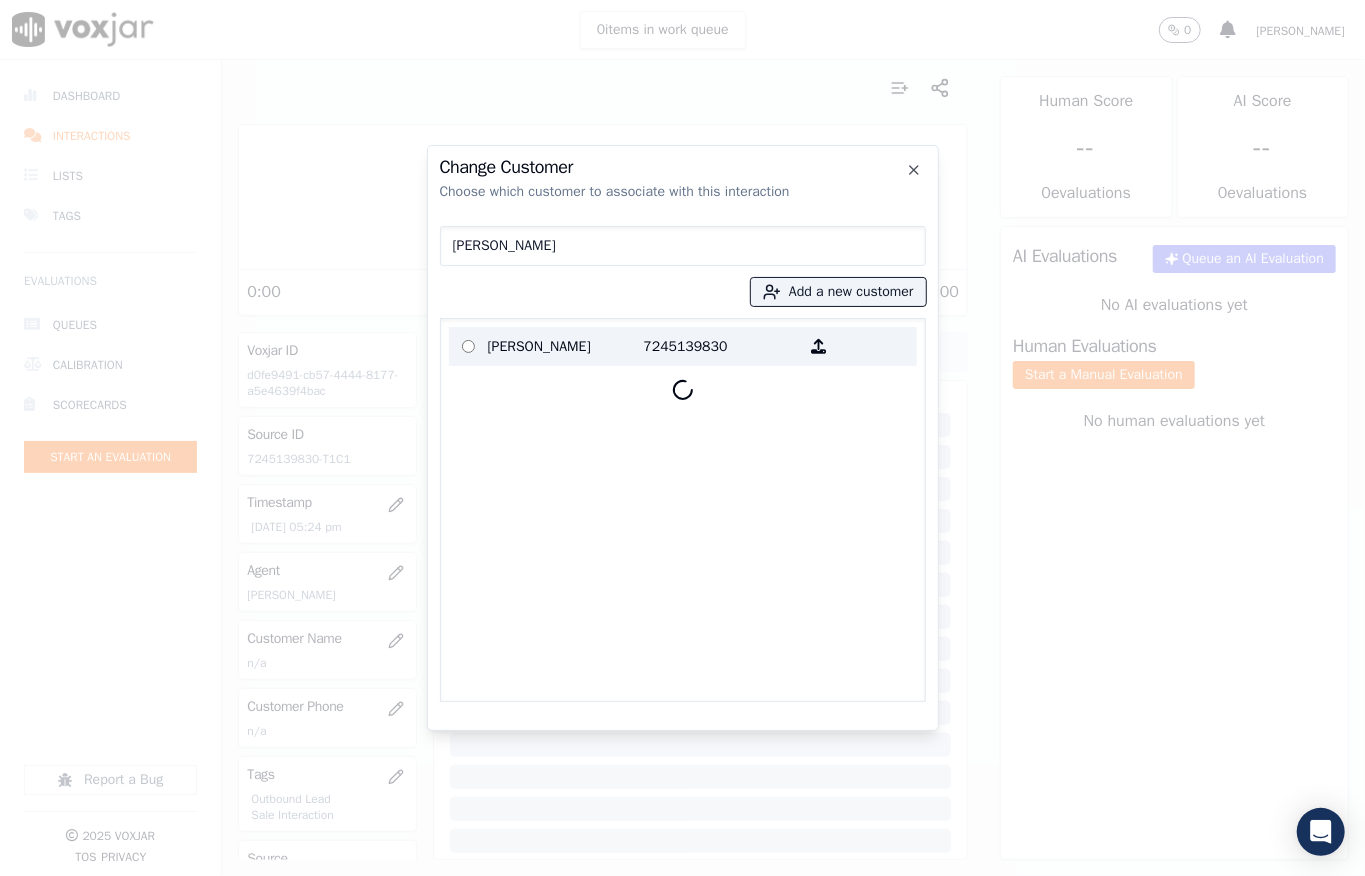 type on "[PERSON_NAME]" 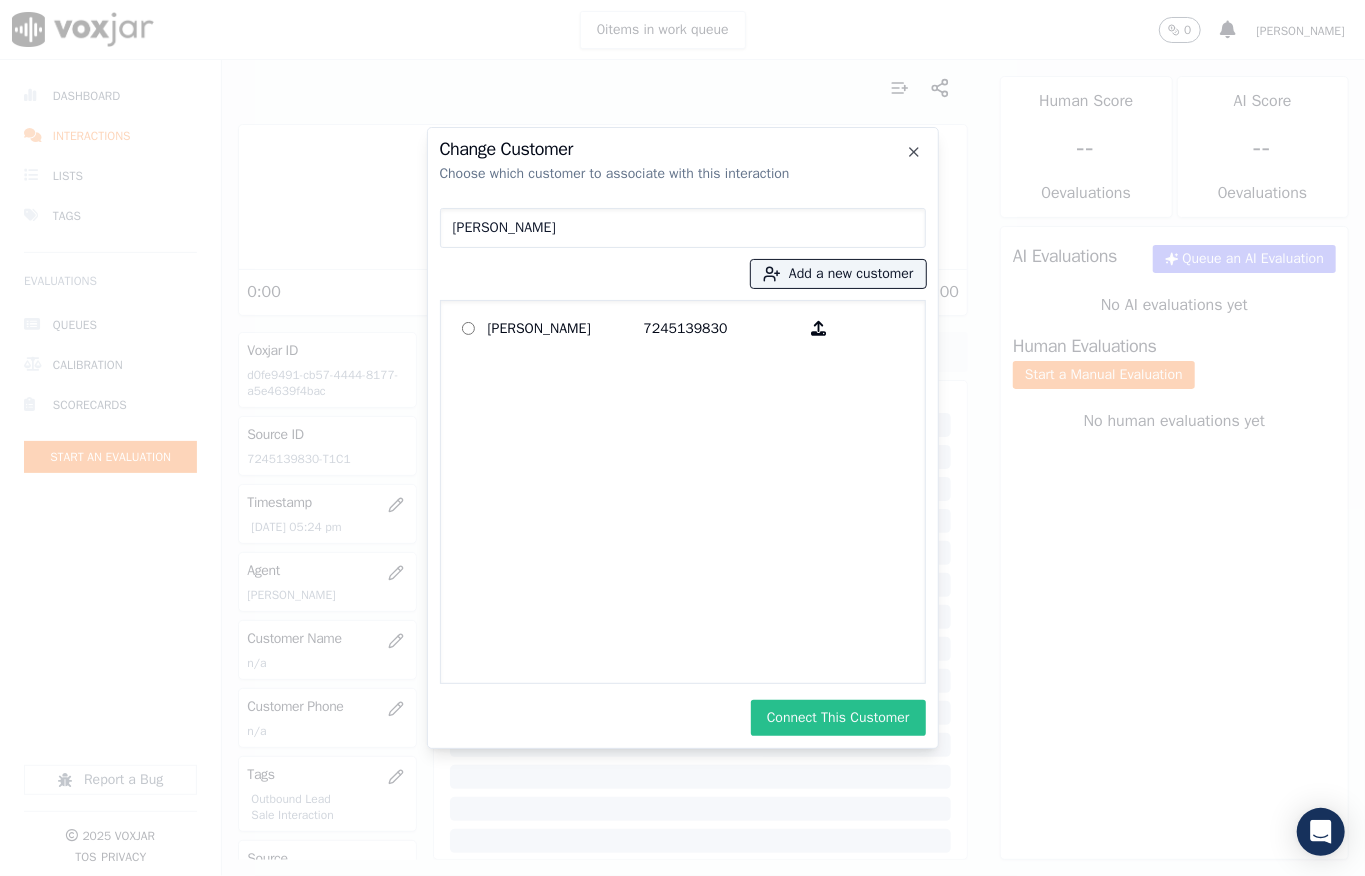 click on "Connect This Customer" at bounding box center [838, 718] 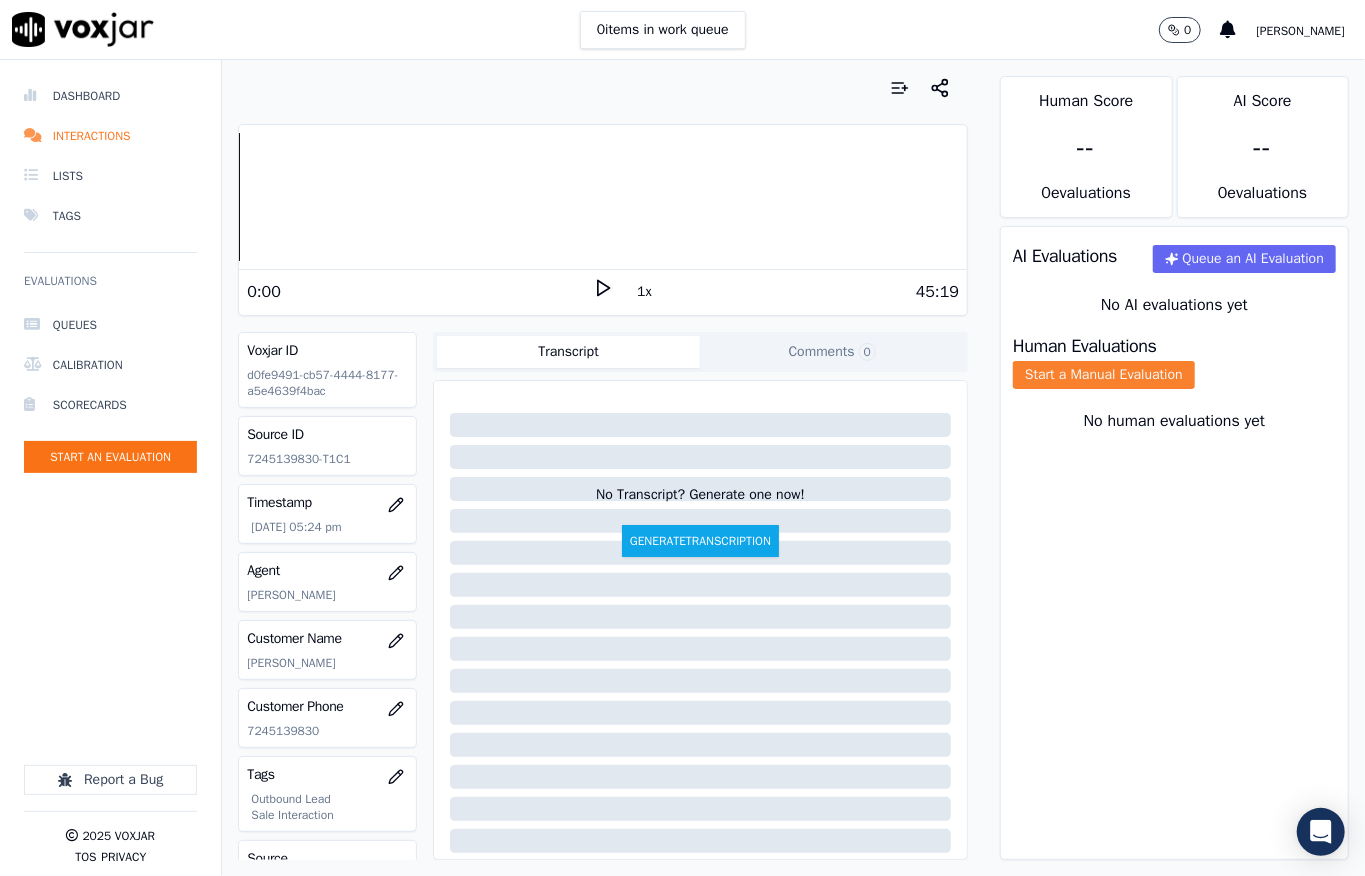 click on "Start a Manual Evaluation" 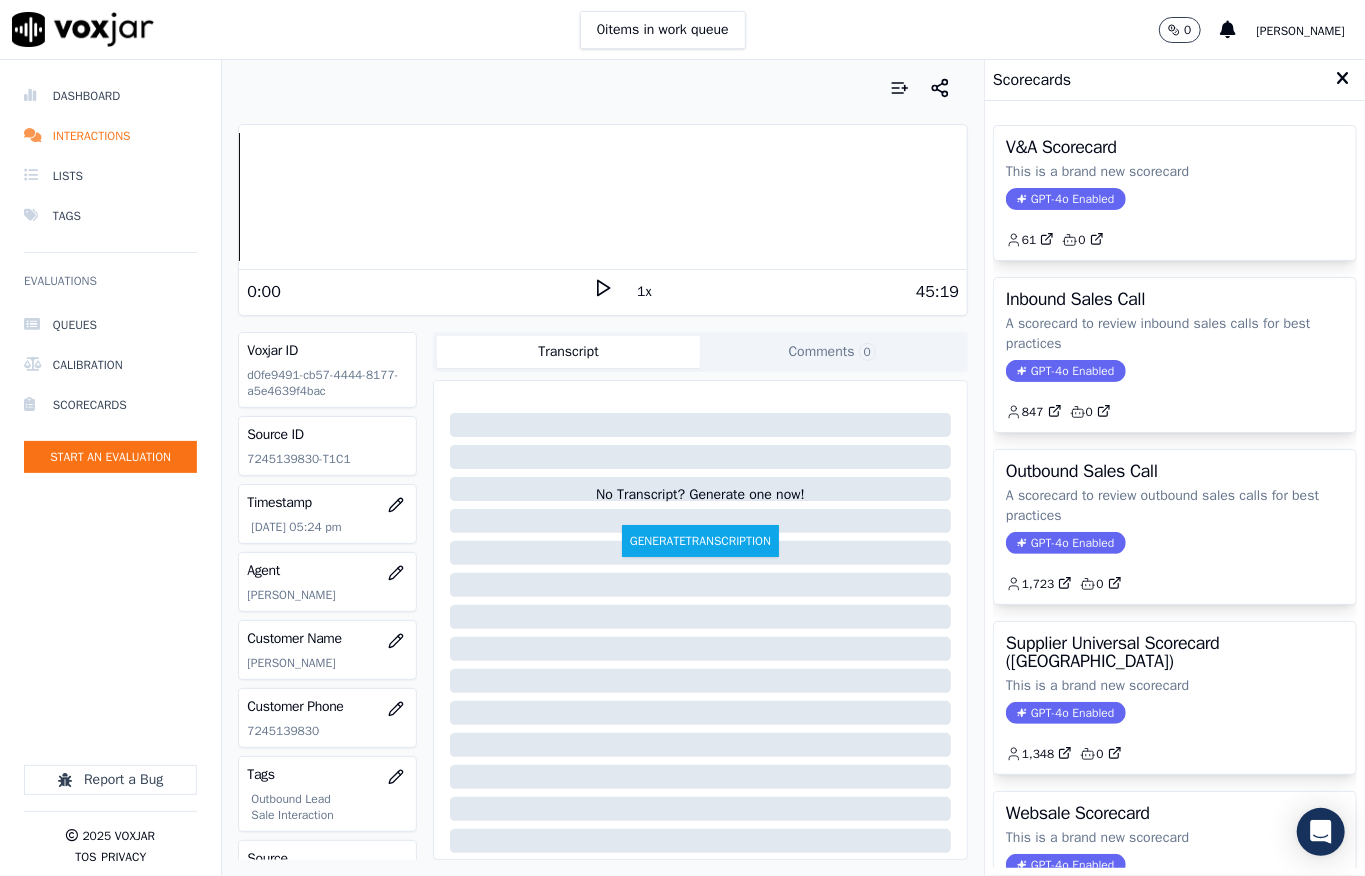 click on "GPT-4o Enabled" at bounding box center [1065, 543] 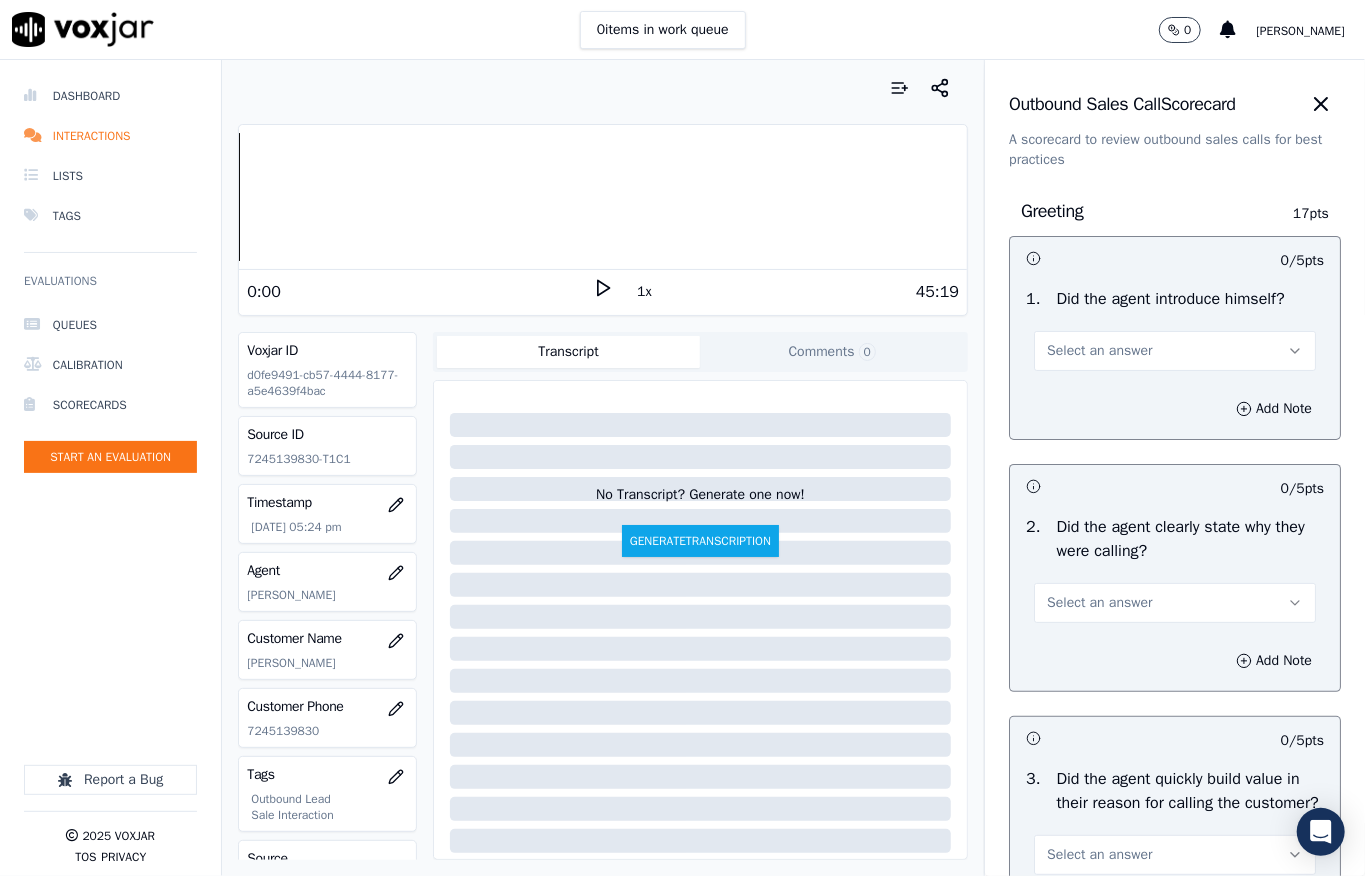 click on "Select an answer" at bounding box center (1099, 351) 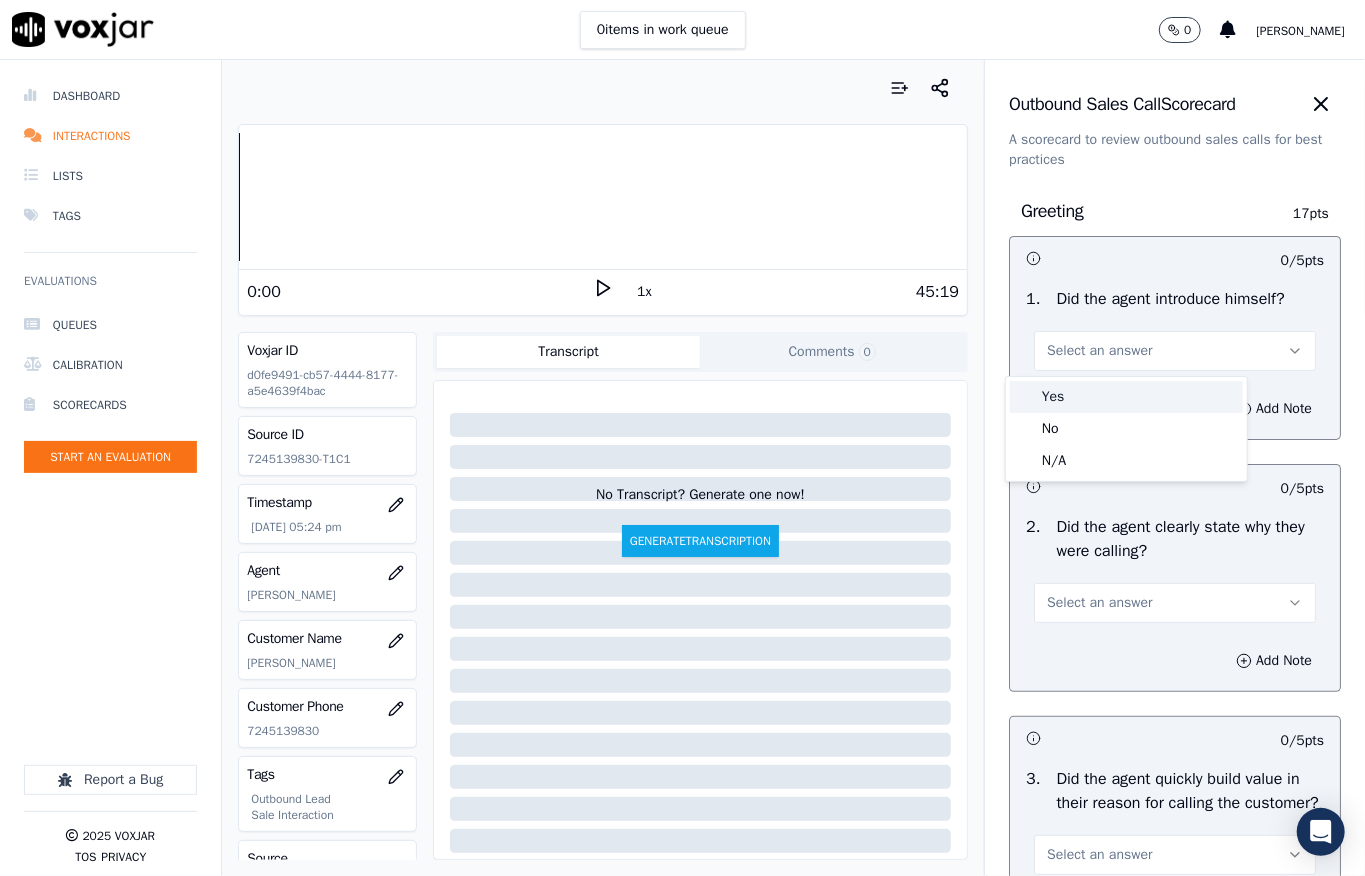 click on "Yes" at bounding box center [1126, 397] 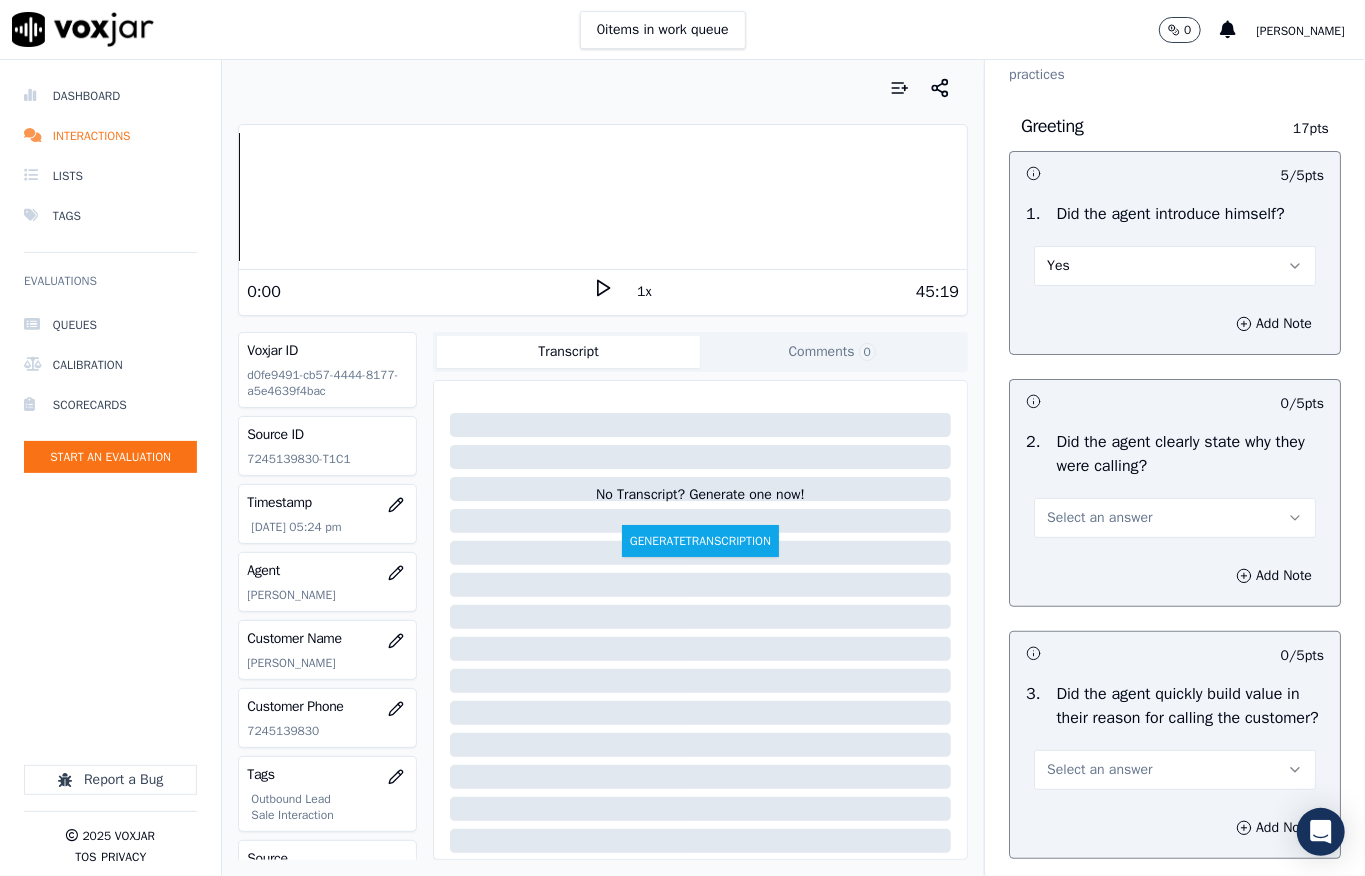 scroll, scrollTop: 133, scrollLeft: 0, axis: vertical 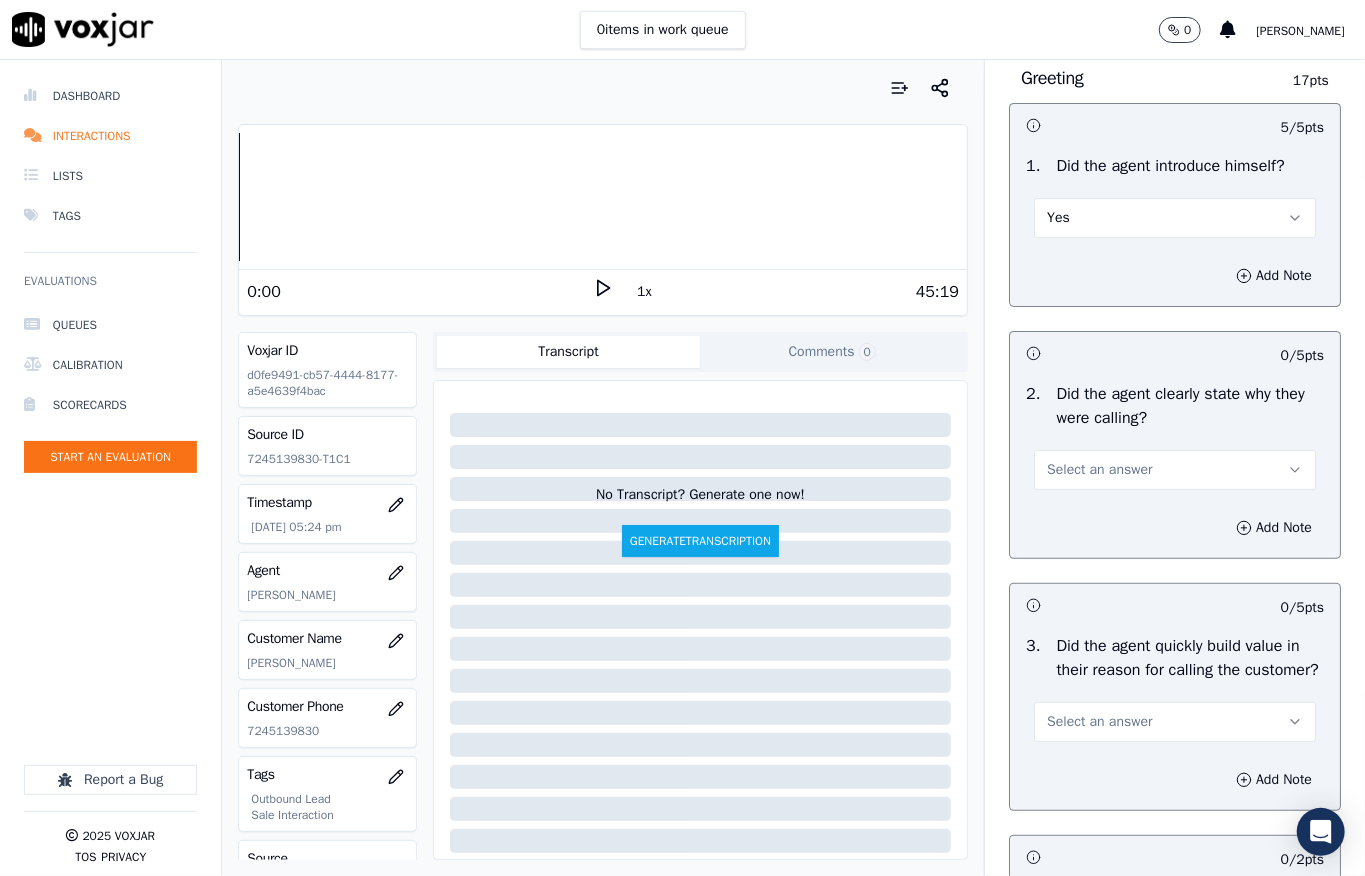 click on "Select an answer" at bounding box center (1175, 470) 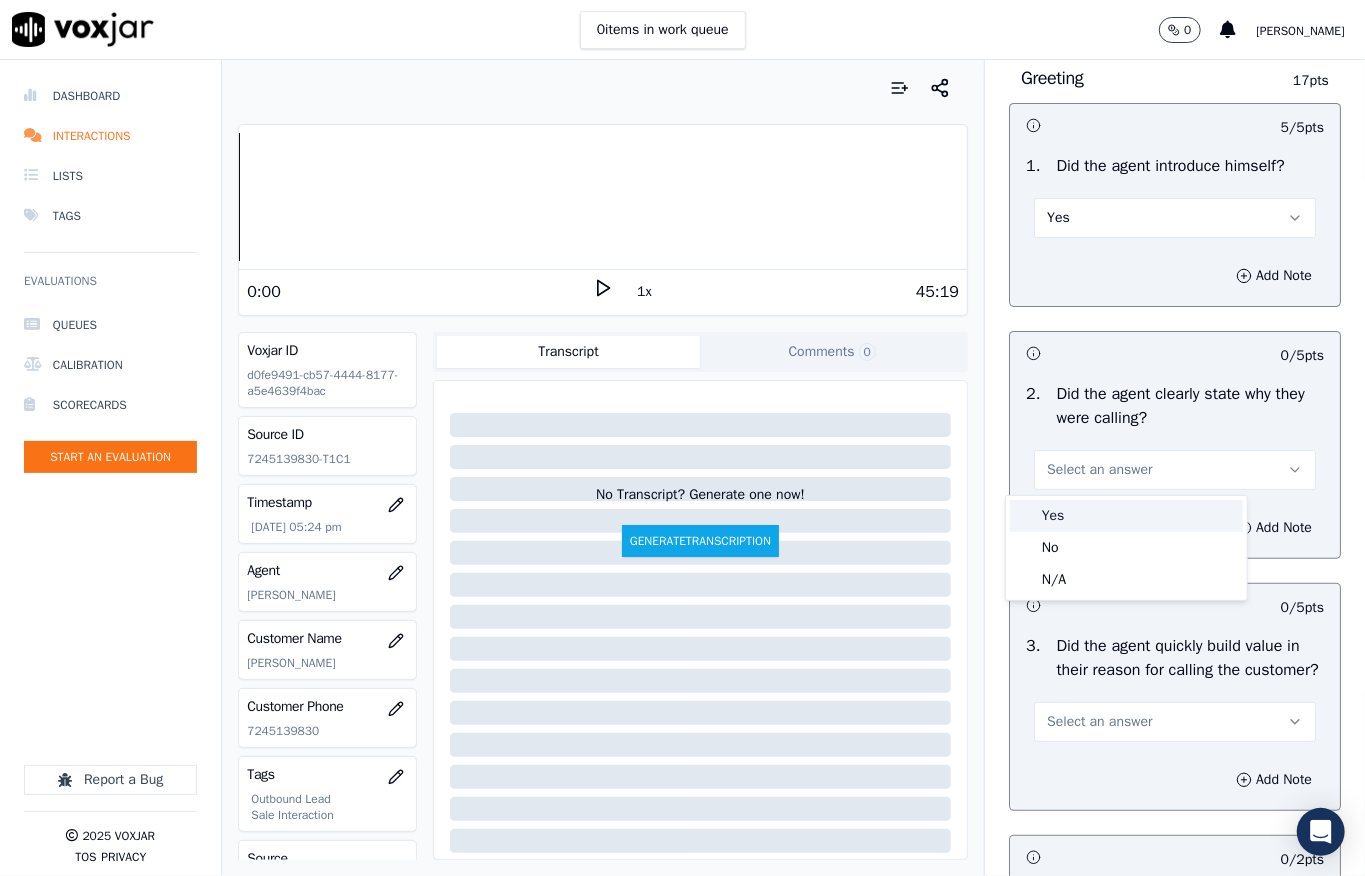 click on "Yes" at bounding box center [1126, 516] 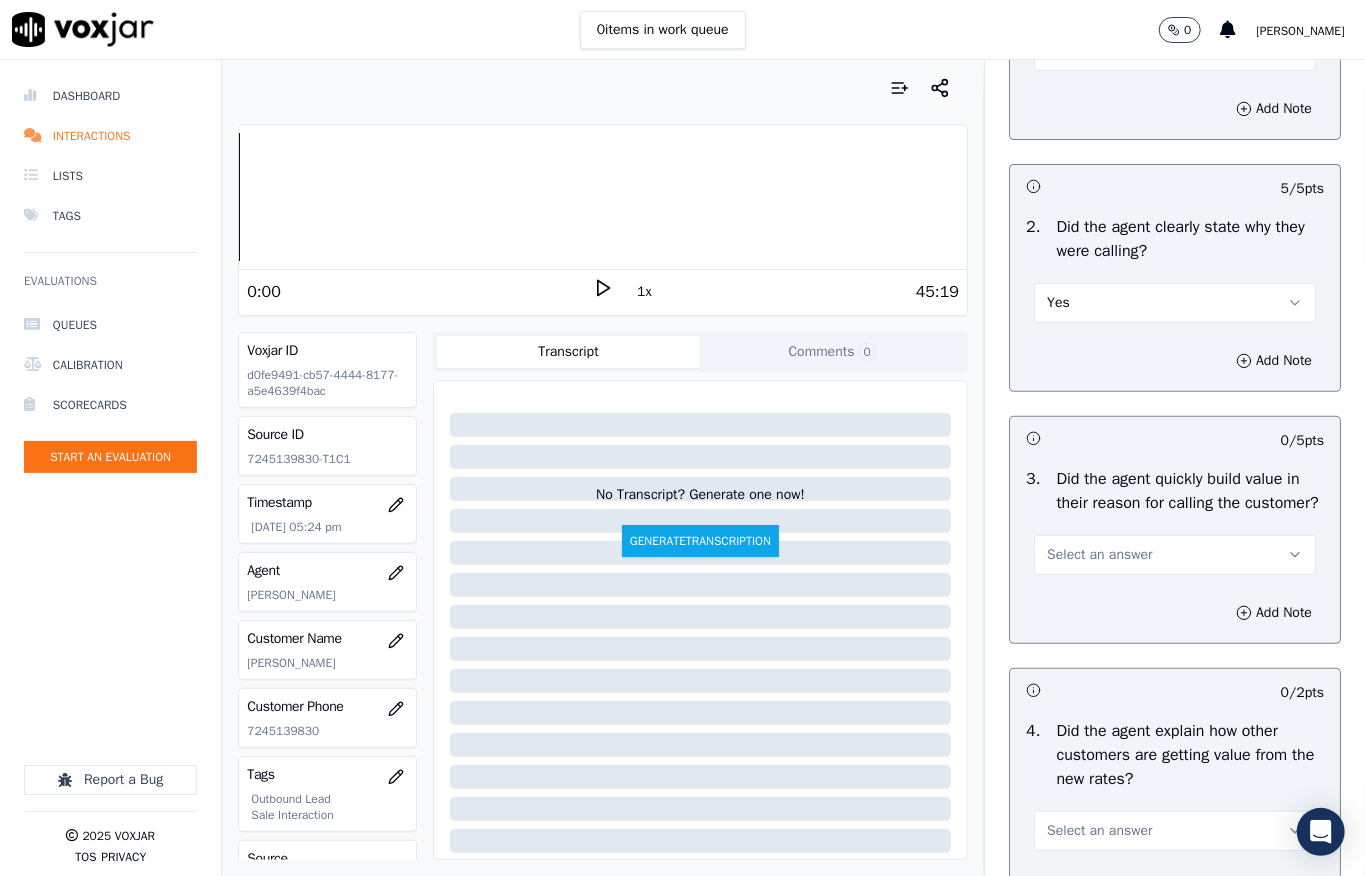 scroll, scrollTop: 533, scrollLeft: 0, axis: vertical 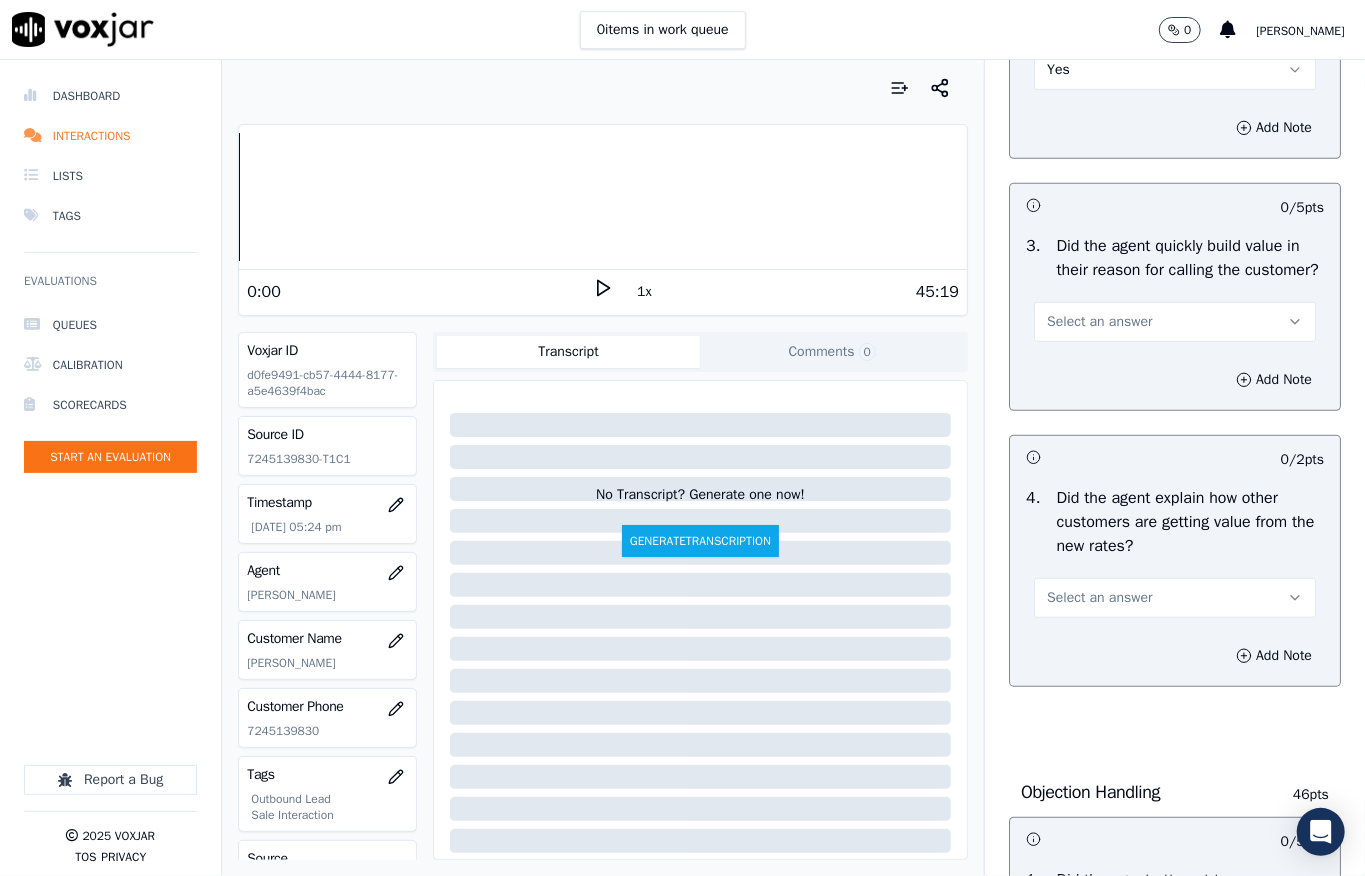click on "Select an answer" at bounding box center [1175, 322] 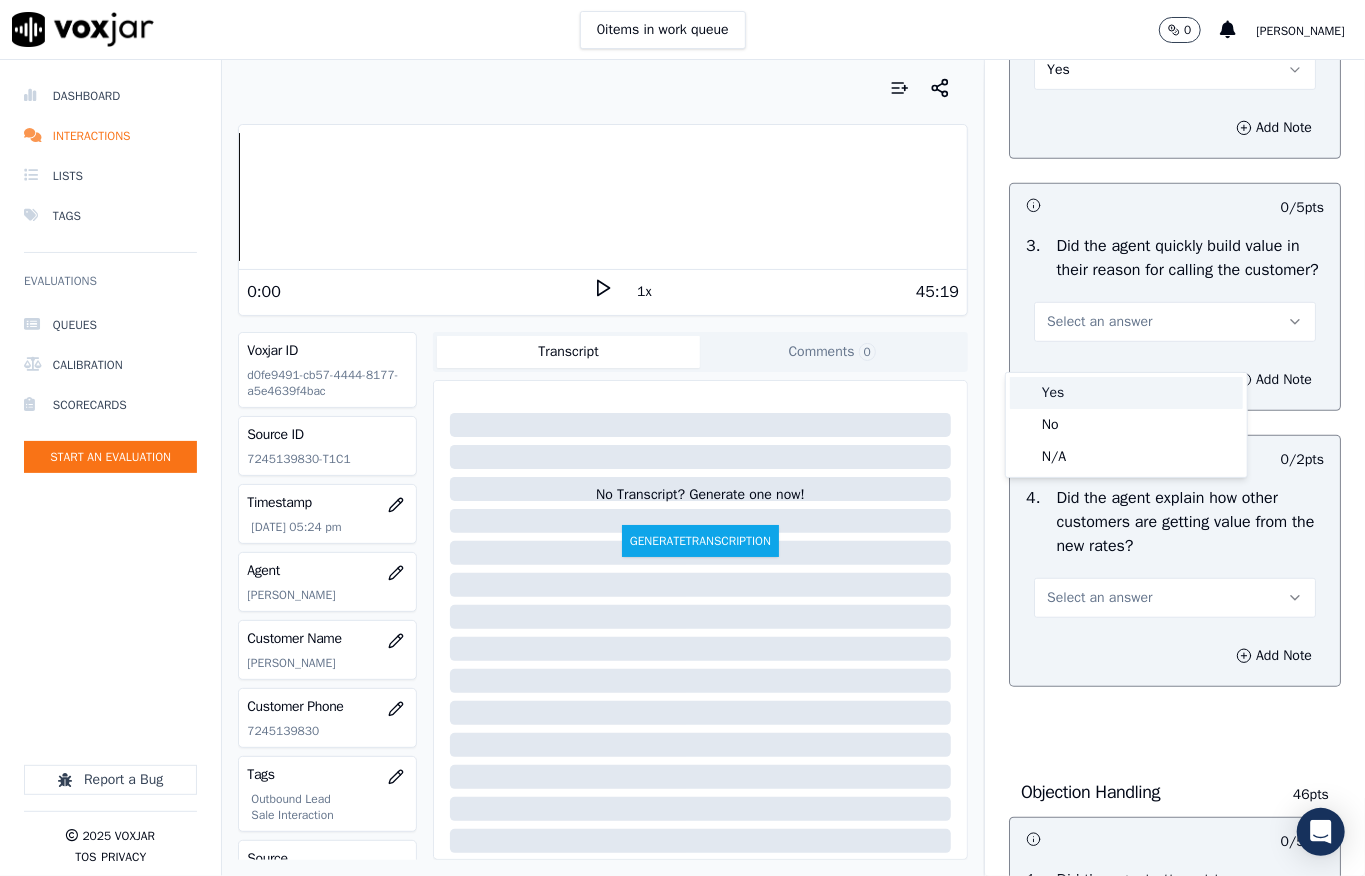 click on "Yes" at bounding box center [1126, 393] 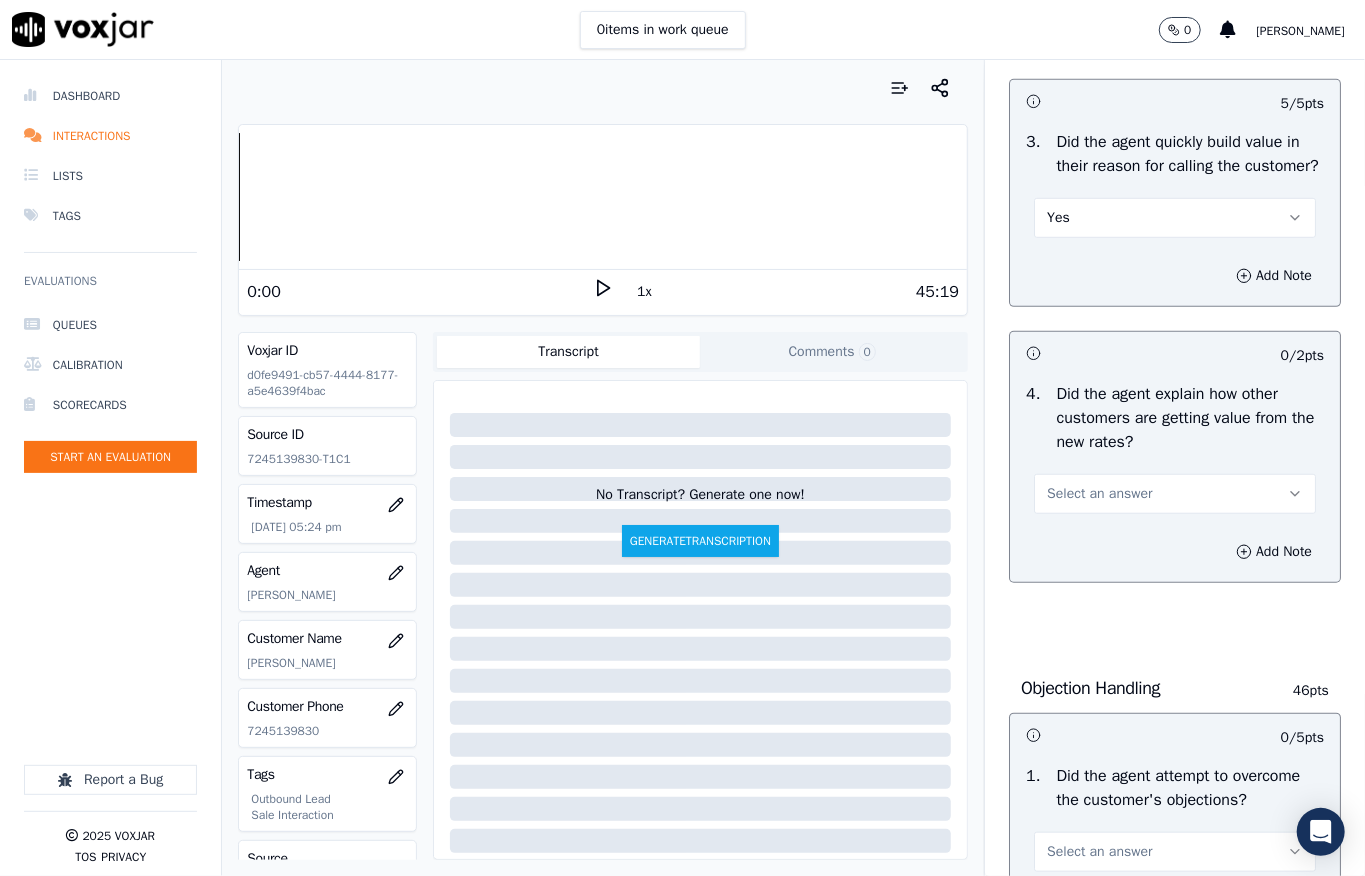 scroll, scrollTop: 800, scrollLeft: 0, axis: vertical 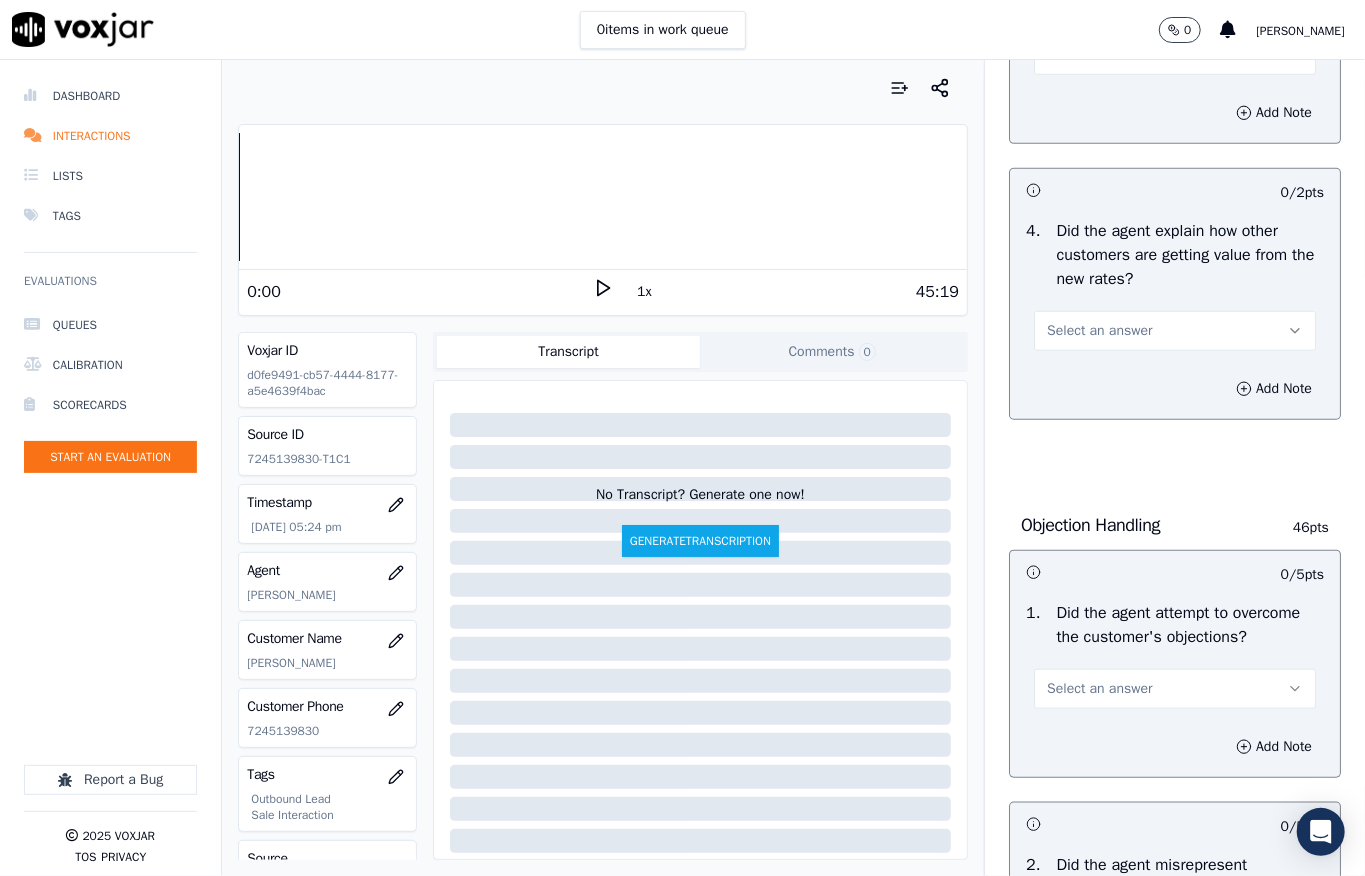 click on "Select an answer" at bounding box center (1175, 331) 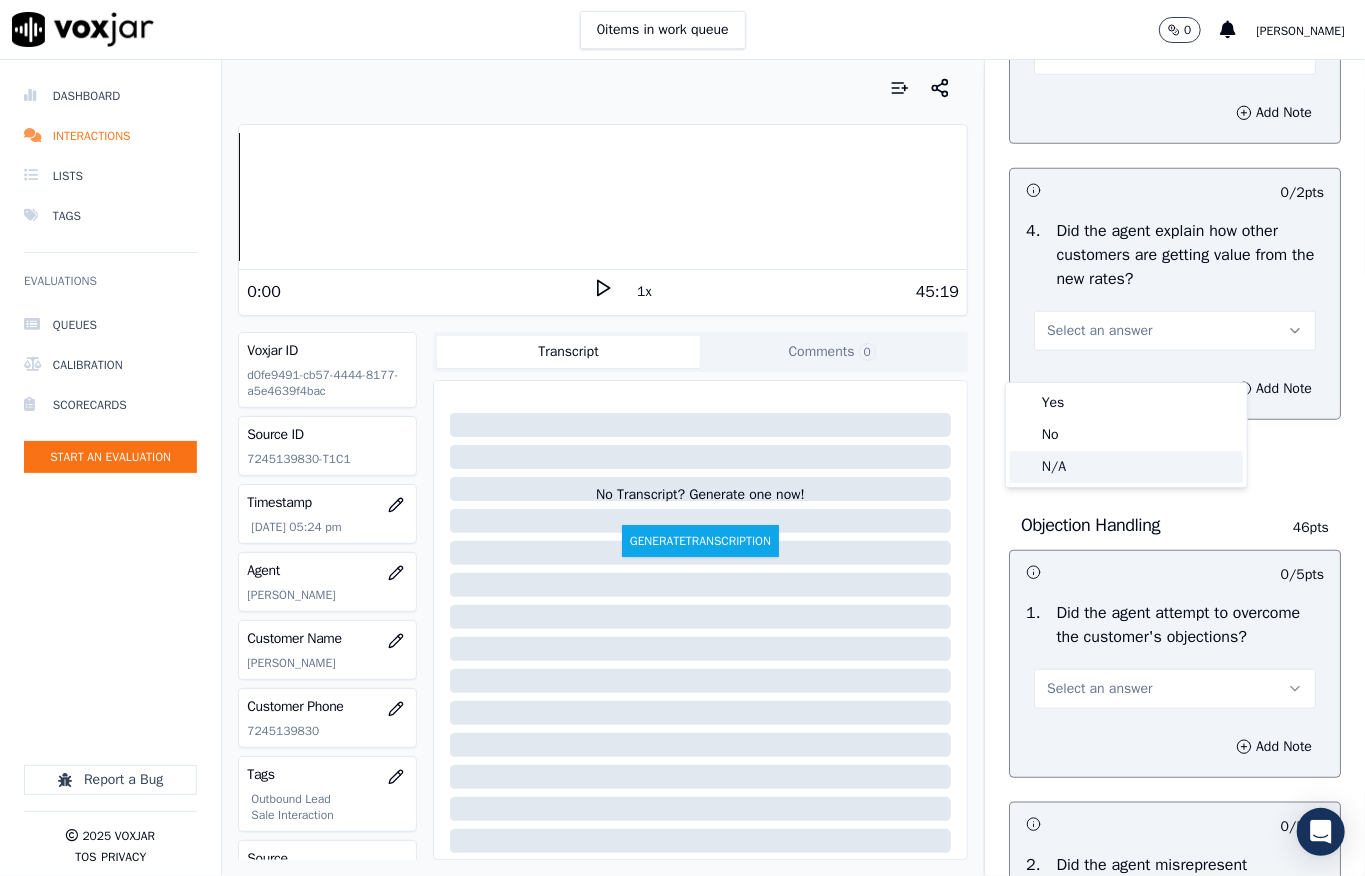 click on "N/A" 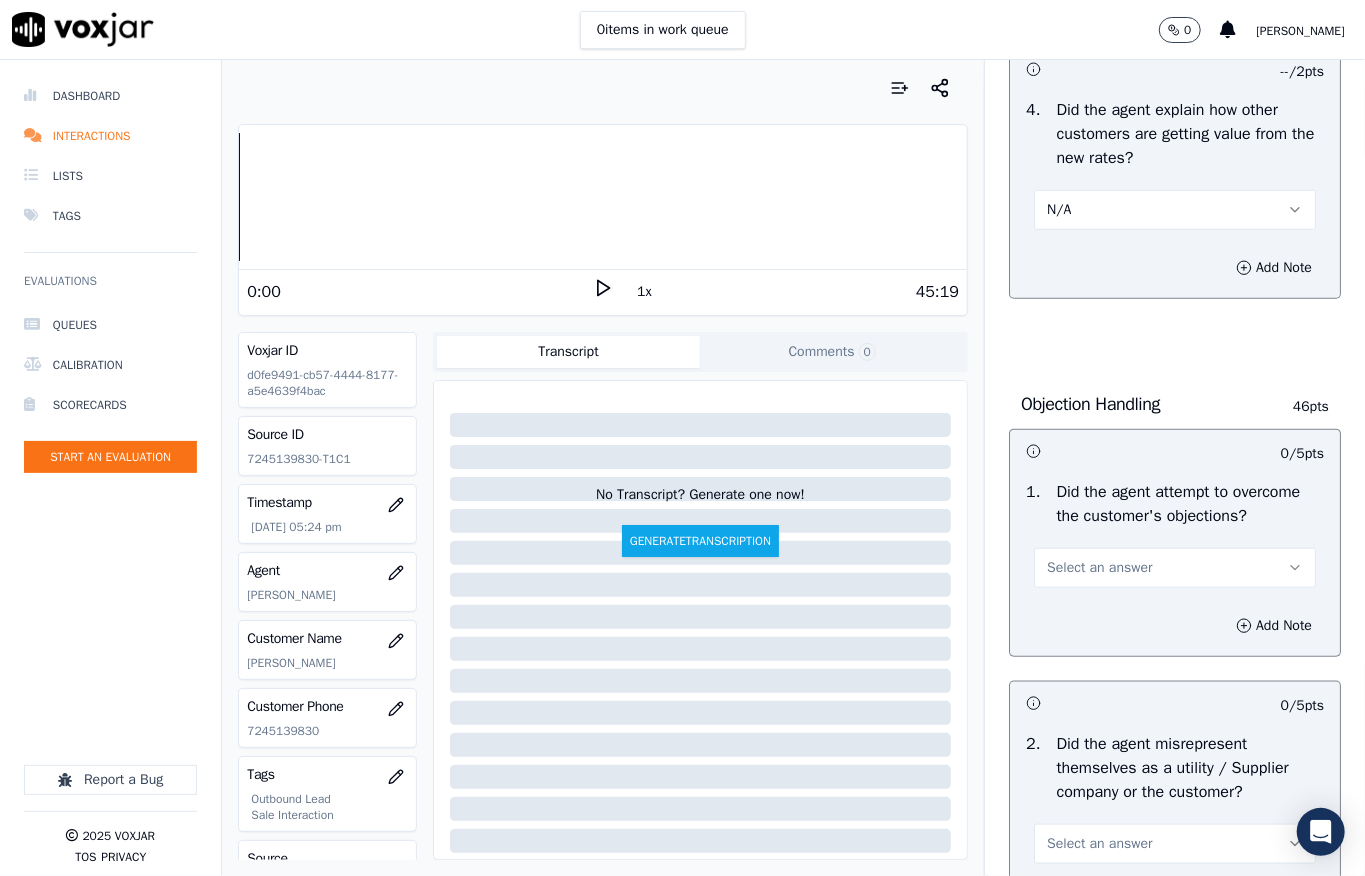 scroll, scrollTop: 1066, scrollLeft: 0, axis: vertical 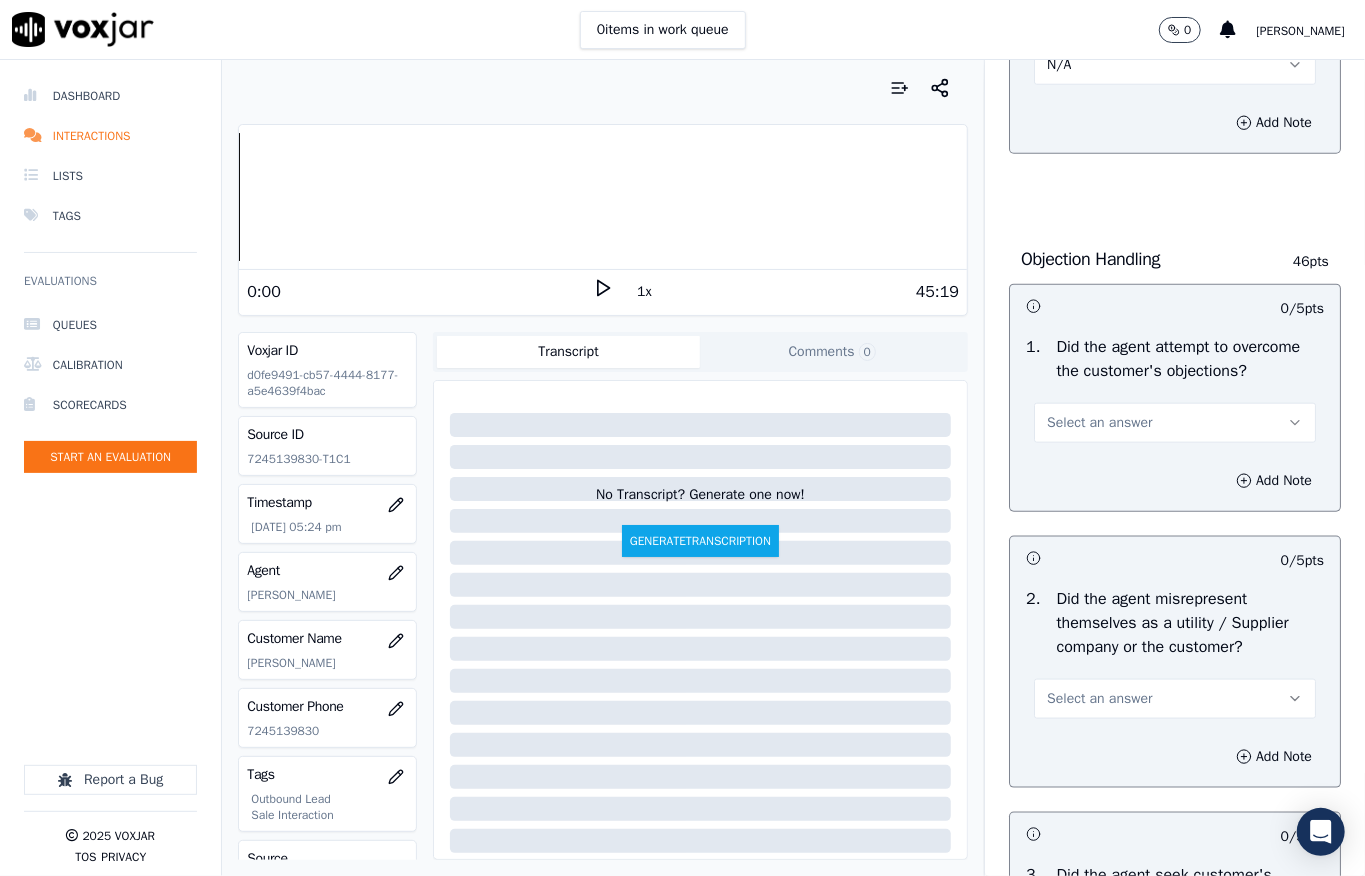 click on "Select an answer" at bounding box center (1099, 423) 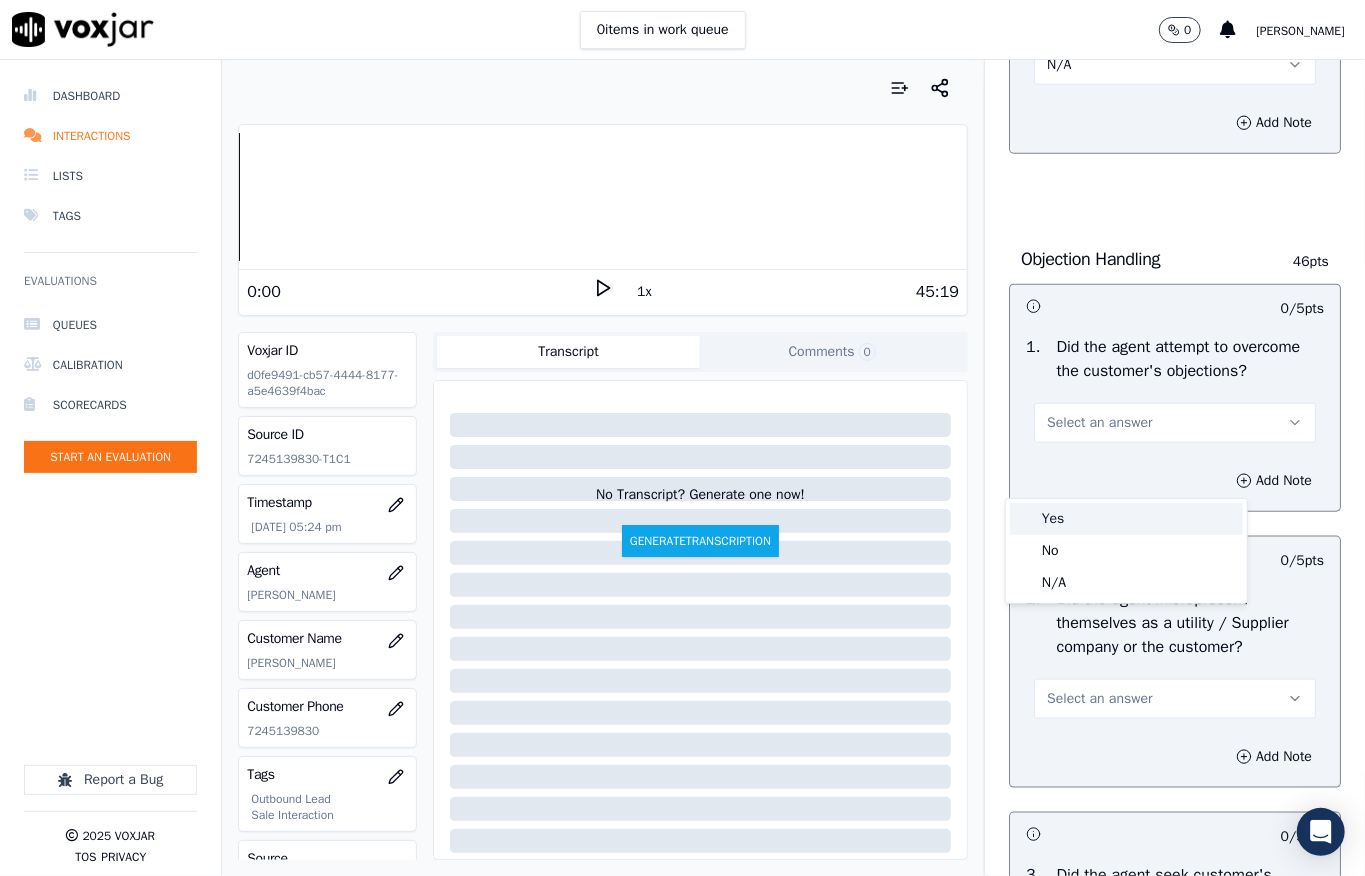 click on "Yes" at bounding box center [1126, 519] 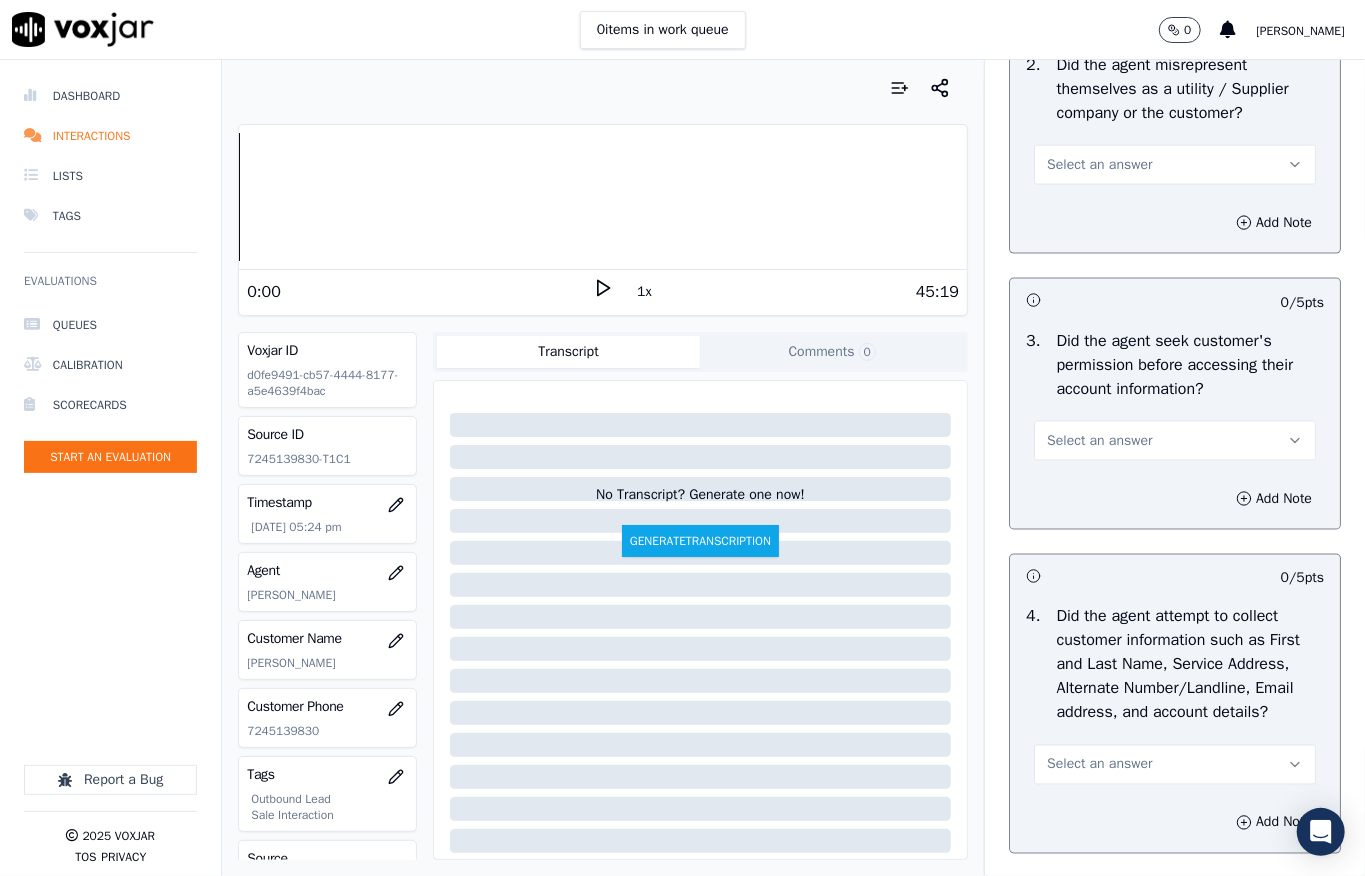 scroll, scrollTop: 1466, scrollLeft: 0, axis: vertical 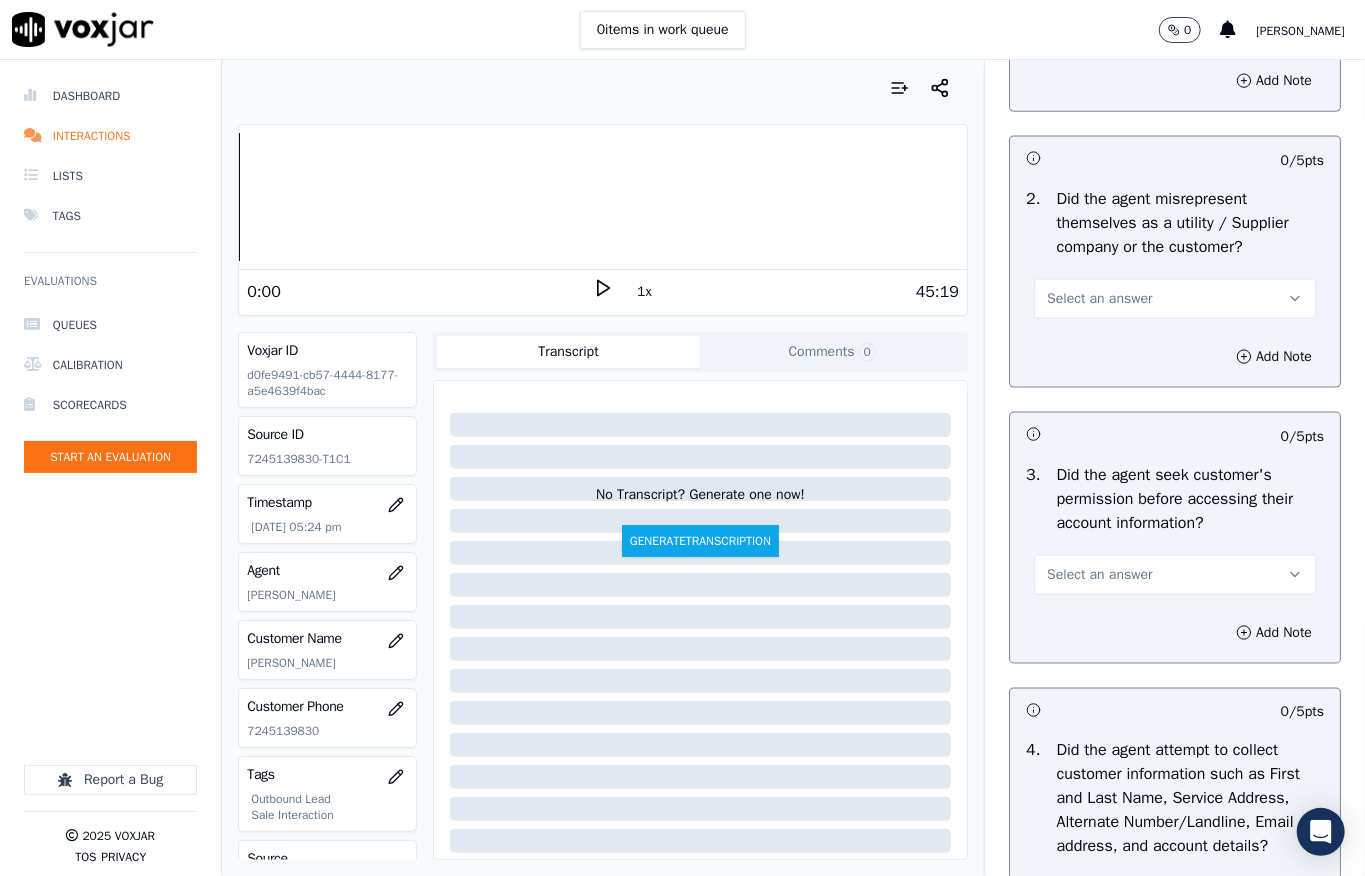 drag, startPoint x: 385, startPoint y: 562, endPoint x: 390, endPoint y: 634, distance: 72.1734 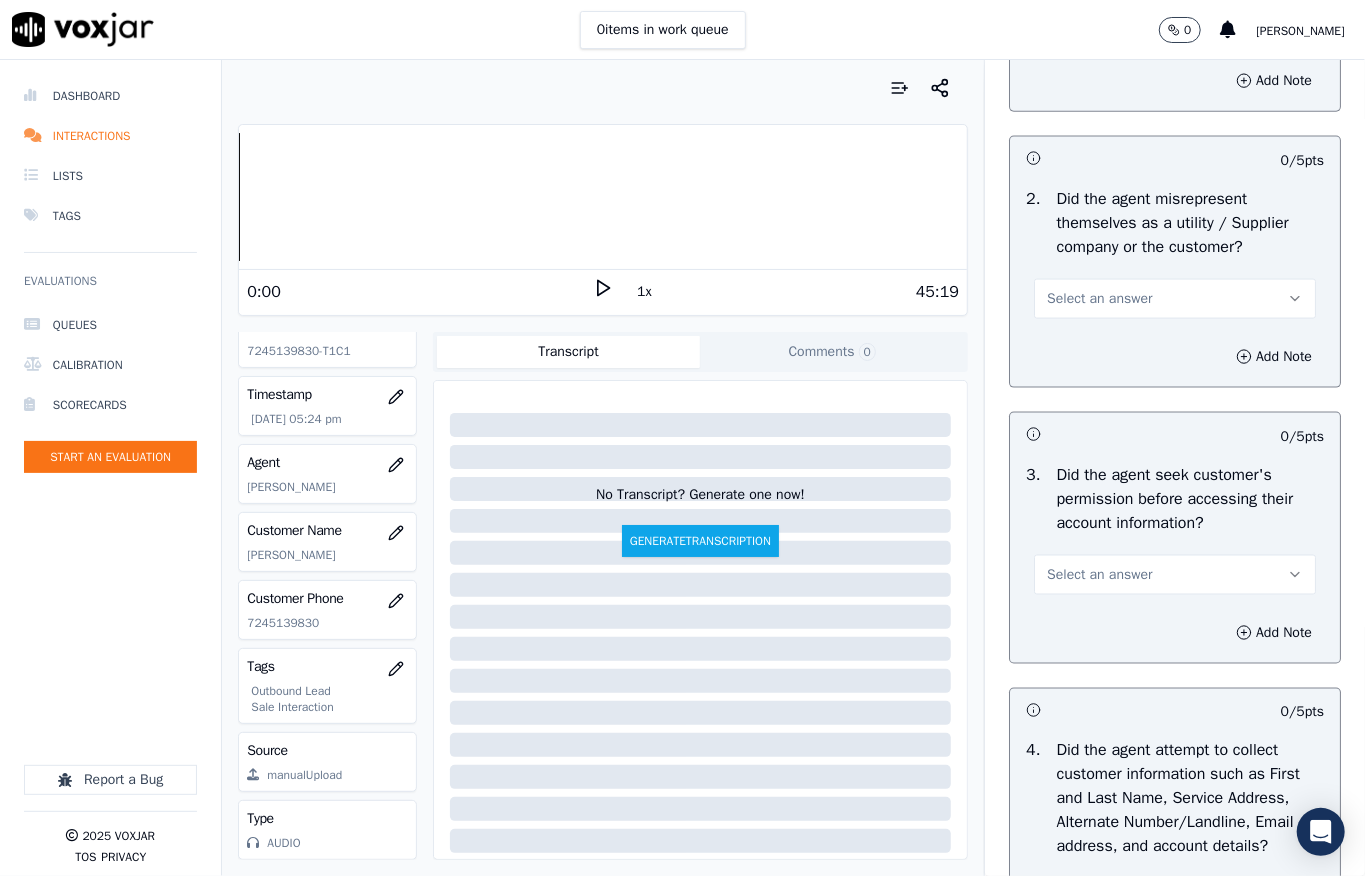 click at bounding box center (110, 696) 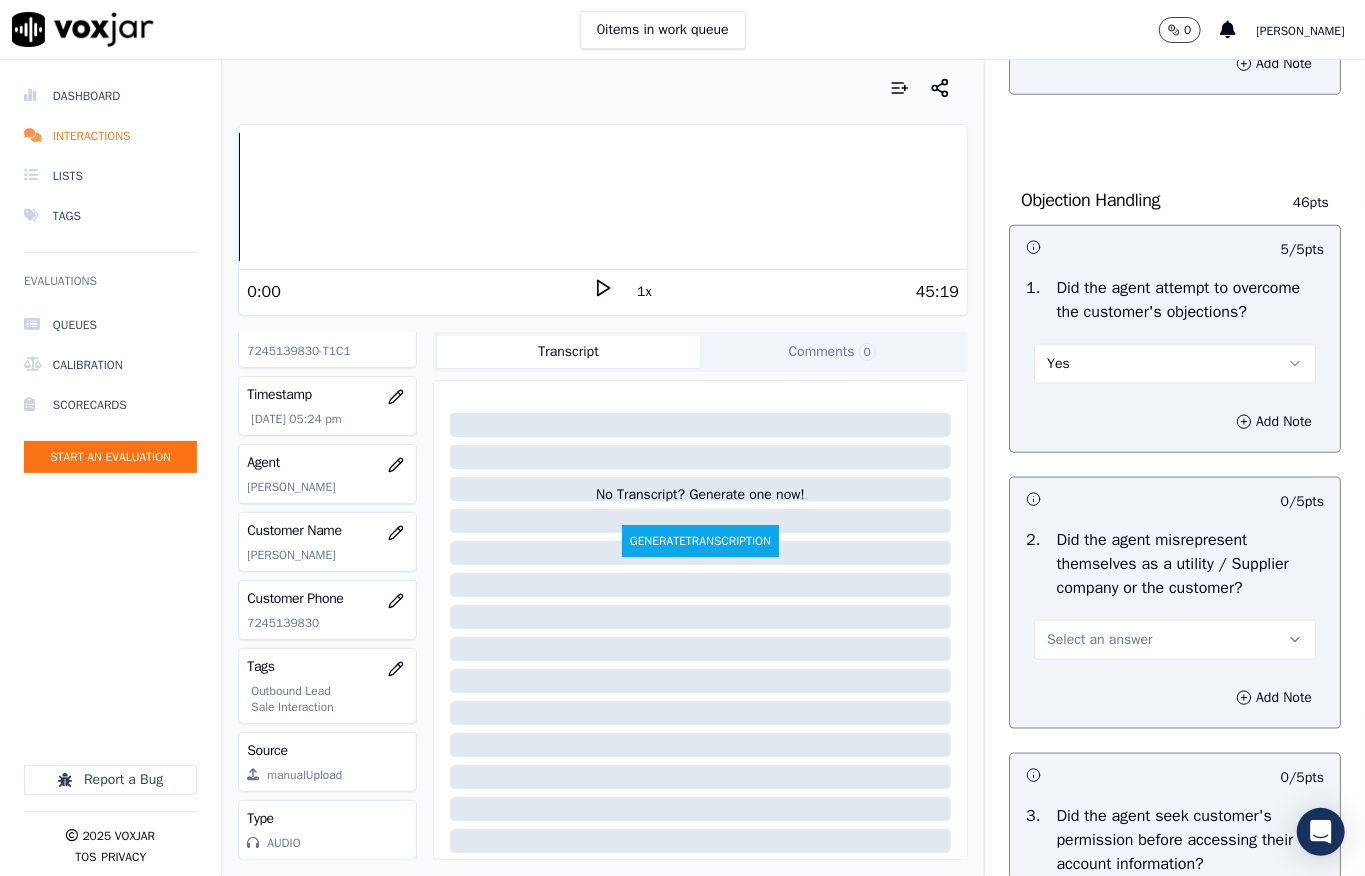 scroll, scrollTop: 1066, scrollLeft: 0, axis: vertical 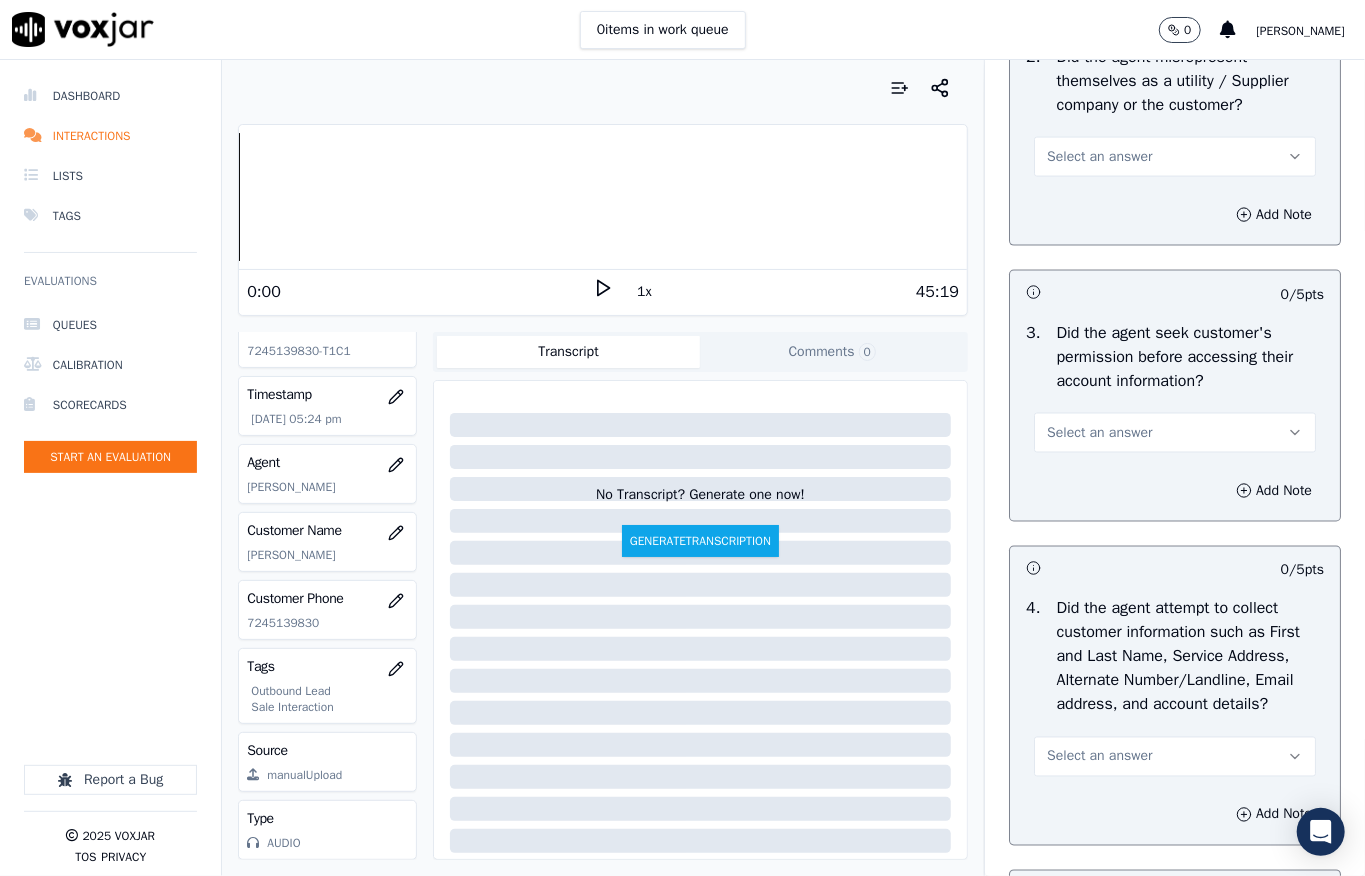 click on "Select an answer" at bounding box center (1099, 157) 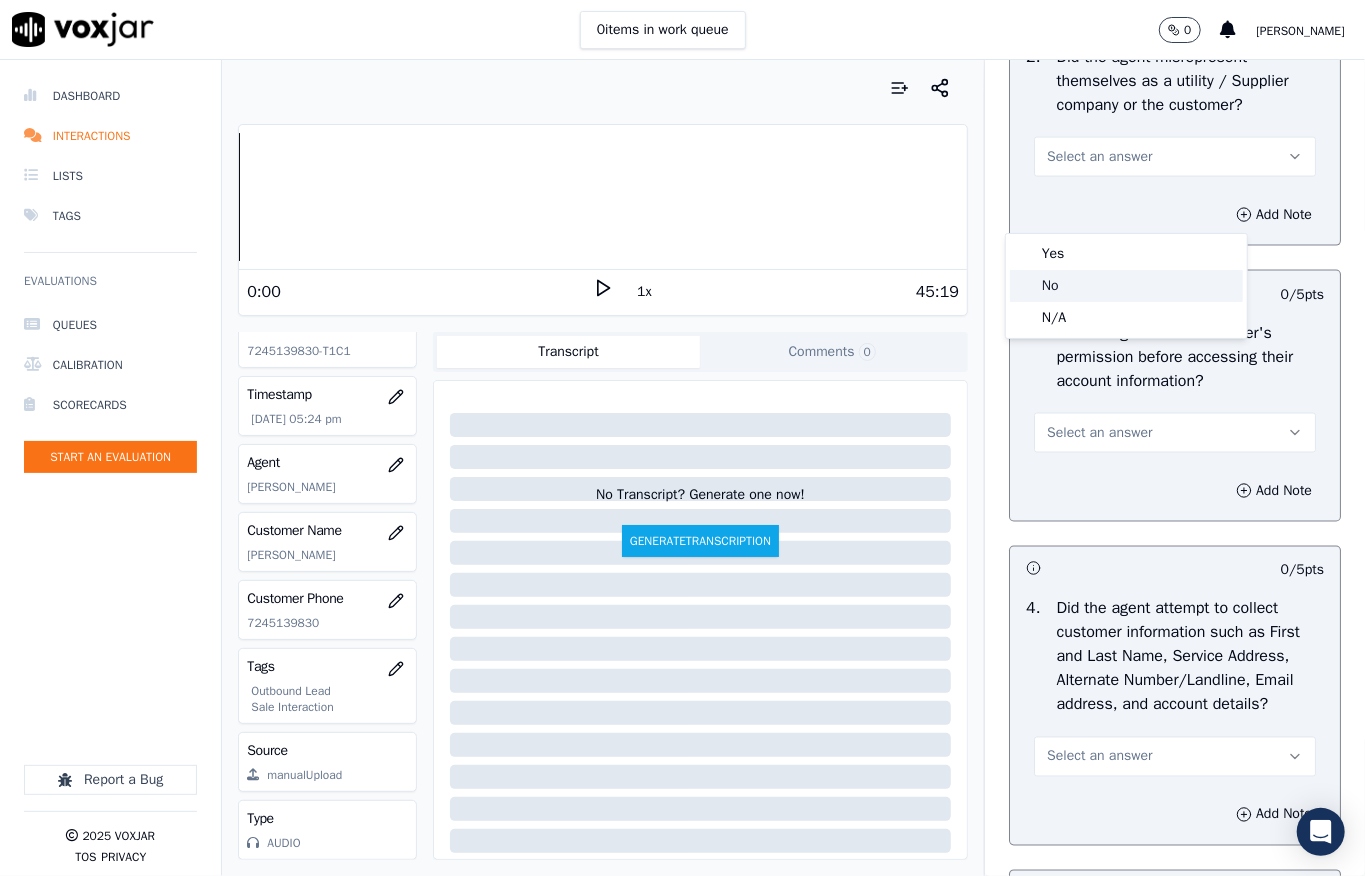 click on "No" 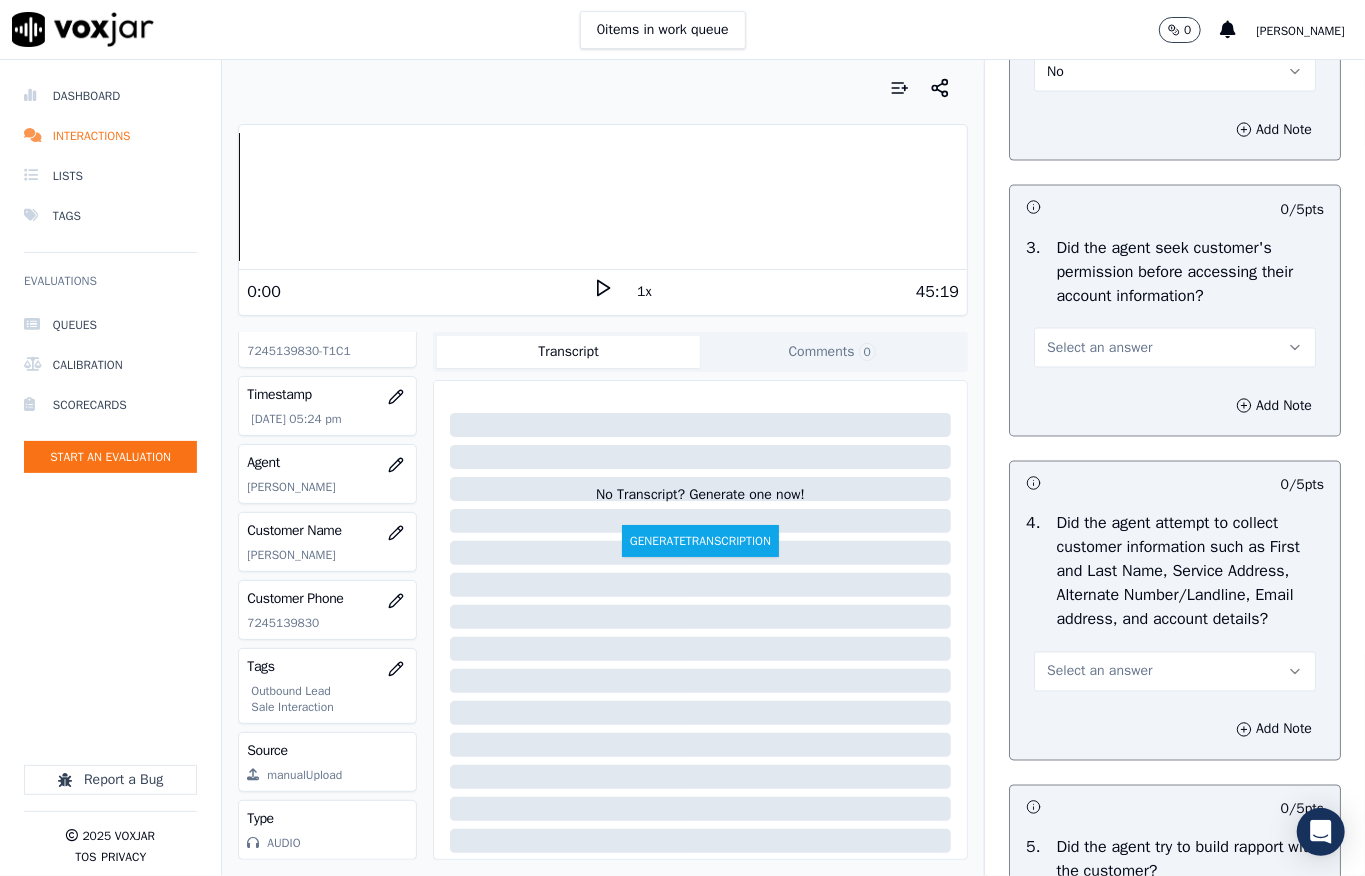 scroll, scrollTop: 1741, scrollLeft: 0, axis: vertical 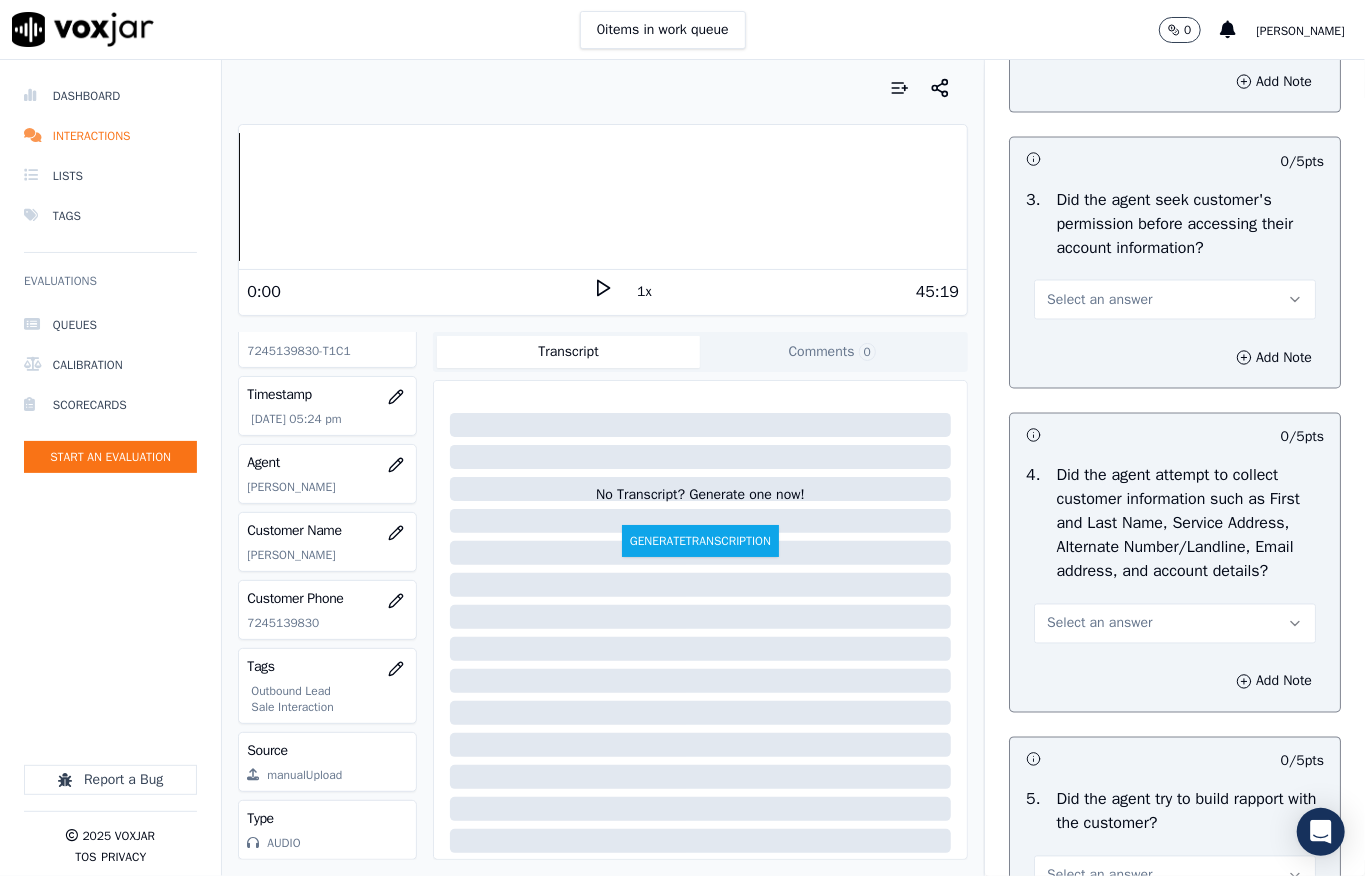 click on "Select an answer" at bounding box center [1099, 300] 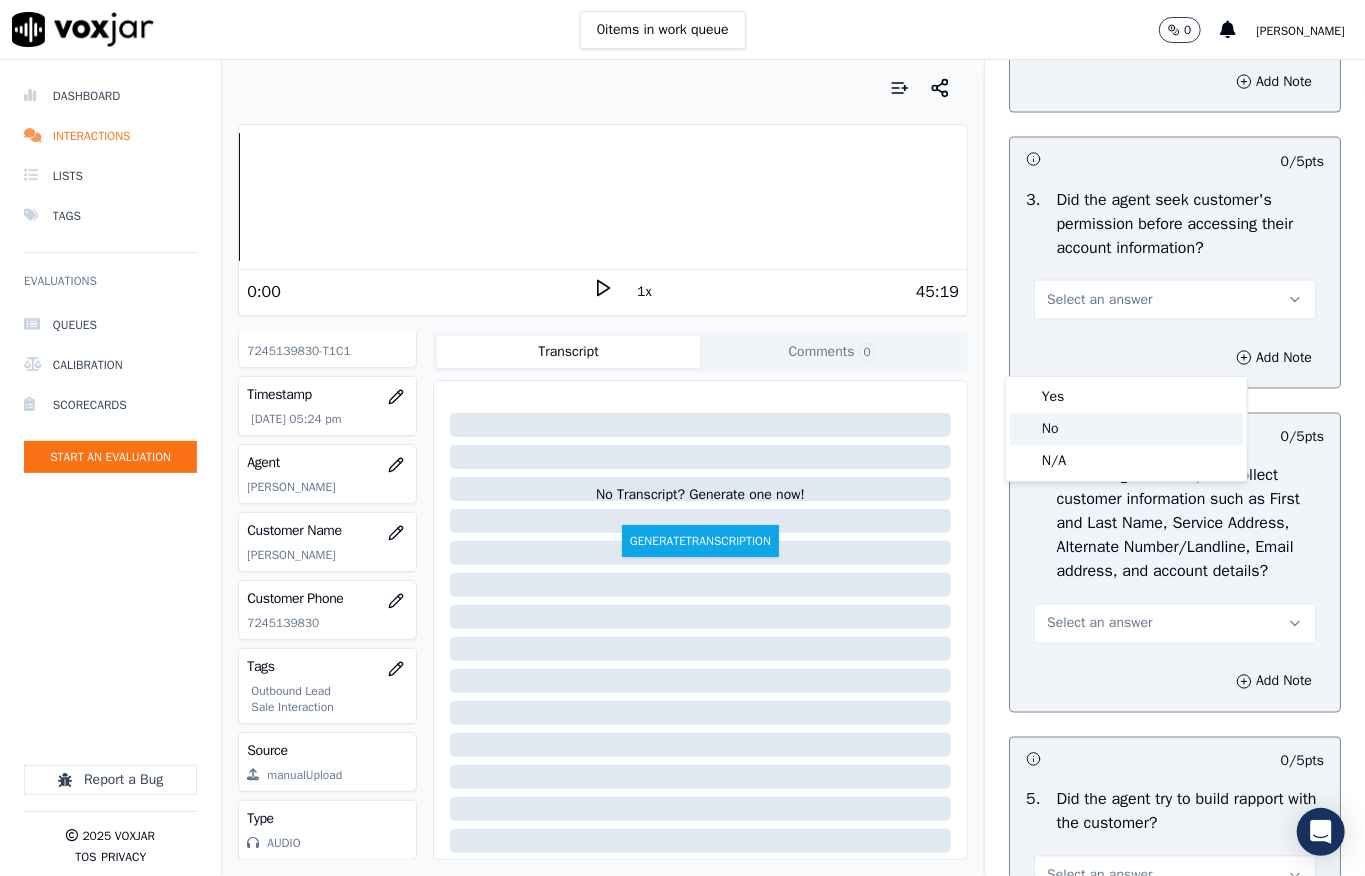 click on "No" 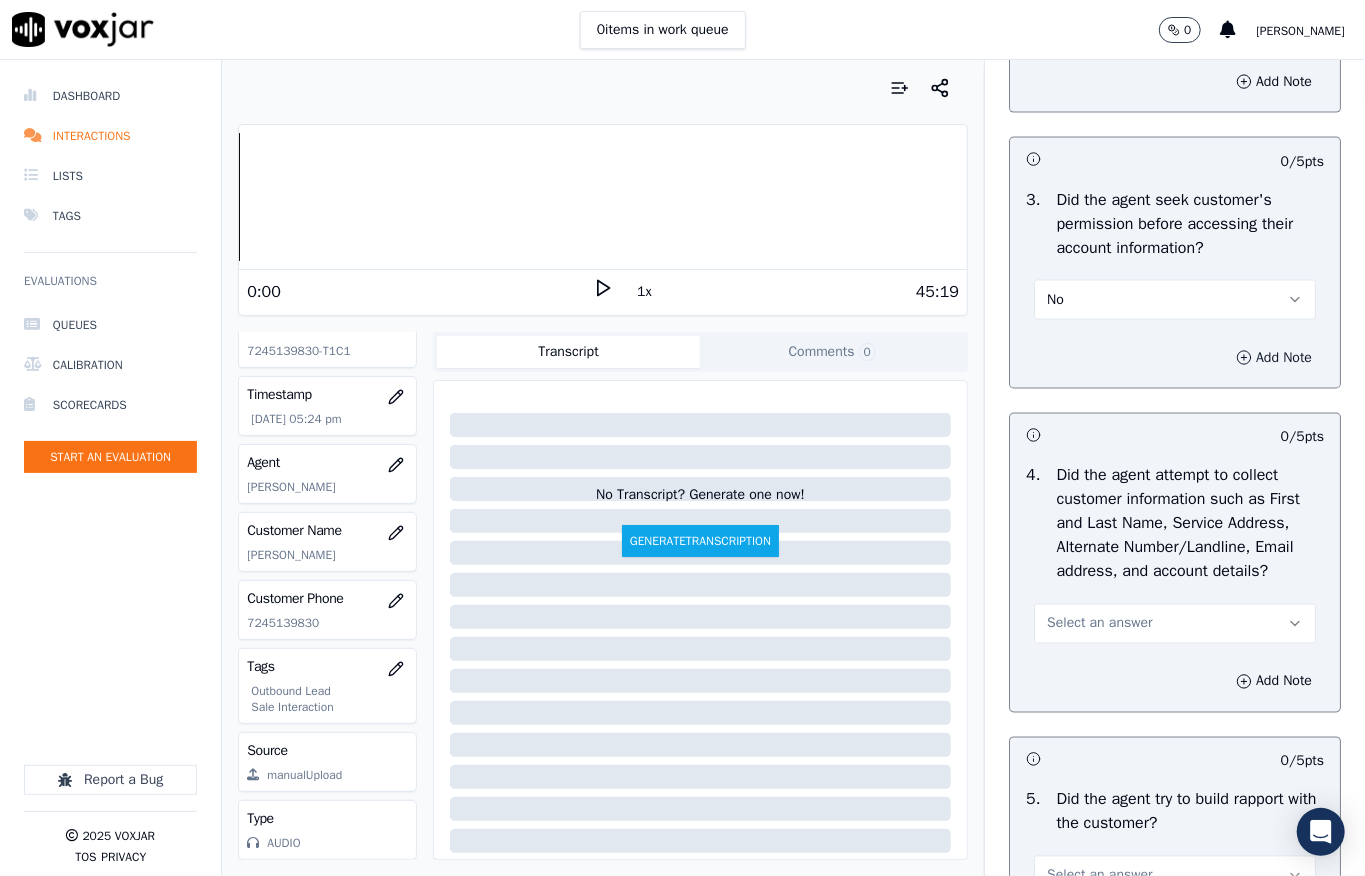click on "Add Note" at bounding box center (1274, 358) 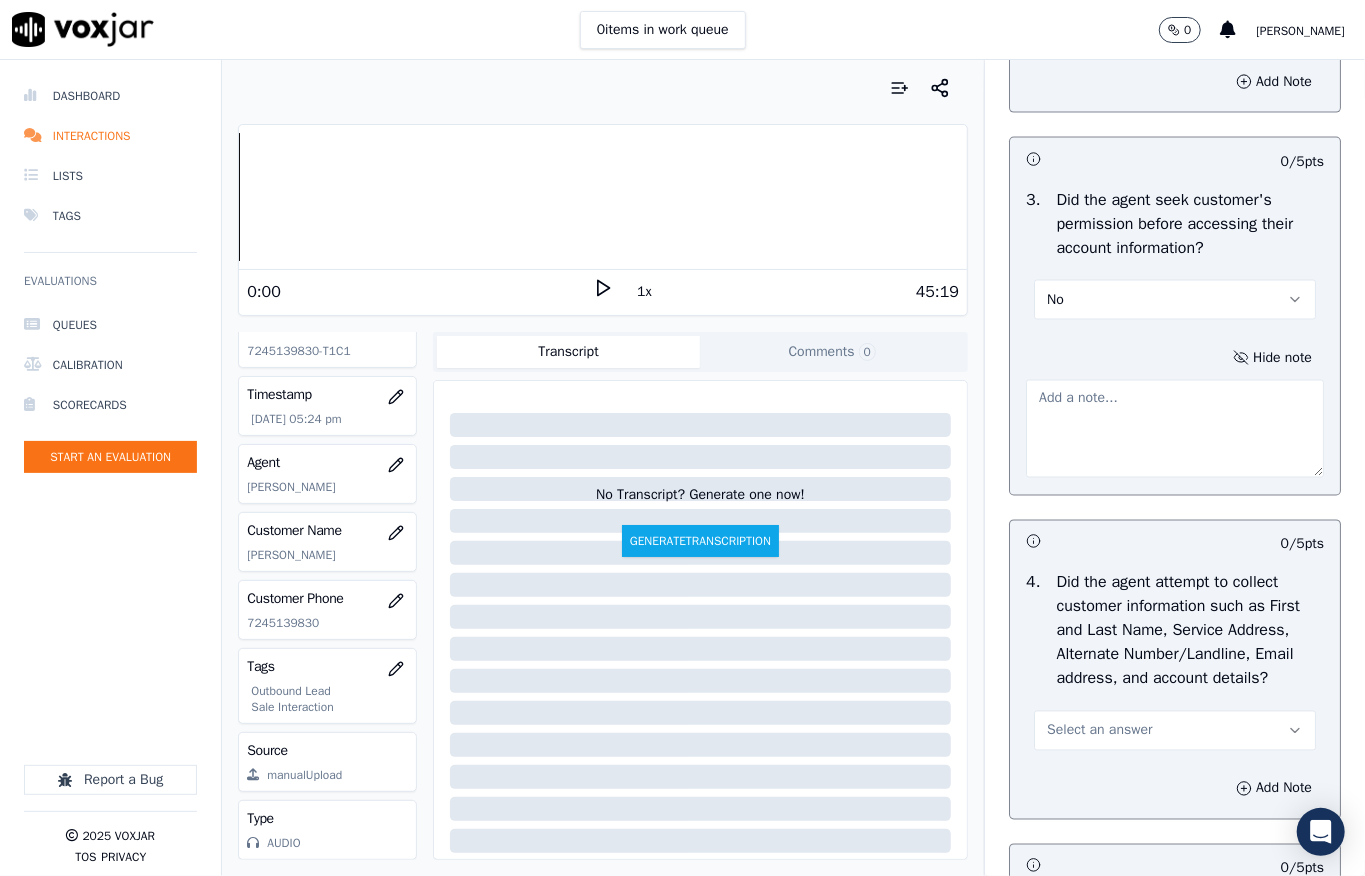click at bounding box center [1175, 429] 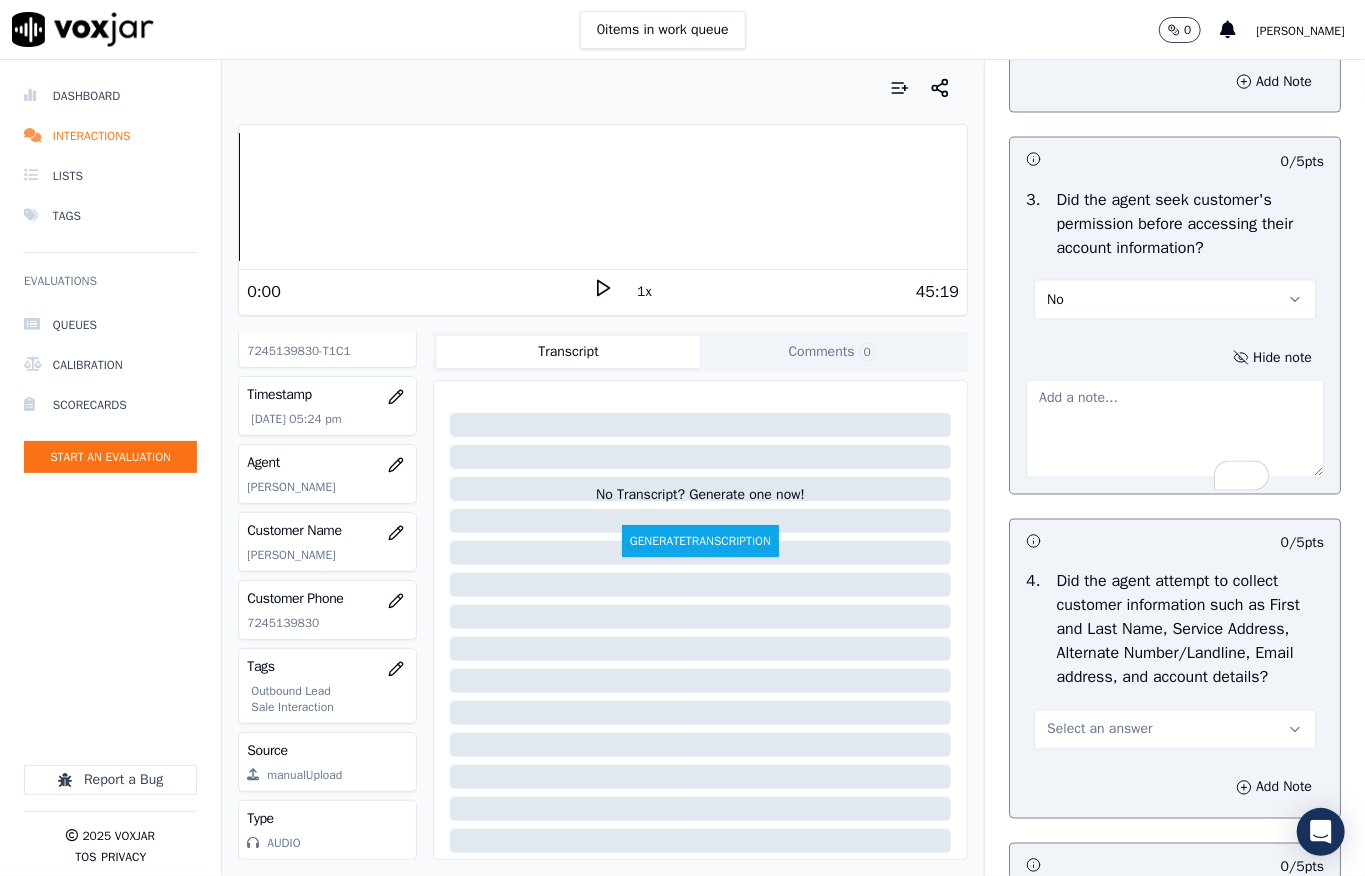 paste on "_@8:24 -  Agent shared the customer’s account information without first obtaining their permission //" 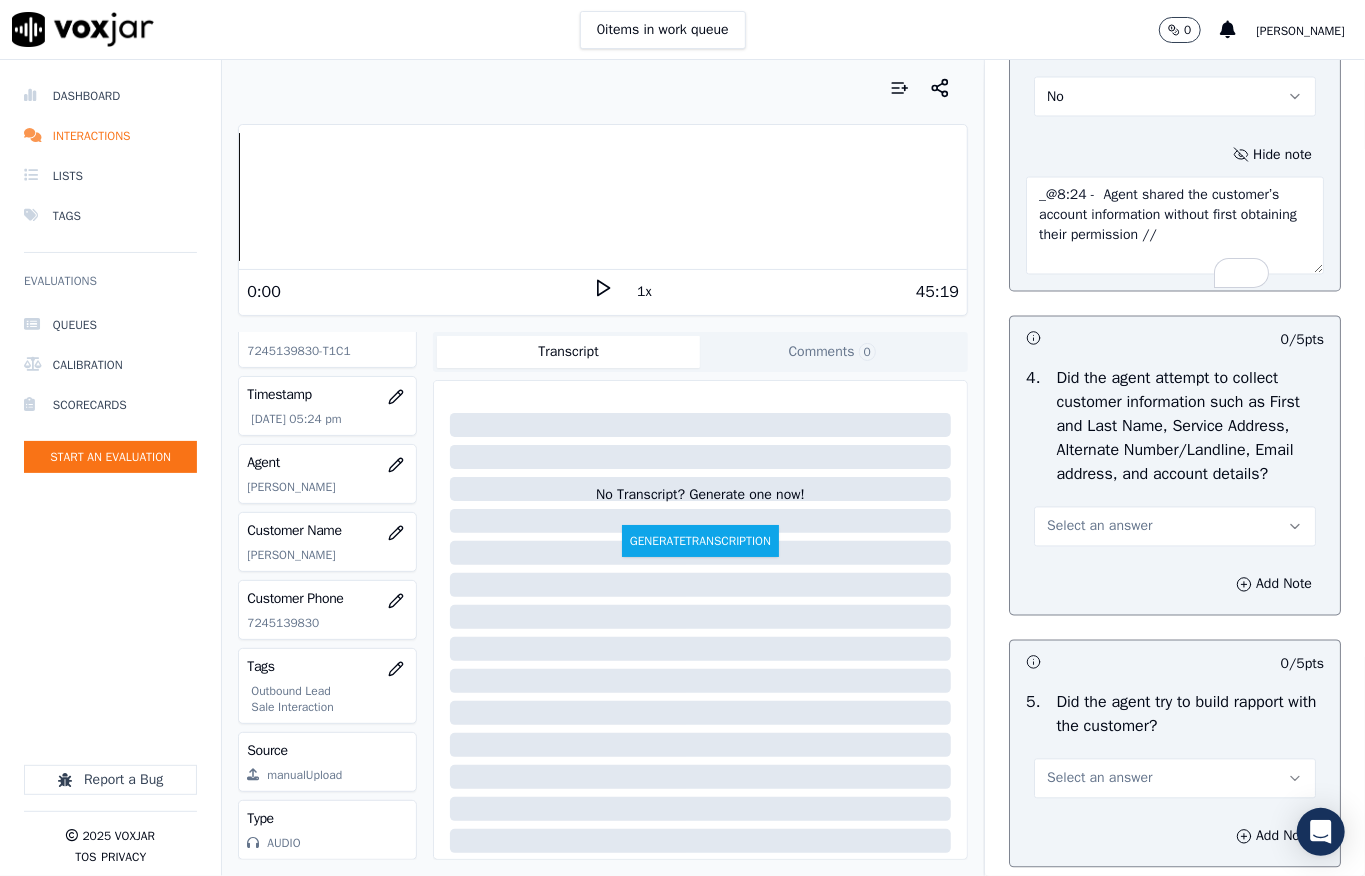 scroll, scrollTop: 2274, scrollLeft: 0, axis: vertical 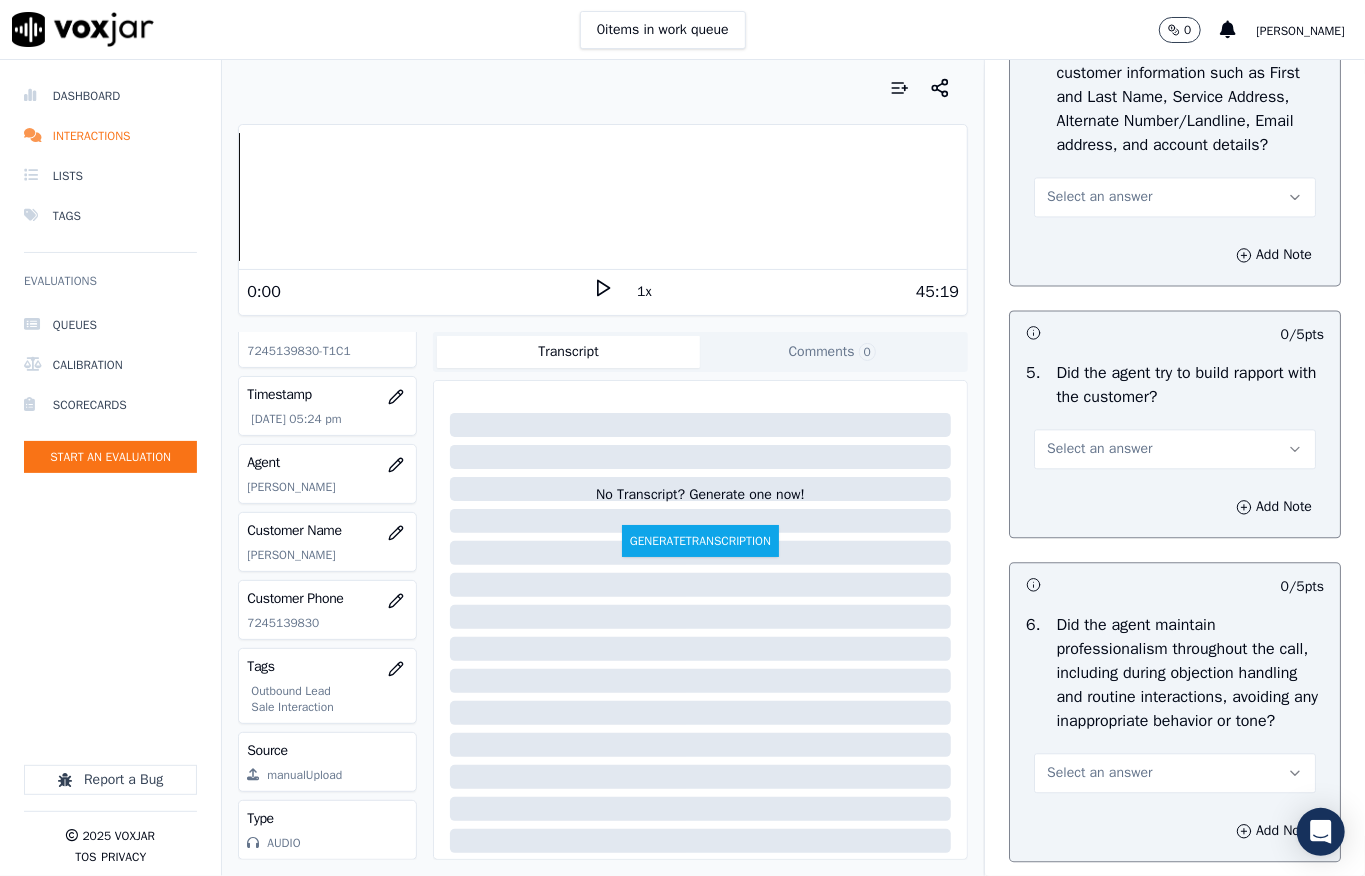 type on "_@8:24 -  Agent shared the customer’s account information without first obtaining their permission //" 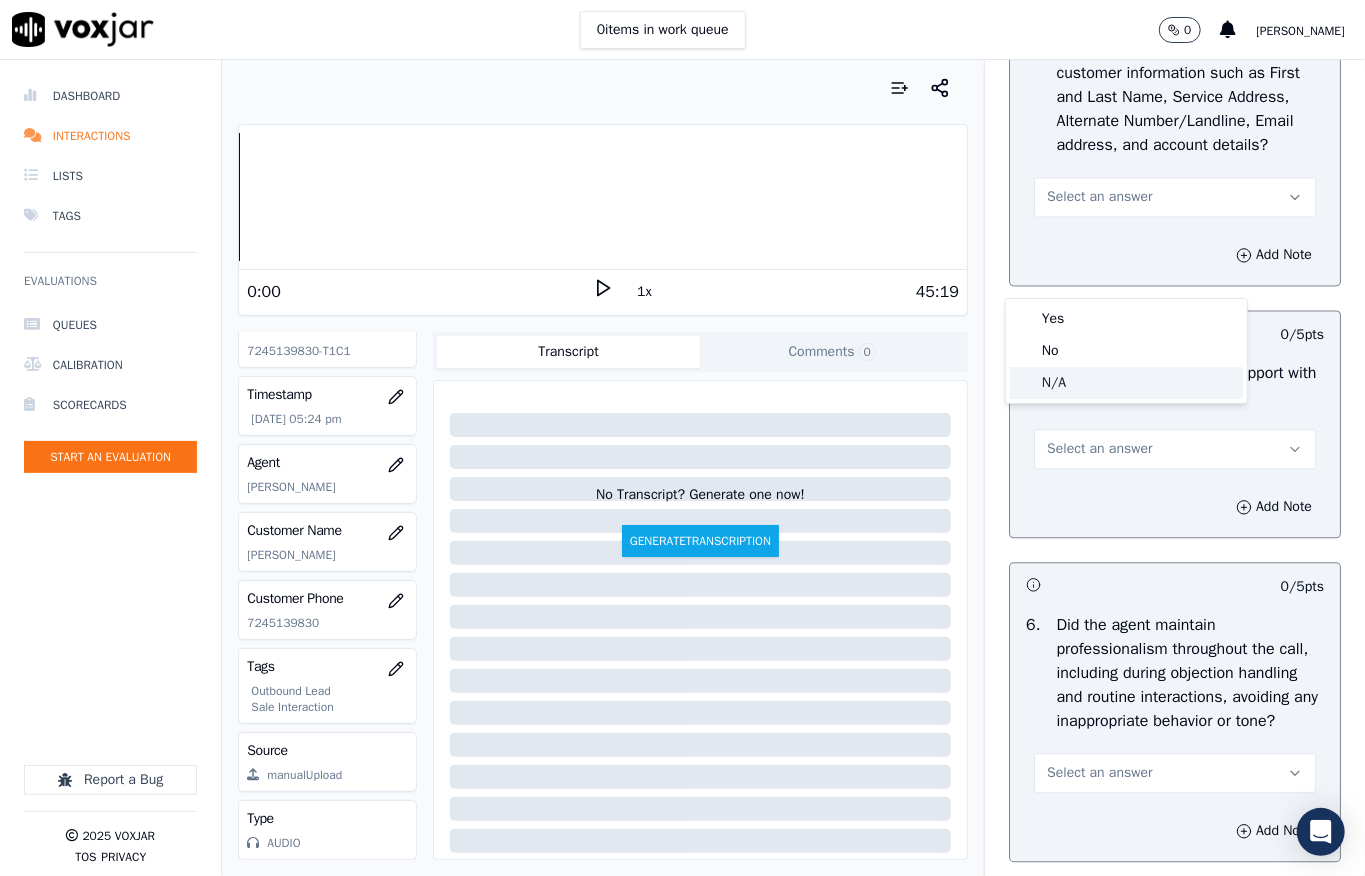 drag, startPoint x: 1070, startPoint y: 370, endPoint x: 1074, endPoint y: 358, distance: 12.649111 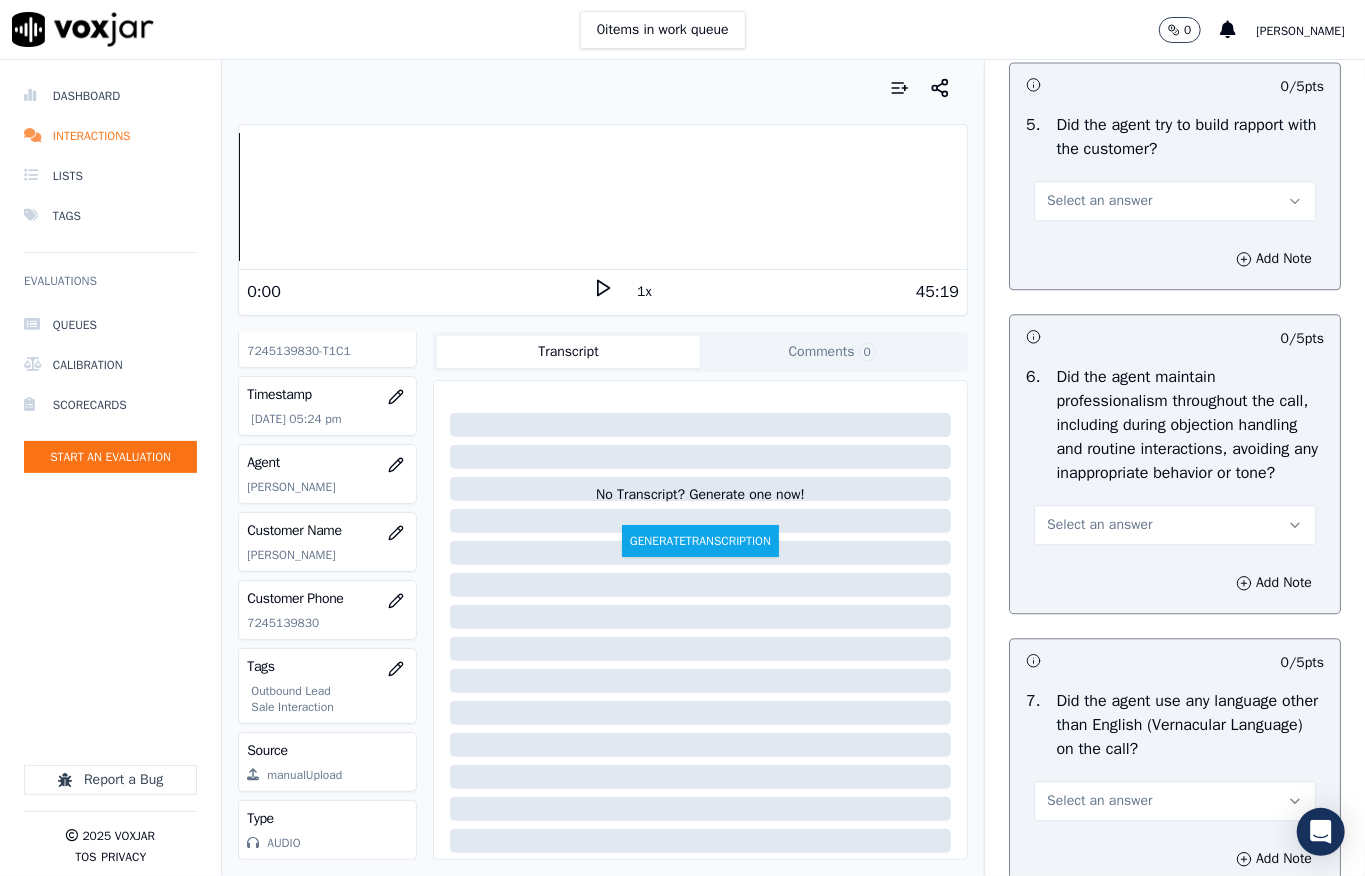 scroll, scrollTop: 2541, scrollLeft: 0, axis: vertical 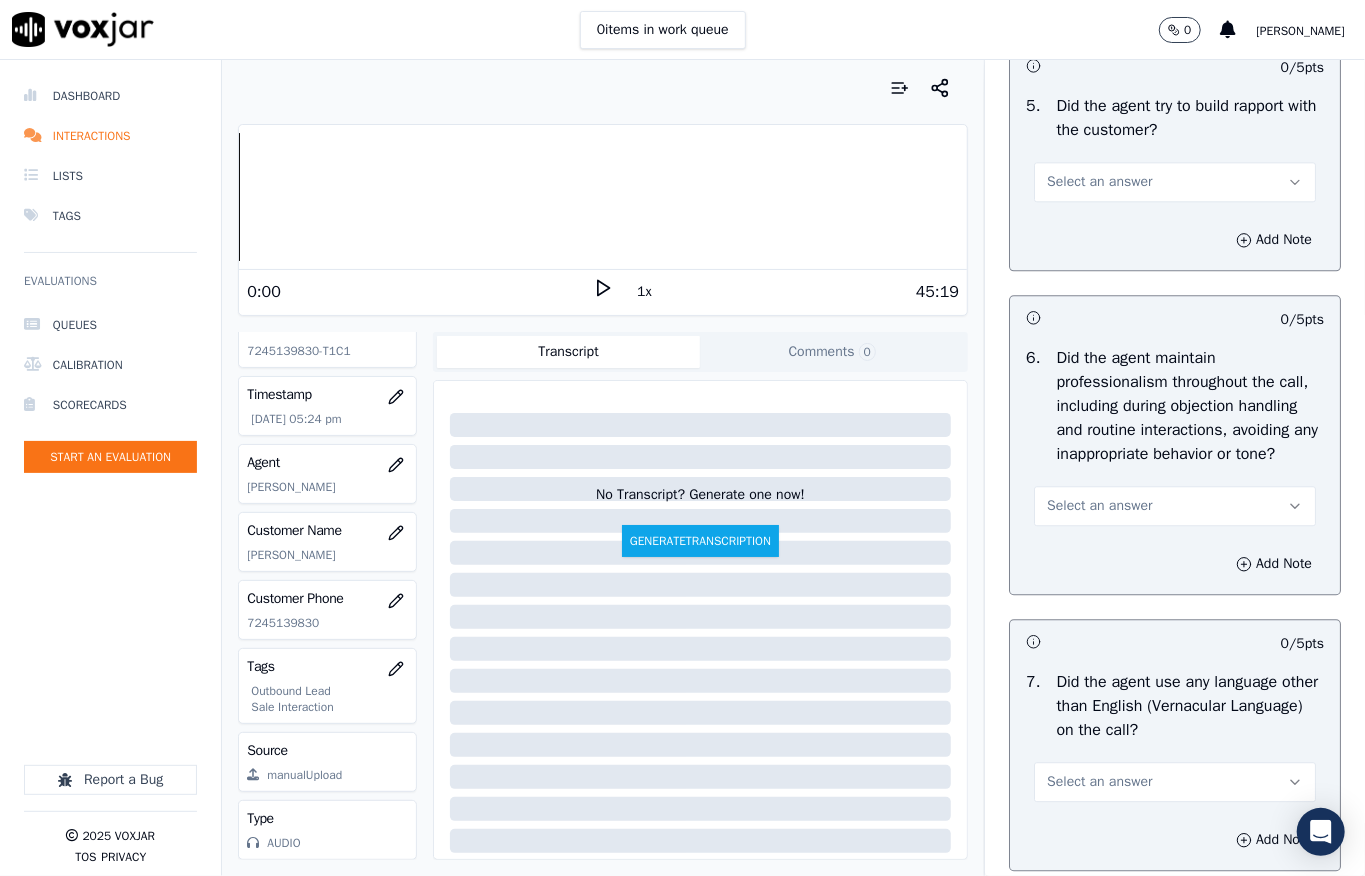 click on "Select an answer" at bounding box center (1175, 182) 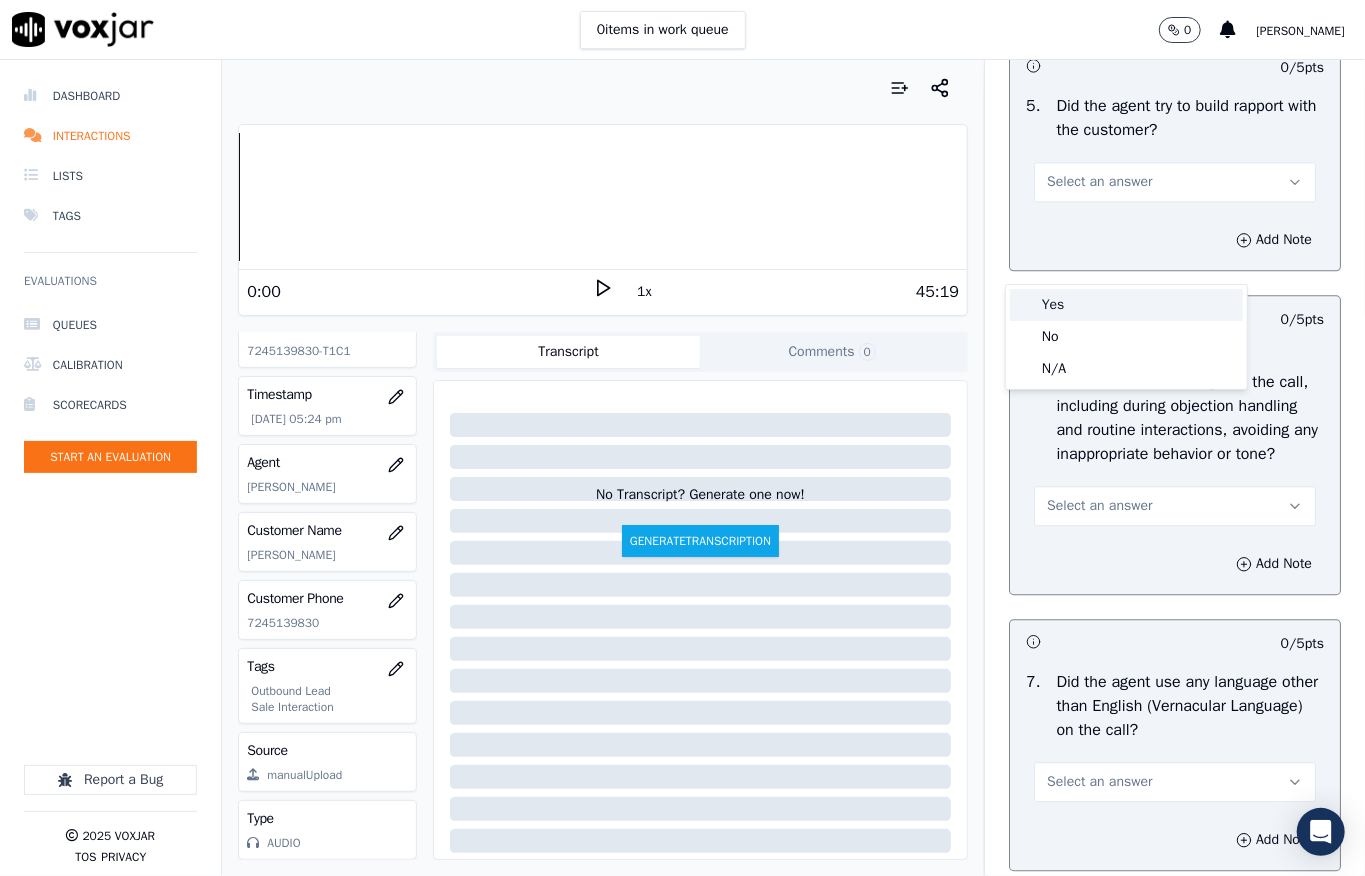 click on "Yes" at bounding box center (1126, 305) 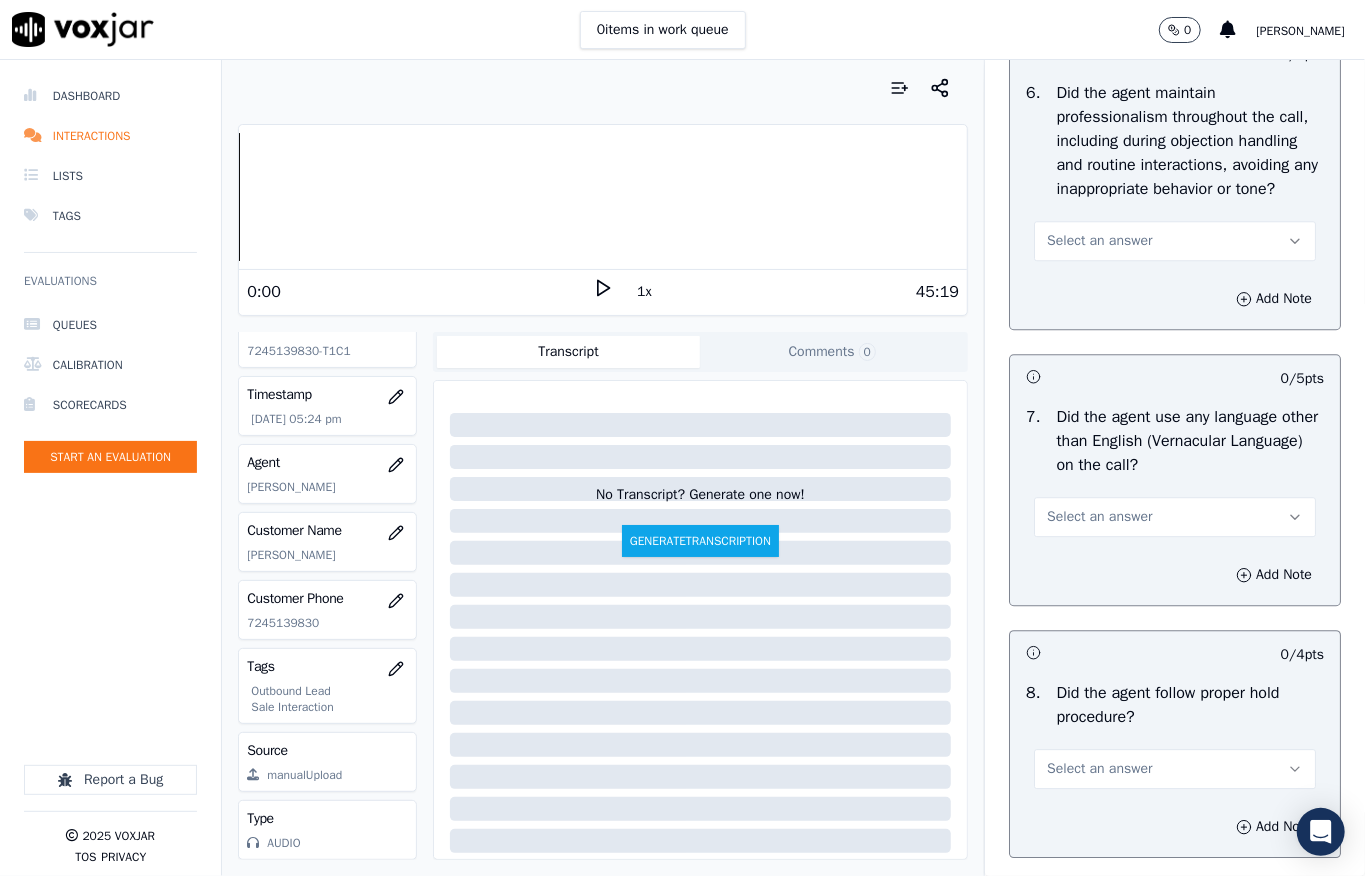 scroll, scrollTop: 2808, scrollLeft: 0, axis: vertical 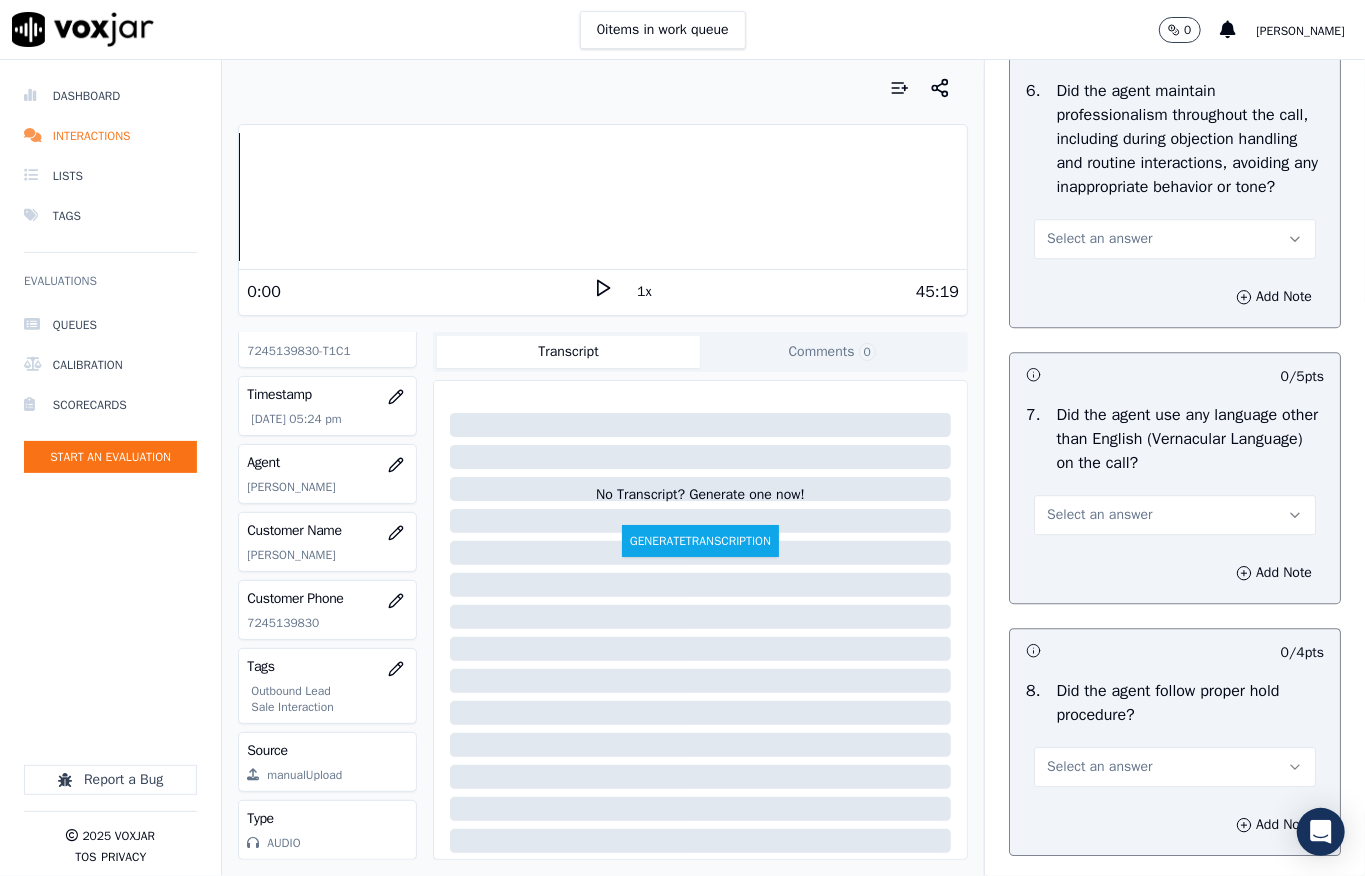 click on "Select an answer" at bounding box center (1099, 239) 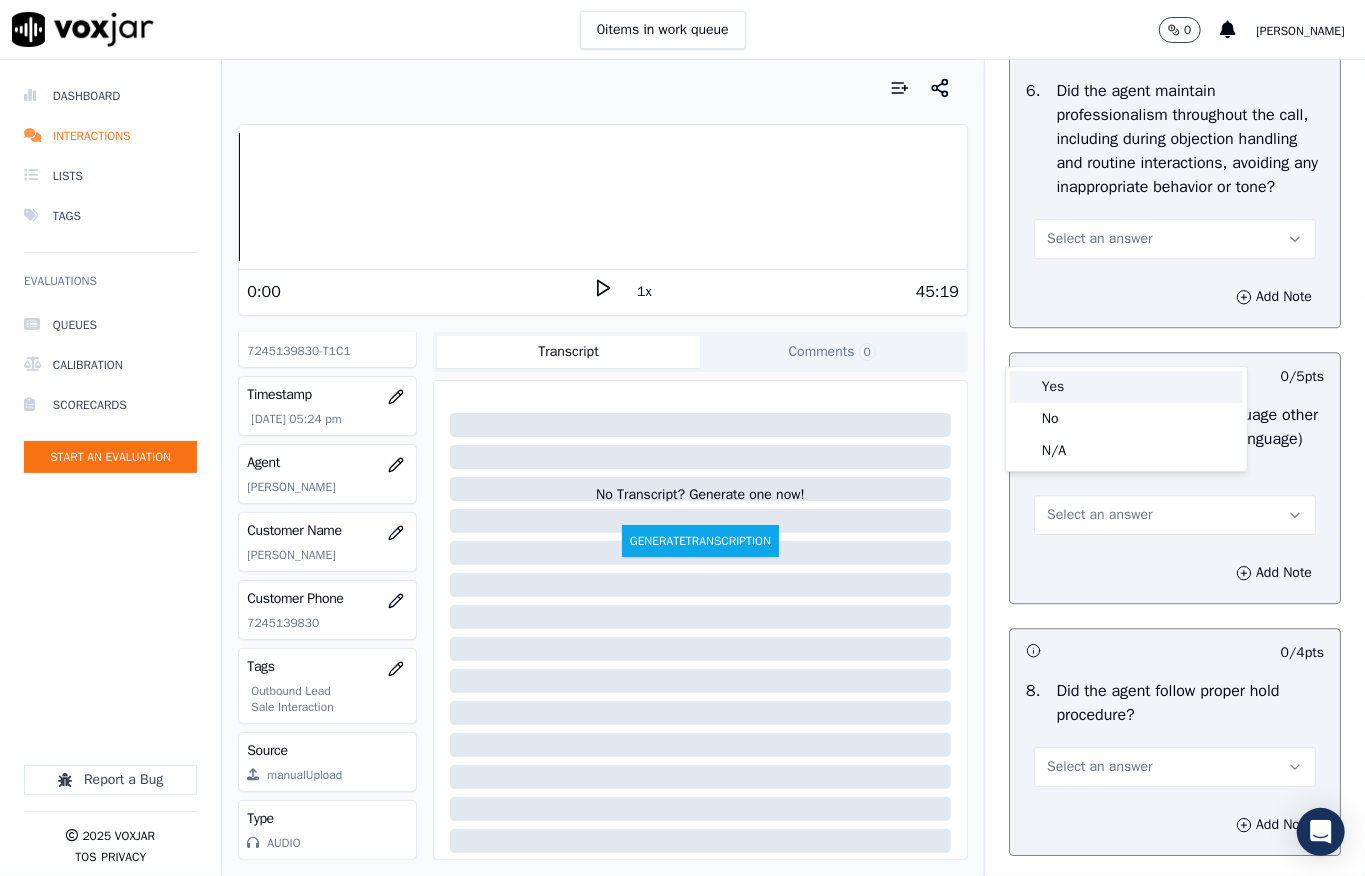 click on "Yes" at bounding box center (1126, 387) 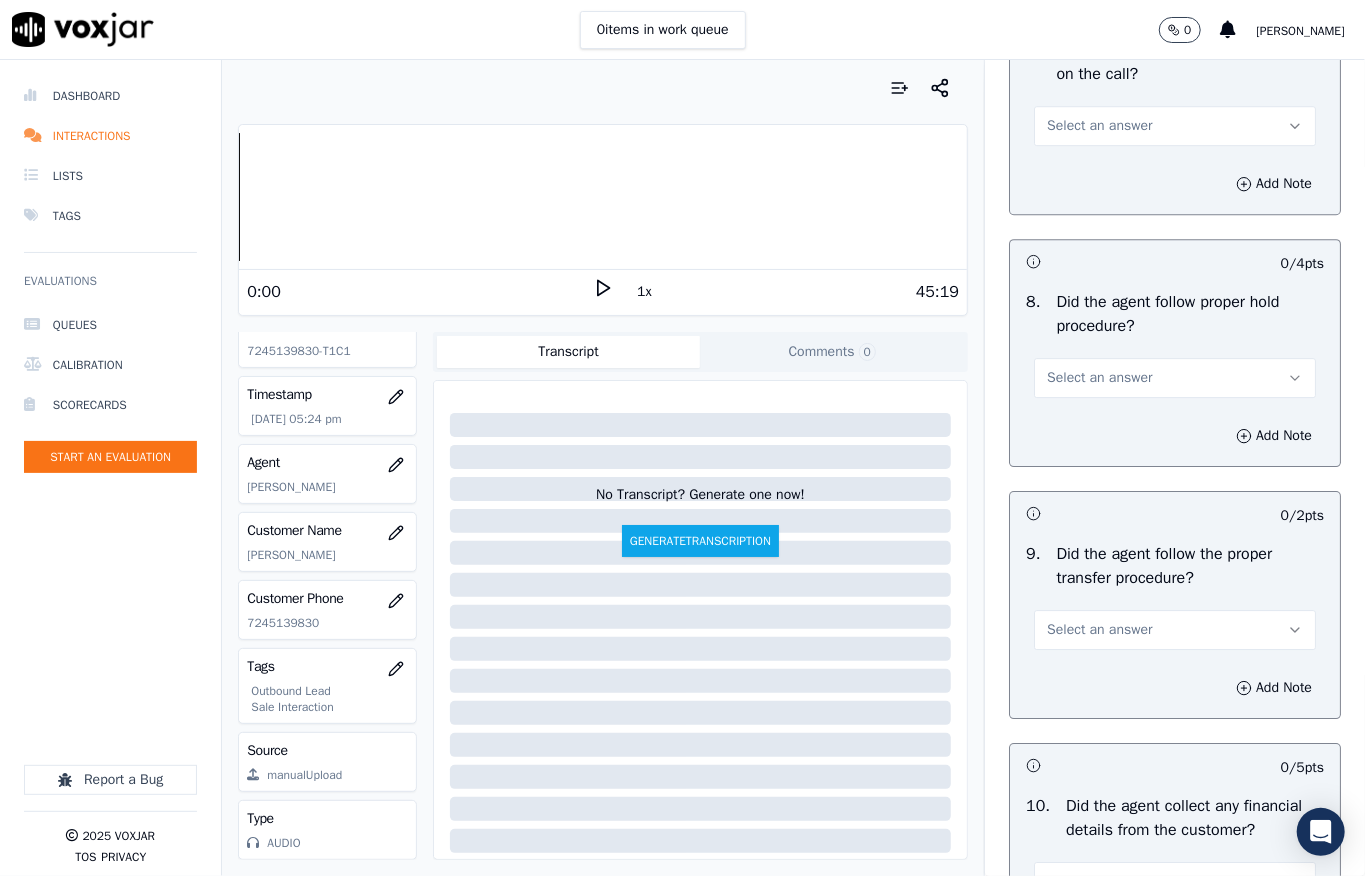 scroll, scrollTop: 3208, scrollLeft: 0, axis: vertical 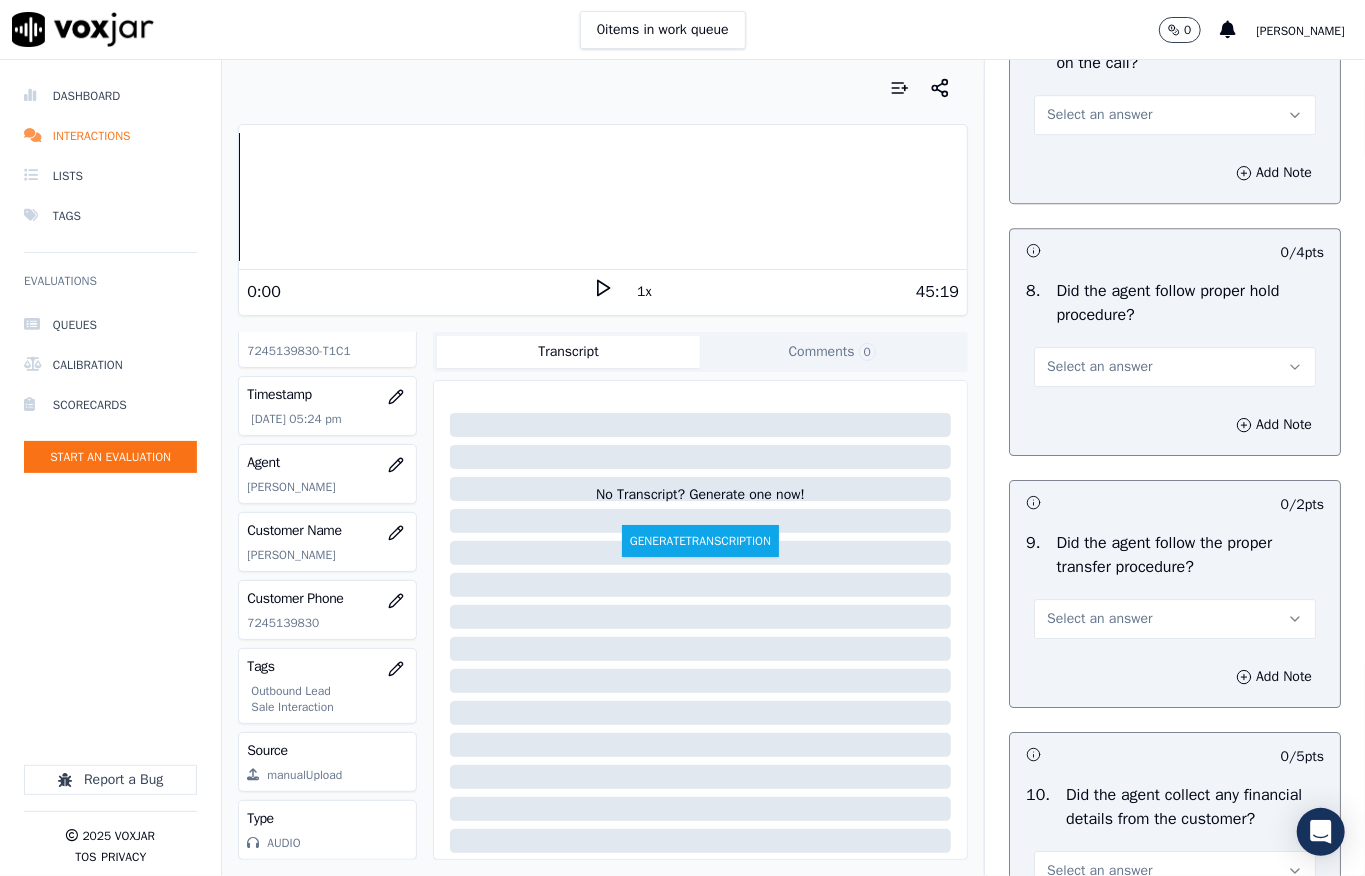 click on "Select an answer" at bounding box center [1099, 115] 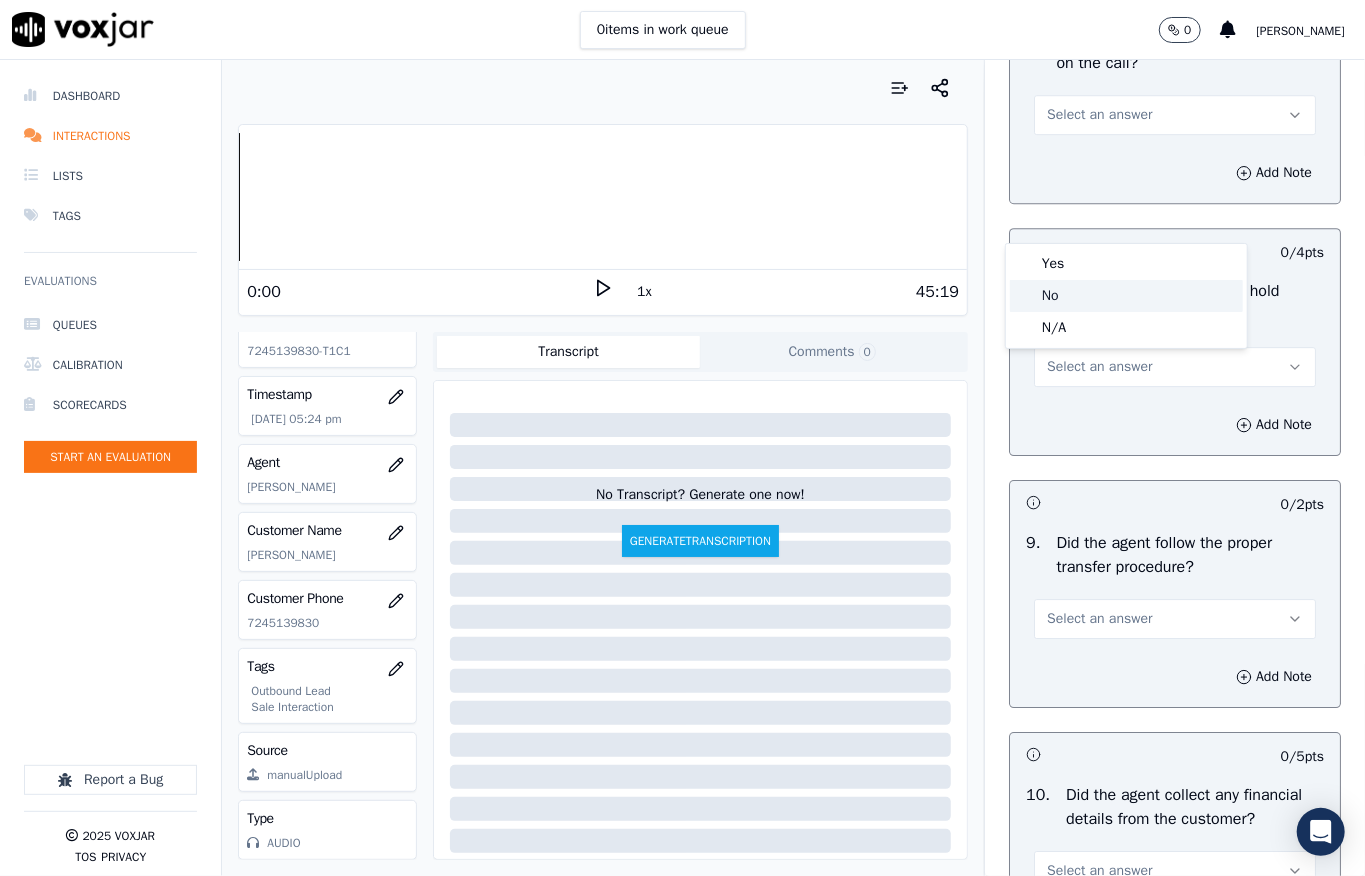 click on "No" 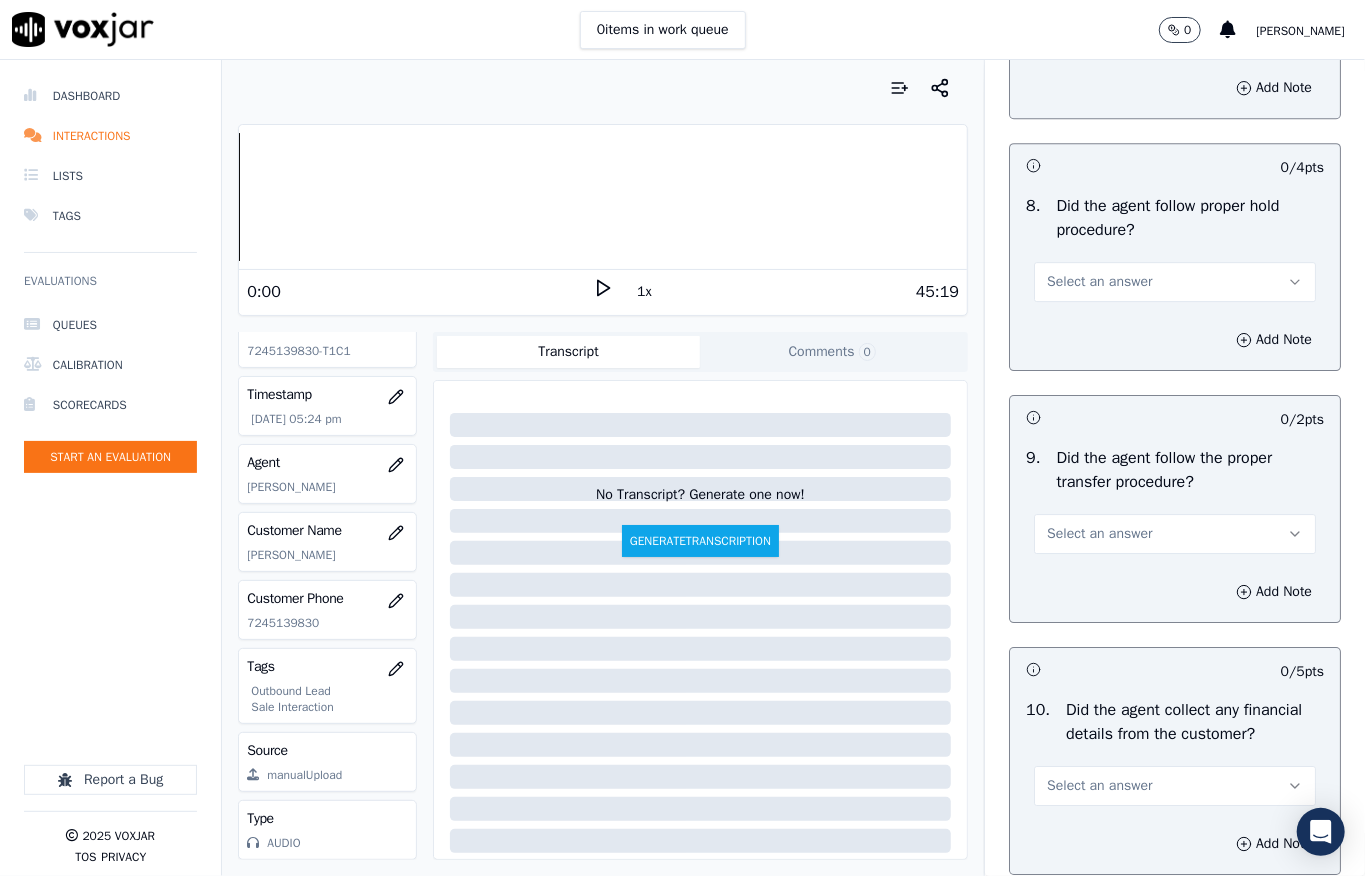 scroll, scrollTop: 3341, scrollLeft: 0, axis: vertical 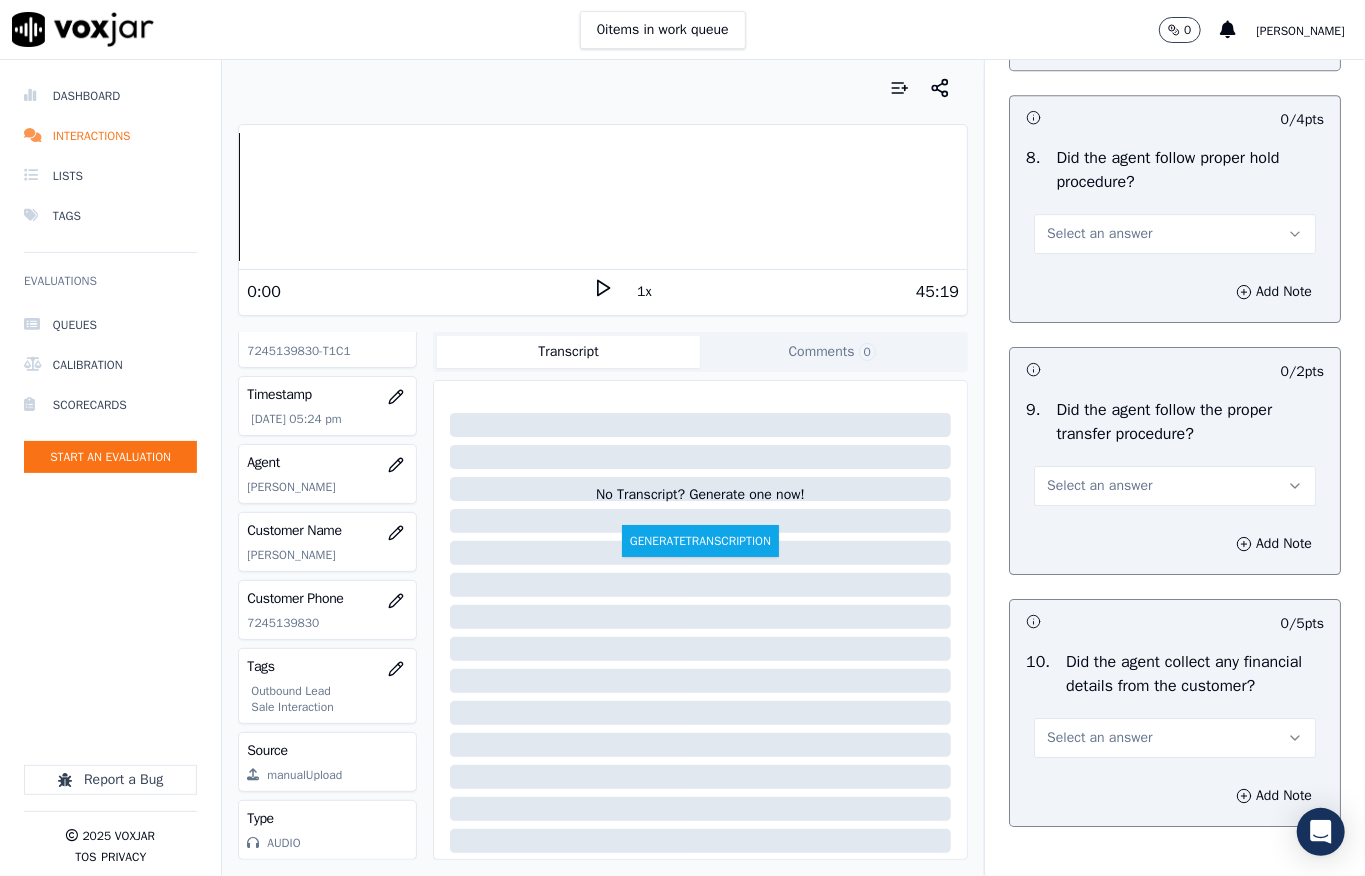 click on "Select an answer" at bounding box center (1099, 234) 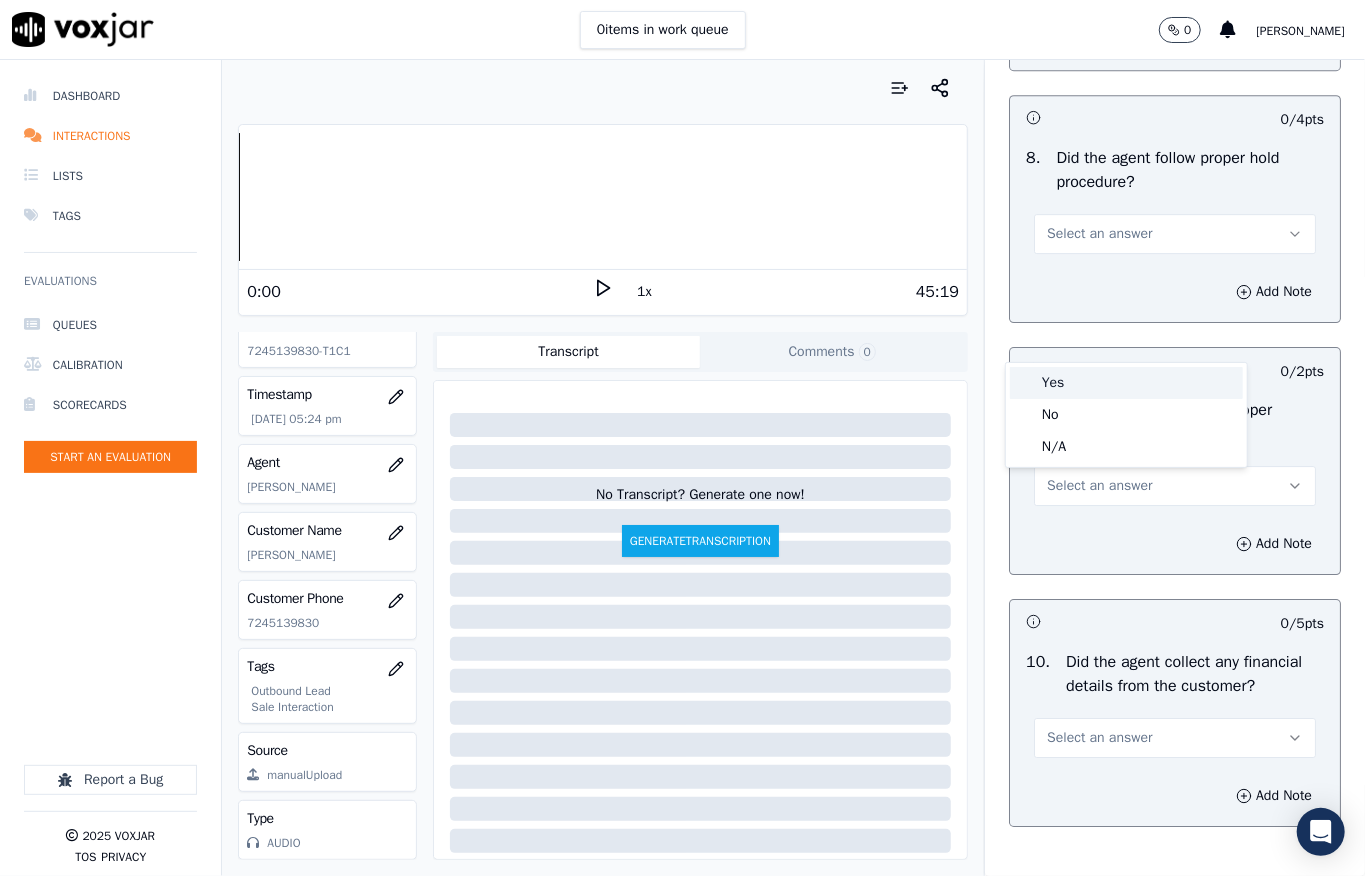 click on "Yes" at bounding box center [1126, 383] 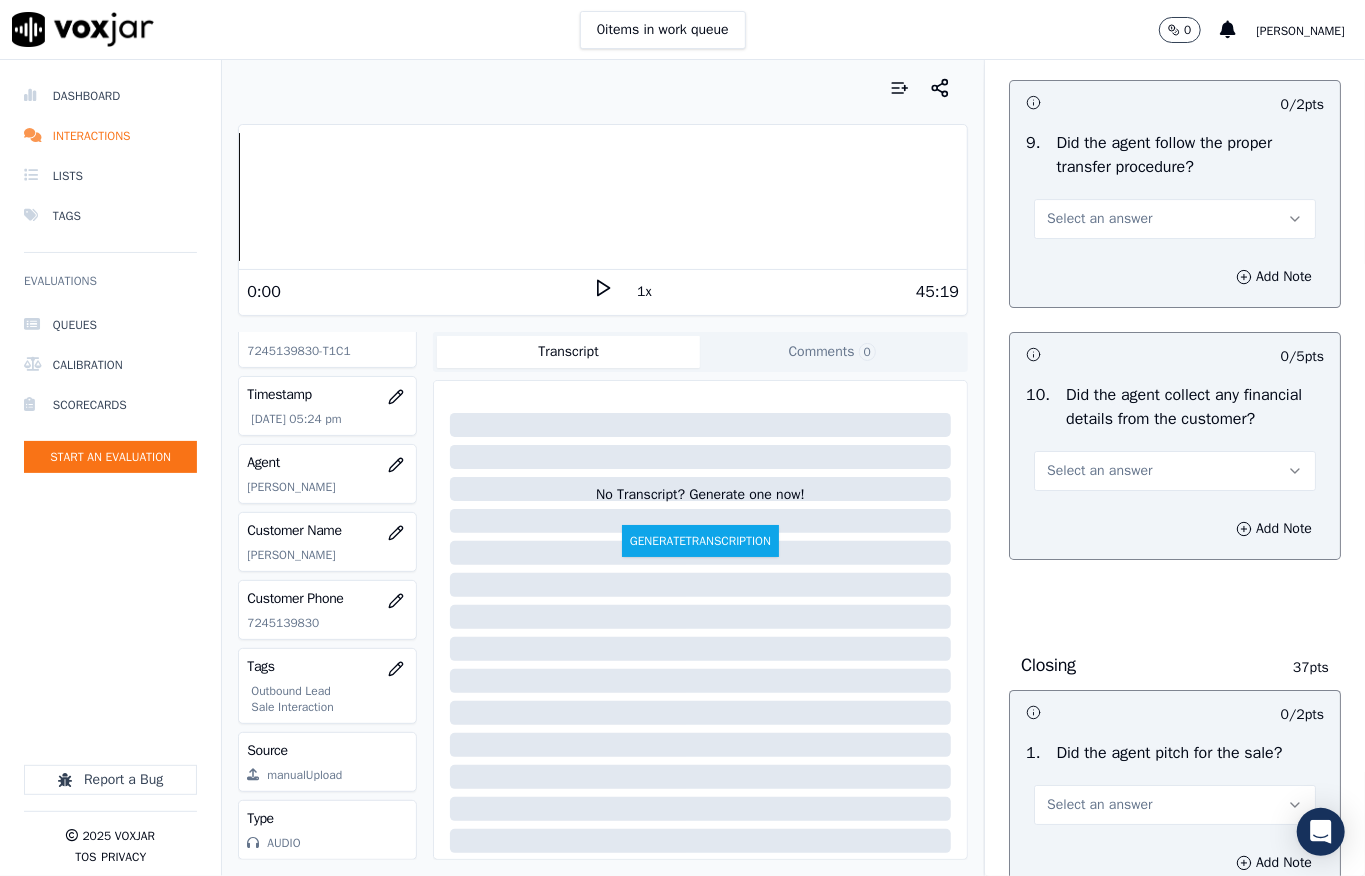 scroll, scrollTop: 3474, scrollLeft: 0, axis: vertical 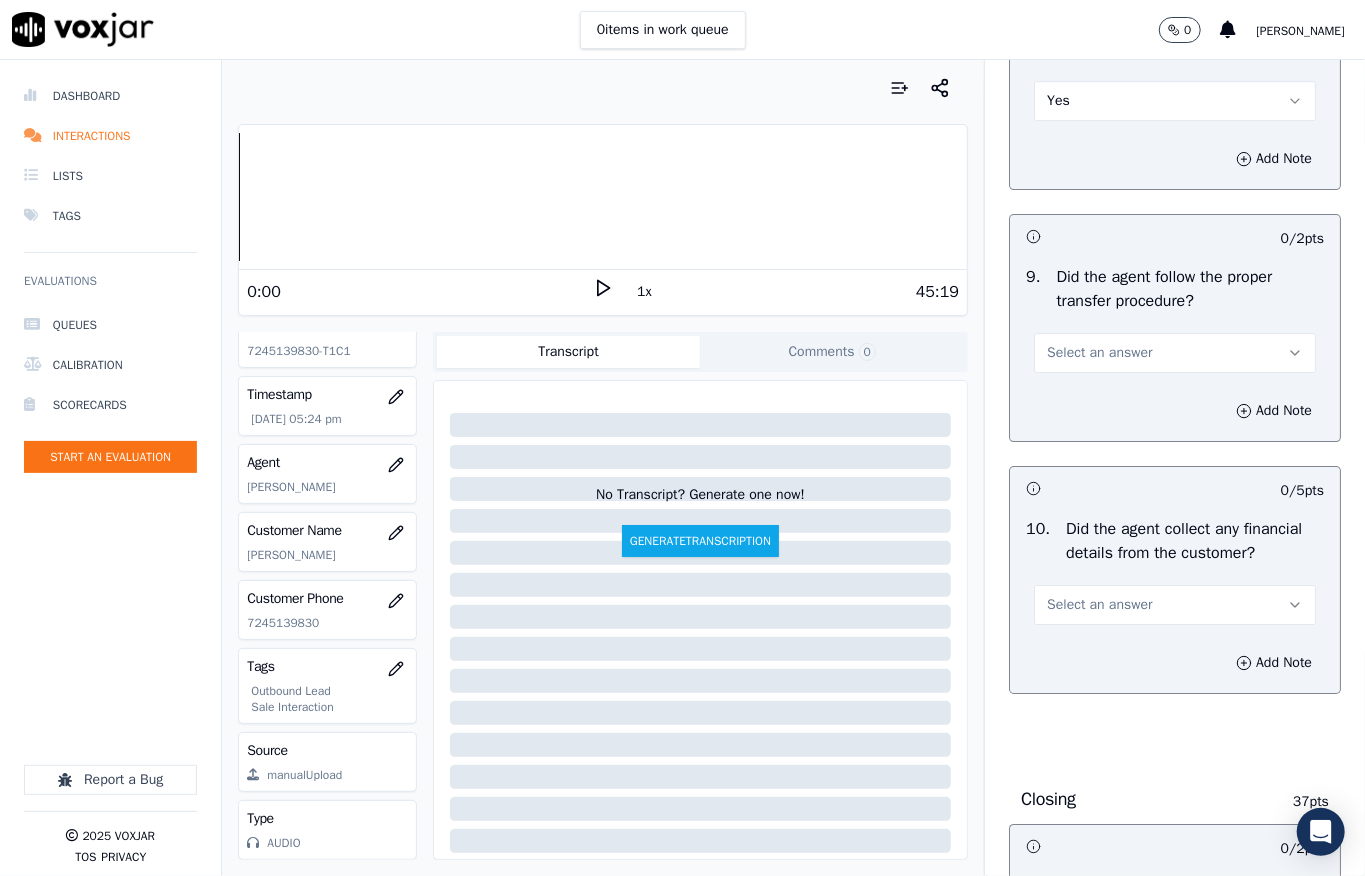 click on "Yes" at bounding box center (1175, 101) 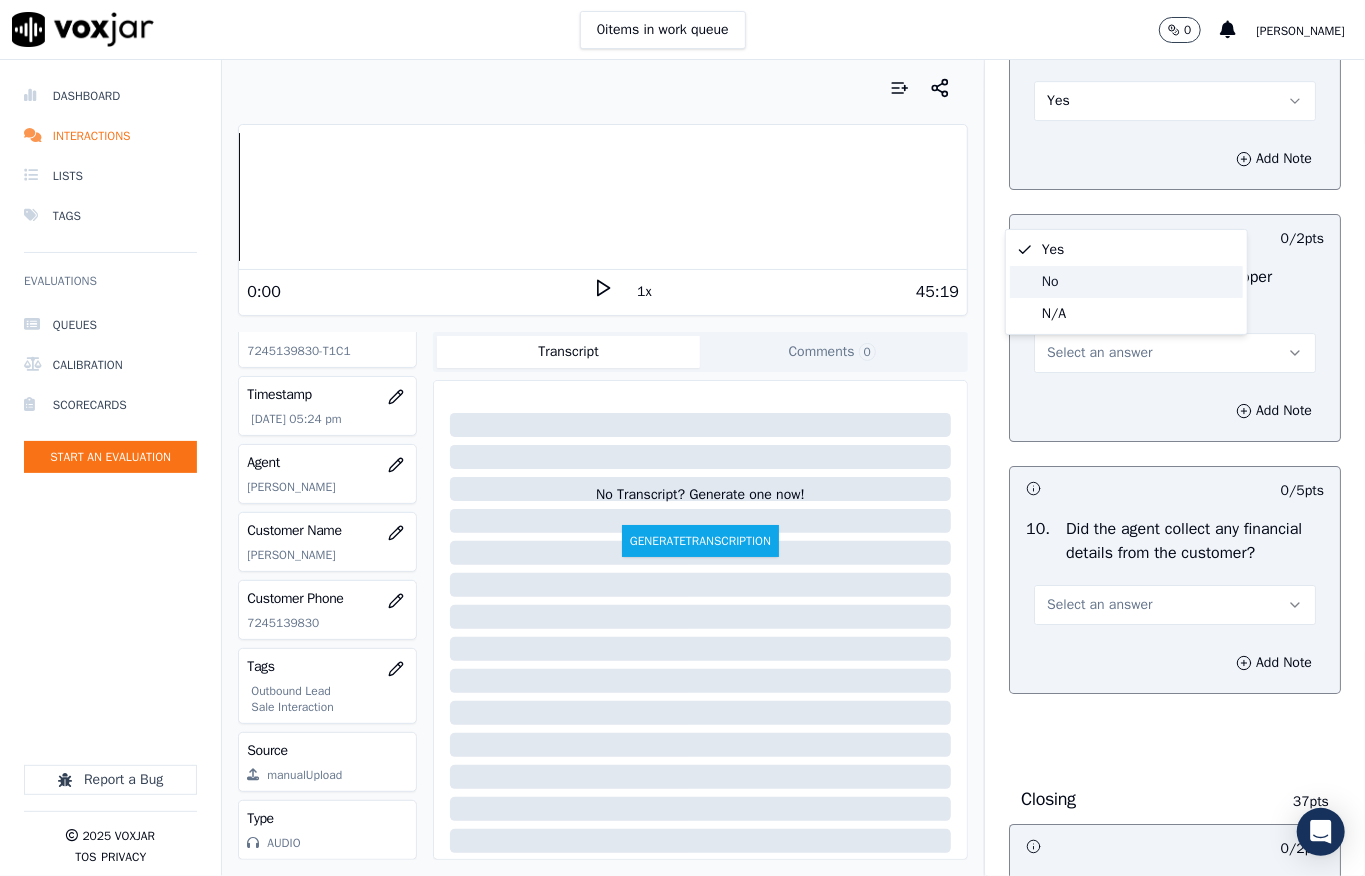 click on "No" 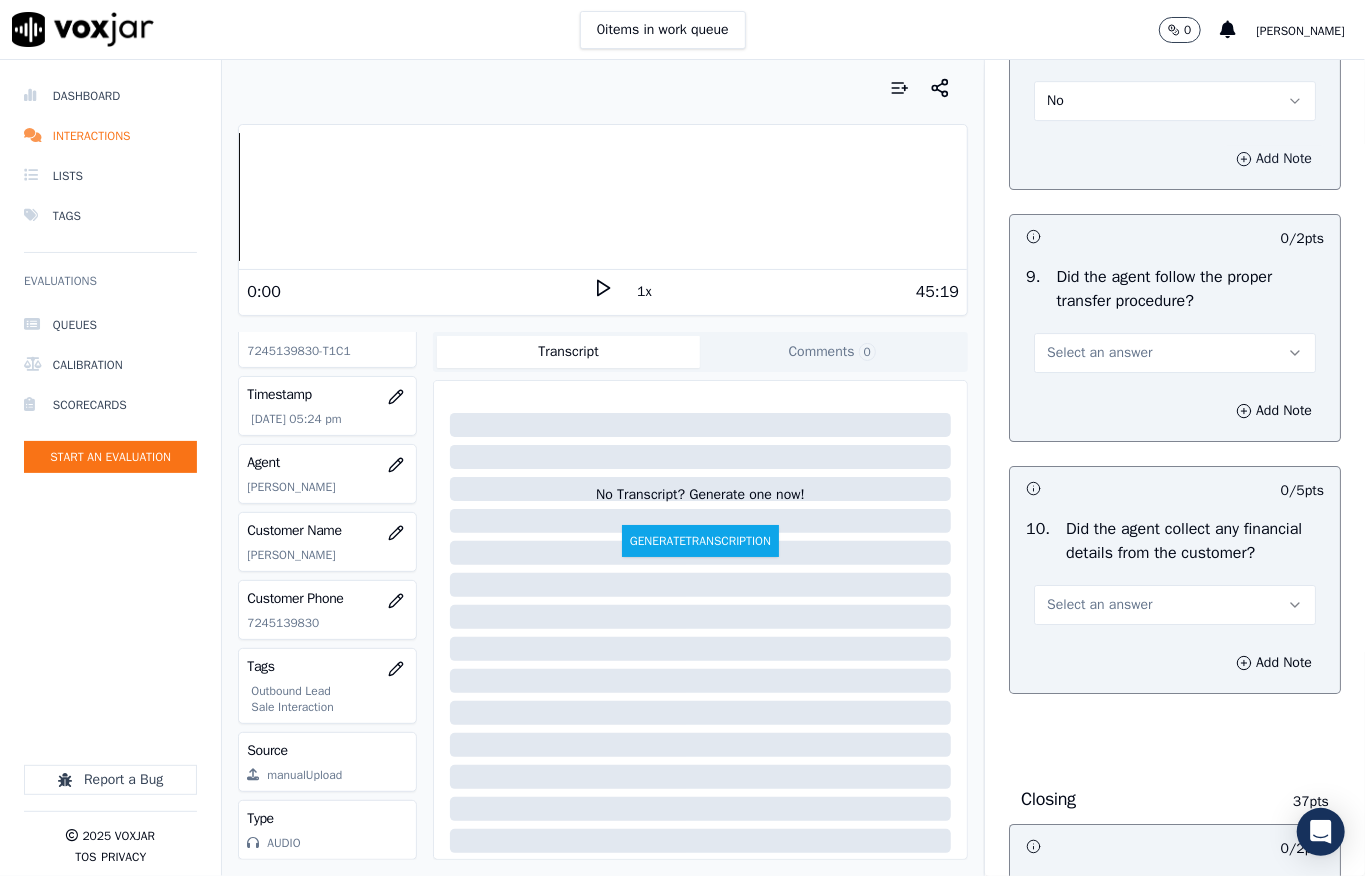 click on "Add Note" at bounding box center (1274, 159) 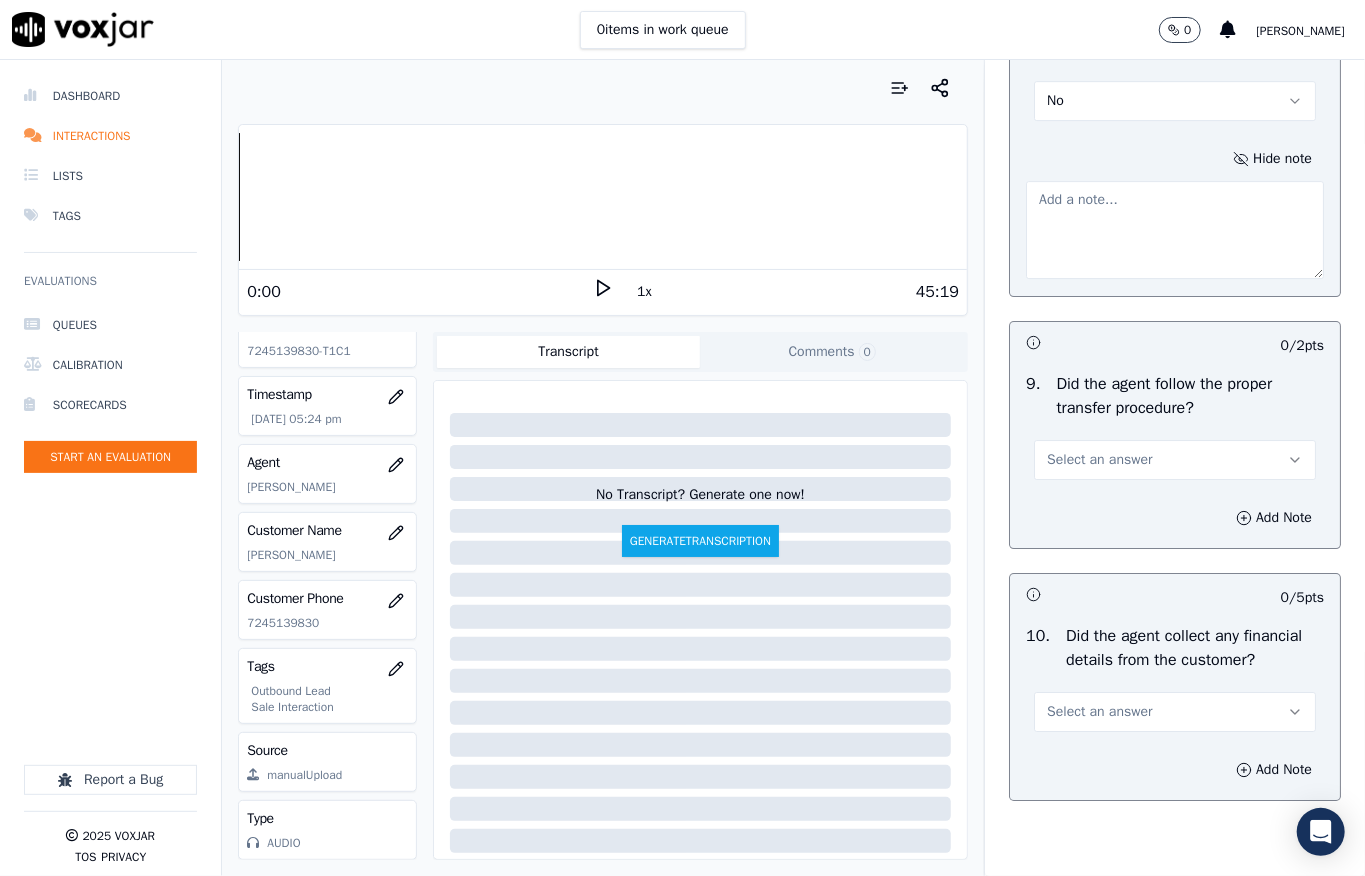 click at bounding box center [1175, 230] 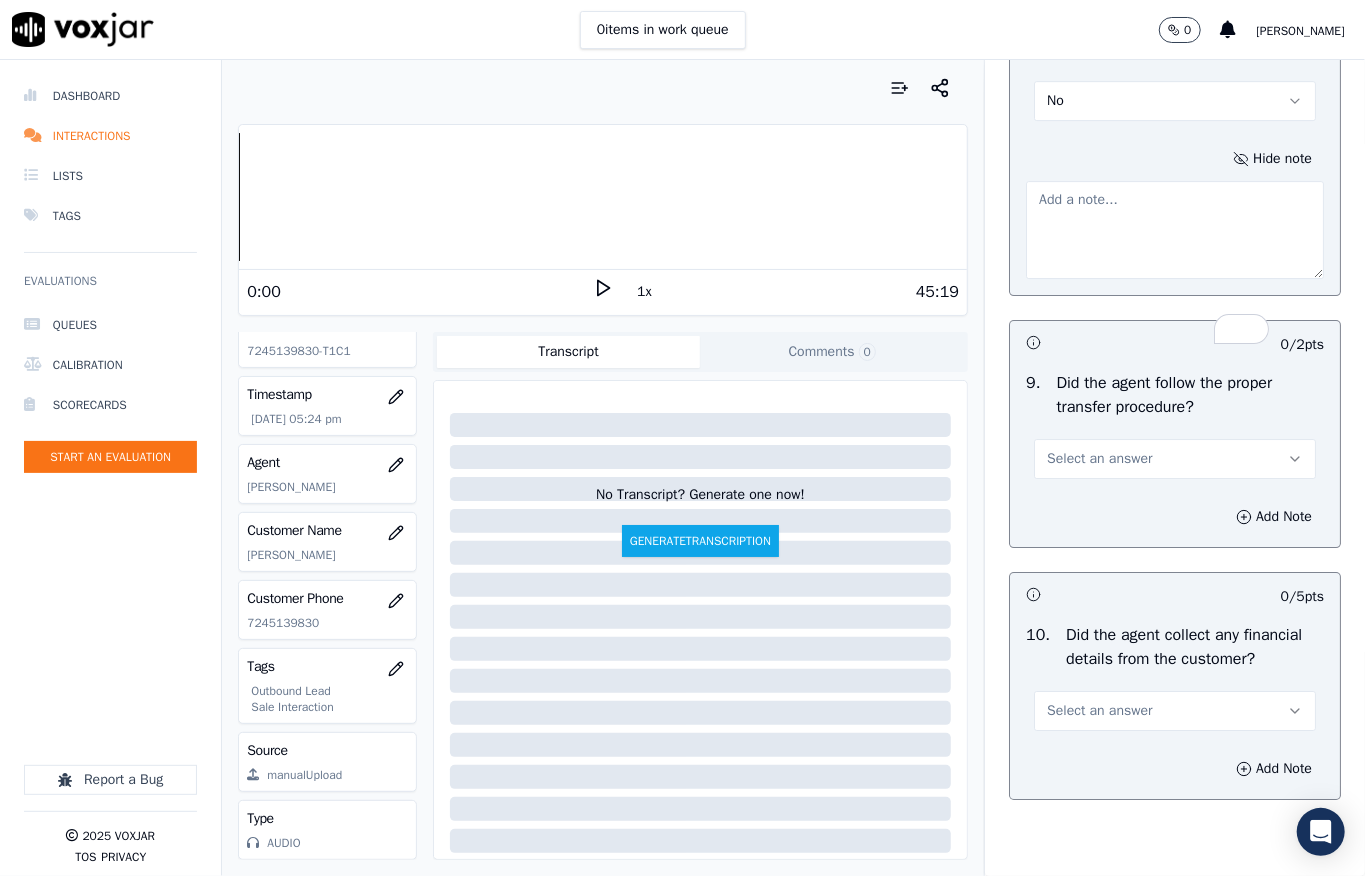 paste on "@9:47 - Agent failed to follow the hold process during the call interaction //" 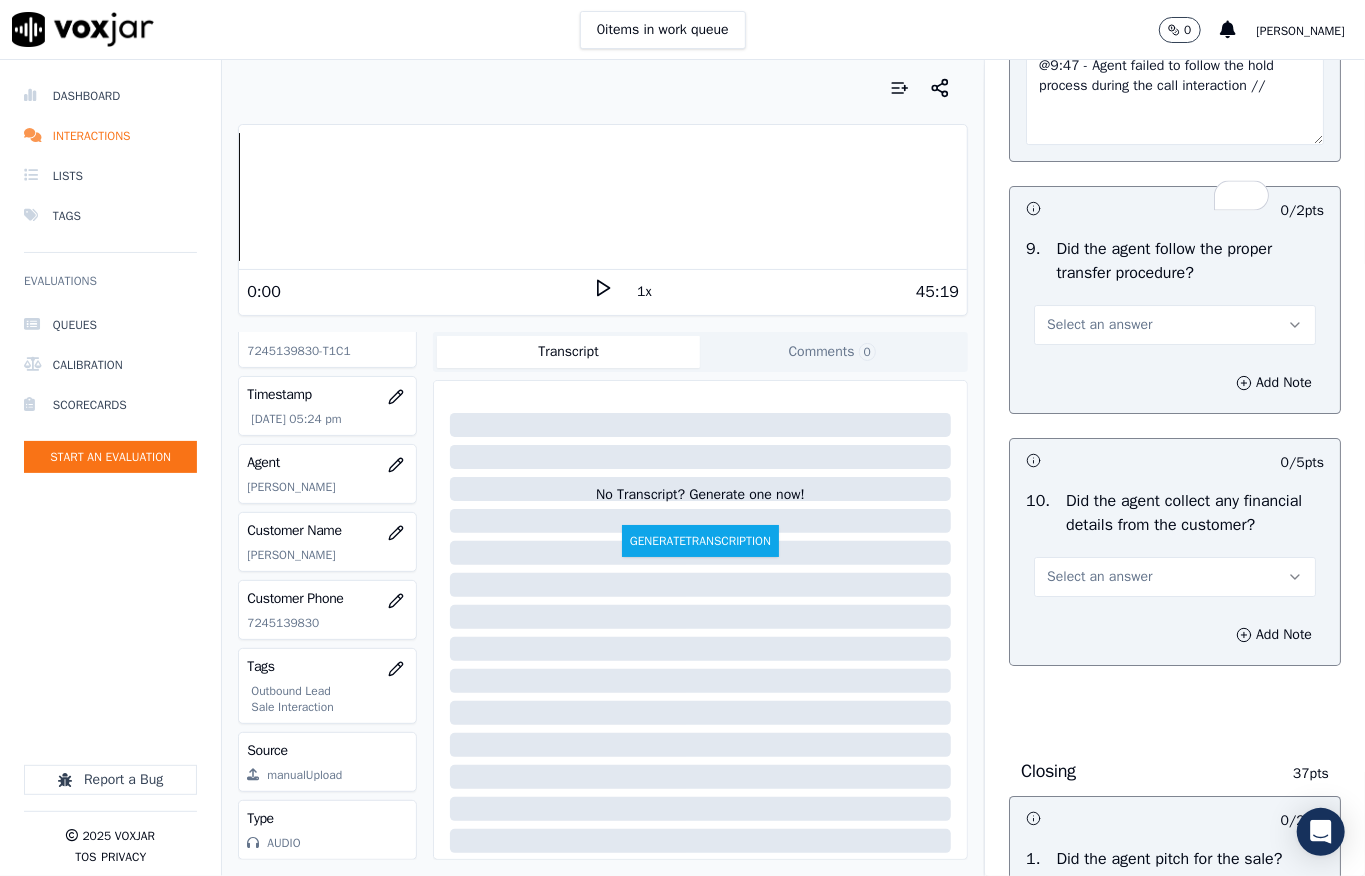 scroll, scrollTop: 3741, scrollLeft: 0, axis: vertical 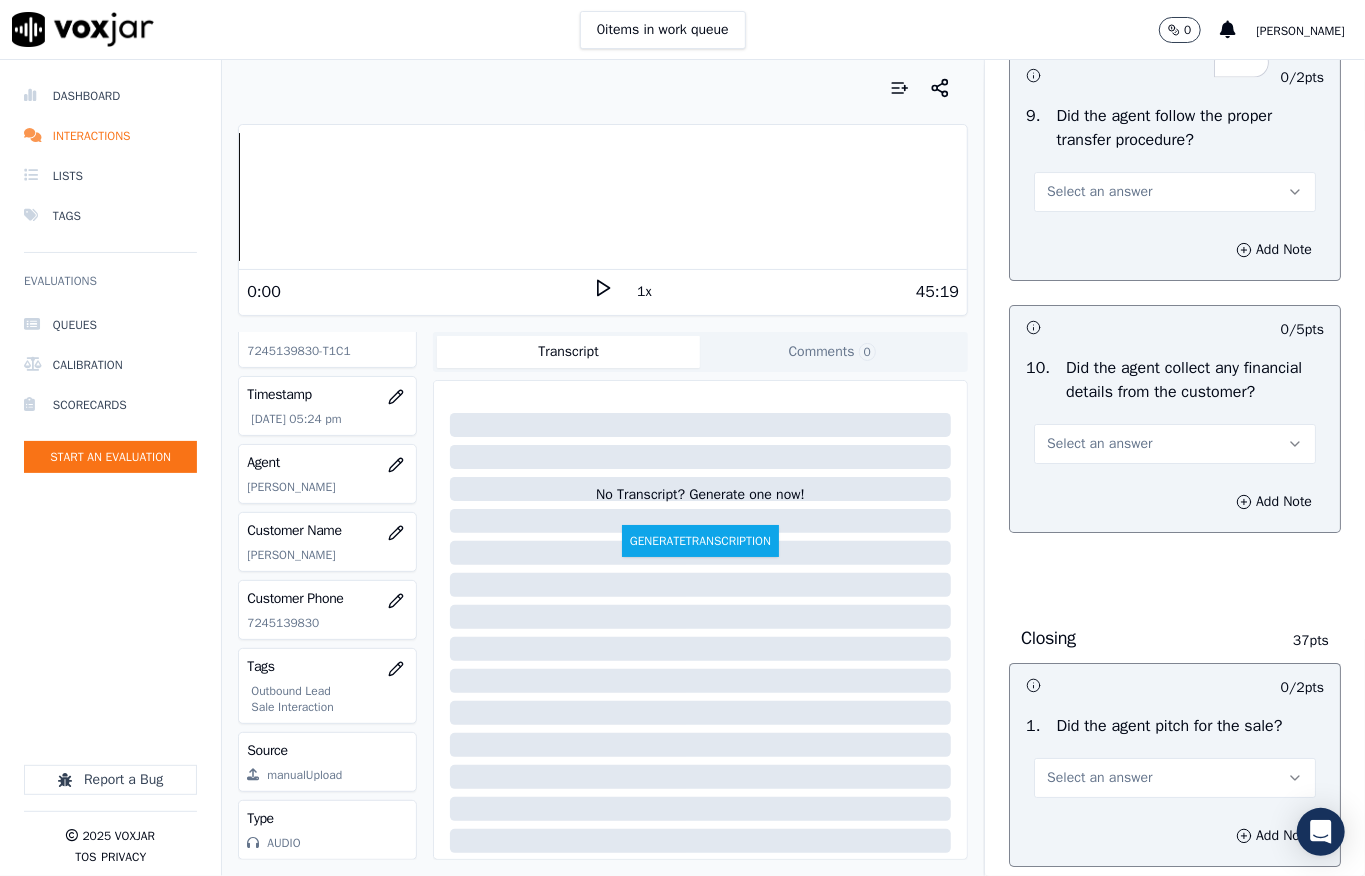 type on "@9:47 - Agent failed to follow the hold process during the call interaction //" 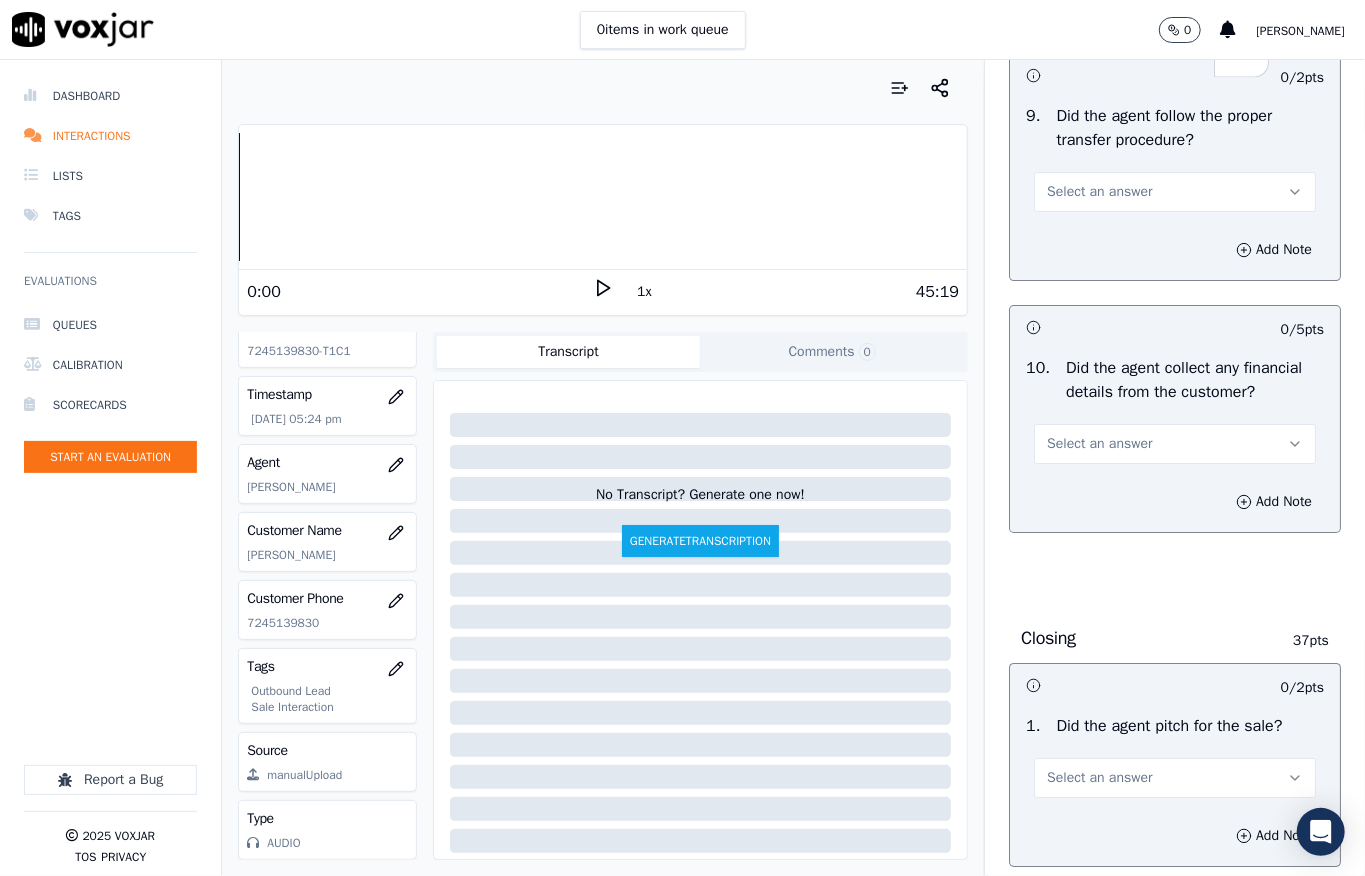 click on "Select an answer" at bounding box center (1175, 192) 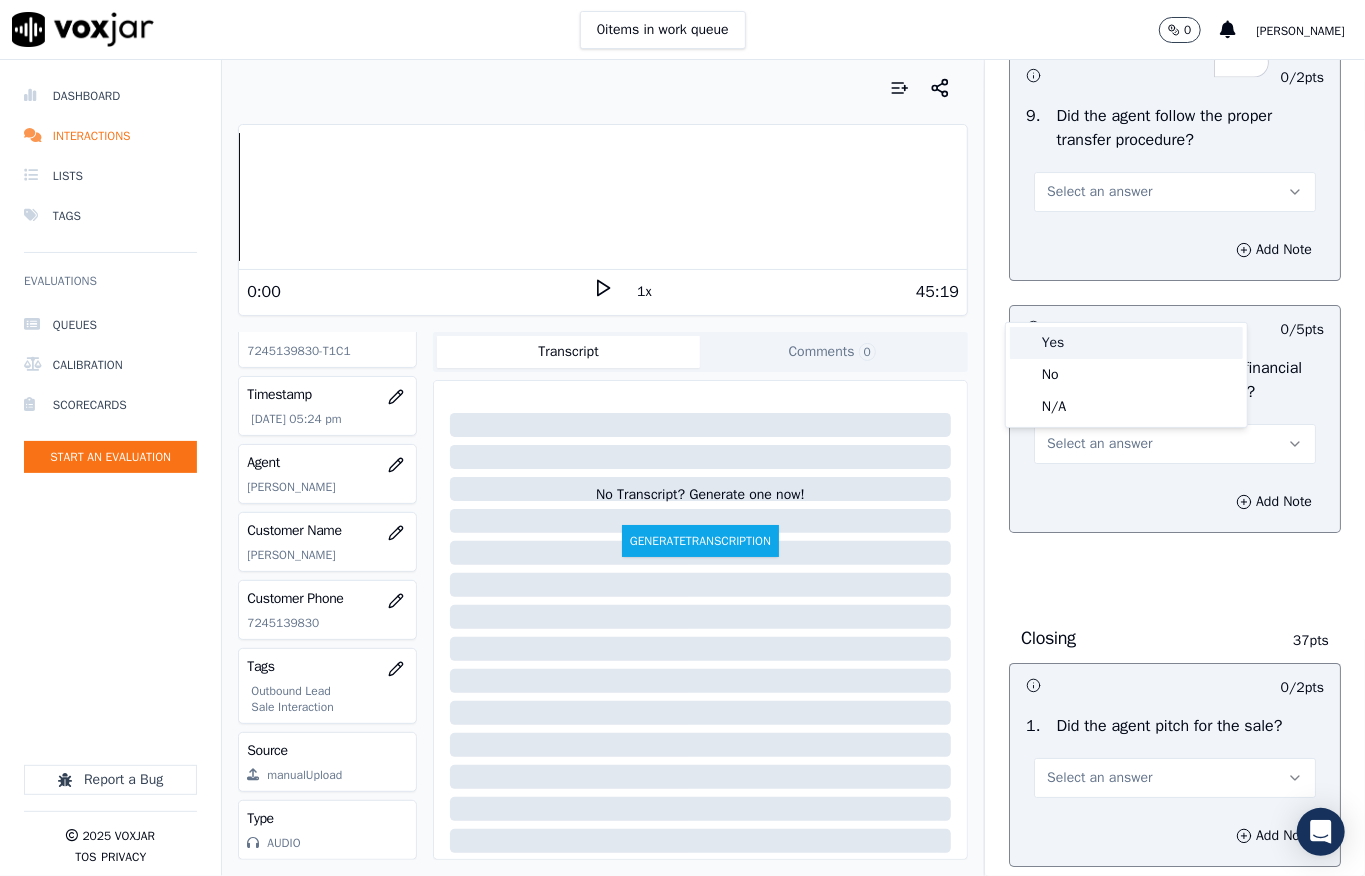 click on "Yes" at bounding box center (1126, 343) 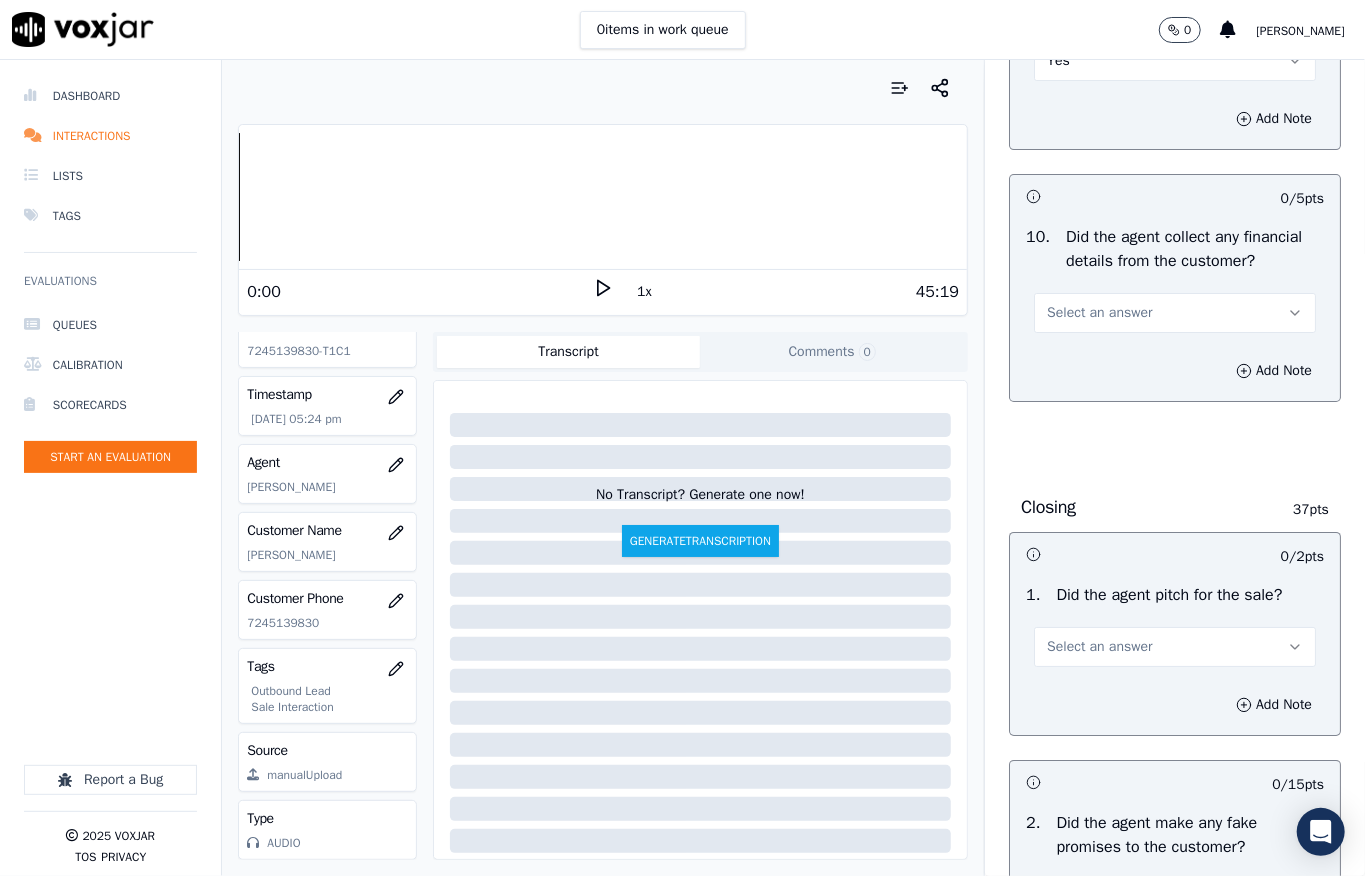 scroll, scrollTop: 4008, scrollLeft: 0, axis: vertical 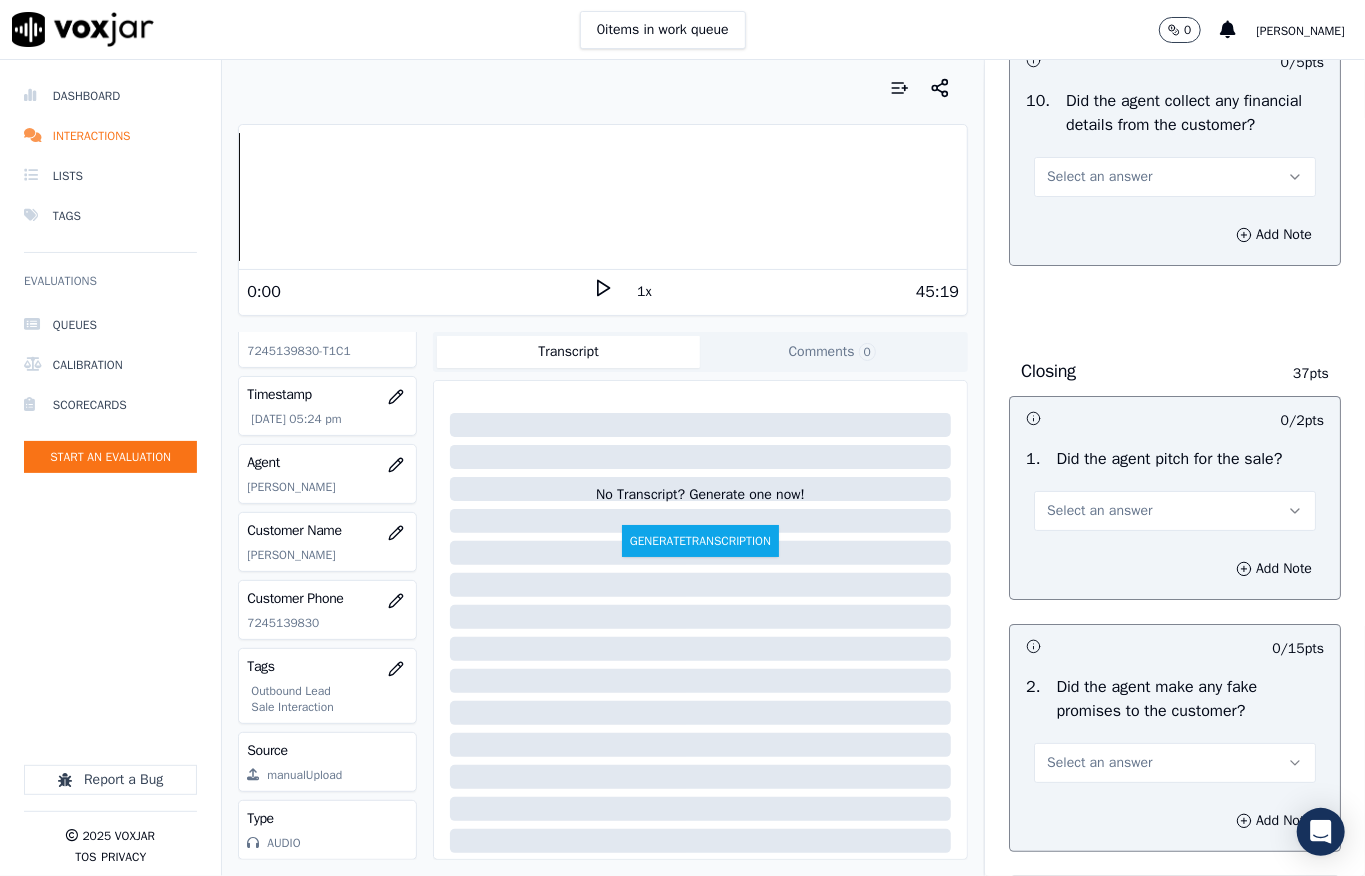click on "Select an answer" at bounding box center (1175, 177) 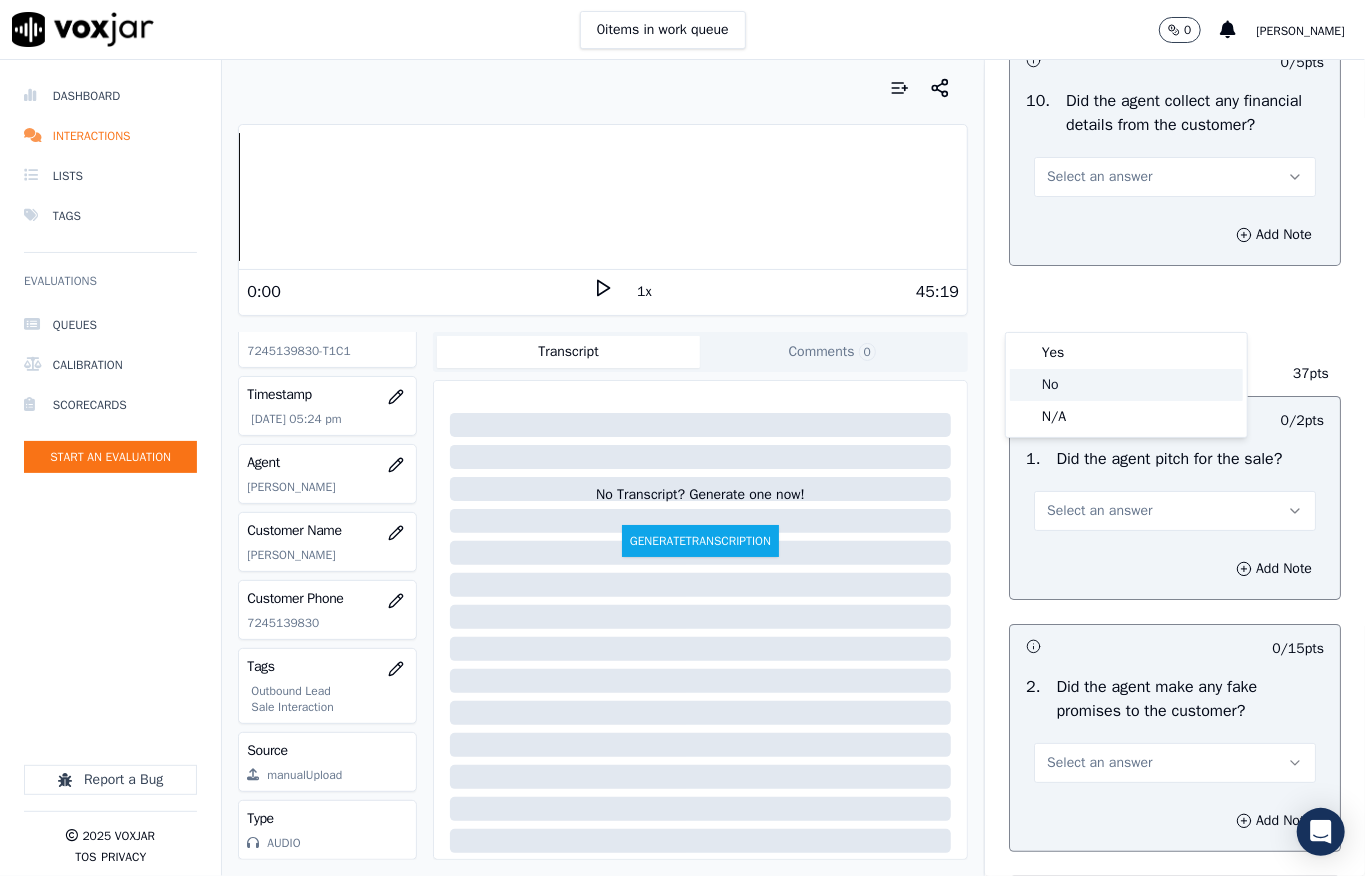 click on "No" 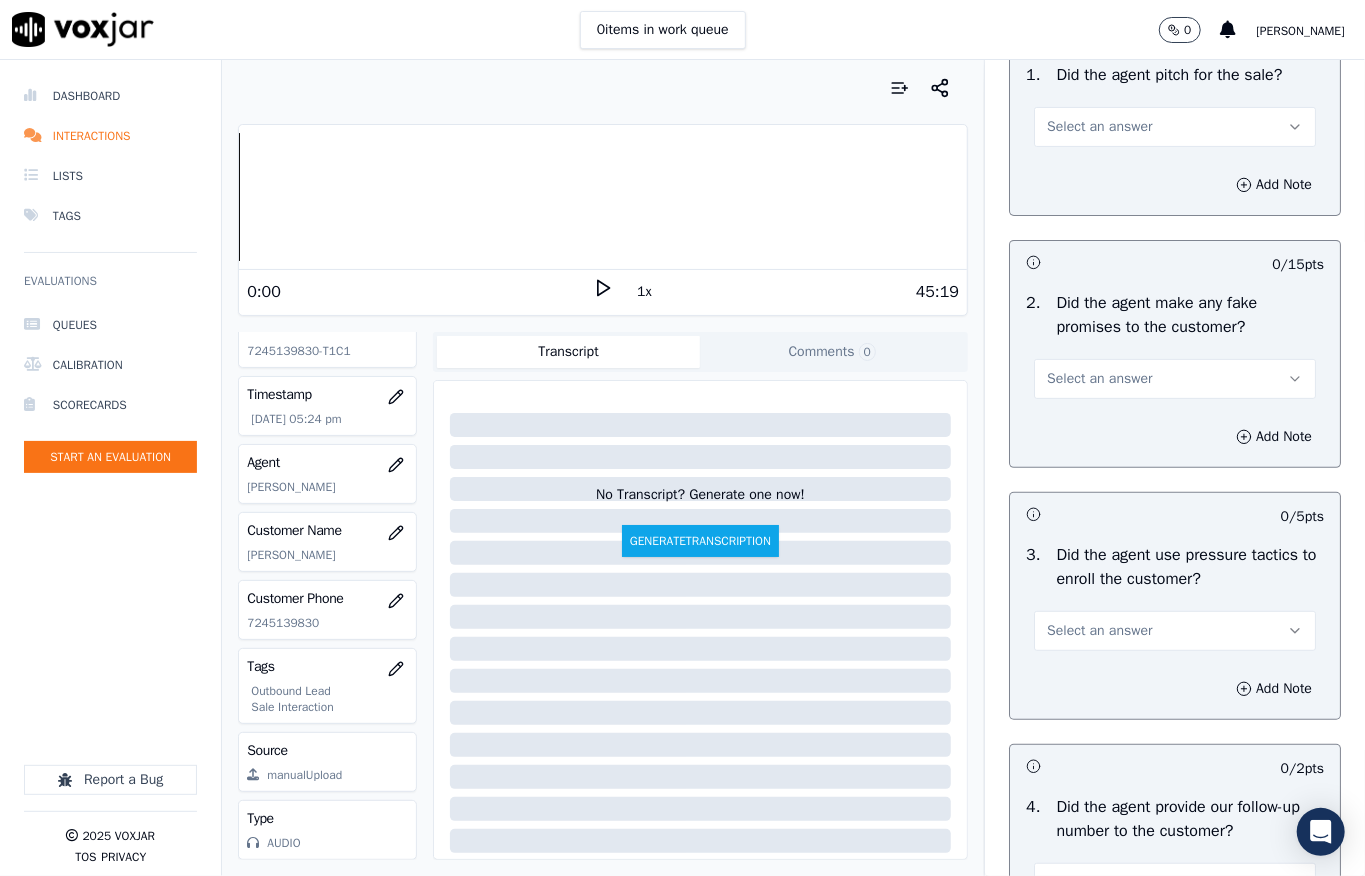 scroll, scrollTop: 4408, scrollLeft: 0, axis: vertical 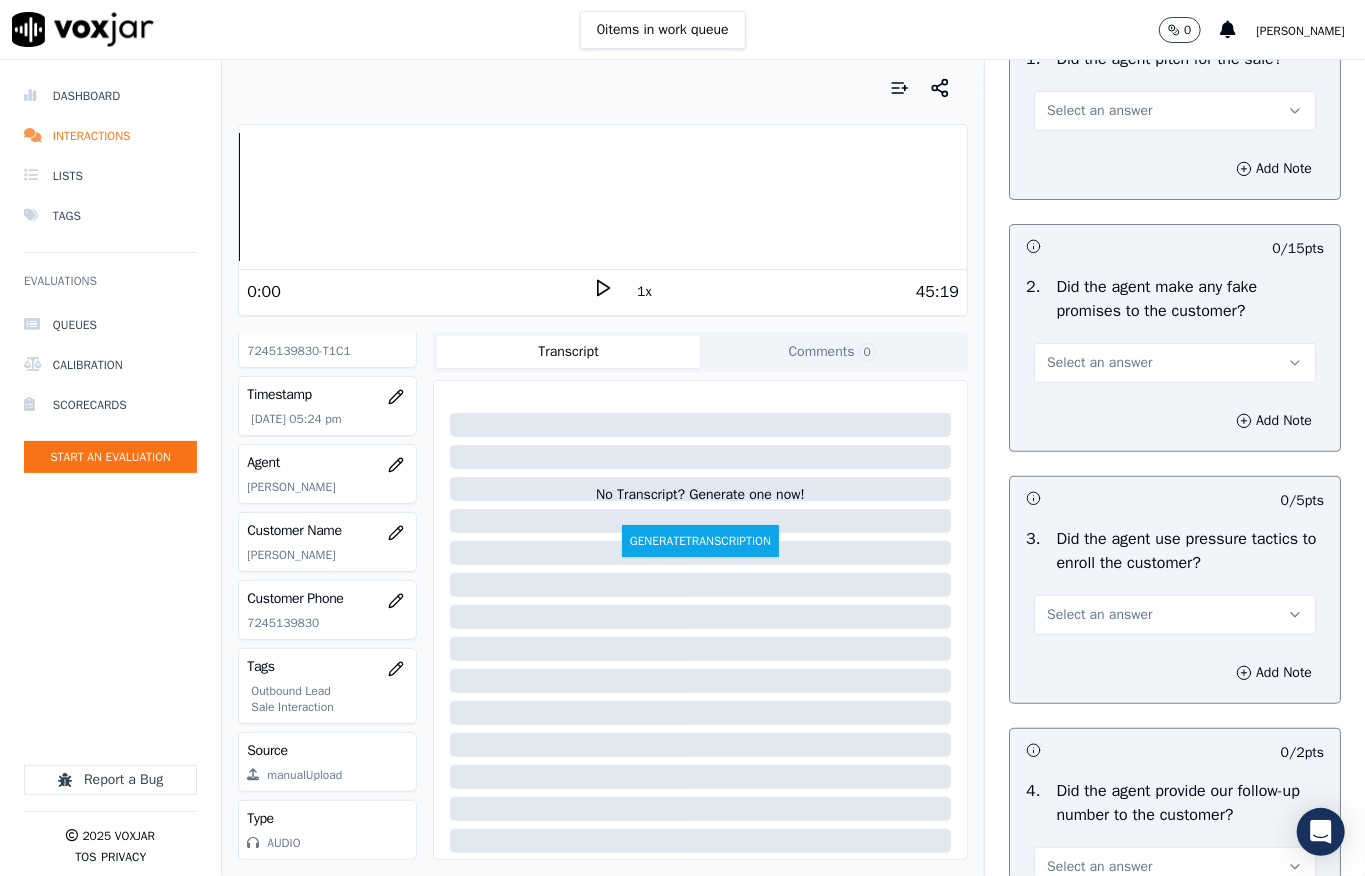 click on "Select an answer" at bounding box center (1099, 111) 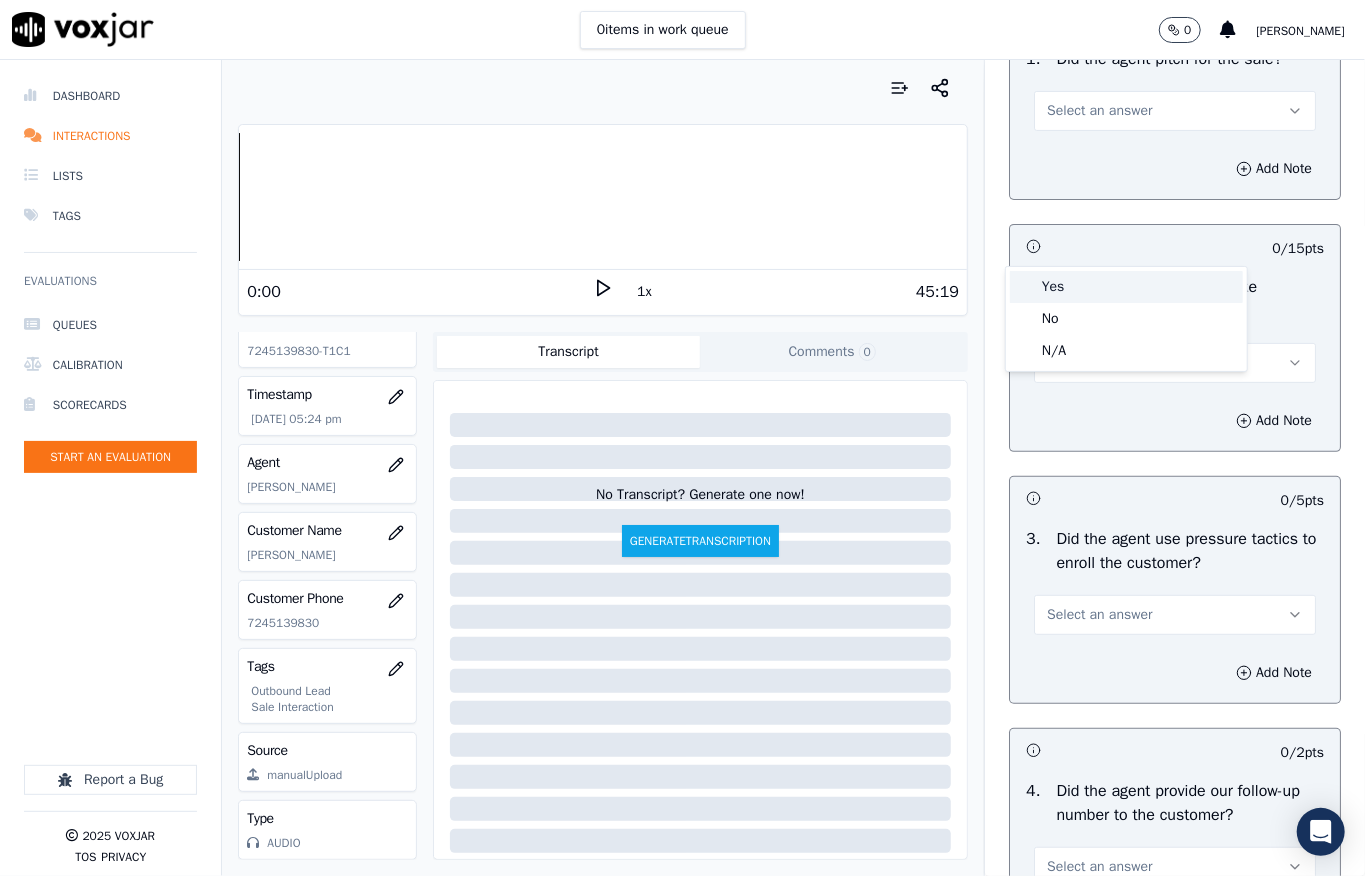 click on "Yes" at bounding box center [1126, 287] 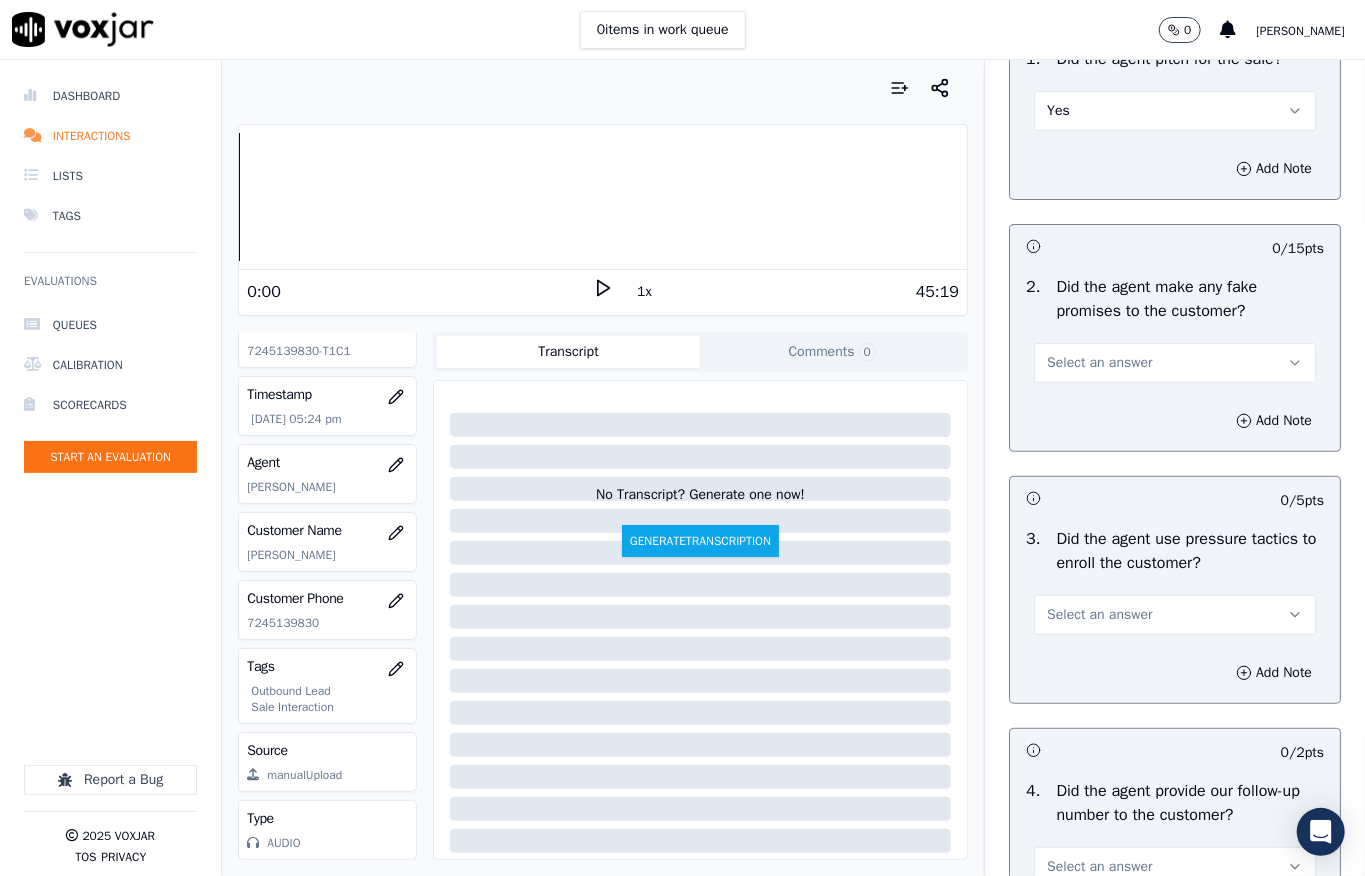 click on "Select an answer" at bounding box center (1099, 363) 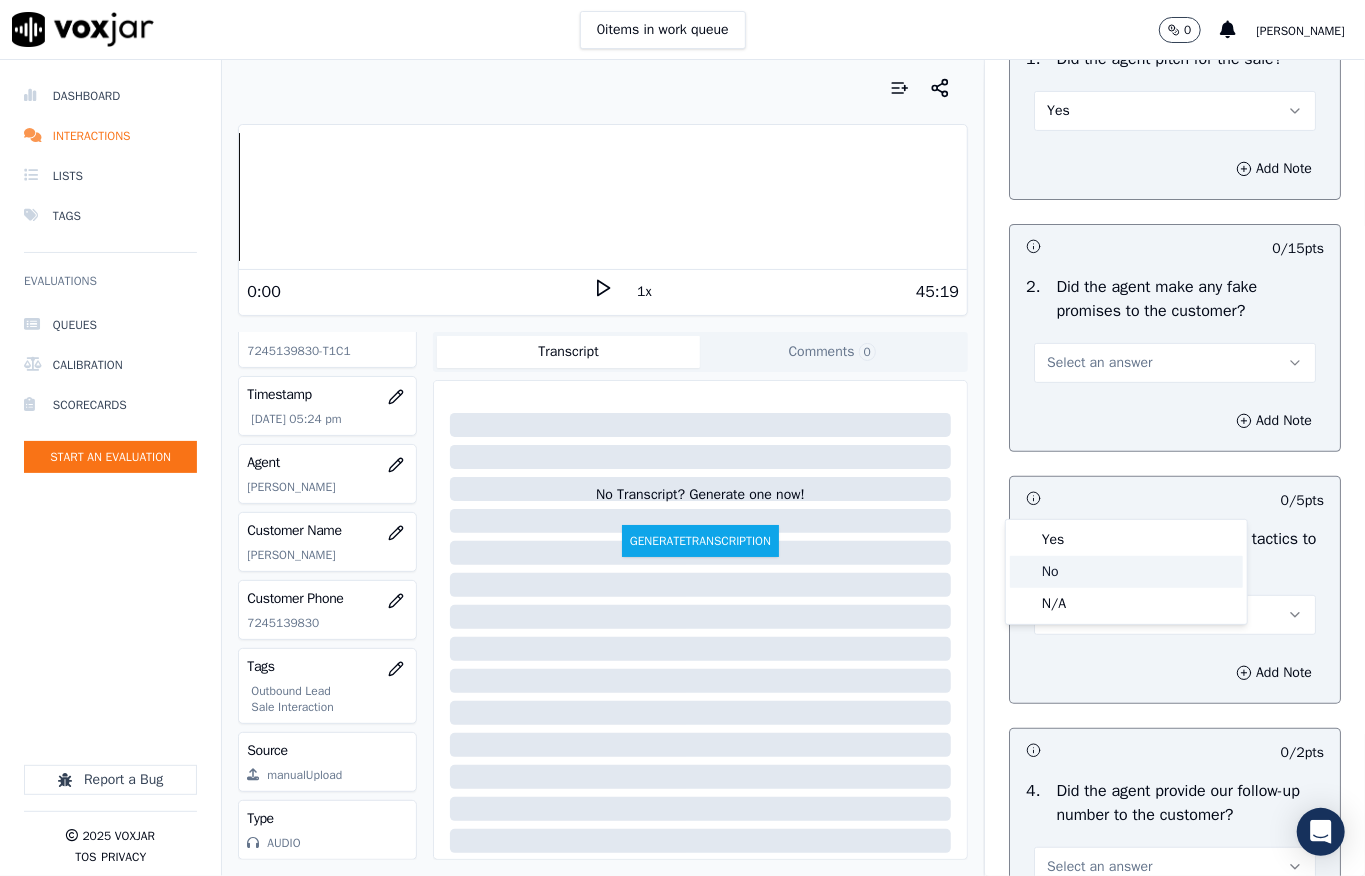click on "No" 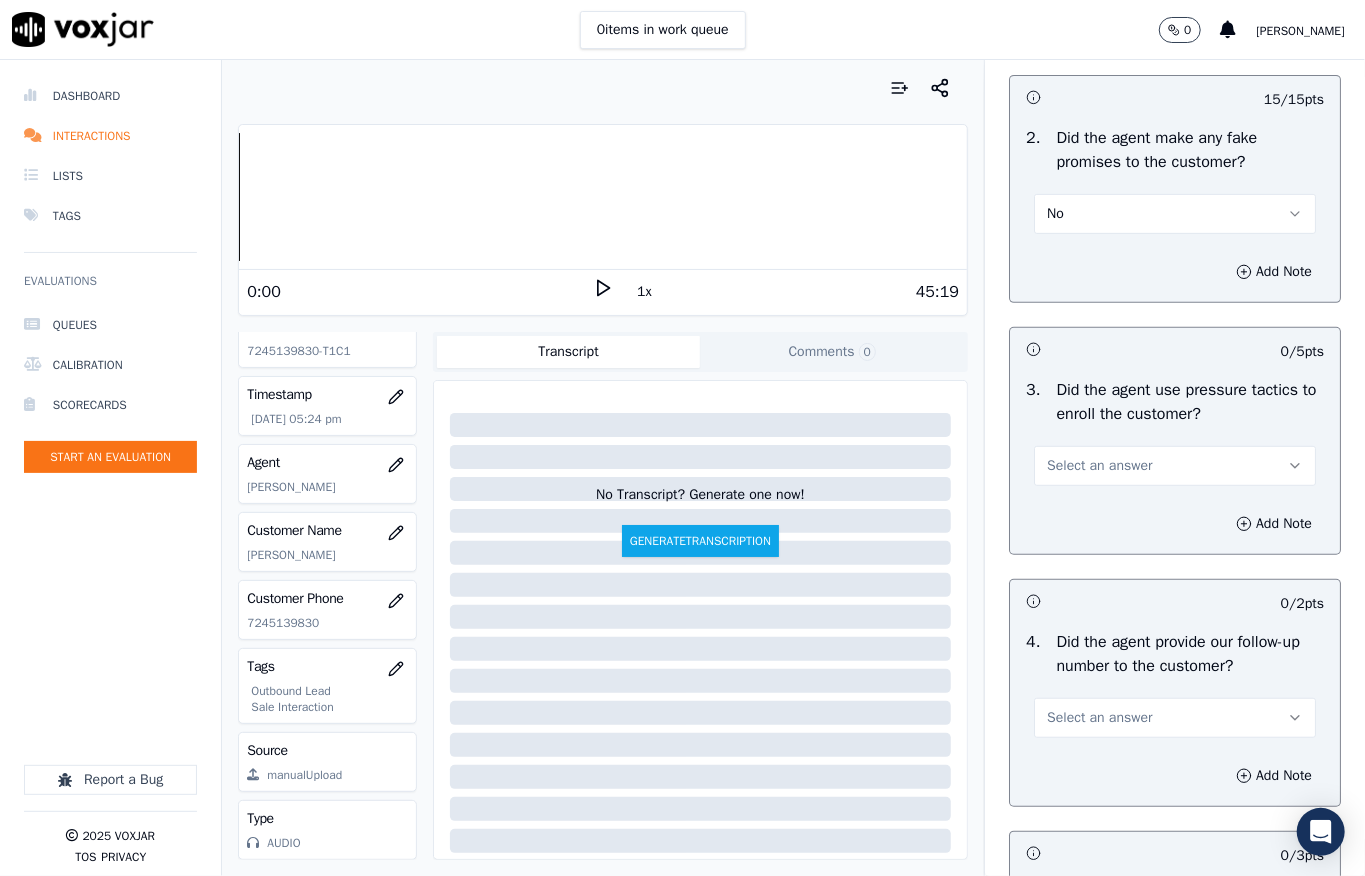 scroll, scrollTop: 4808, scrollLeft: 0, axis: vertical 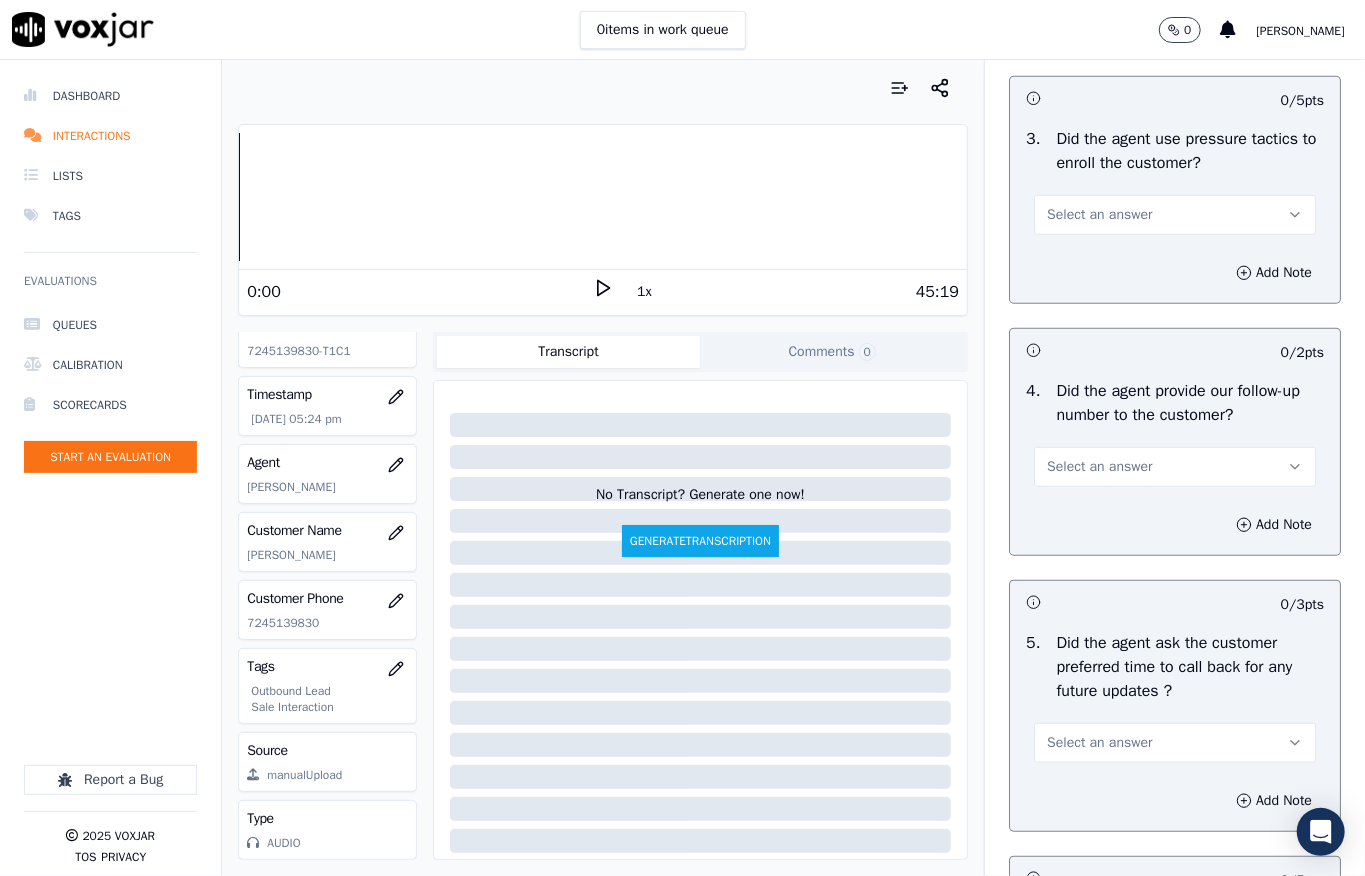 drag, startPoint x: 1066, startPoint y: 356, endPoint x: 1076, endPoint y: 358, distance: 10.198039 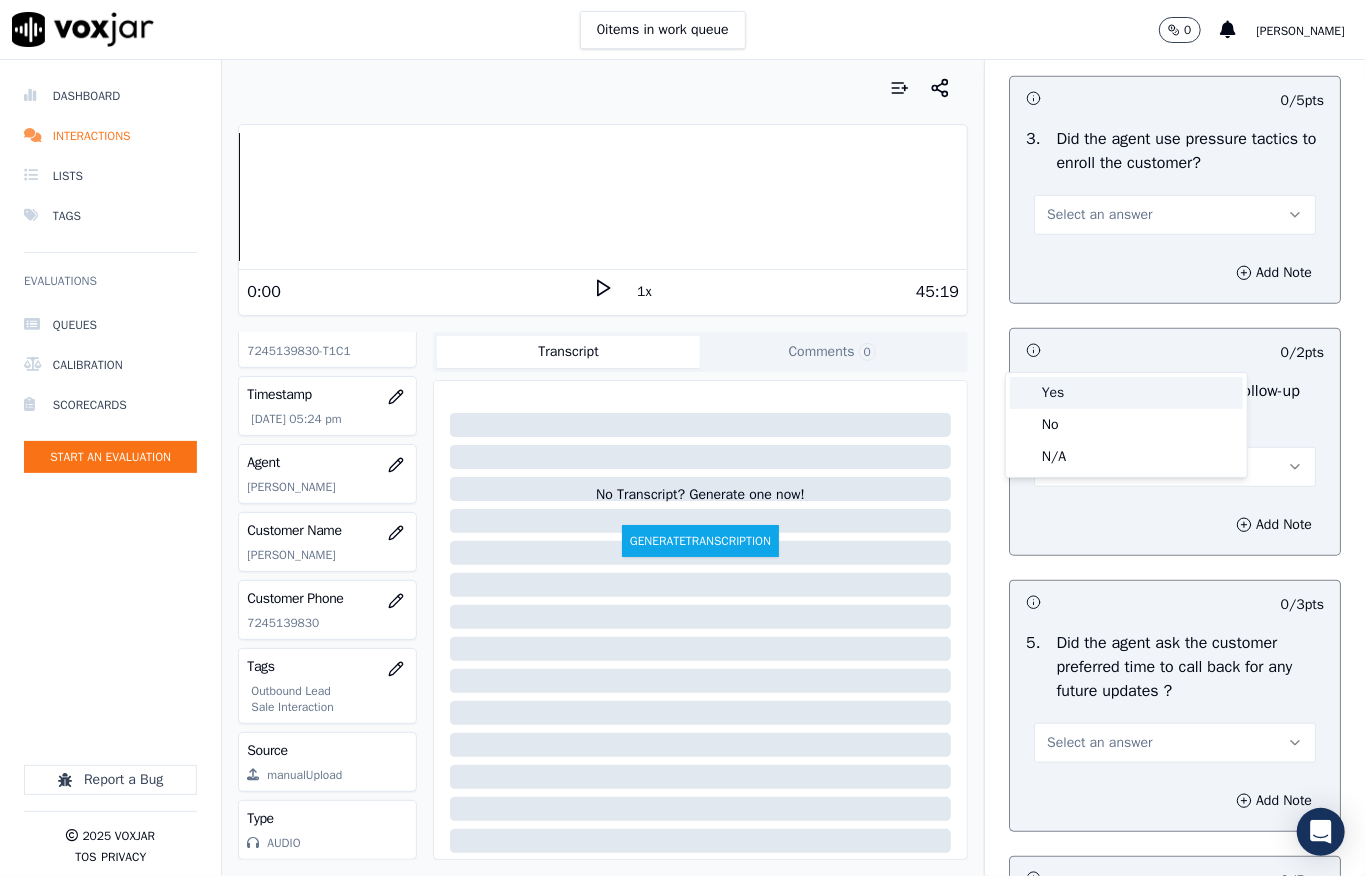 click on "Yes" at bounding box center (1126, 393) 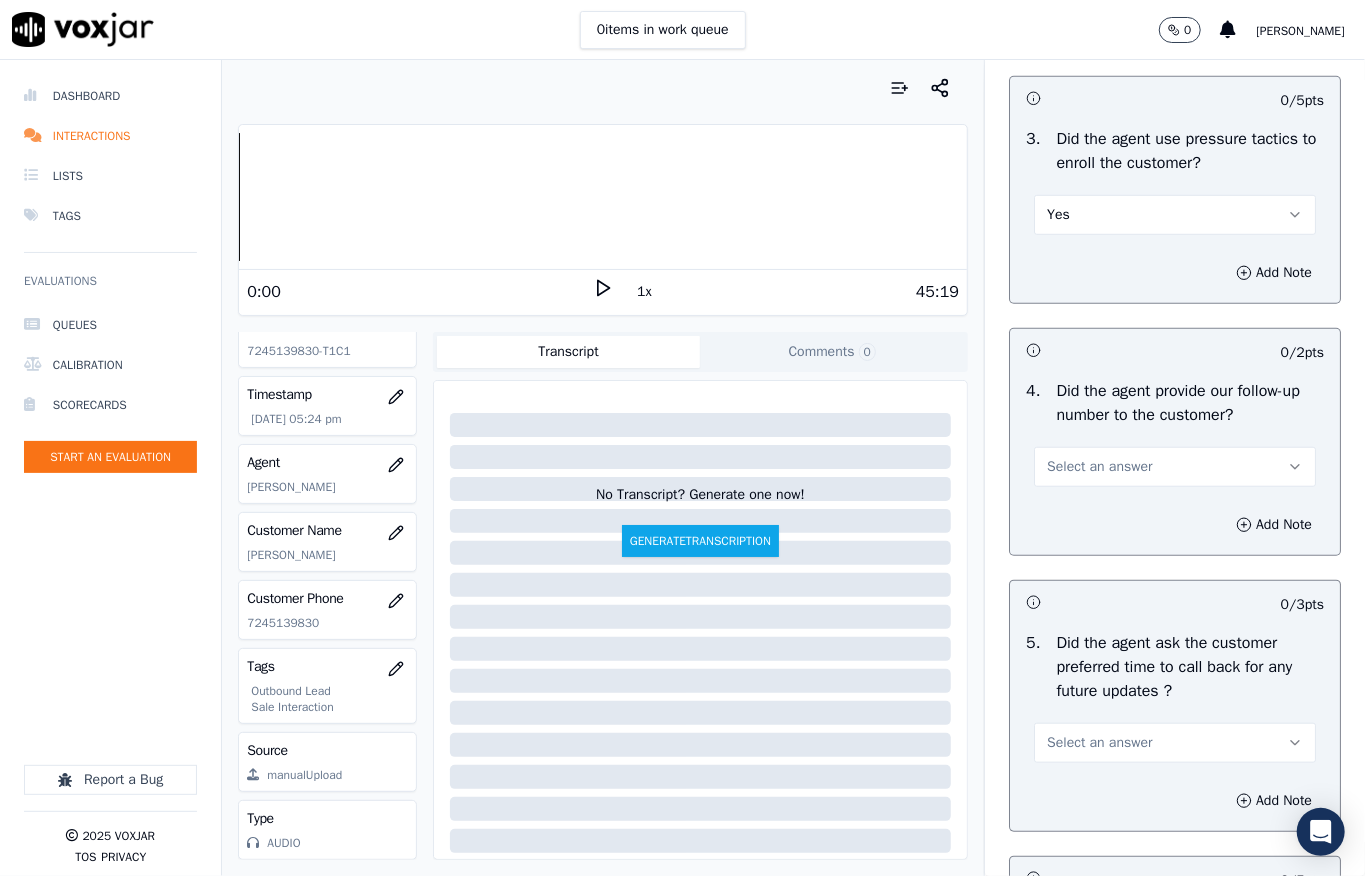 click on "Yes" at bounding box center (1175, 215) 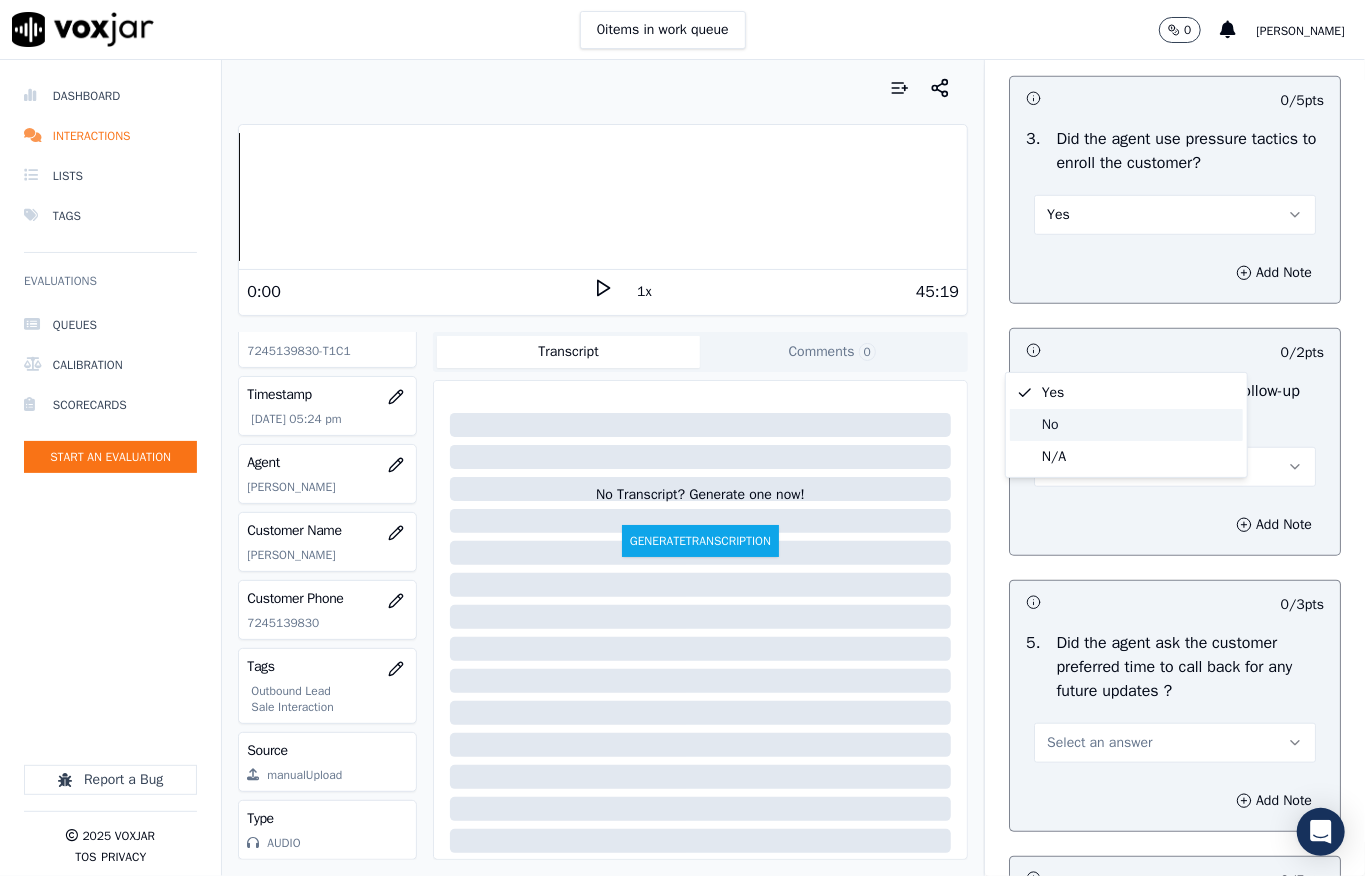 drag, startPoint x: 1048, startPoint y: 424, endPoint x: 1048, endPoint y: 408, distance: 16 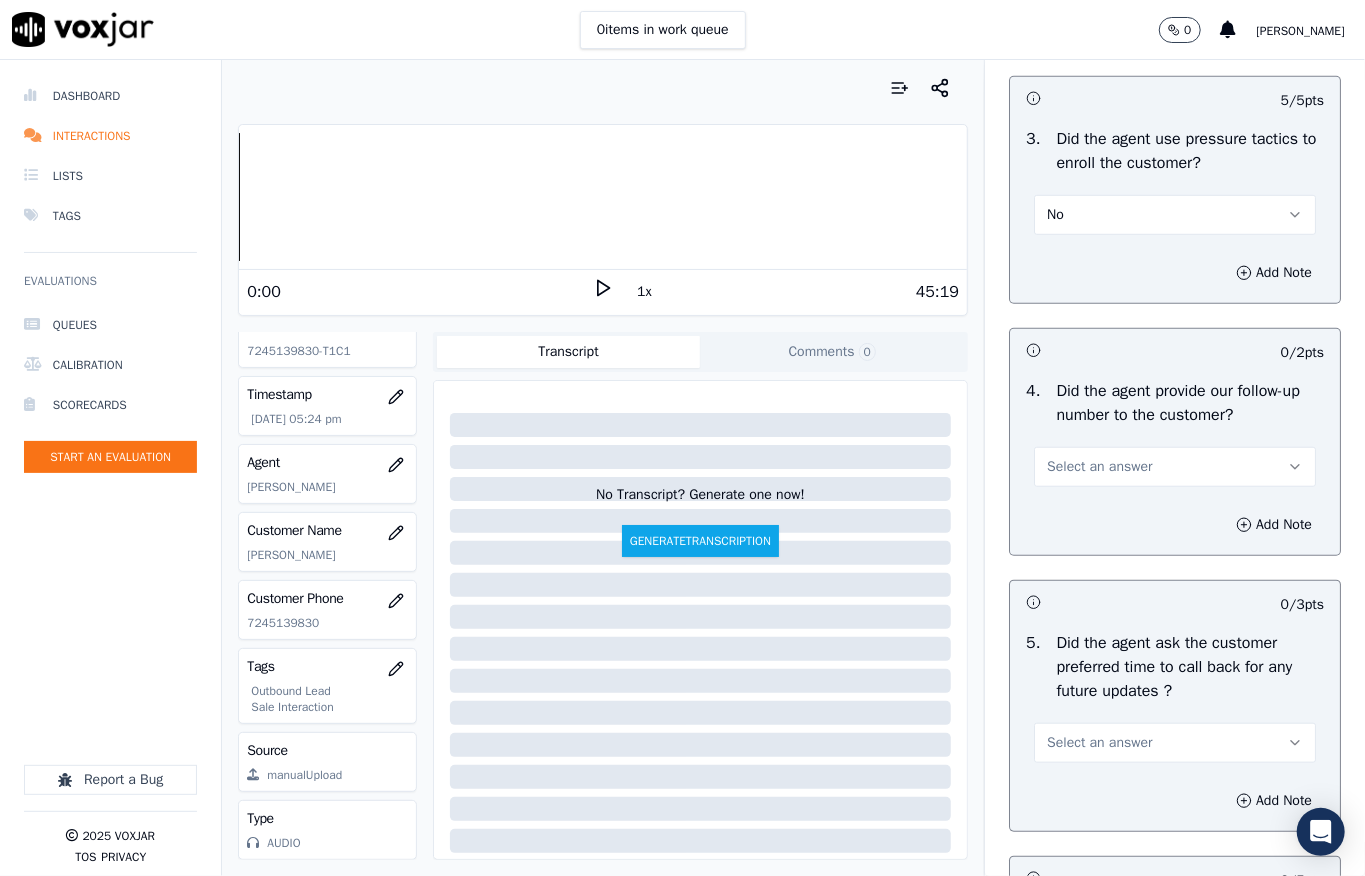scroll, scrollTop: 4674, scrollLeft: 0, axis: vertical 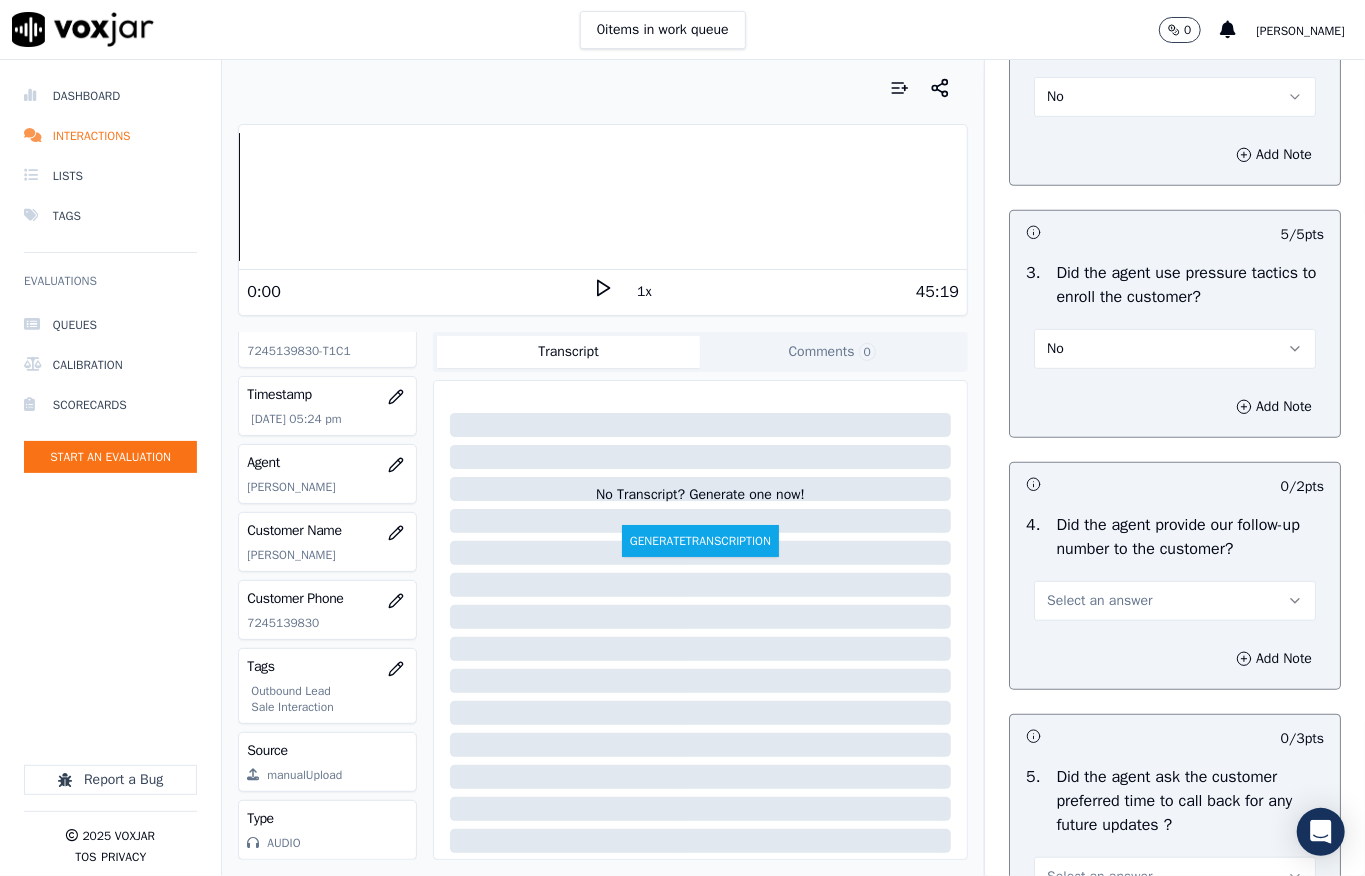 click on "No" at bounding box center [1175, 97] 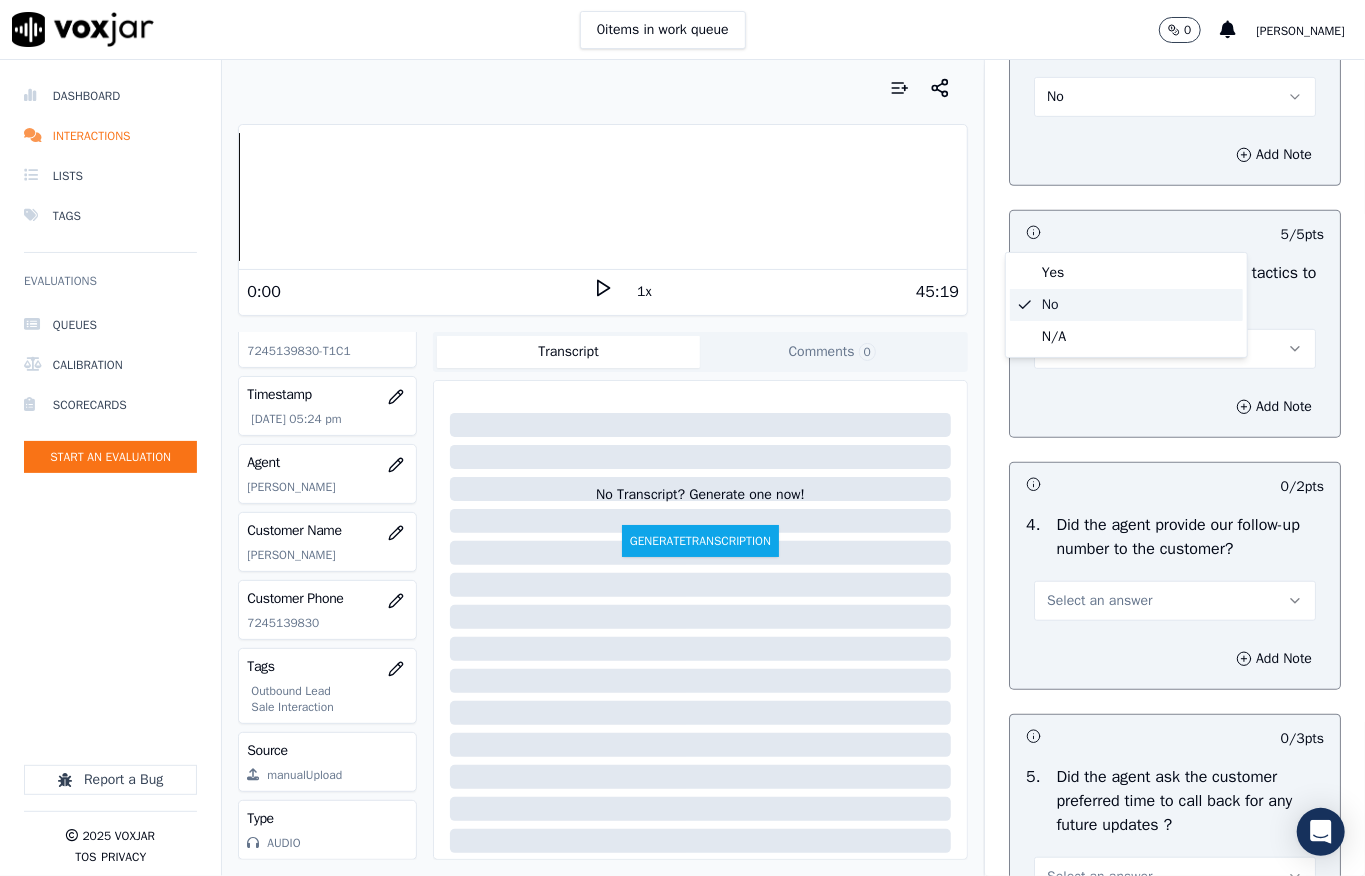 click on "No" at bounding box center (1175, 97) 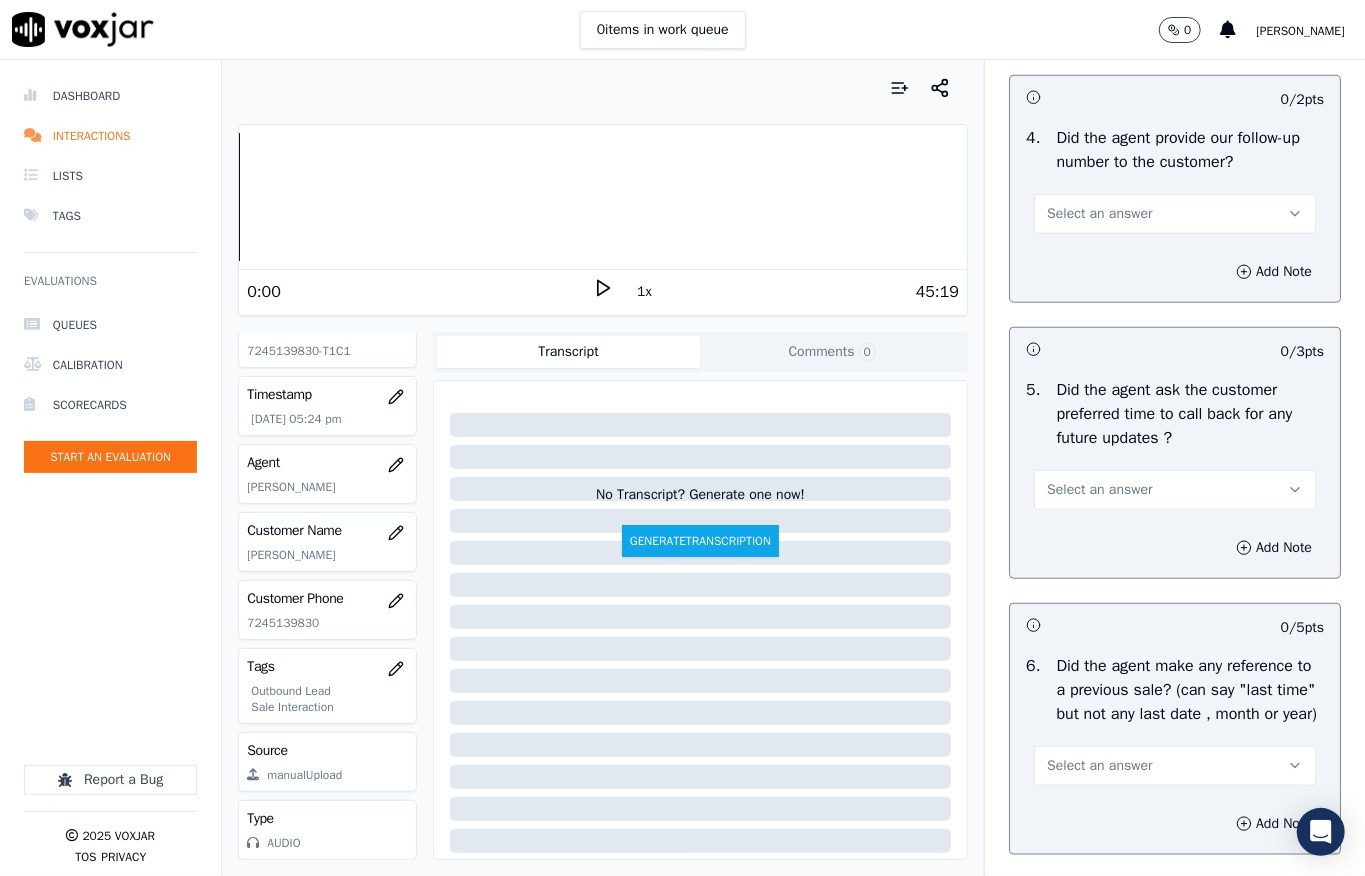 scroll, scrollTop: 5074, scrollLeft: 0, axis: vertical 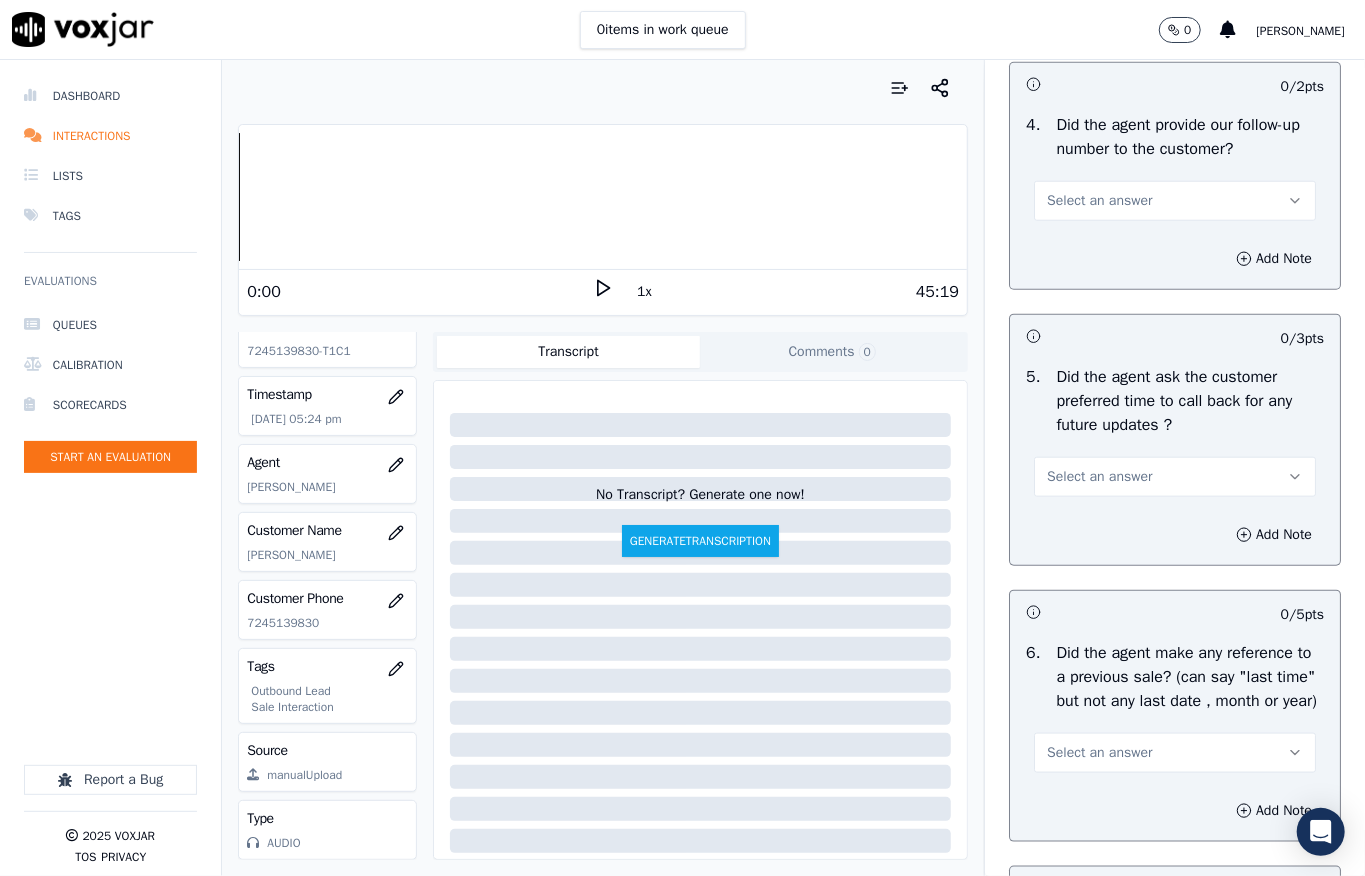 click on "Select an answer" at bounding box center [1099, 201] 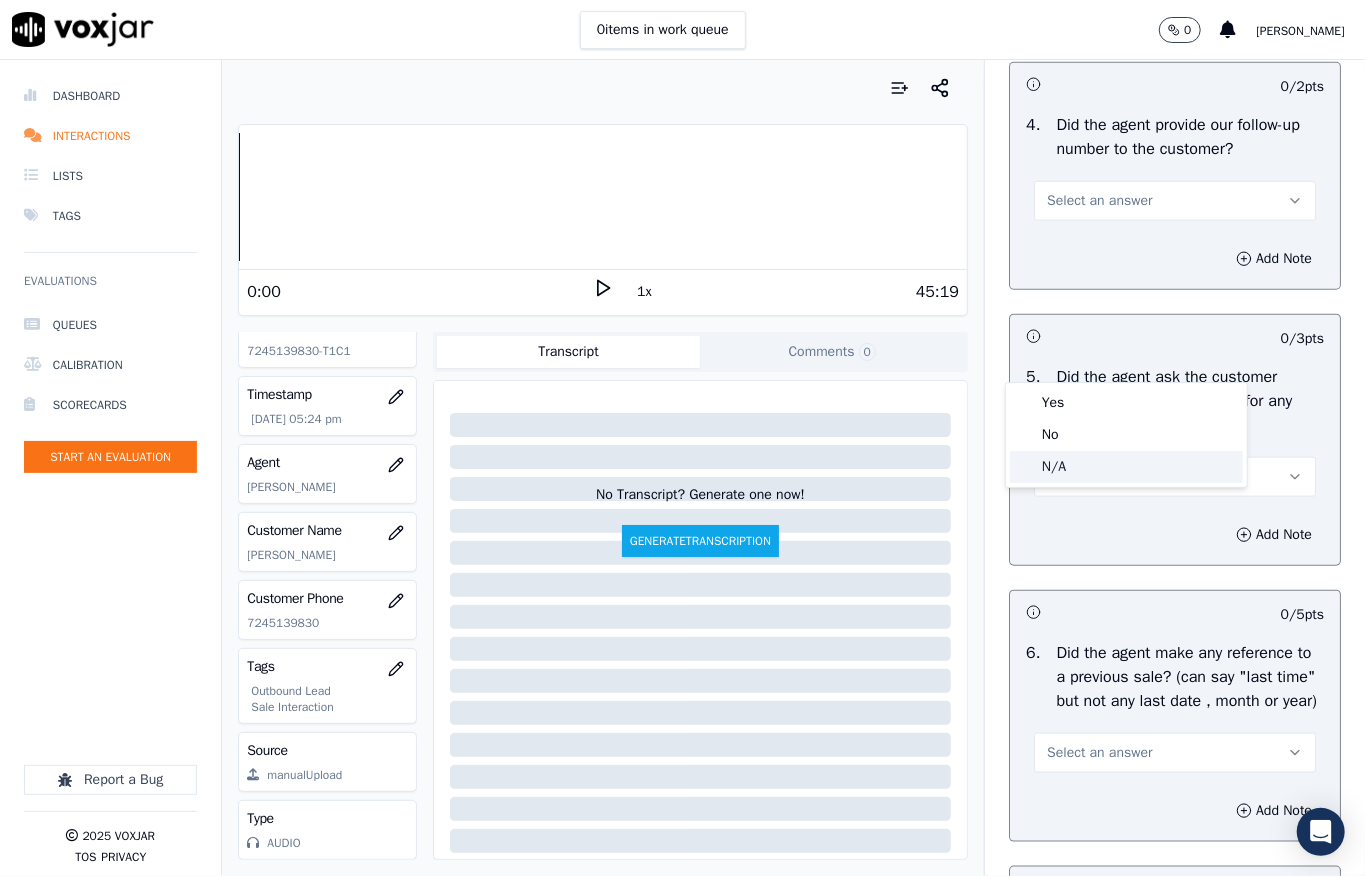 click on "N/A" 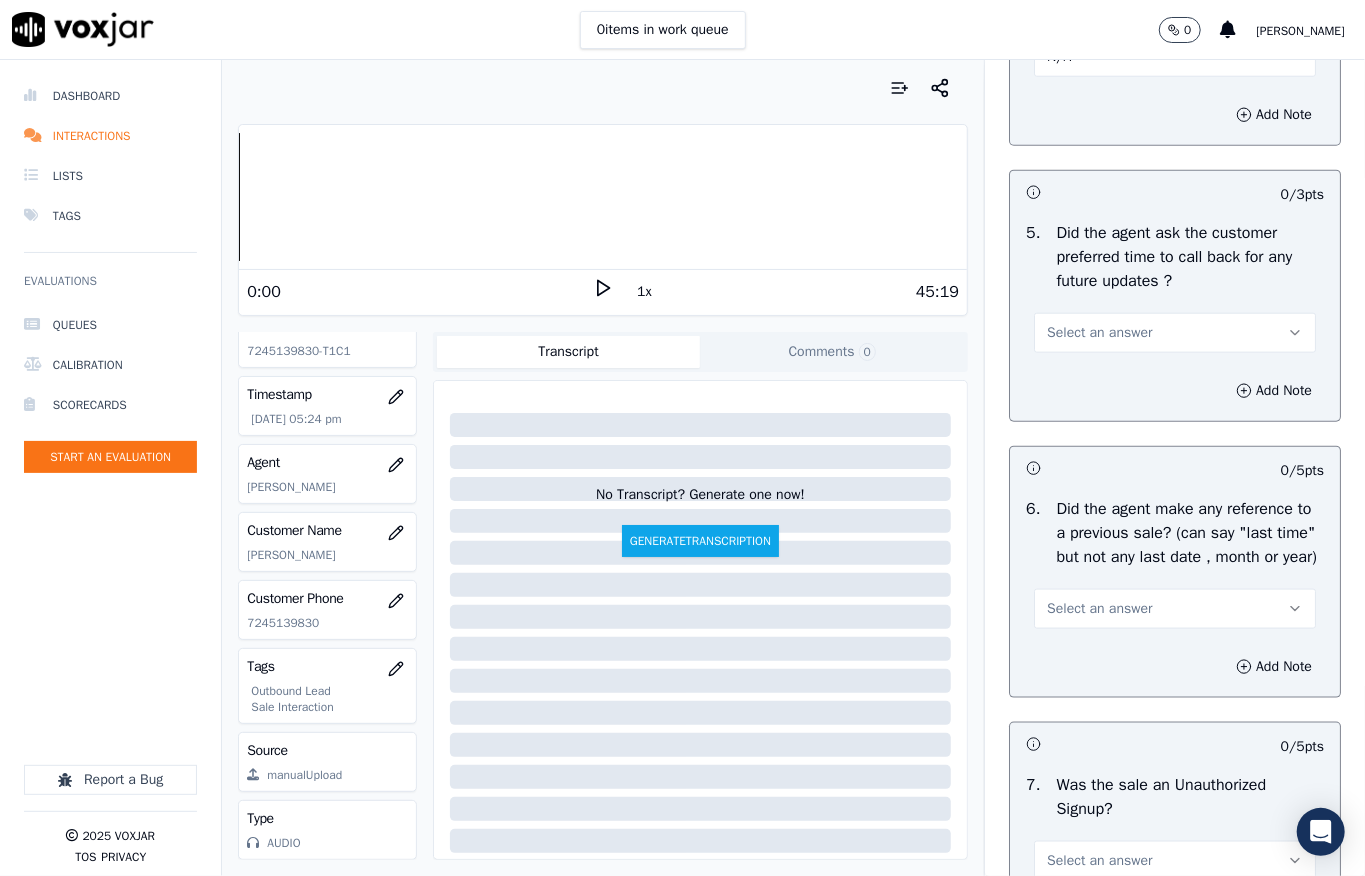 scroll, scrollTop: 5474, scrollLeft: 0, axis: vertical 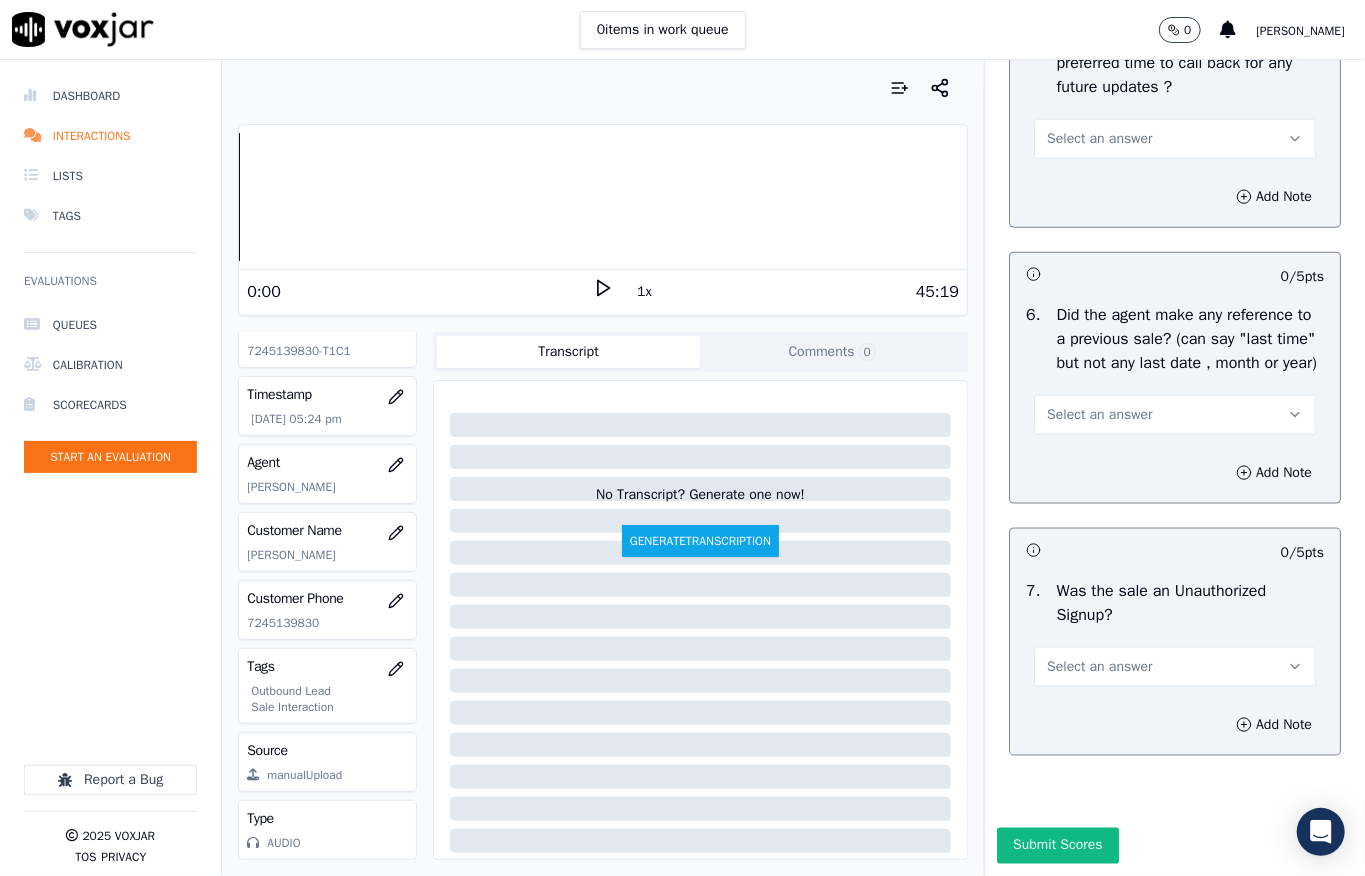 click on "Select an answer" at bounding box center [1175, 139] 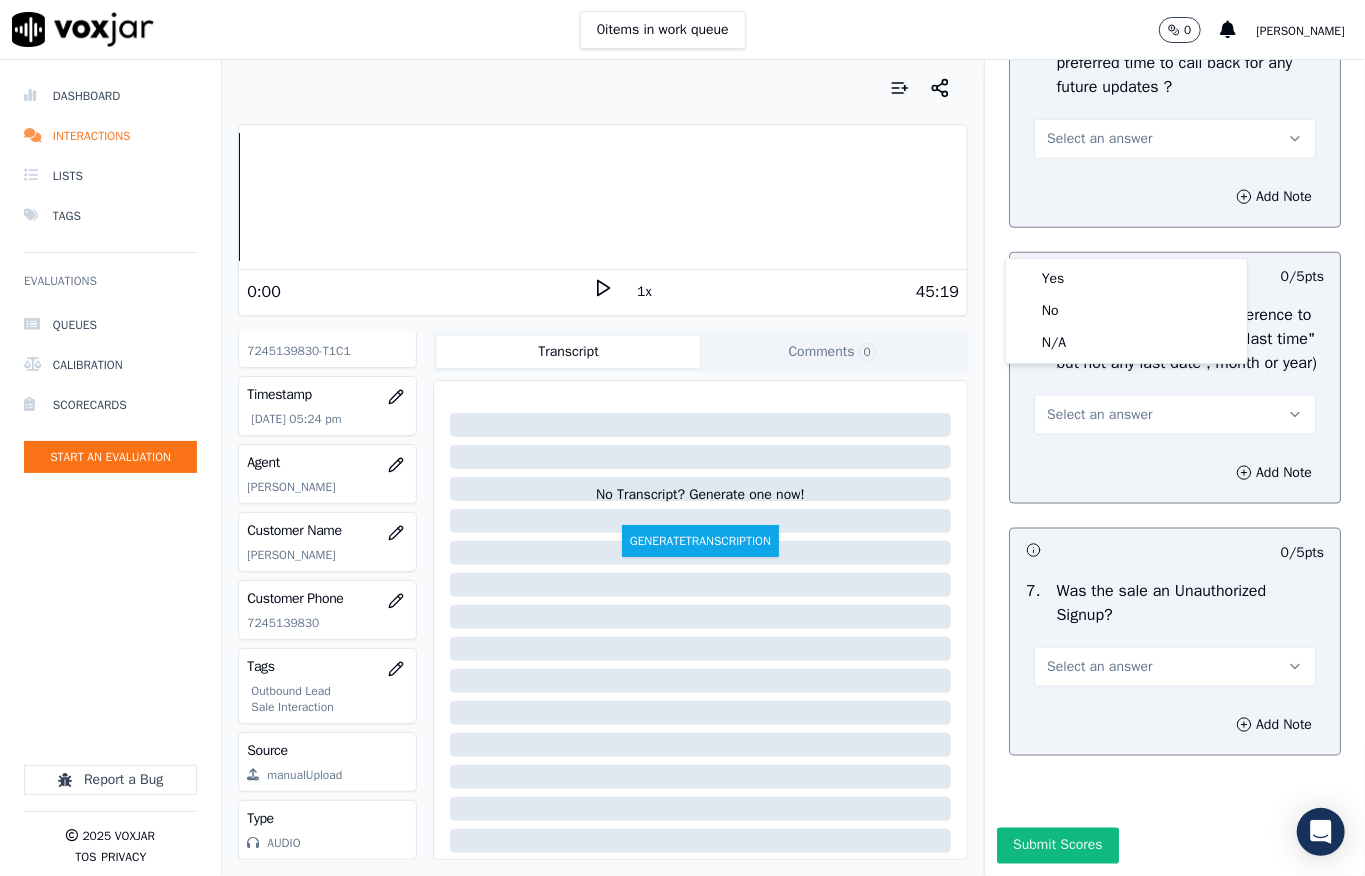 drag, startPoint x: 1049, startPoint y: 257, endPoint x: 1049, endPoint y: 270, distance: 13 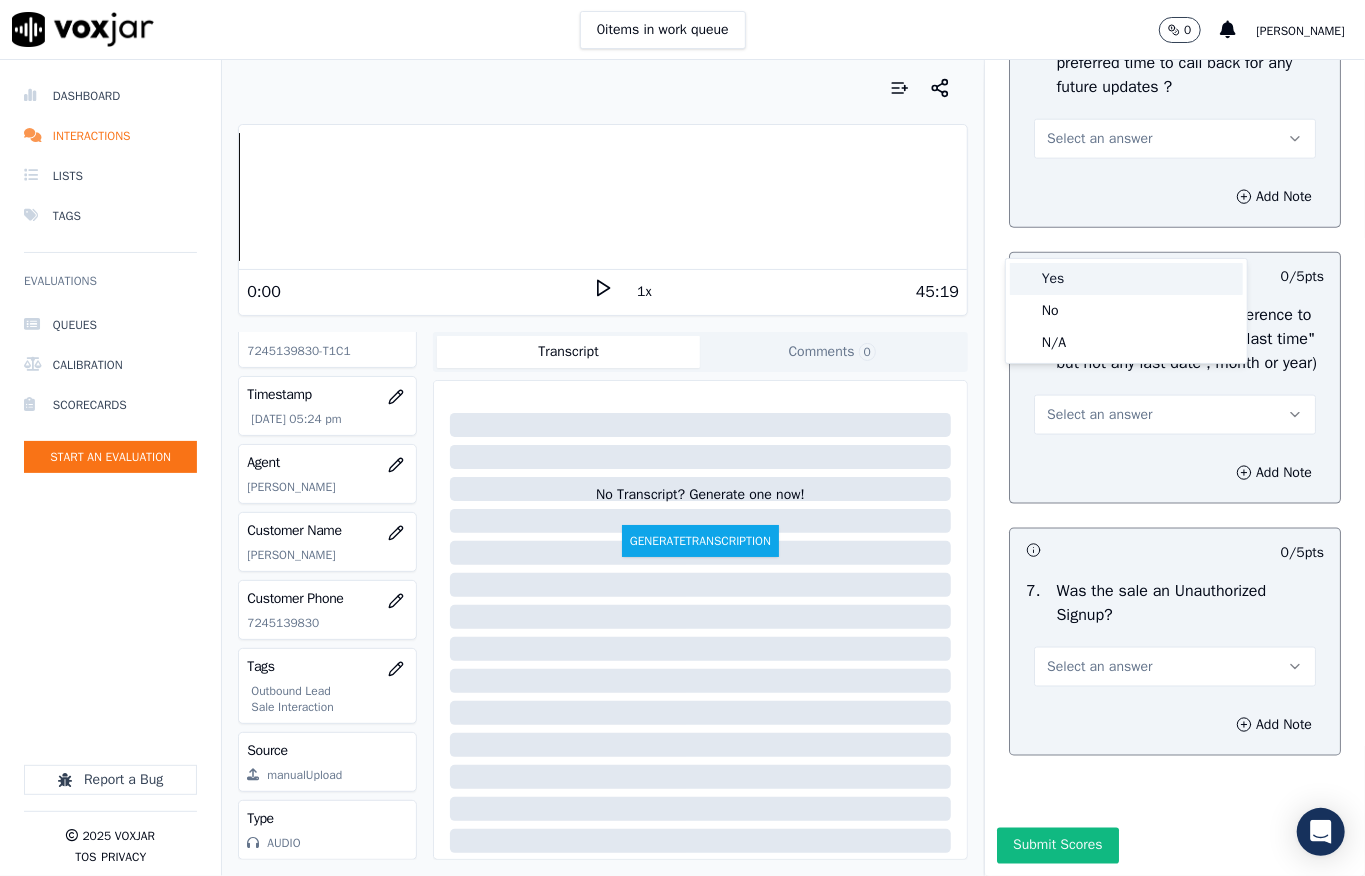 click on "Yes" at bounding box center [1126, 279] 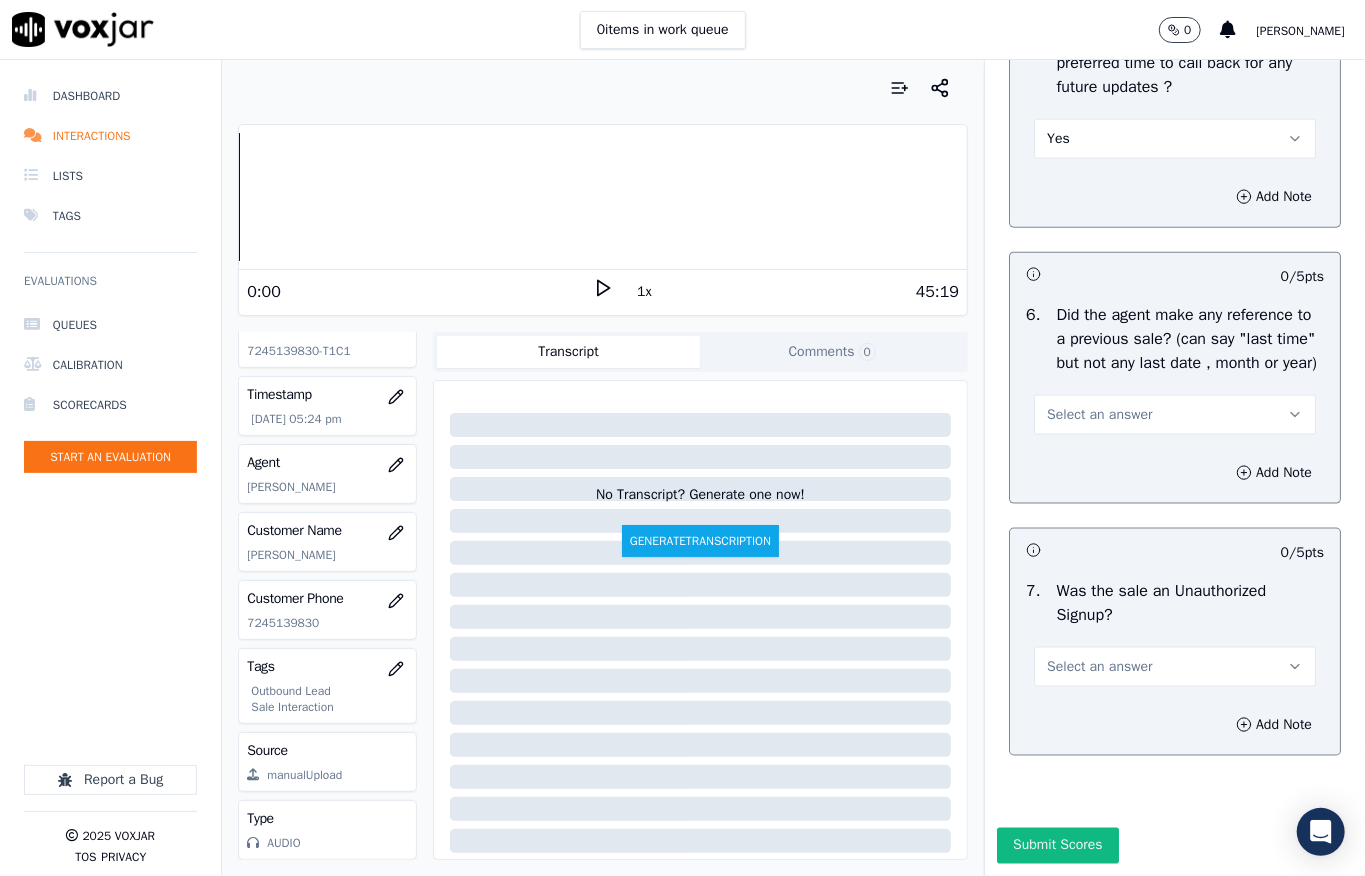 scroll, scrollTop: 5664, scrollLeft: 0, axis: vertical 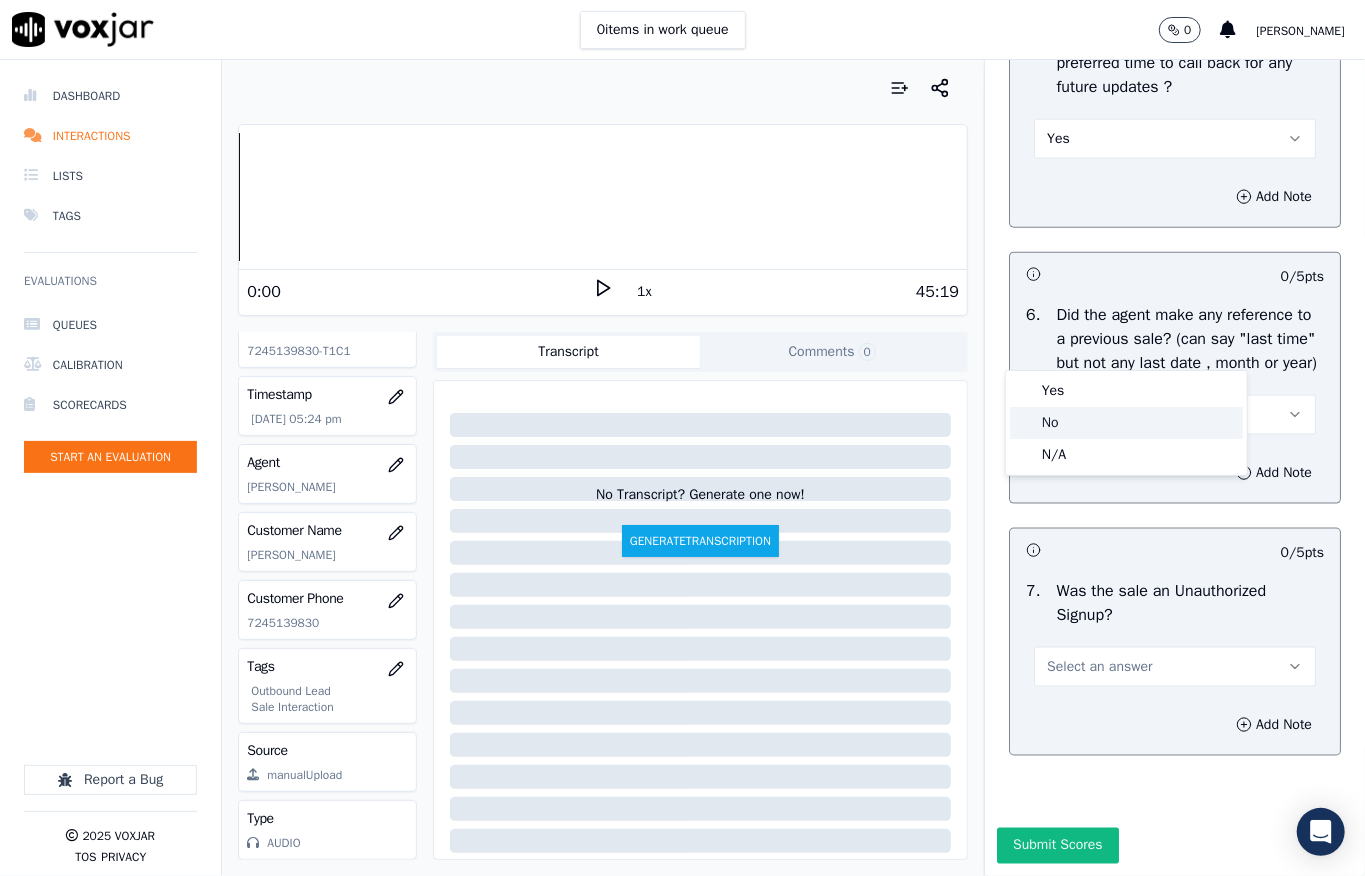 click on "No" 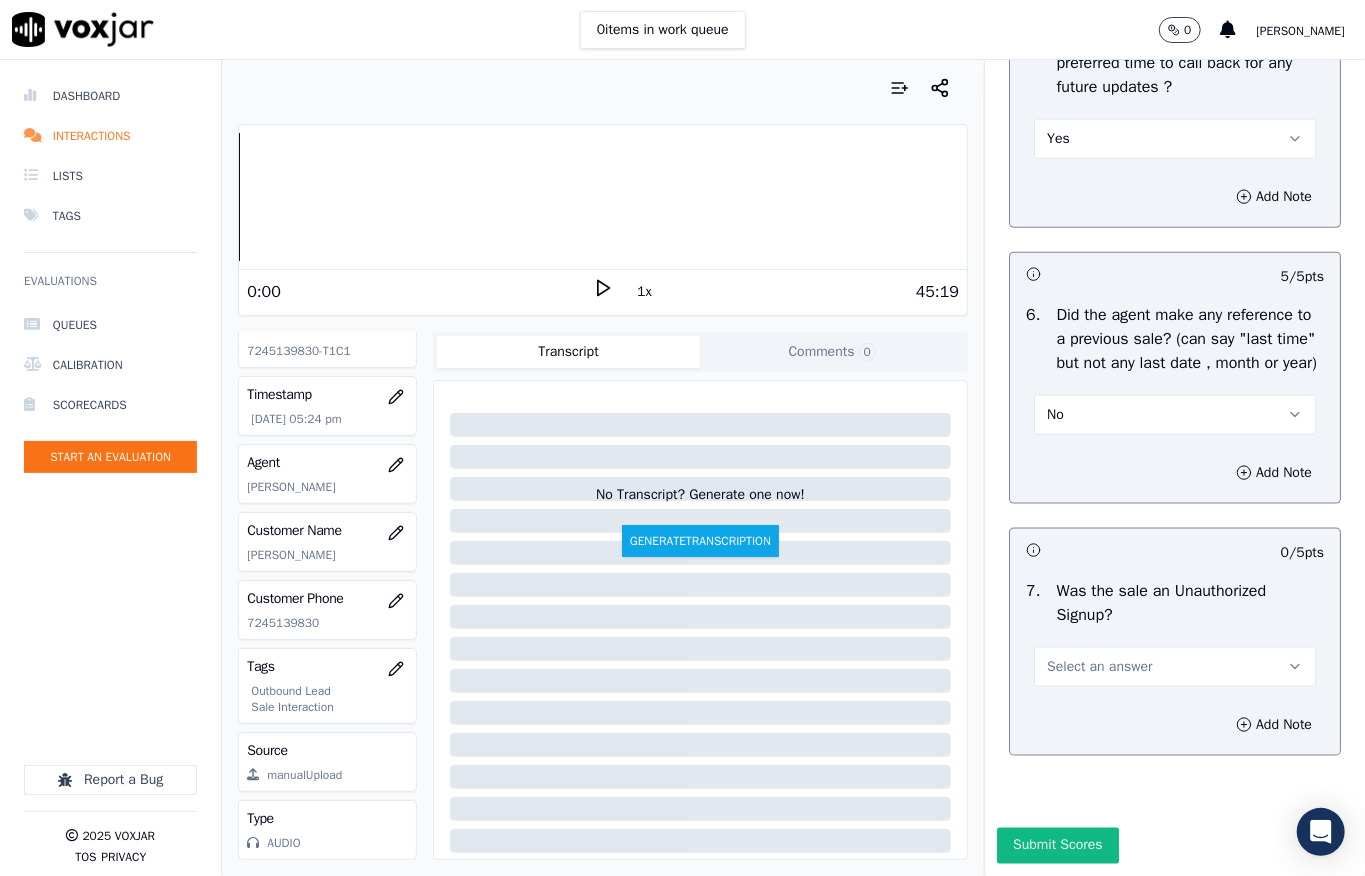 click on "Select an answer" at bounding box center (1099, 667) 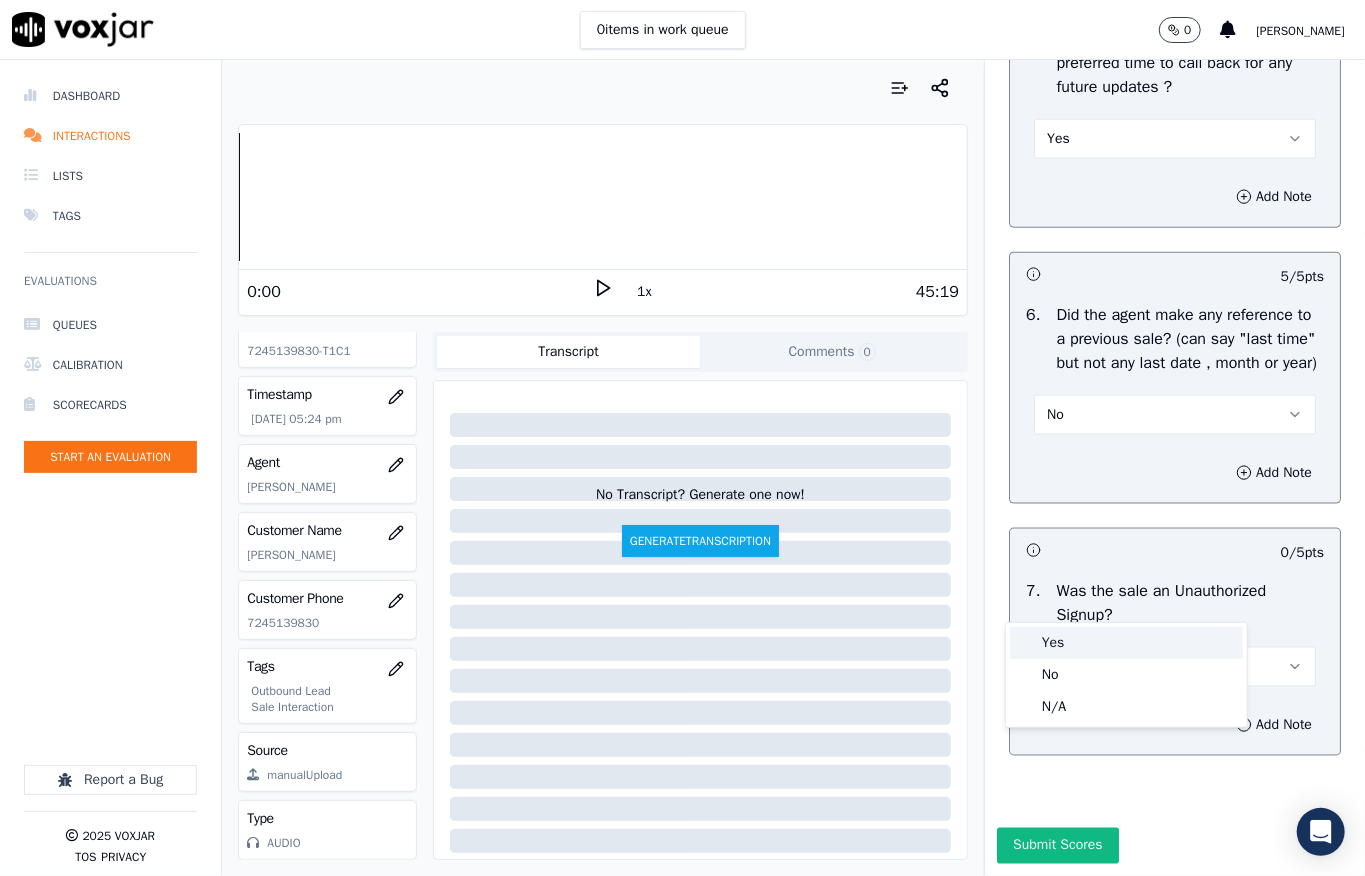 click on "Yes" at bounding box center (1126, 643) 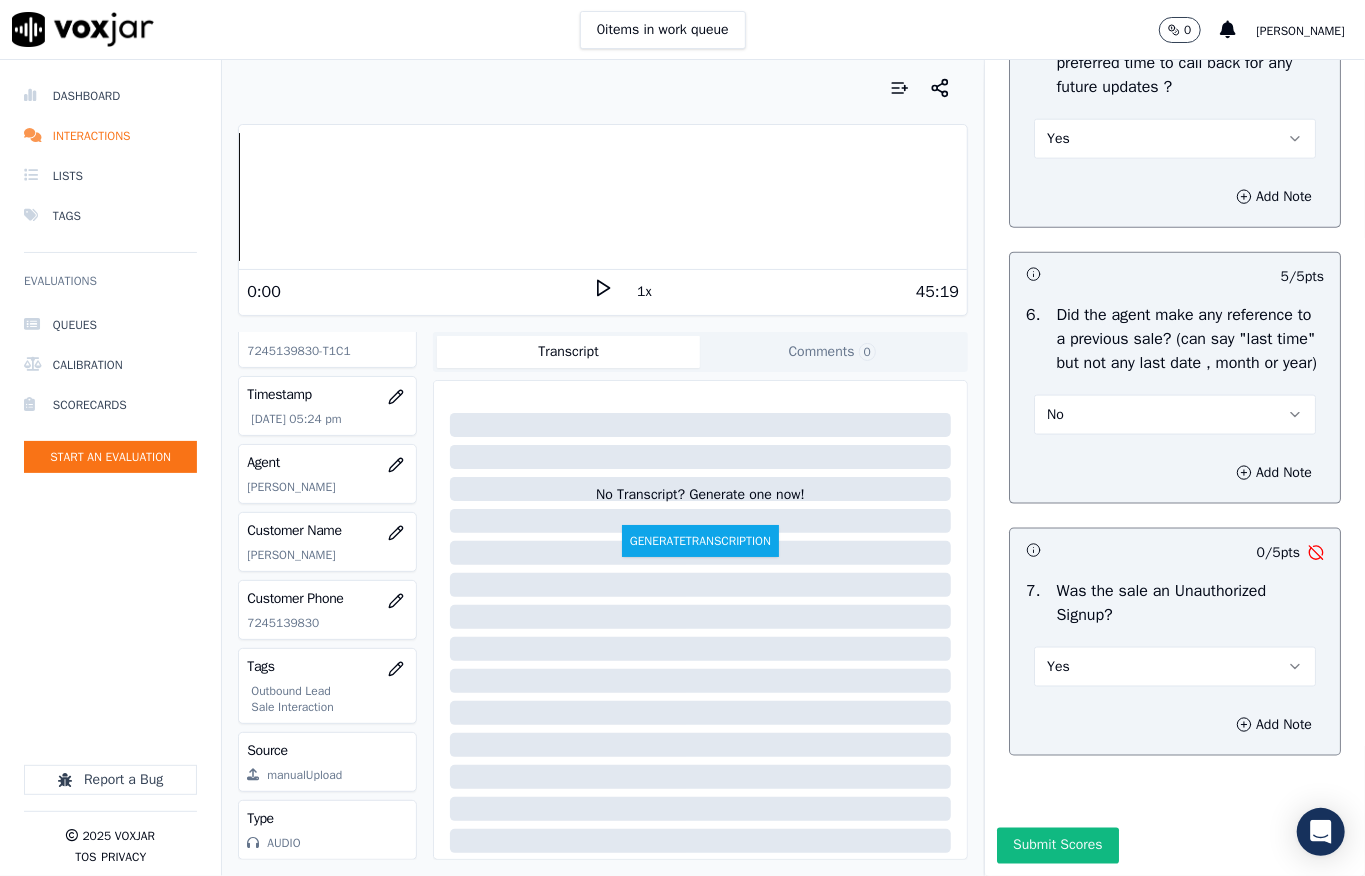 click on "Yes" at bounding box center [1175, 667] 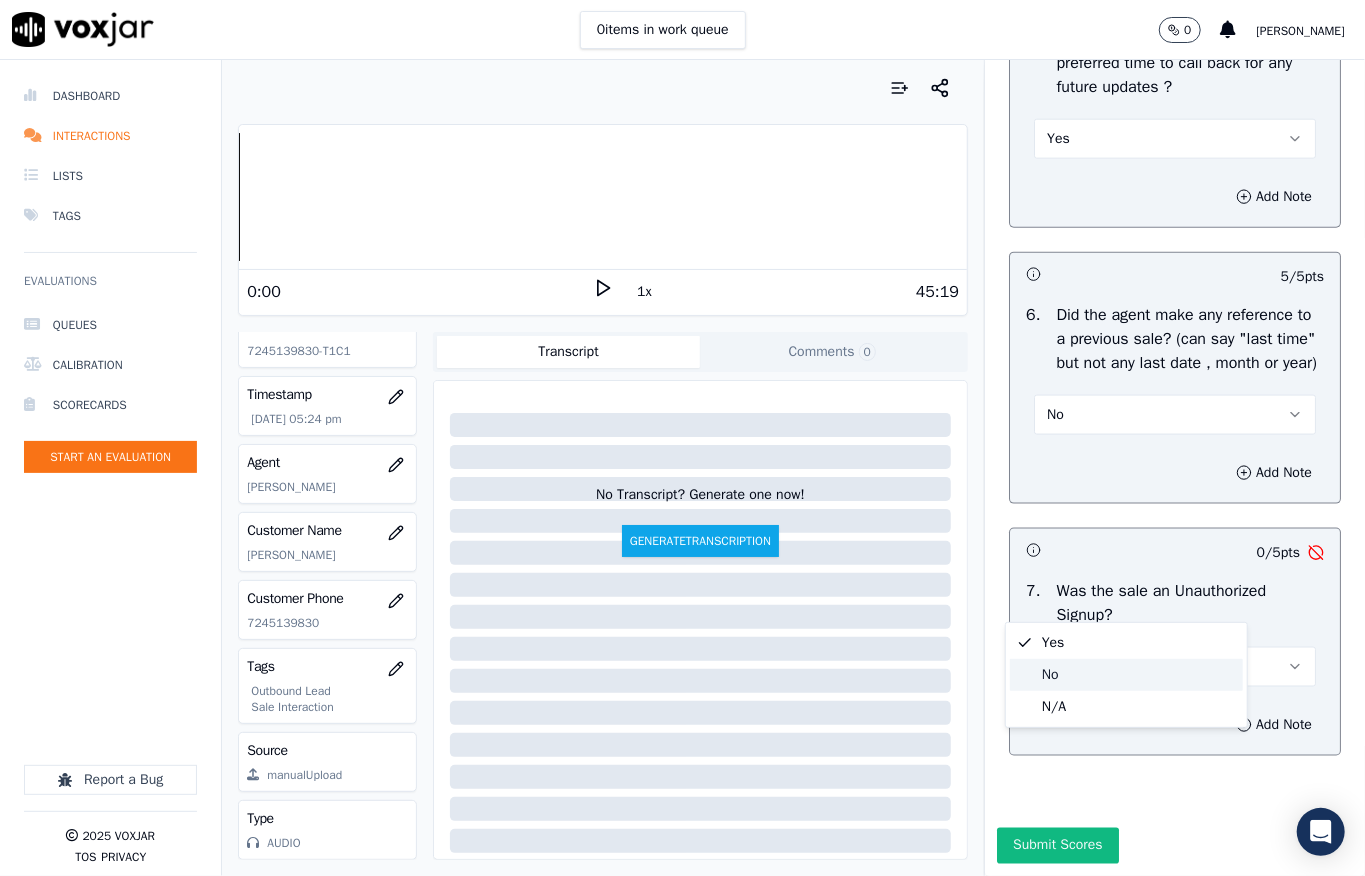 click on "No" 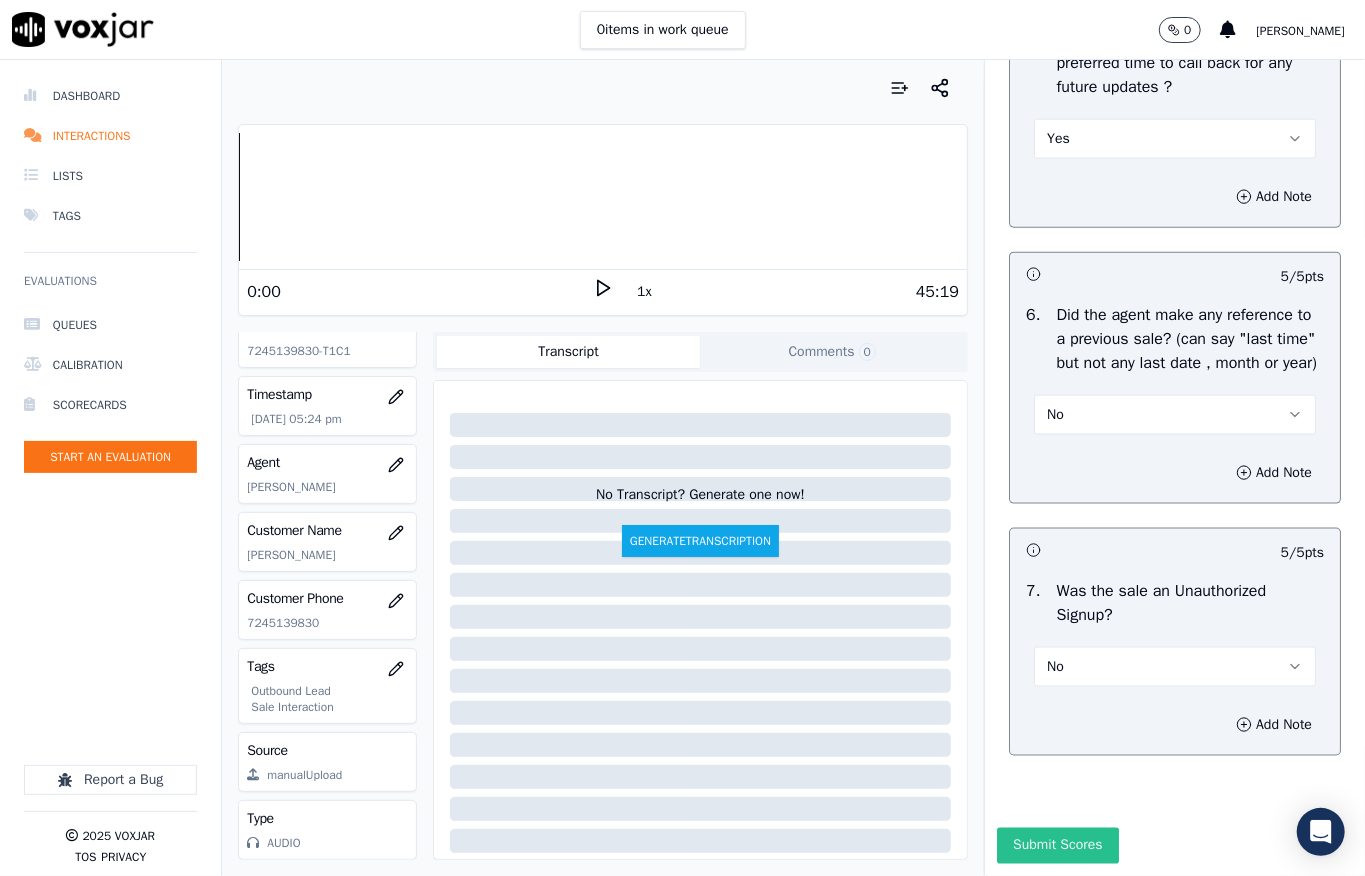 click on "Submit Scores" at bounding box center (1057, 846) 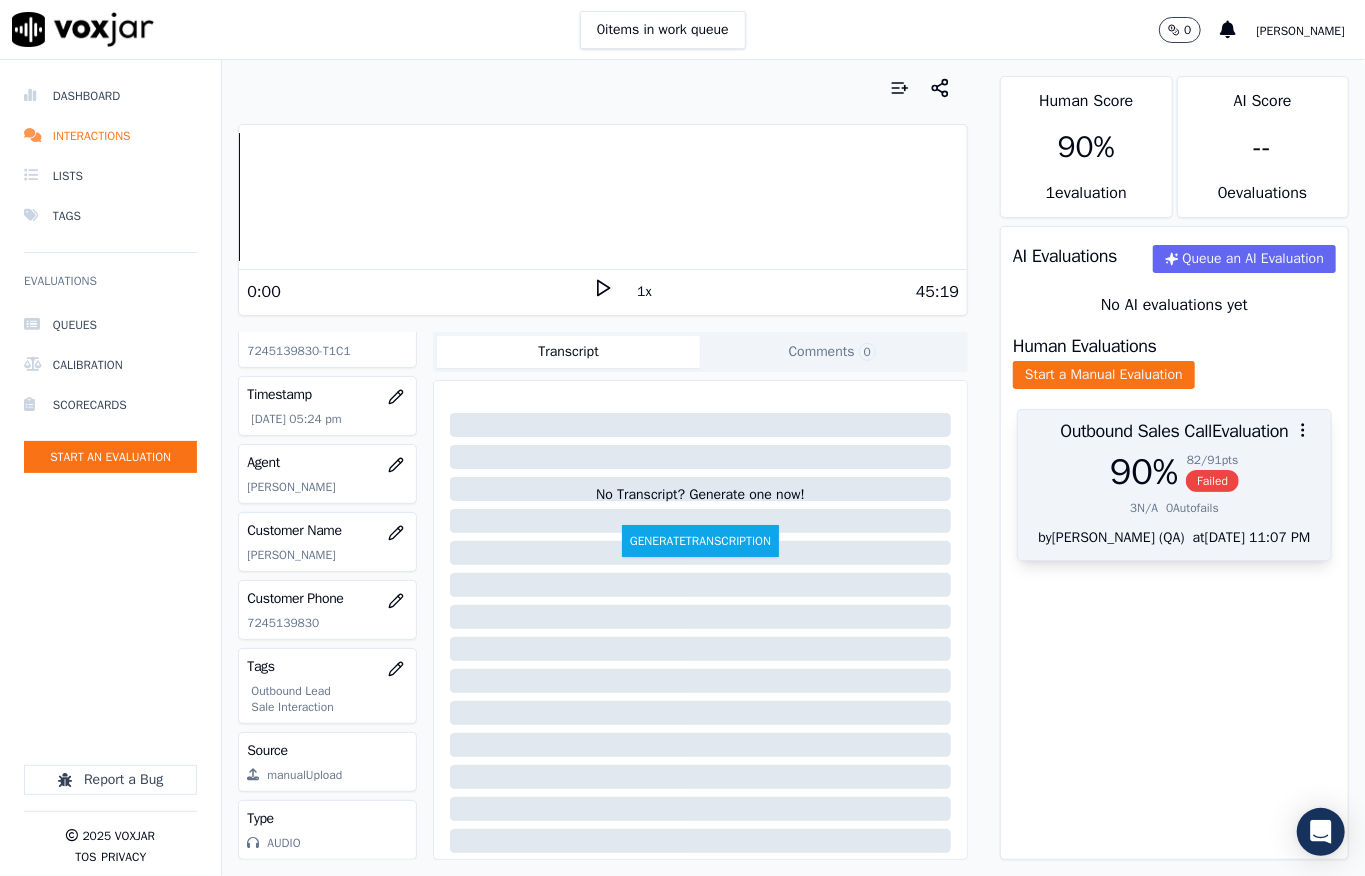 click on "Failed" at bounding box center [1212, 481] 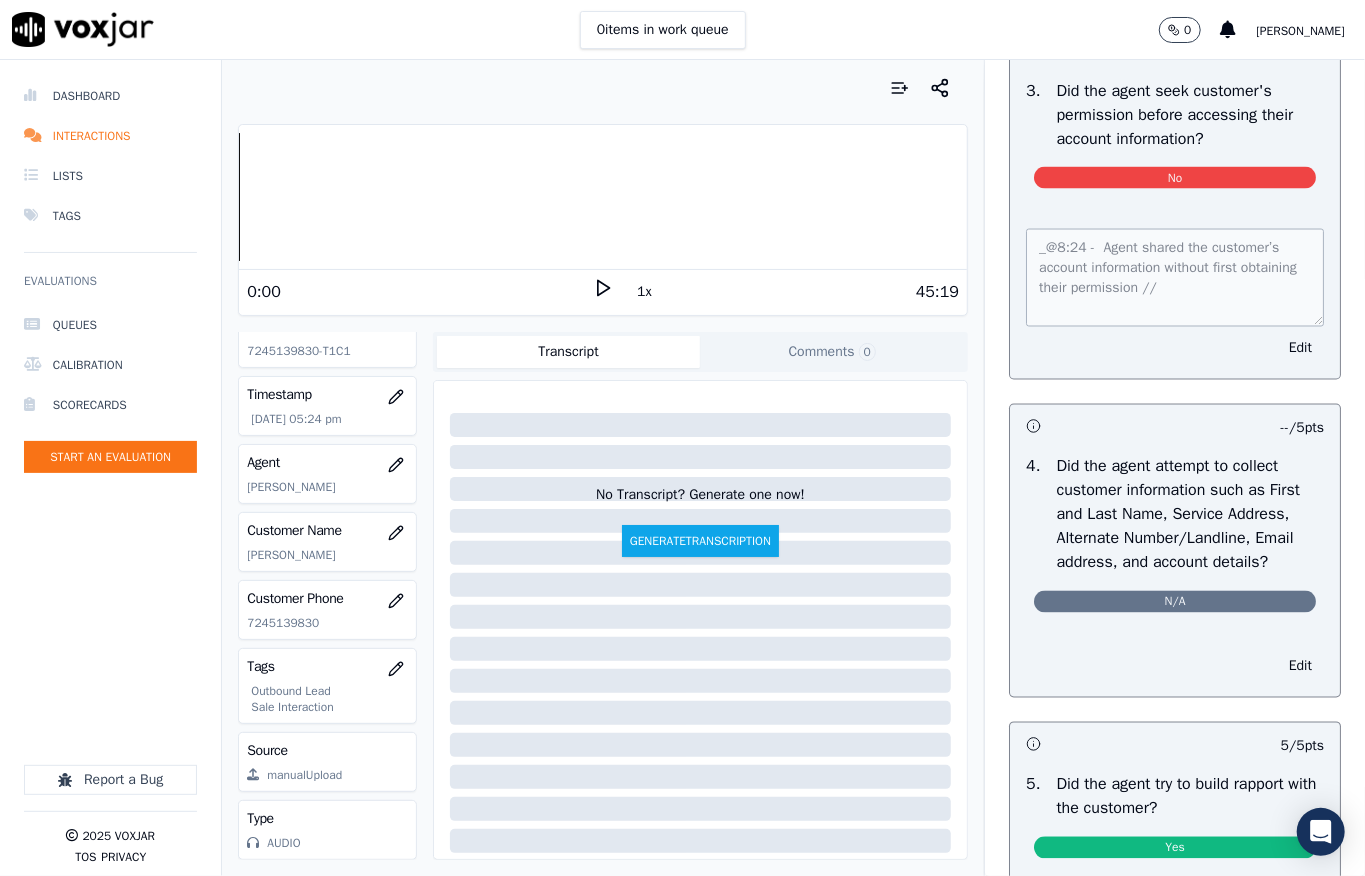 scroll, scrollTop: 0, scrollLeft: 0, axis: both 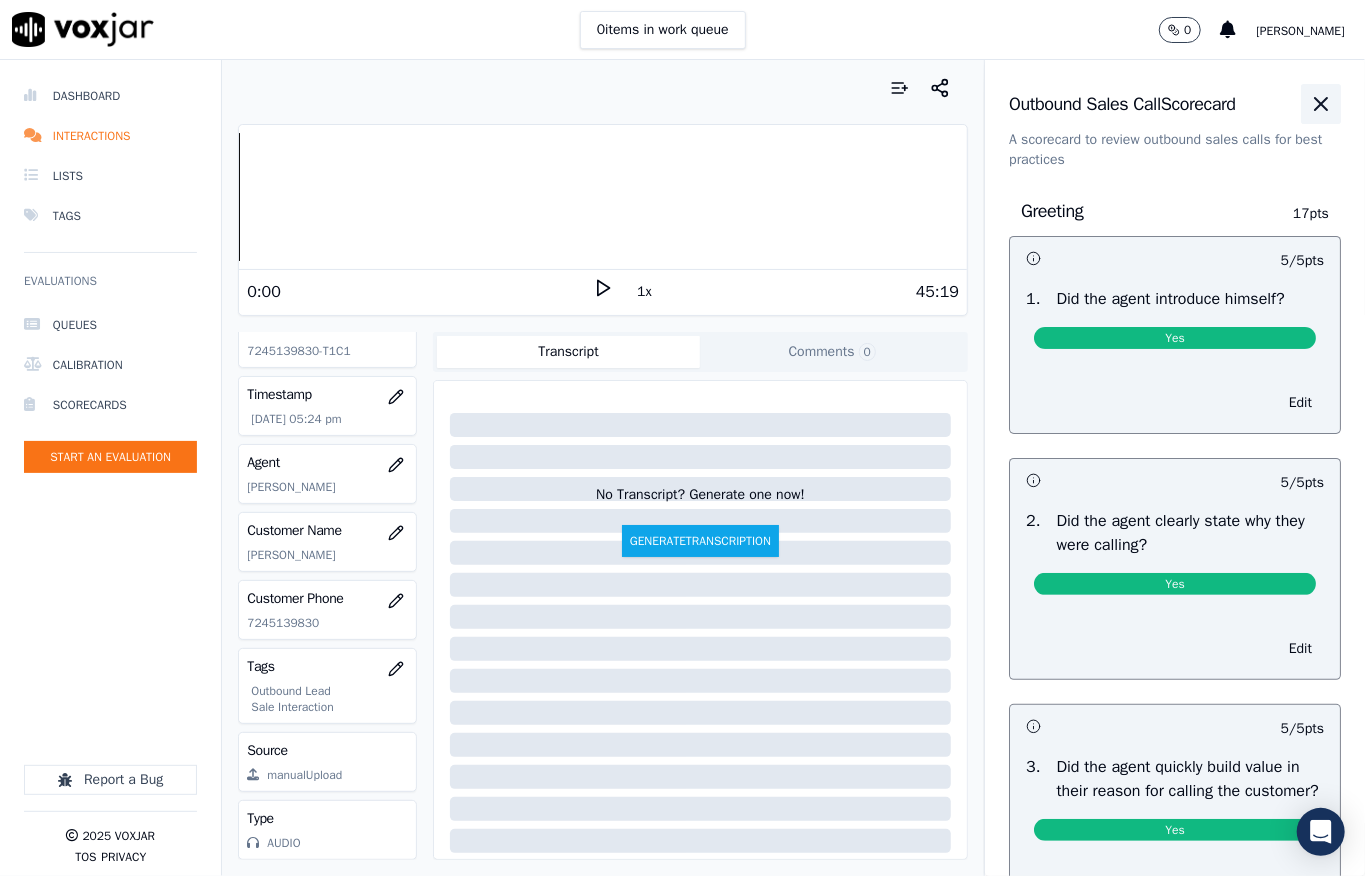 click 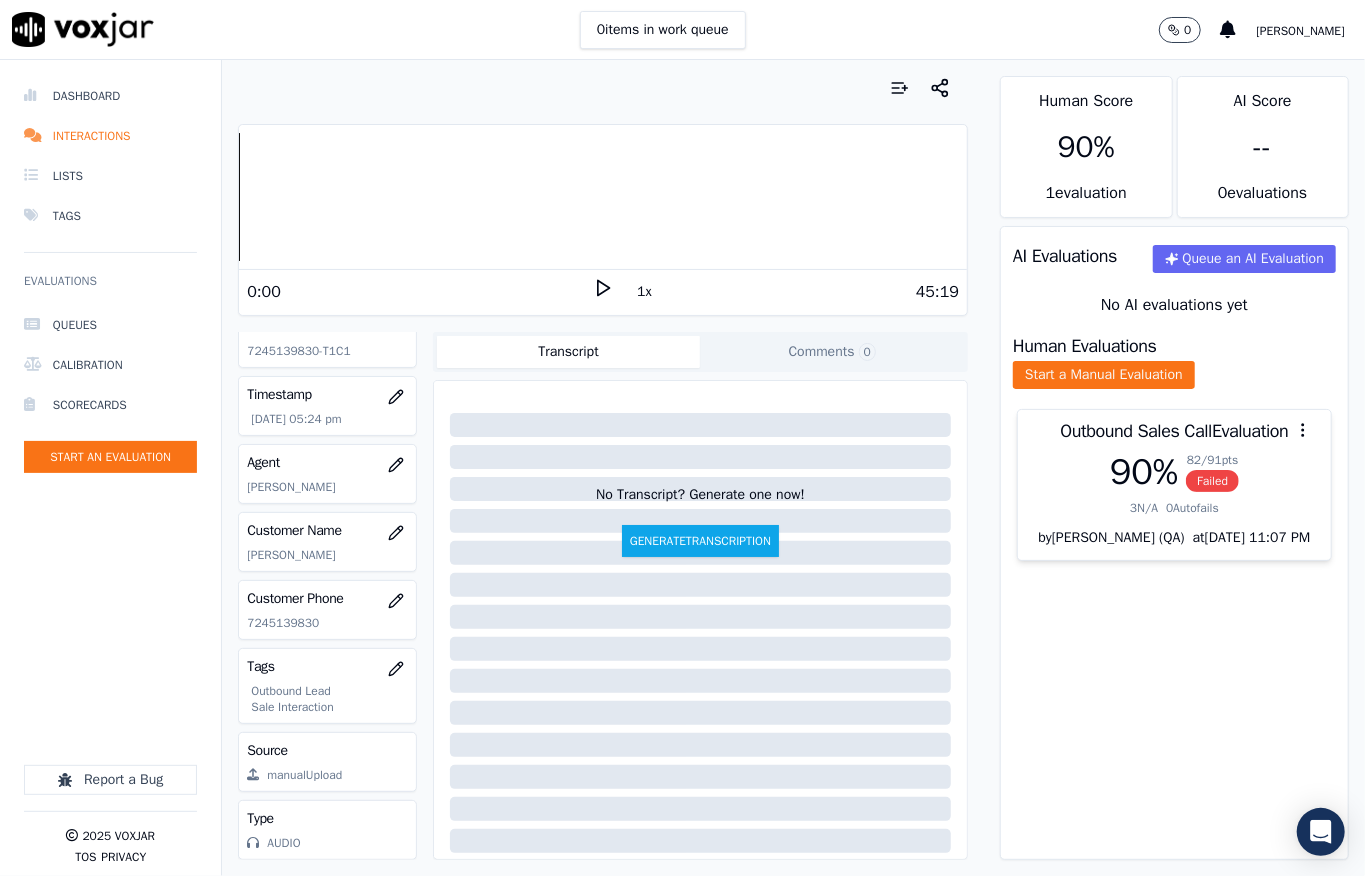 scroll, scrollTop: 0, scrollLeft: 0, axis: both 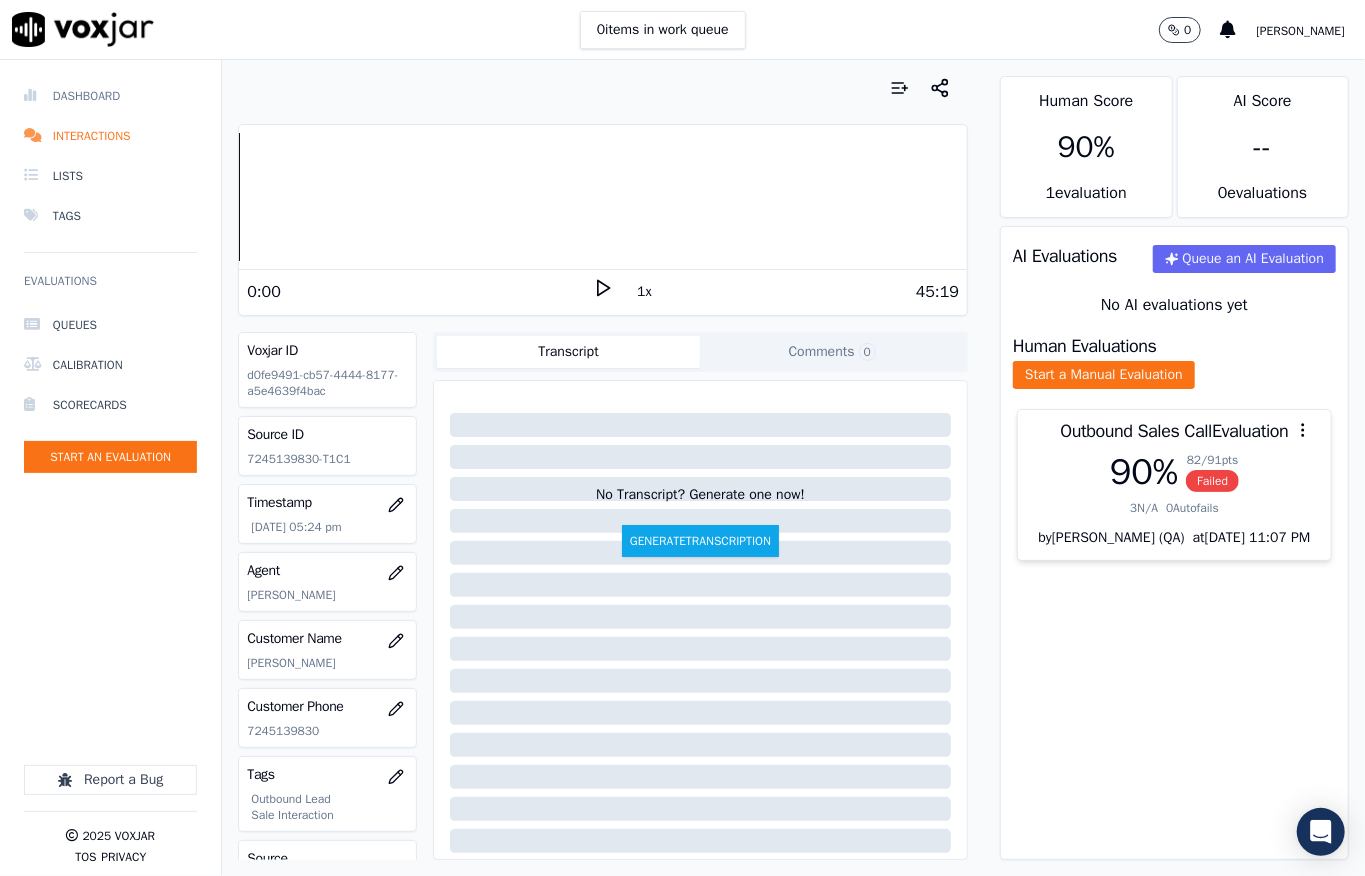 click on "Dashboard" at bounding box center [110, 96] 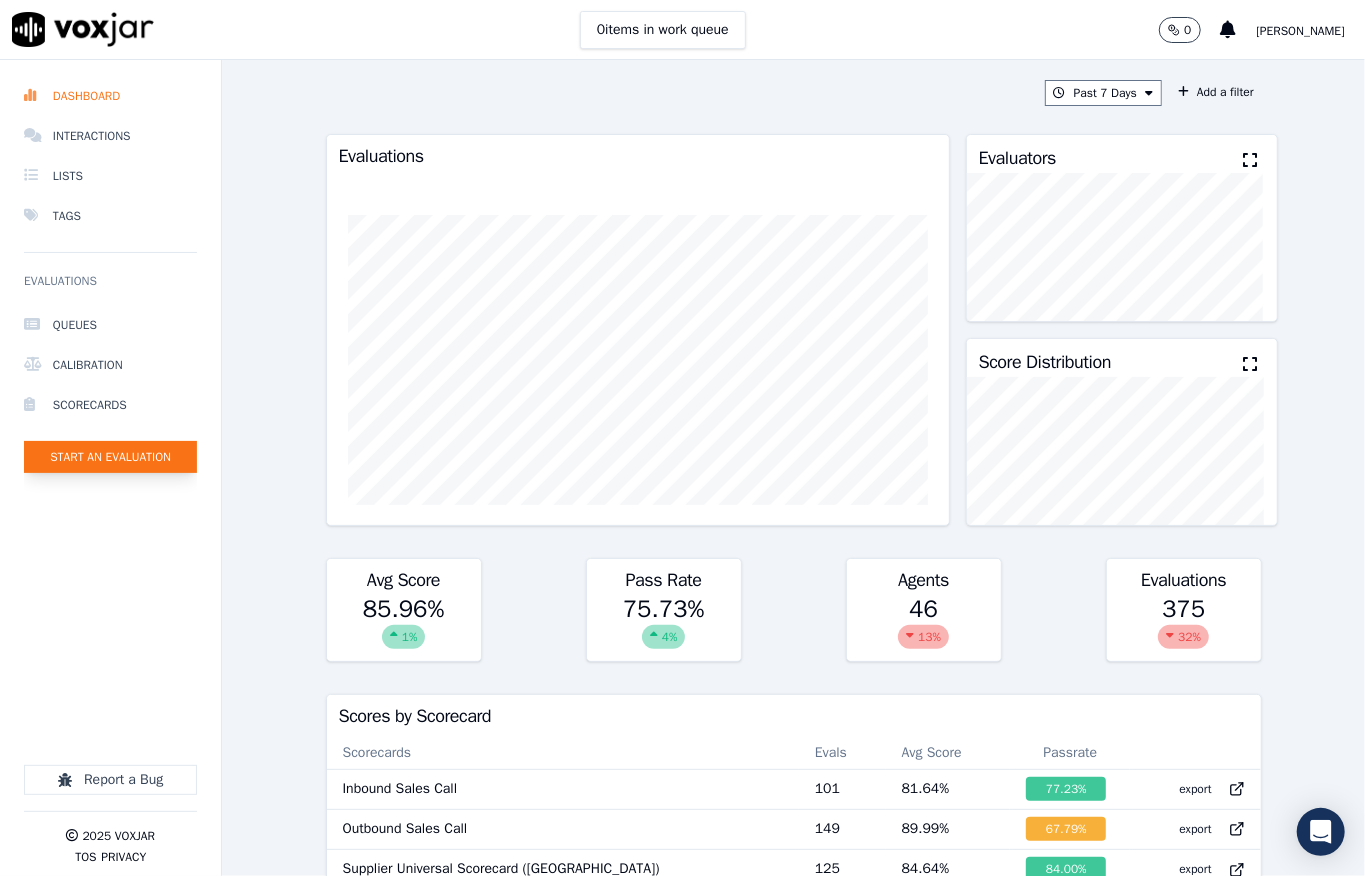click on "Start an Evaluation" 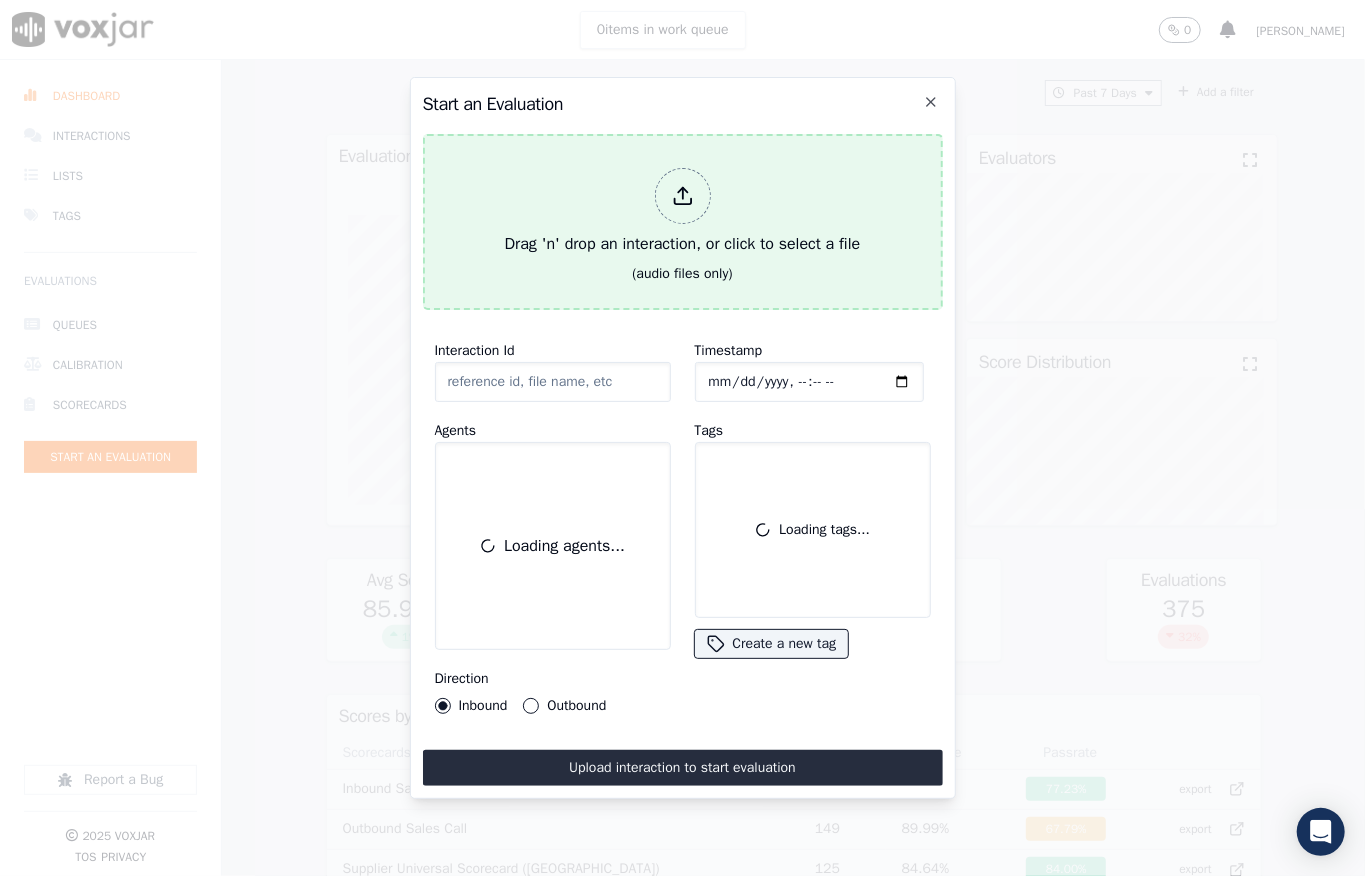click on "Drag 'n' drop an interaction, or click to select a file" at bounding box center [683, 212] 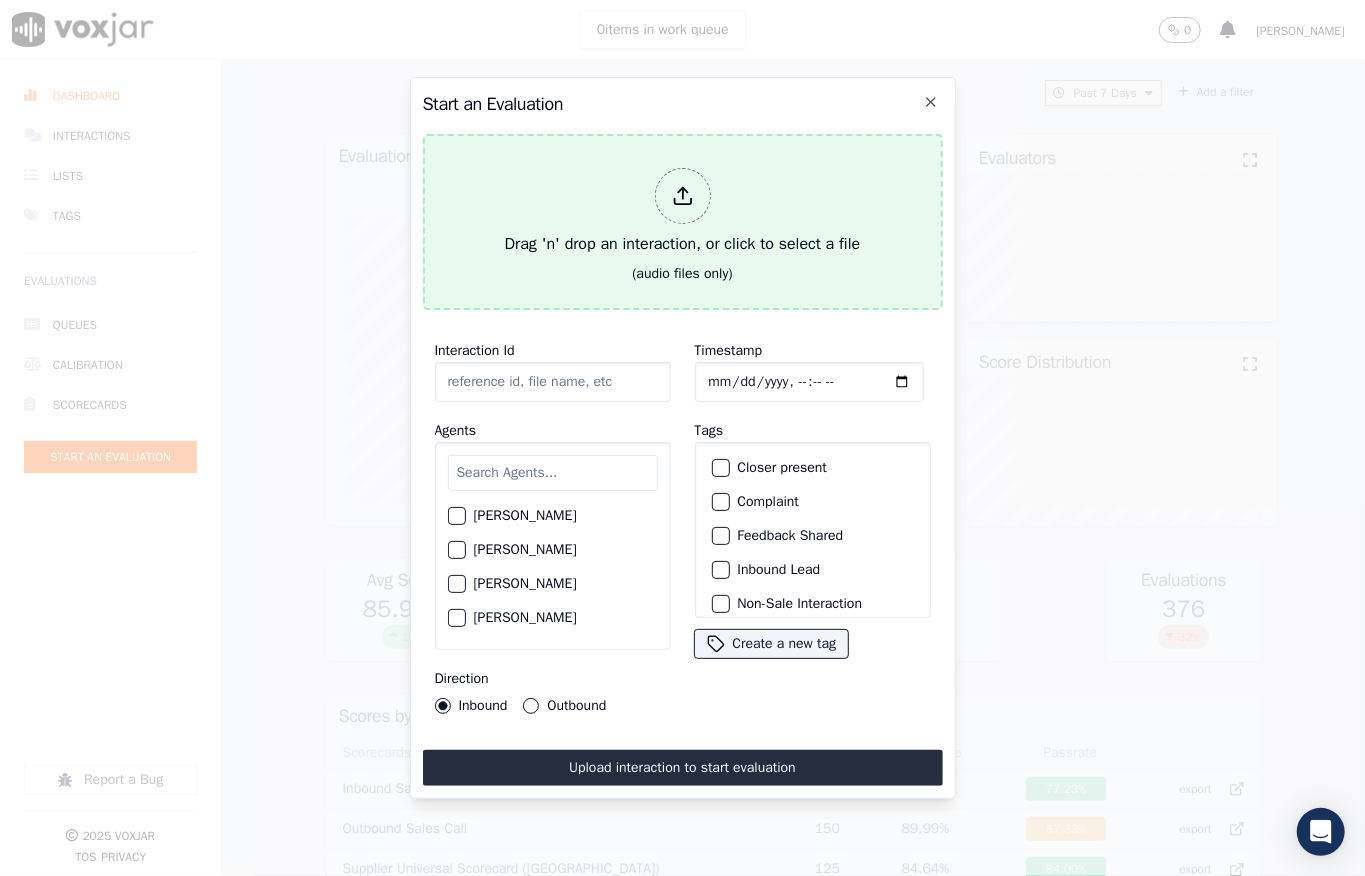 type on "20250708-160102_7409618217-all.mp3" 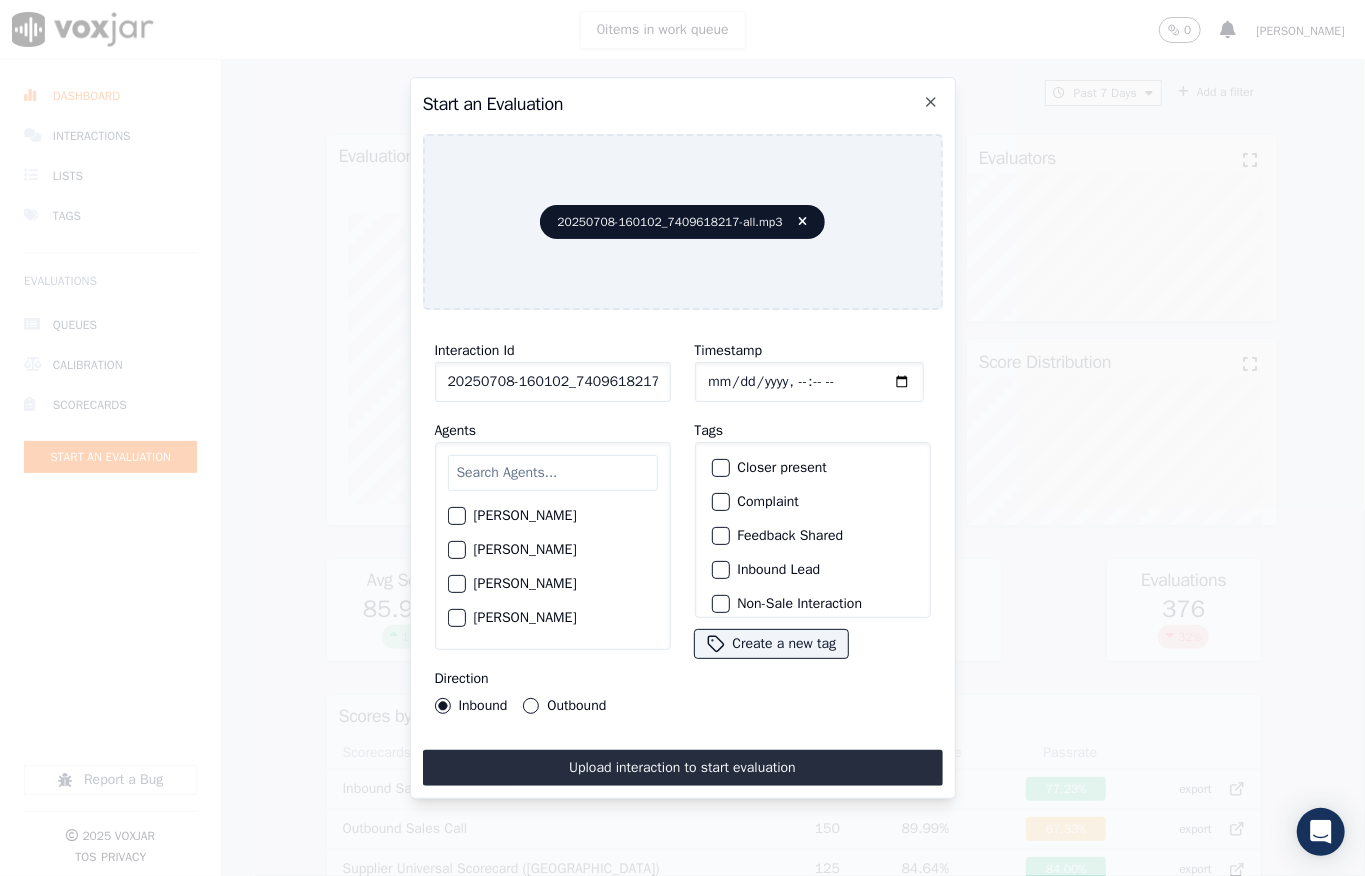 click on "Timestamp" 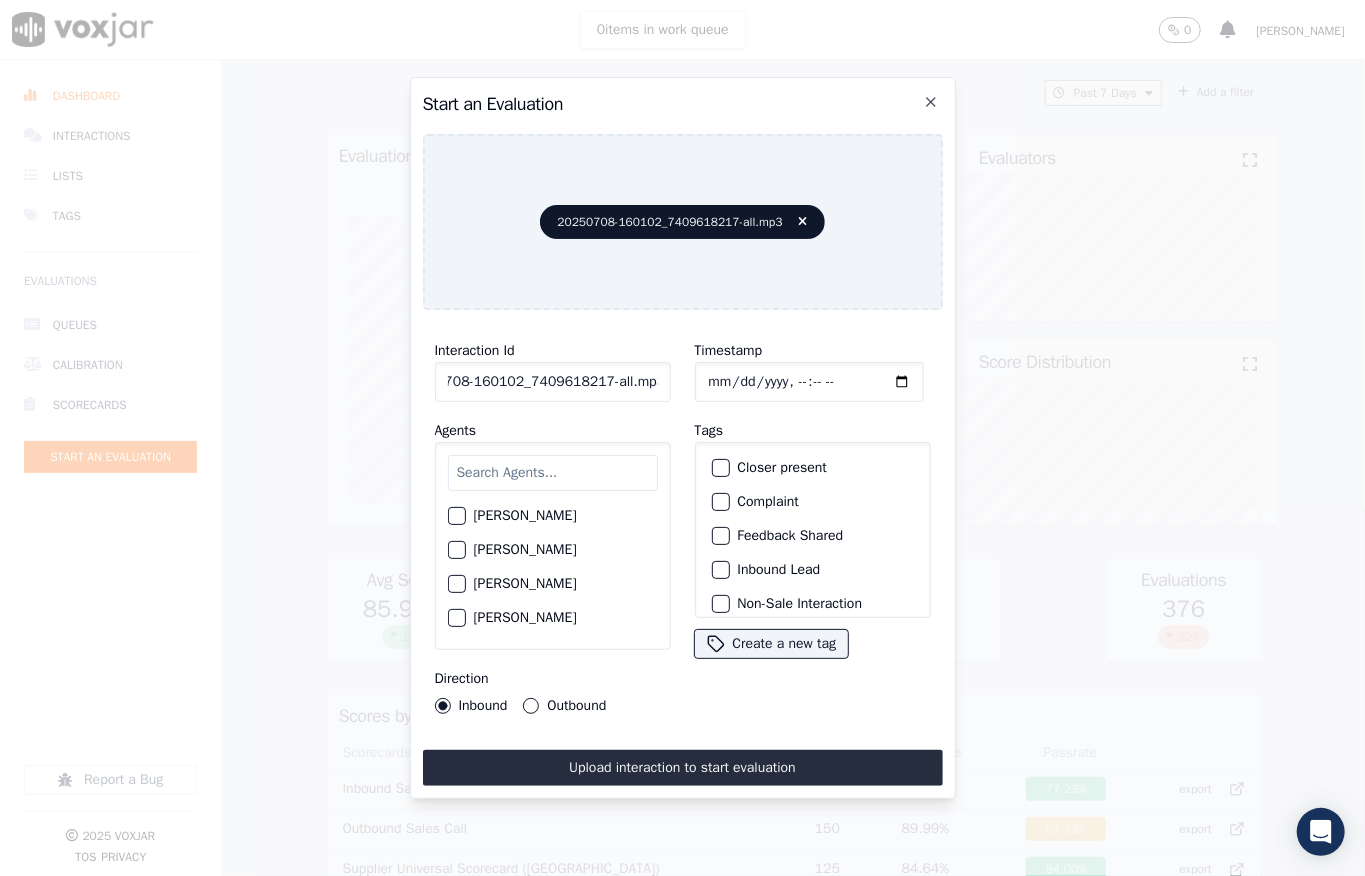 drag, startPoint x: 645, startPoint y: 370, endPoint x: 678, endPoint y: 370, distance: 33 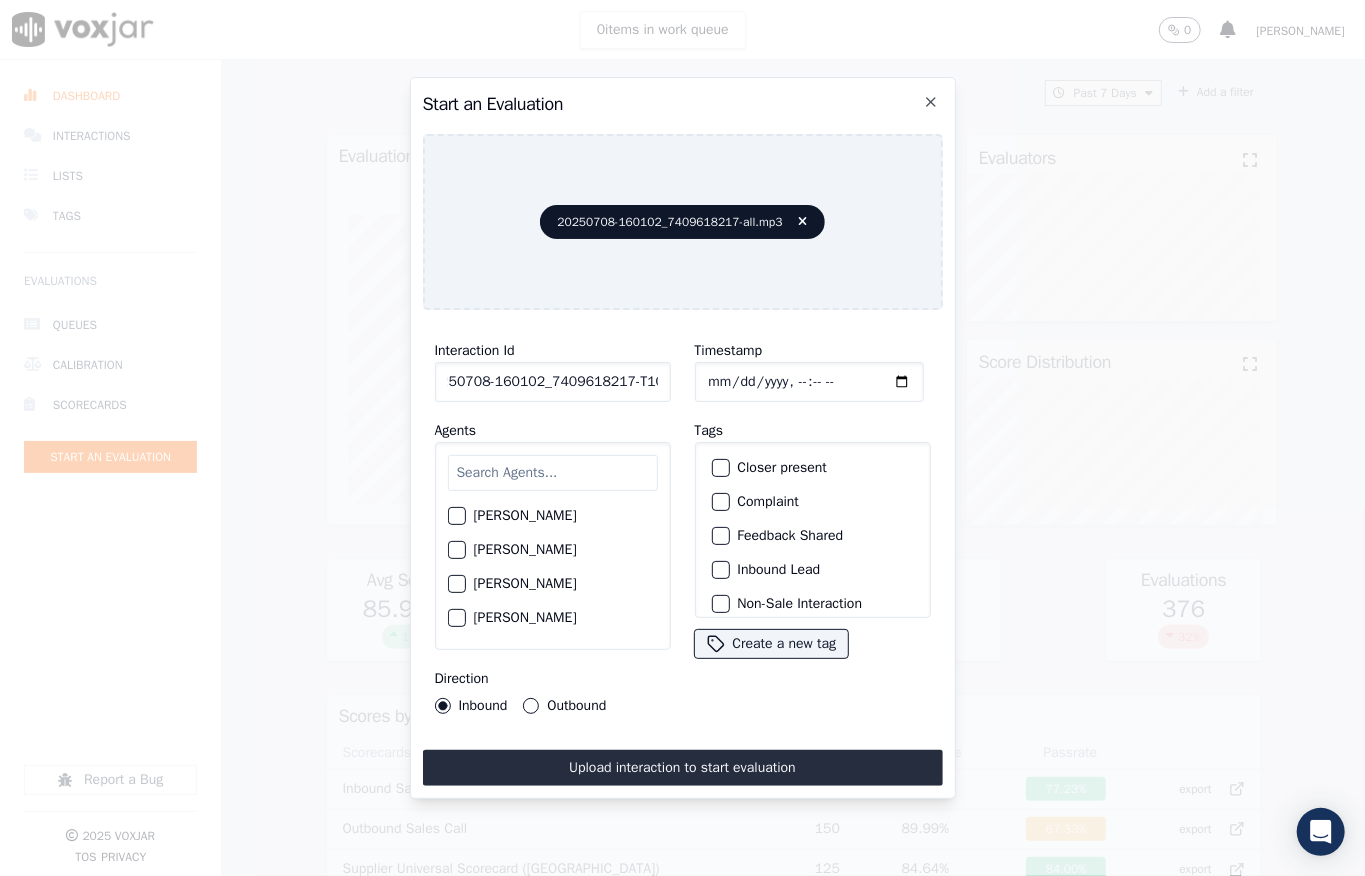 scroll, scrollTop: 0, scrollLeft: 32, axis: horizontal 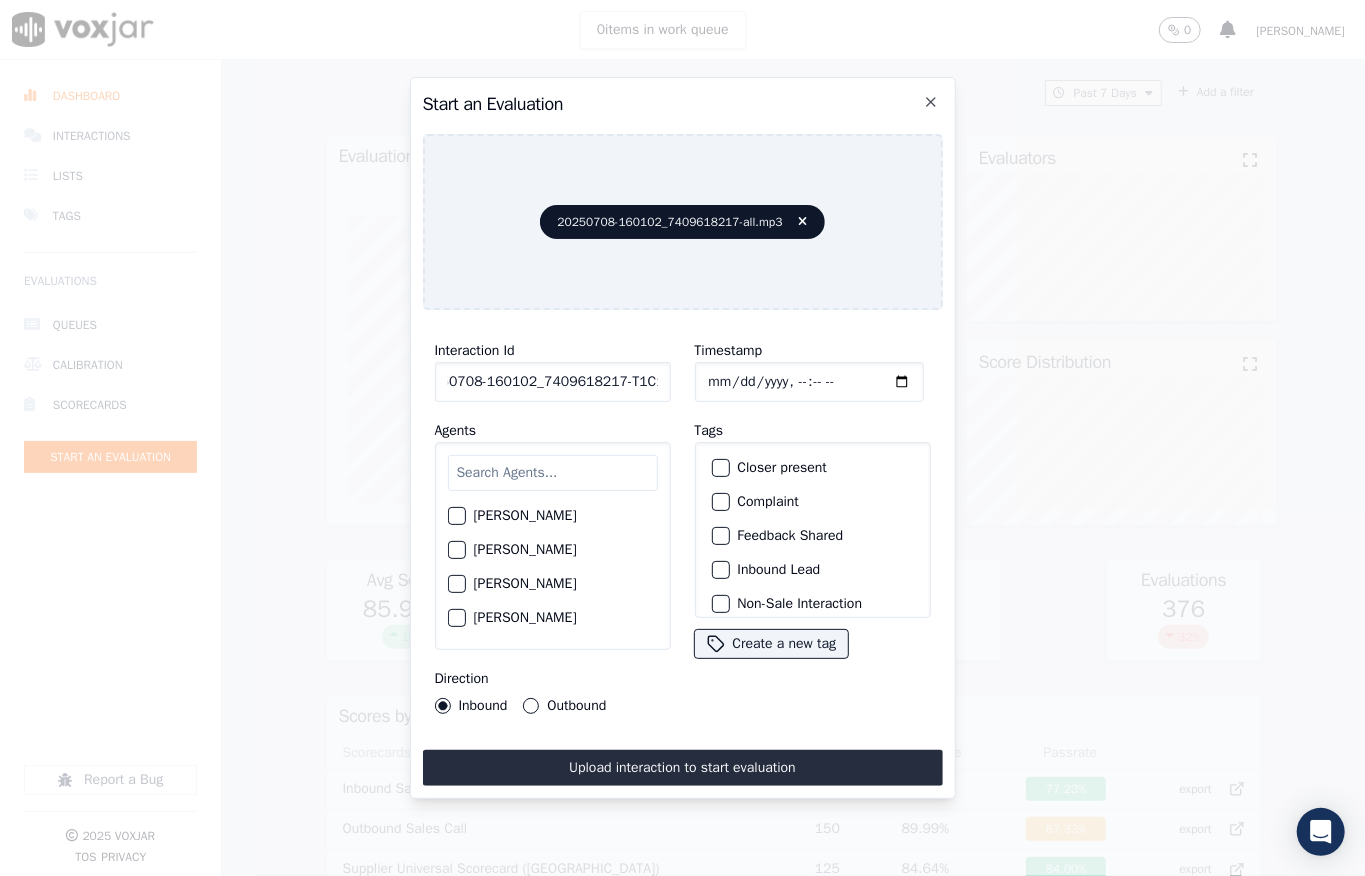 type on "20250708-160102_7409618217-T1C1" 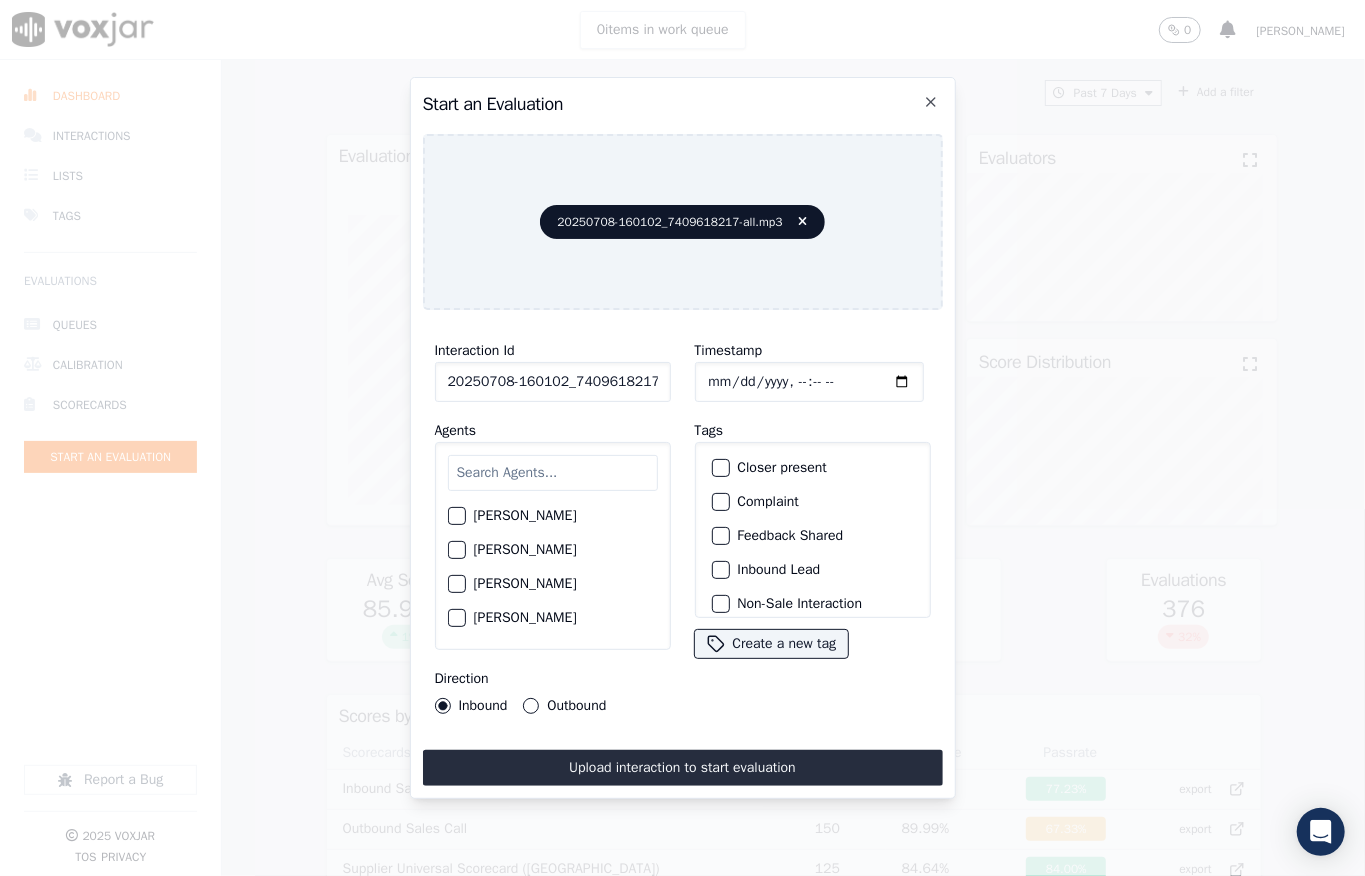 click at bounding box center (553, 473) 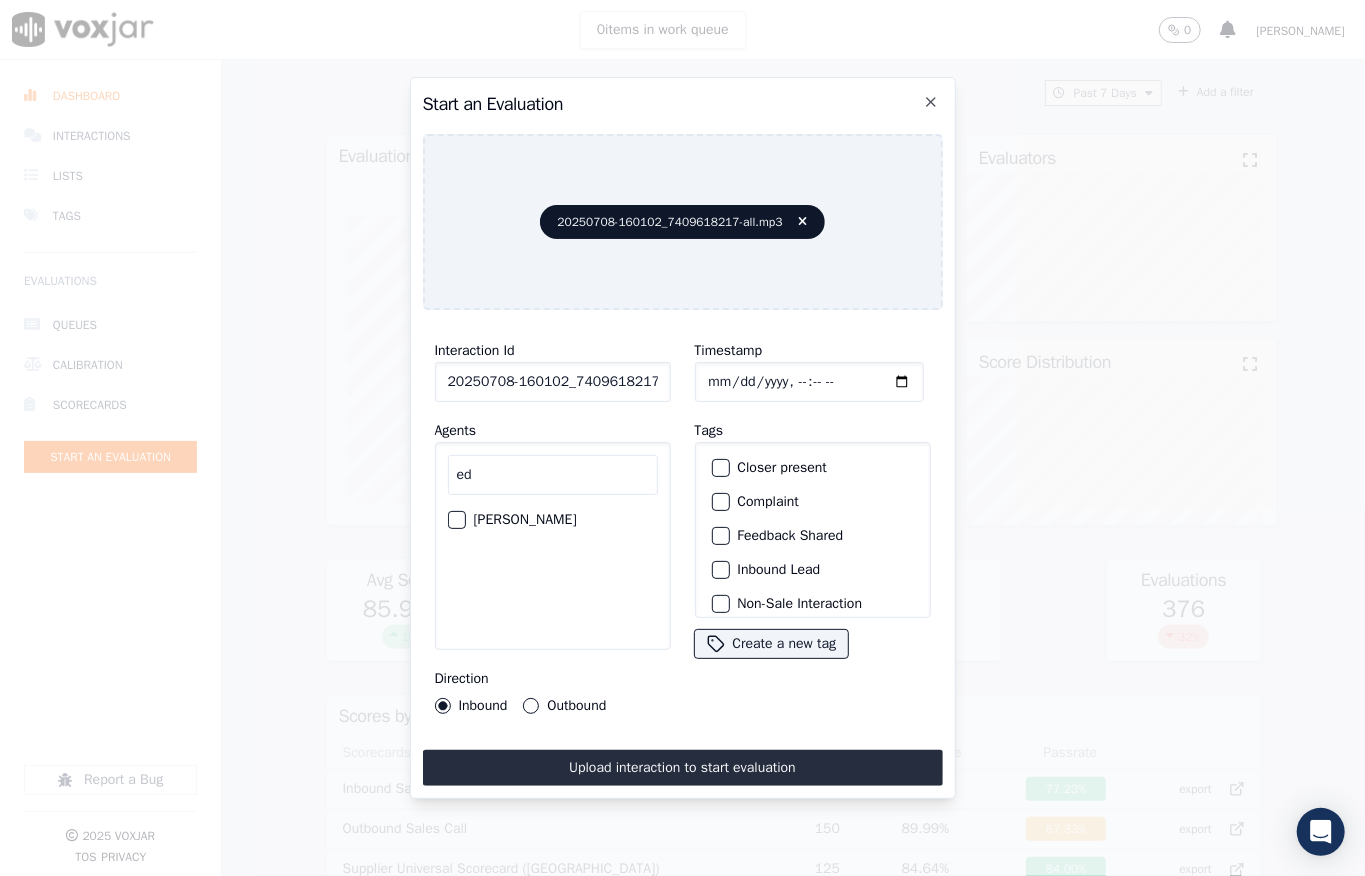 type on "ed" 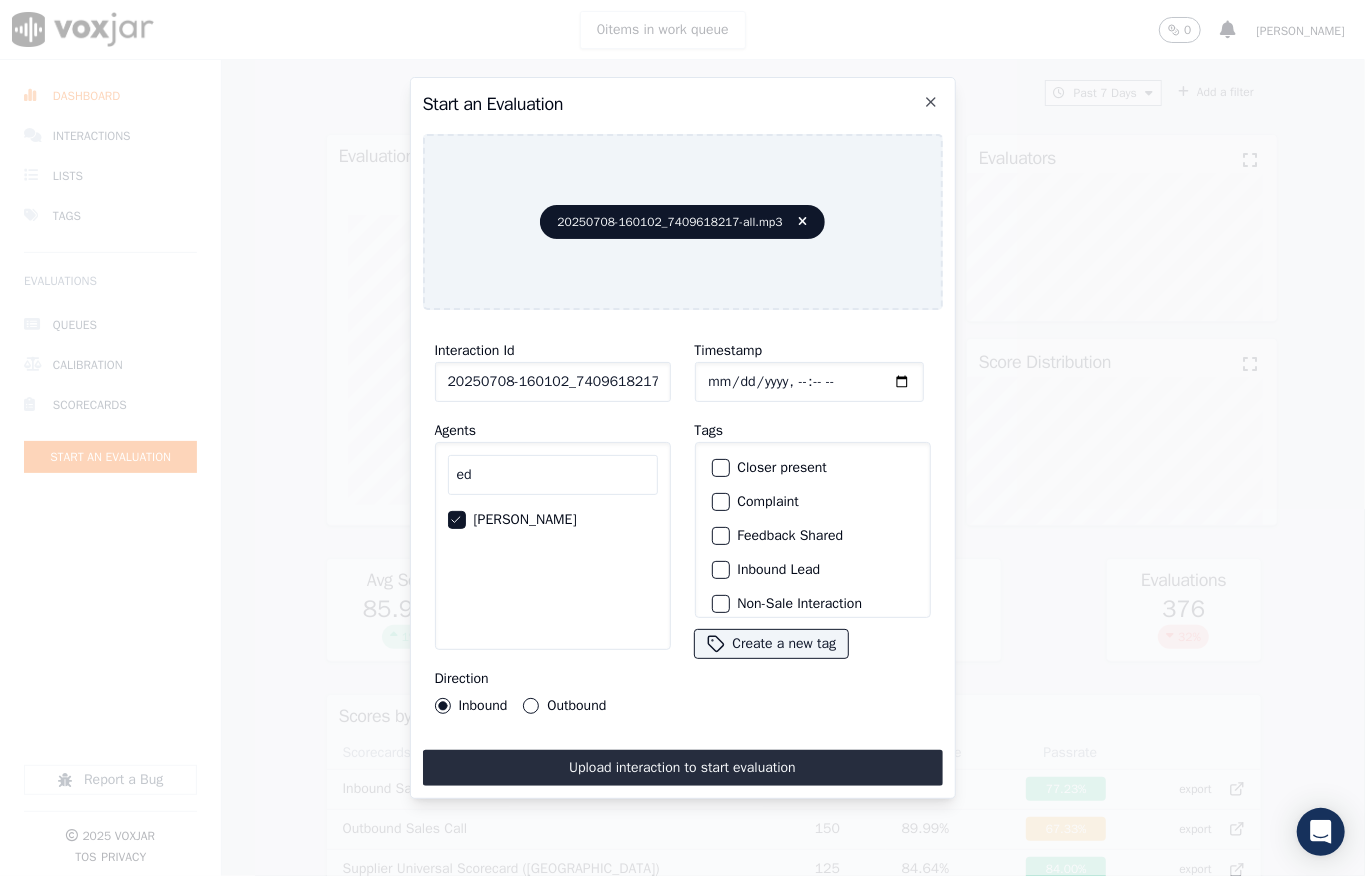 click on "Outbound" at bounding box center [531, 706] 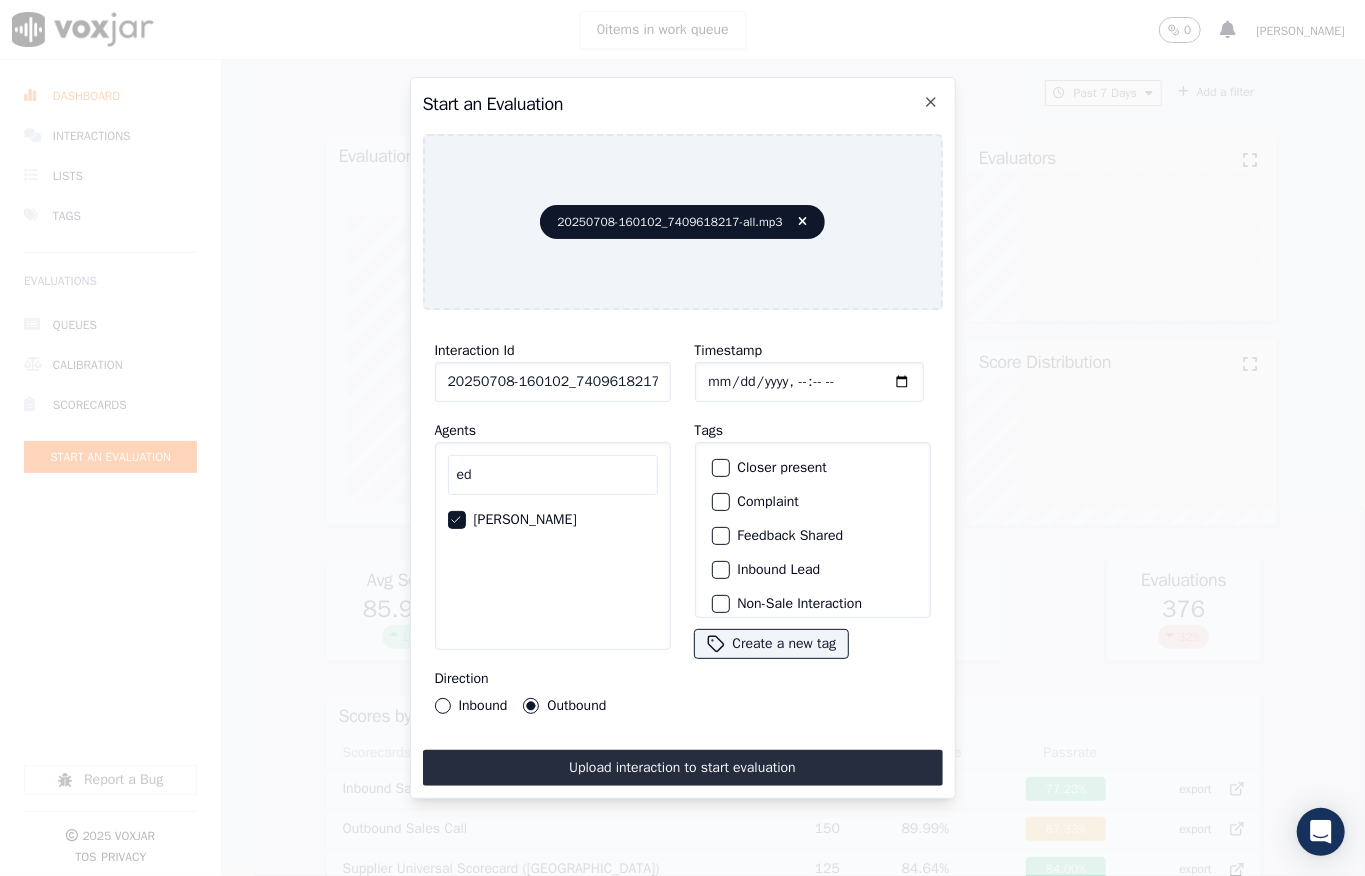 scroll, scrollTop: 133, scrollLeft: 0, axis: vertical 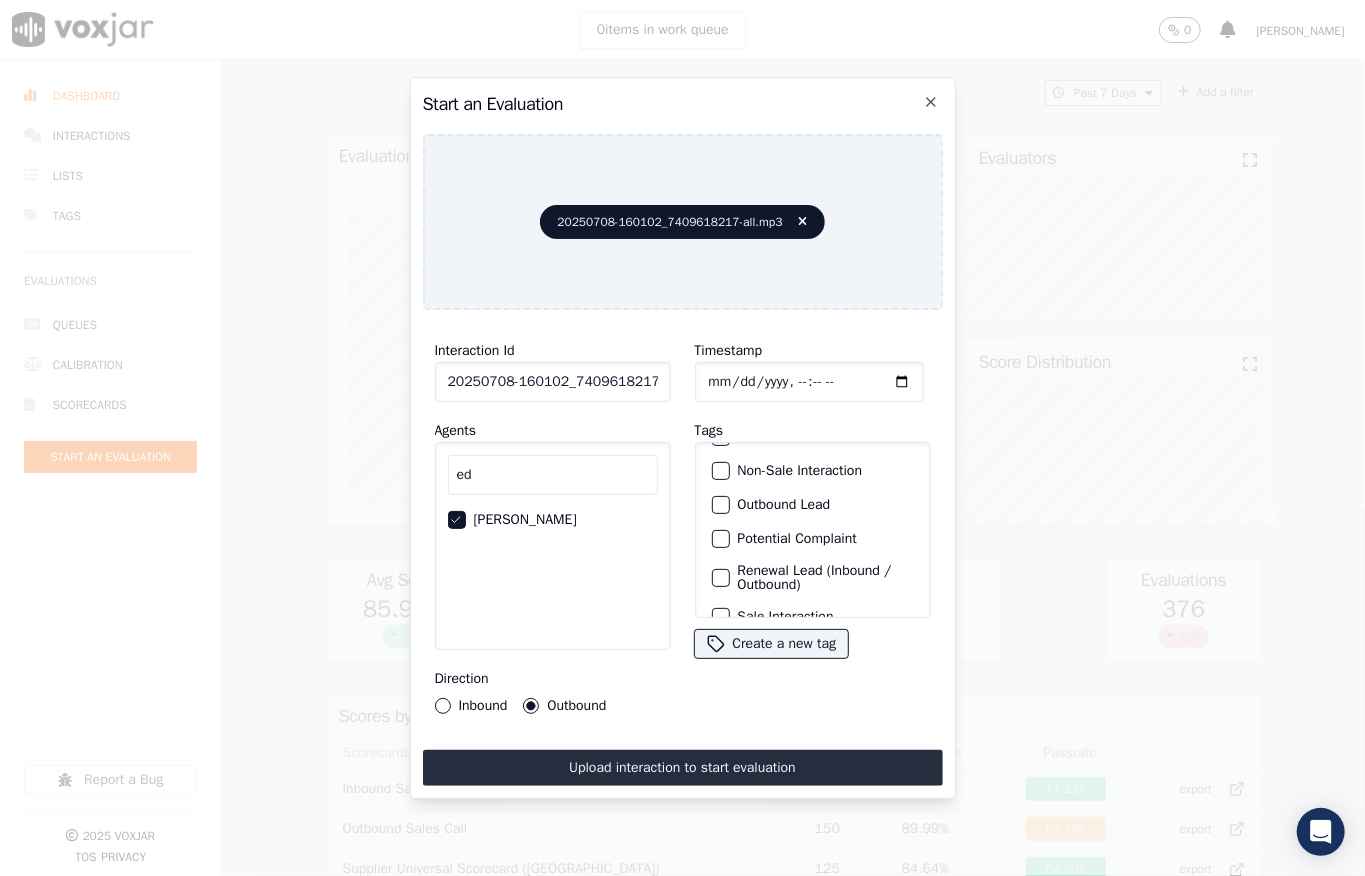 click at bounding box center [720, 505] 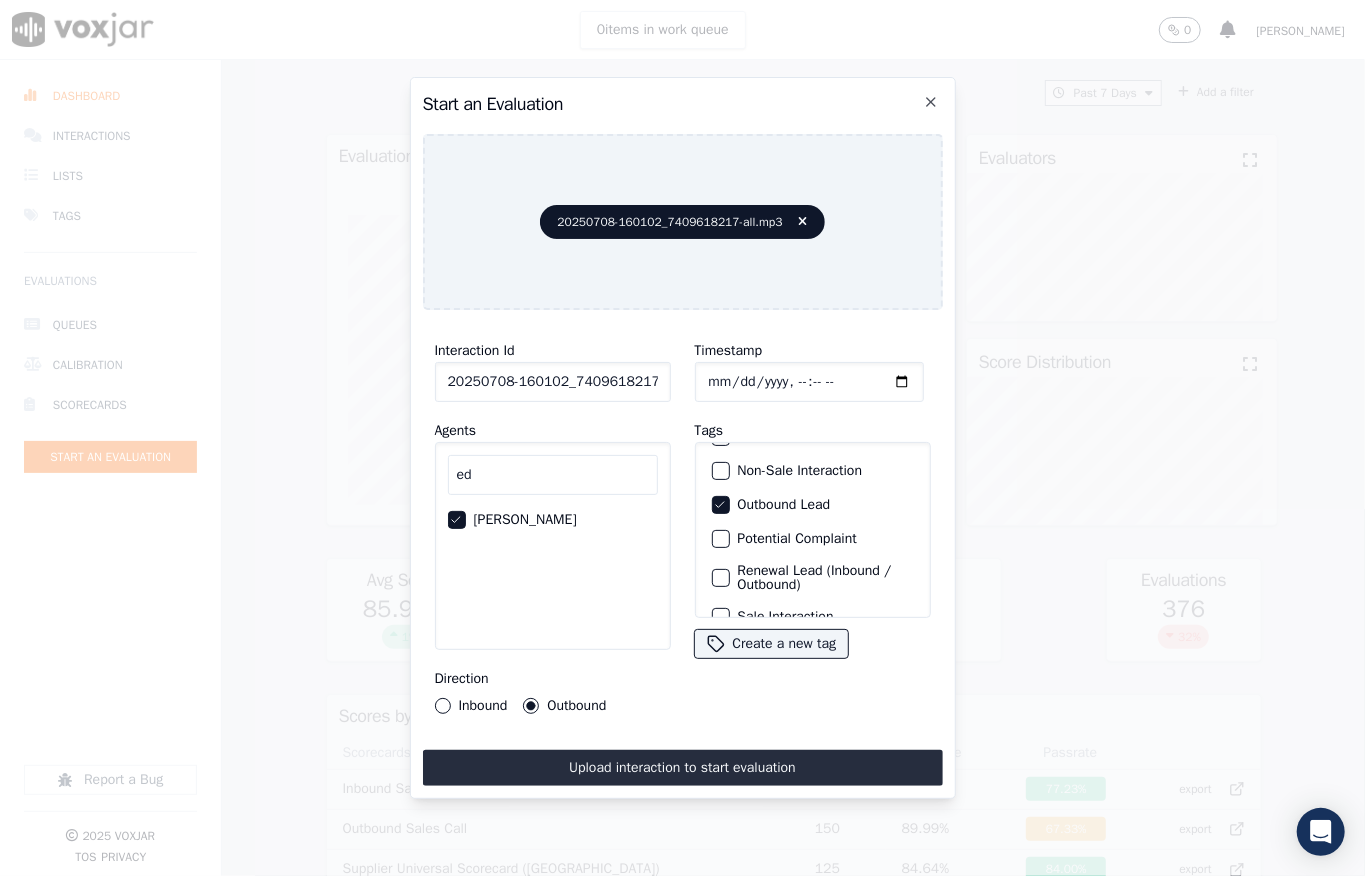 scroll, scrollTop: 200, scrollLeft: 0, axis: vertical 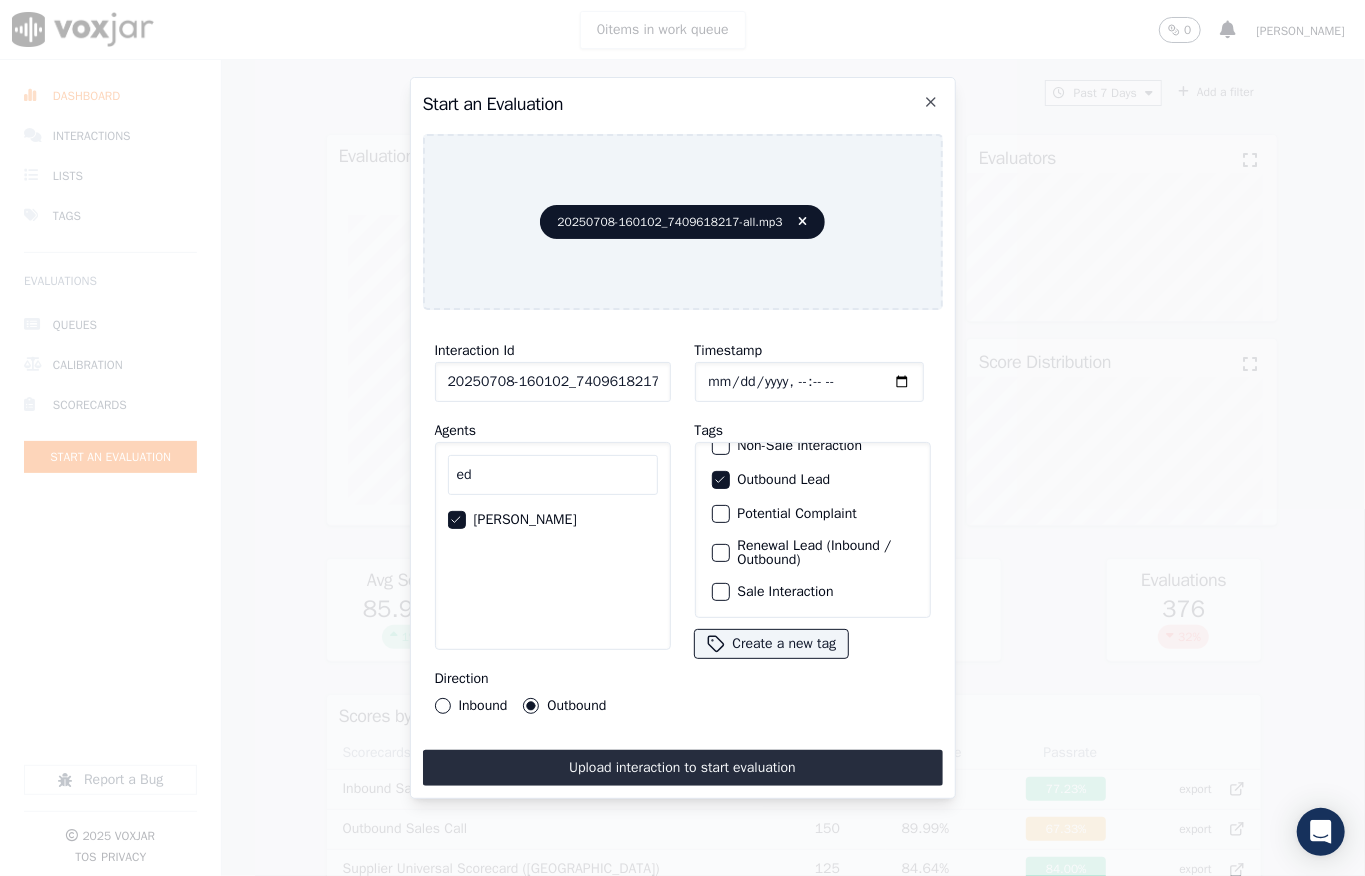 click at bounding box center [720, 592] 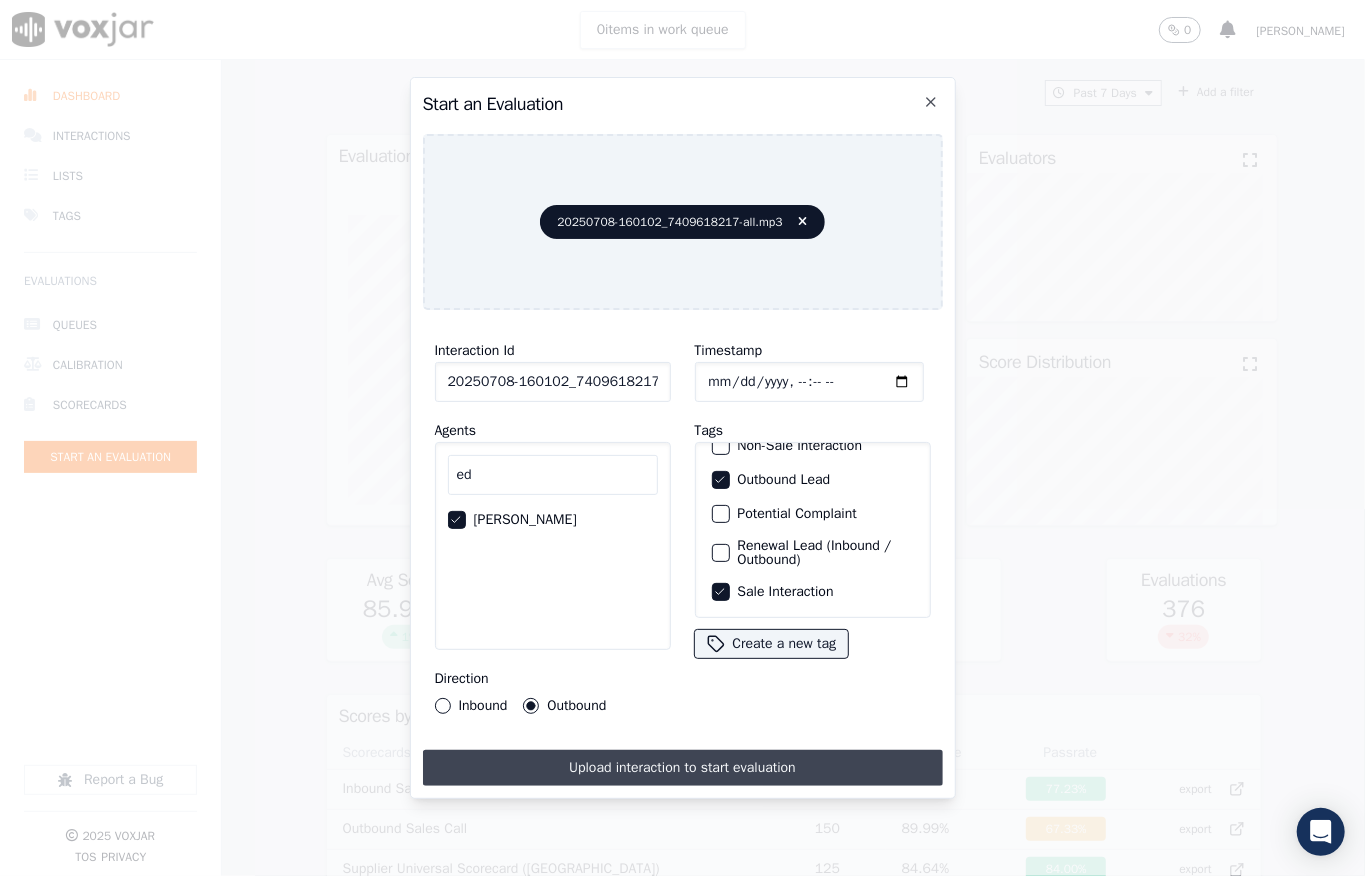 click on "Upload interaction to start evaluation" at bounding box center [683, 768] 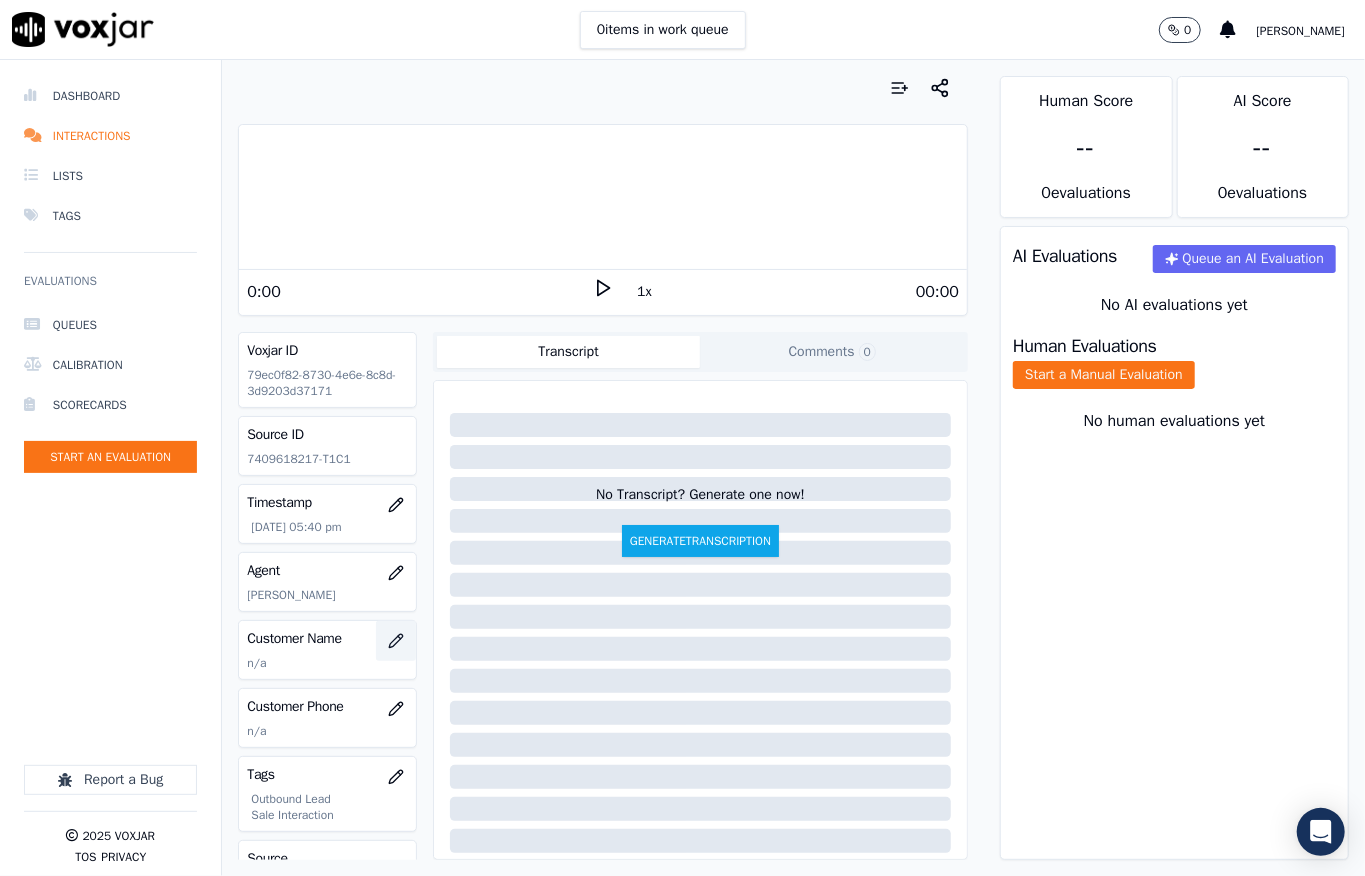 click 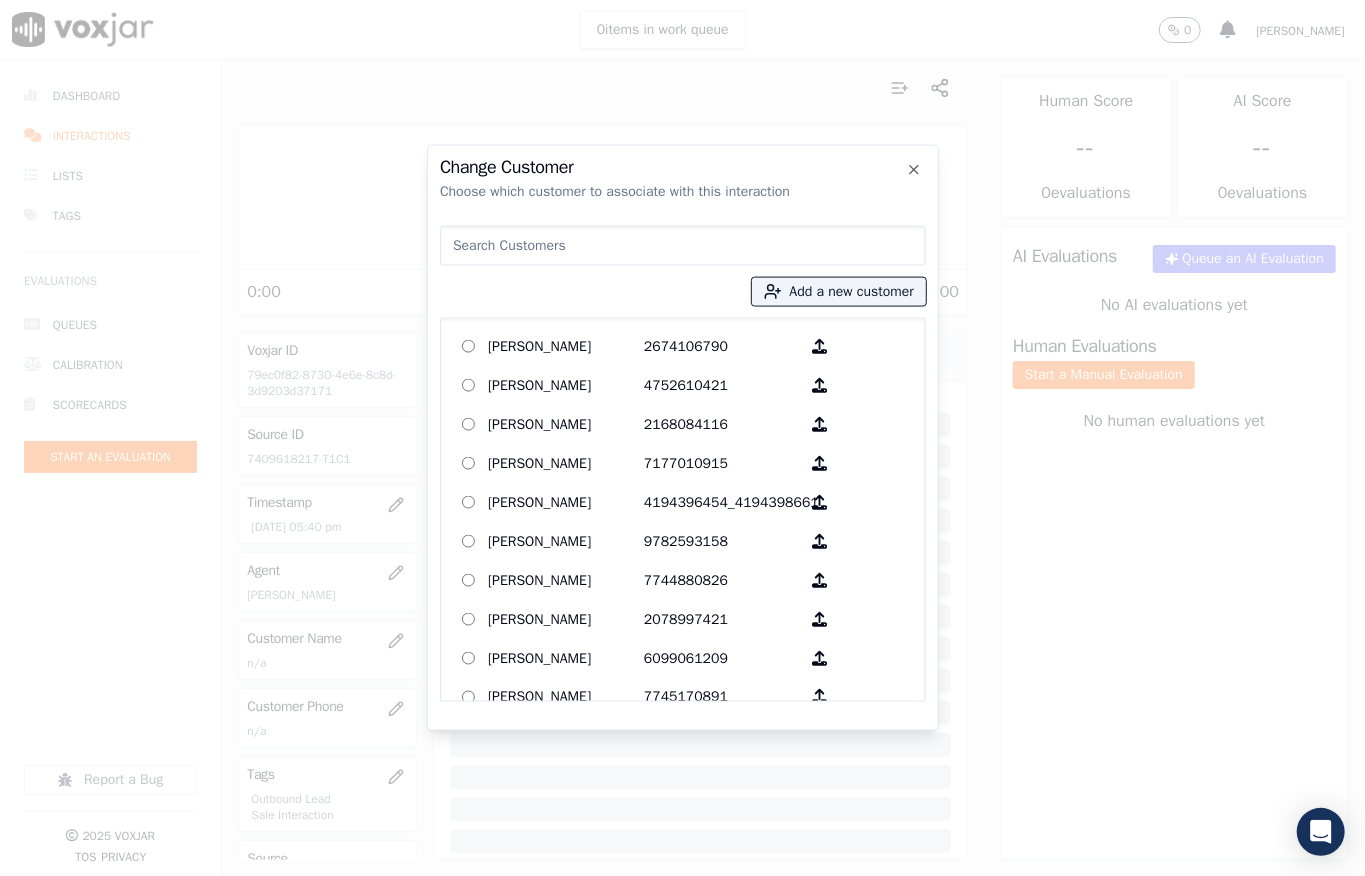 type on "[PERSON_NAME]" 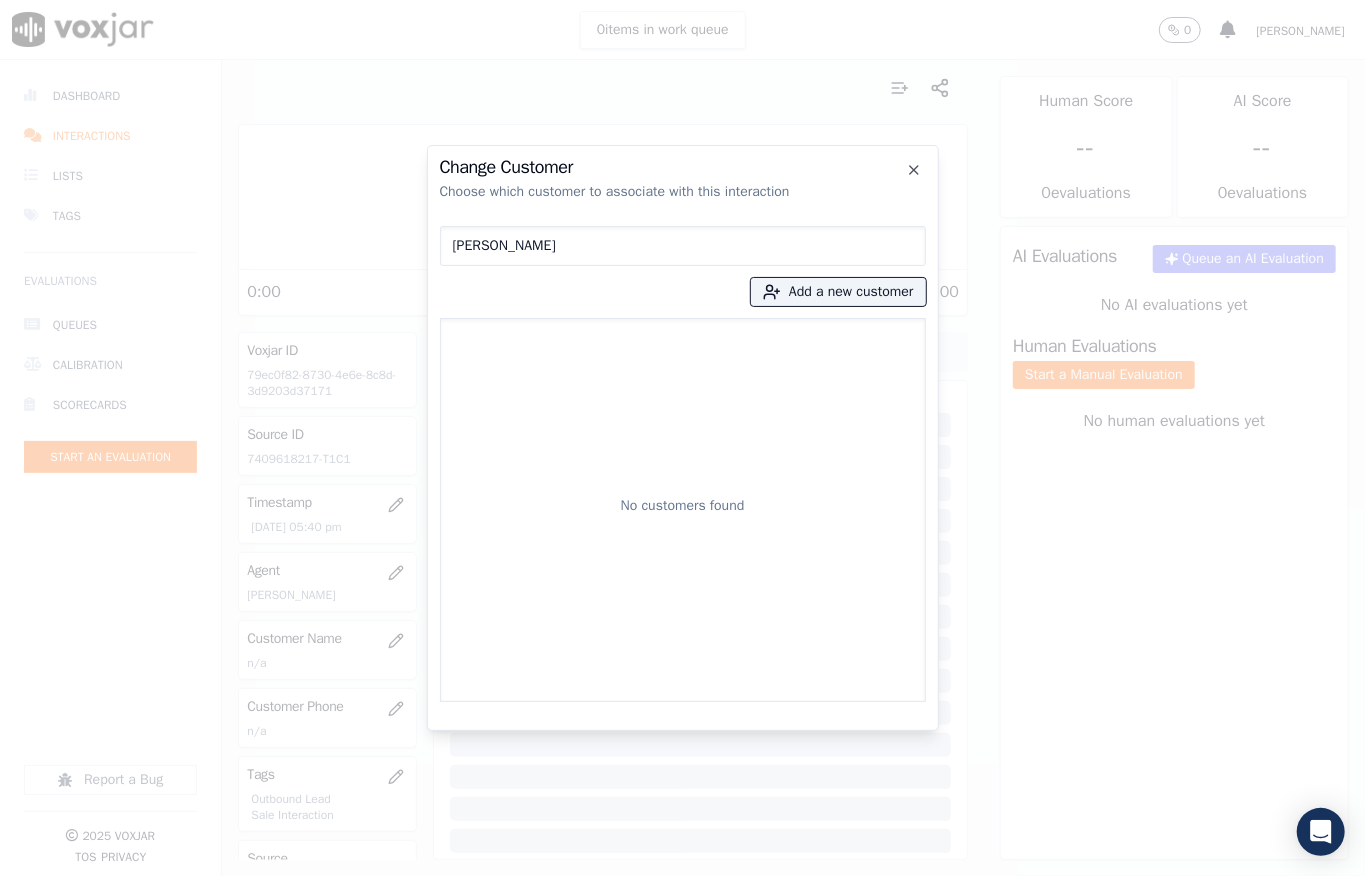 drag, startPoint x: 584, startPoint y: 245, endPoint x: 153, endPoint y: 276, distance: 432.1134 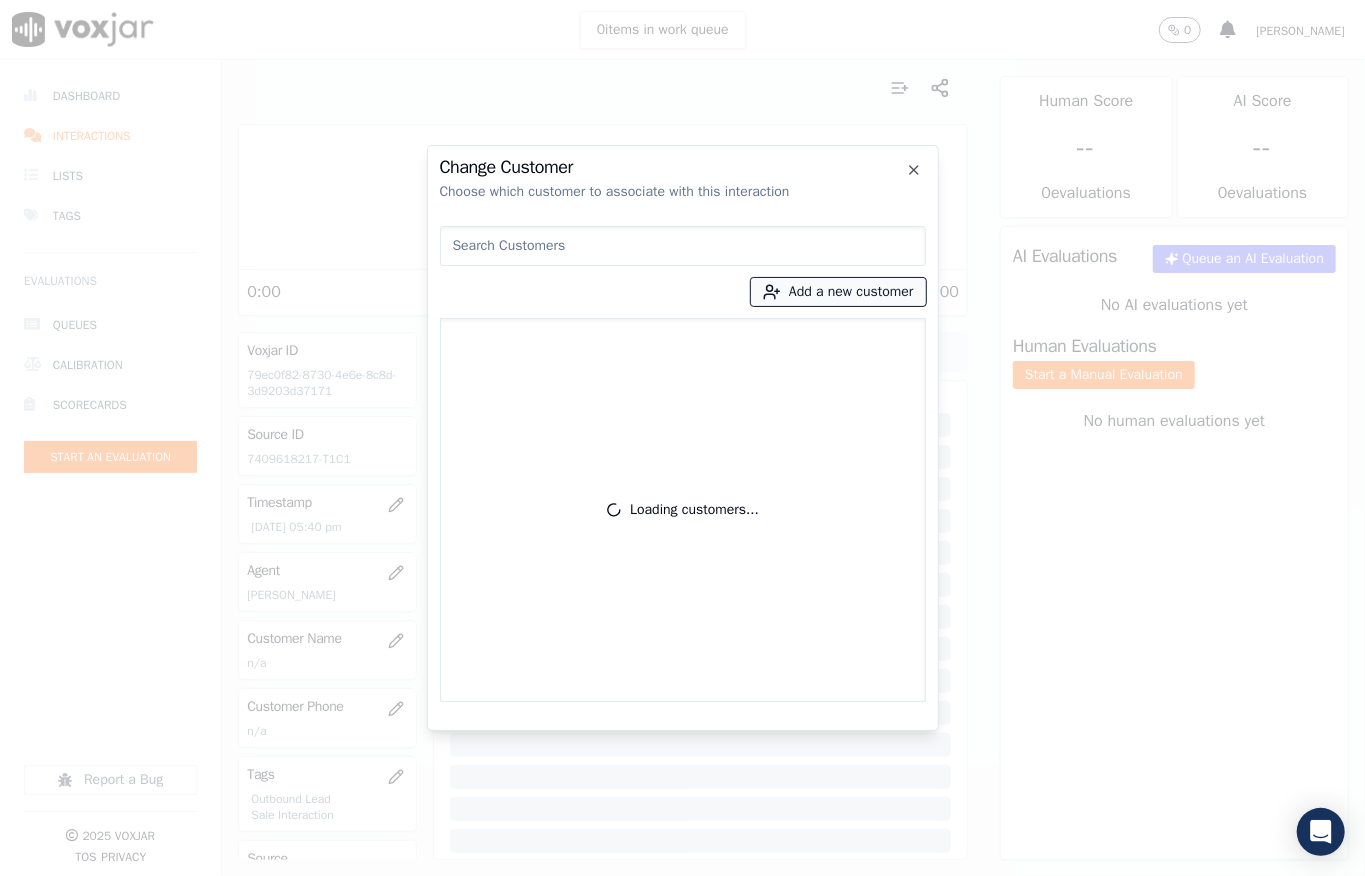click on "Add a new customer" at bounding box center (838, 292) 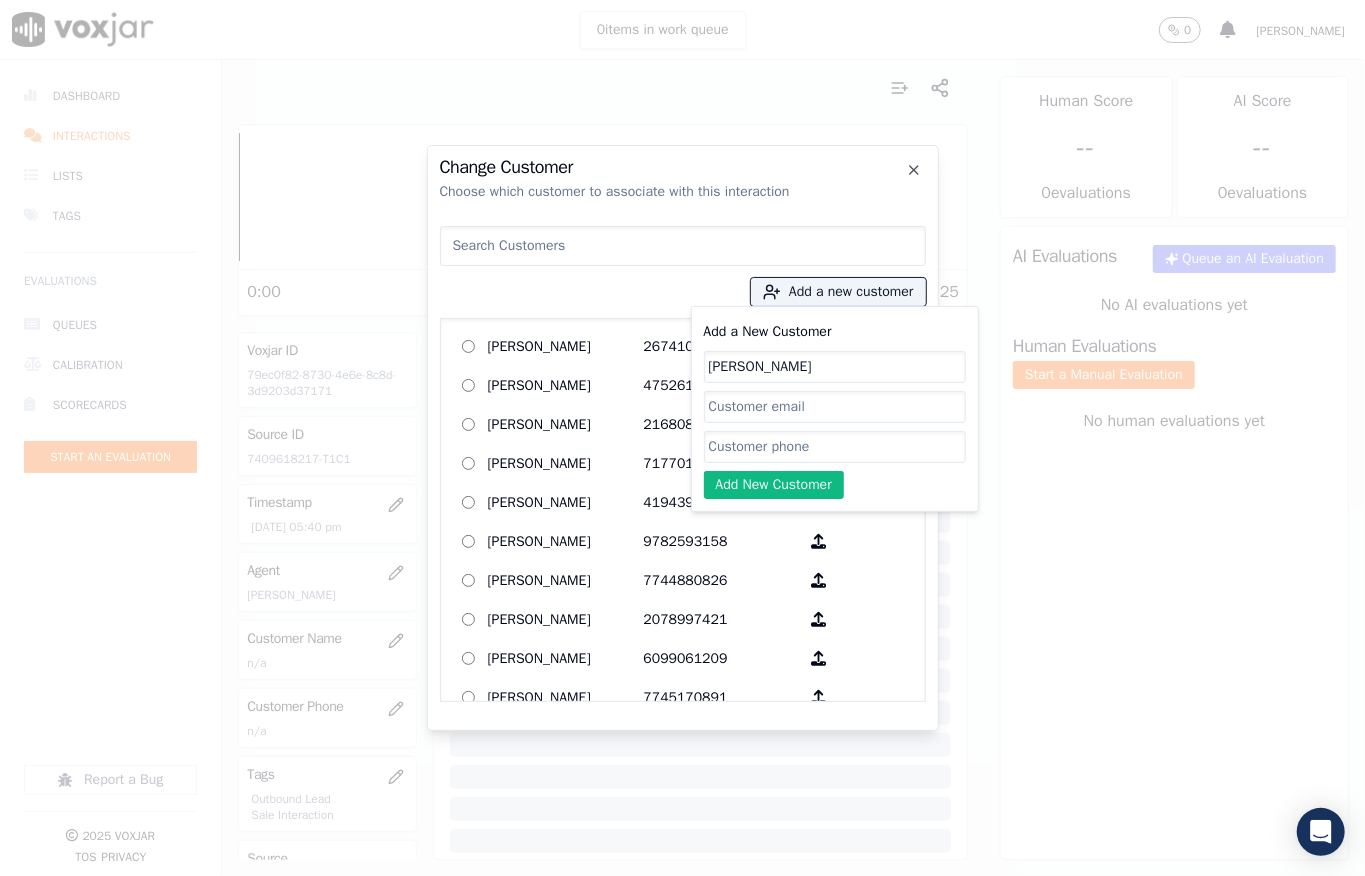 type on "[PERSON_NAME]" 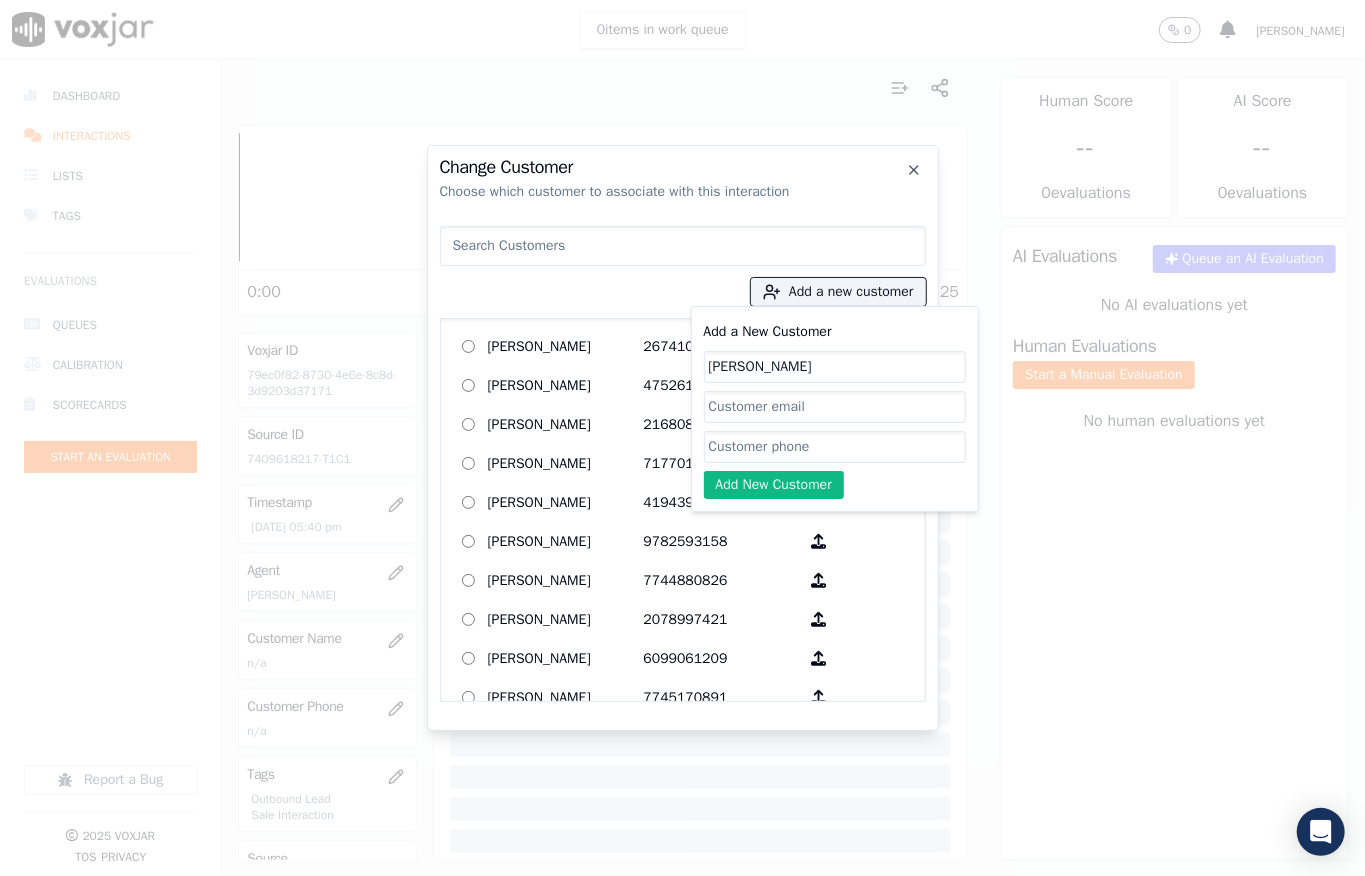 click on "Add a New Customer" 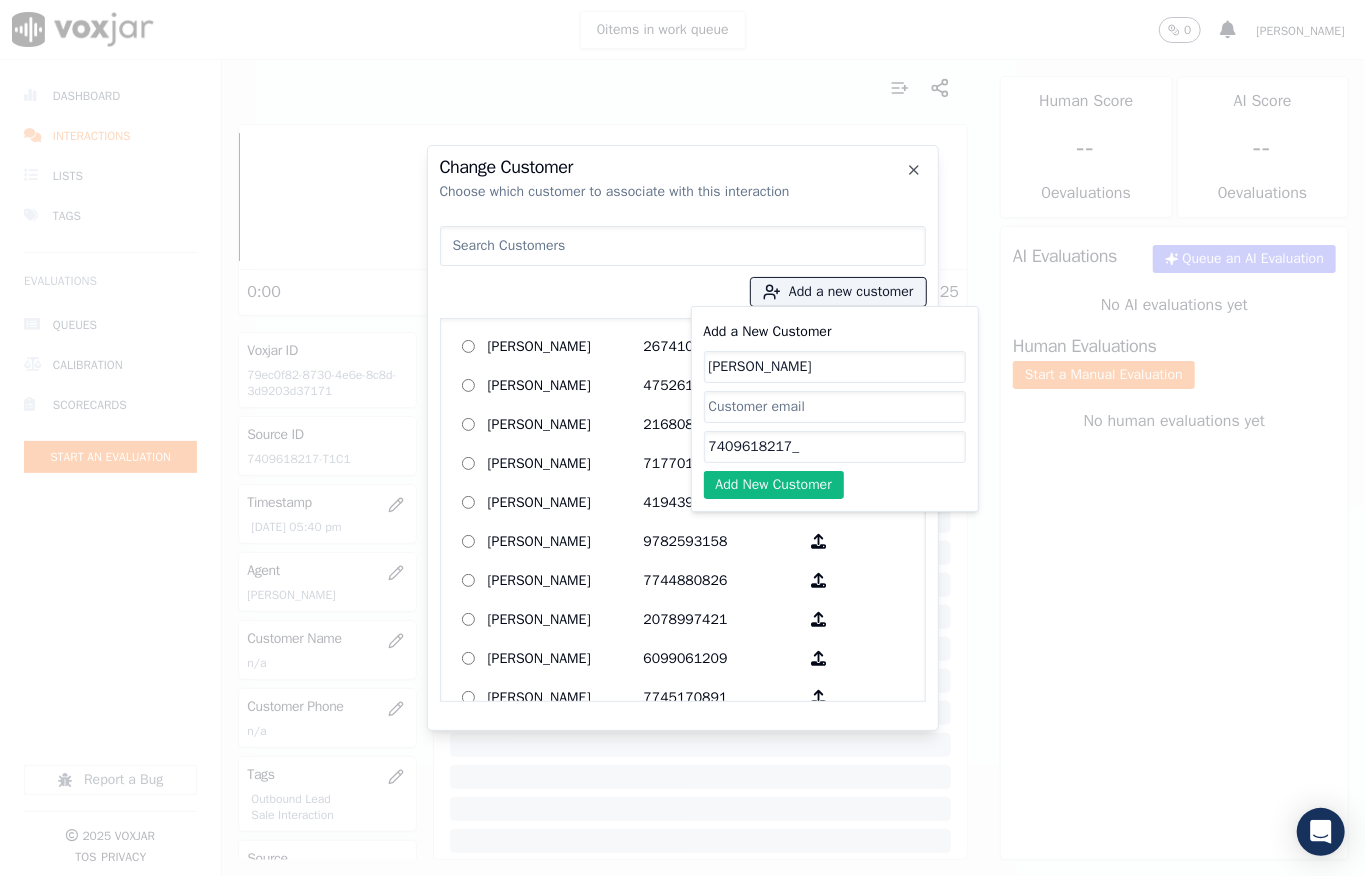 paste on "7407762389" 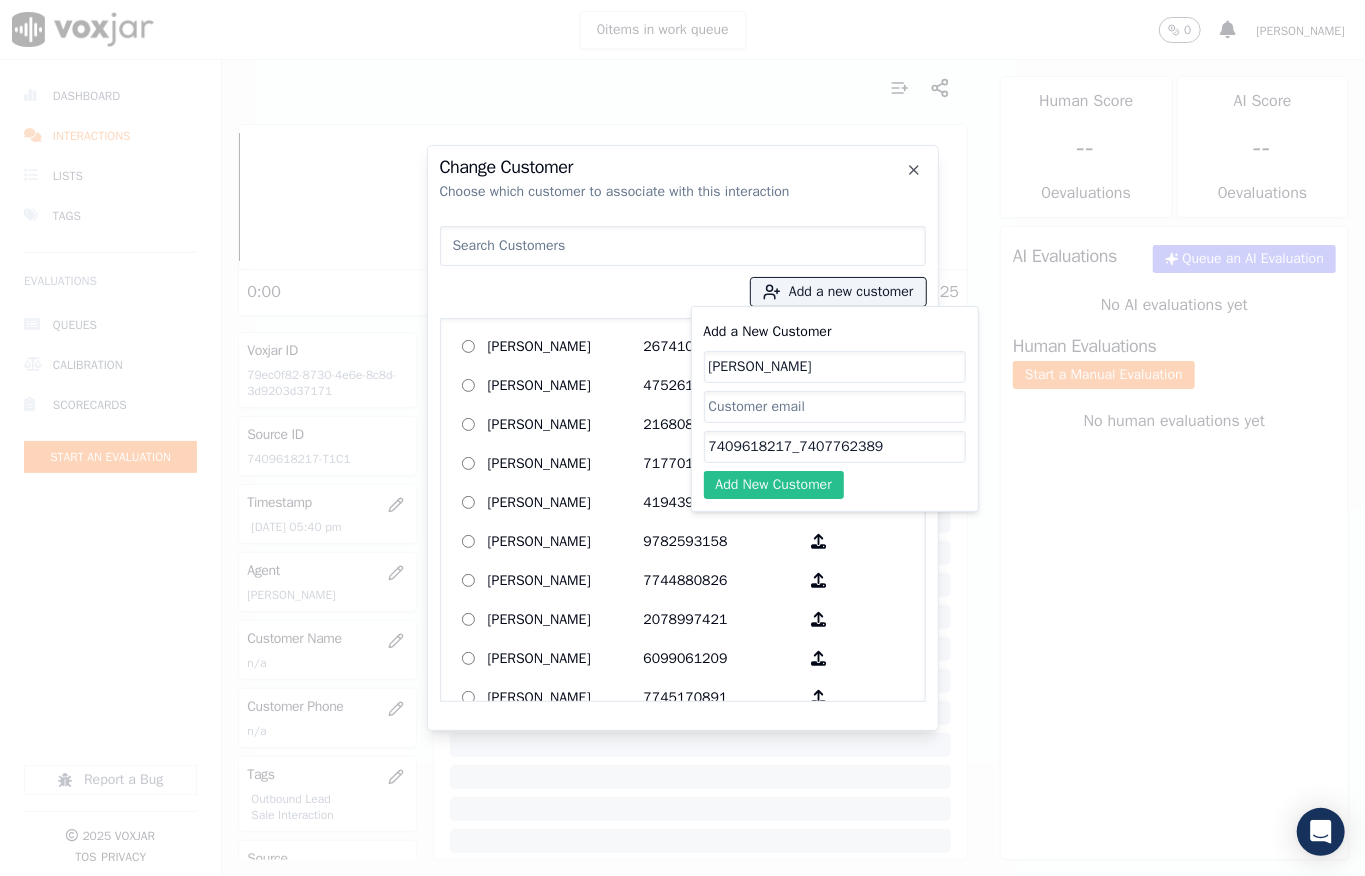 type on "7409618217_7407762389" 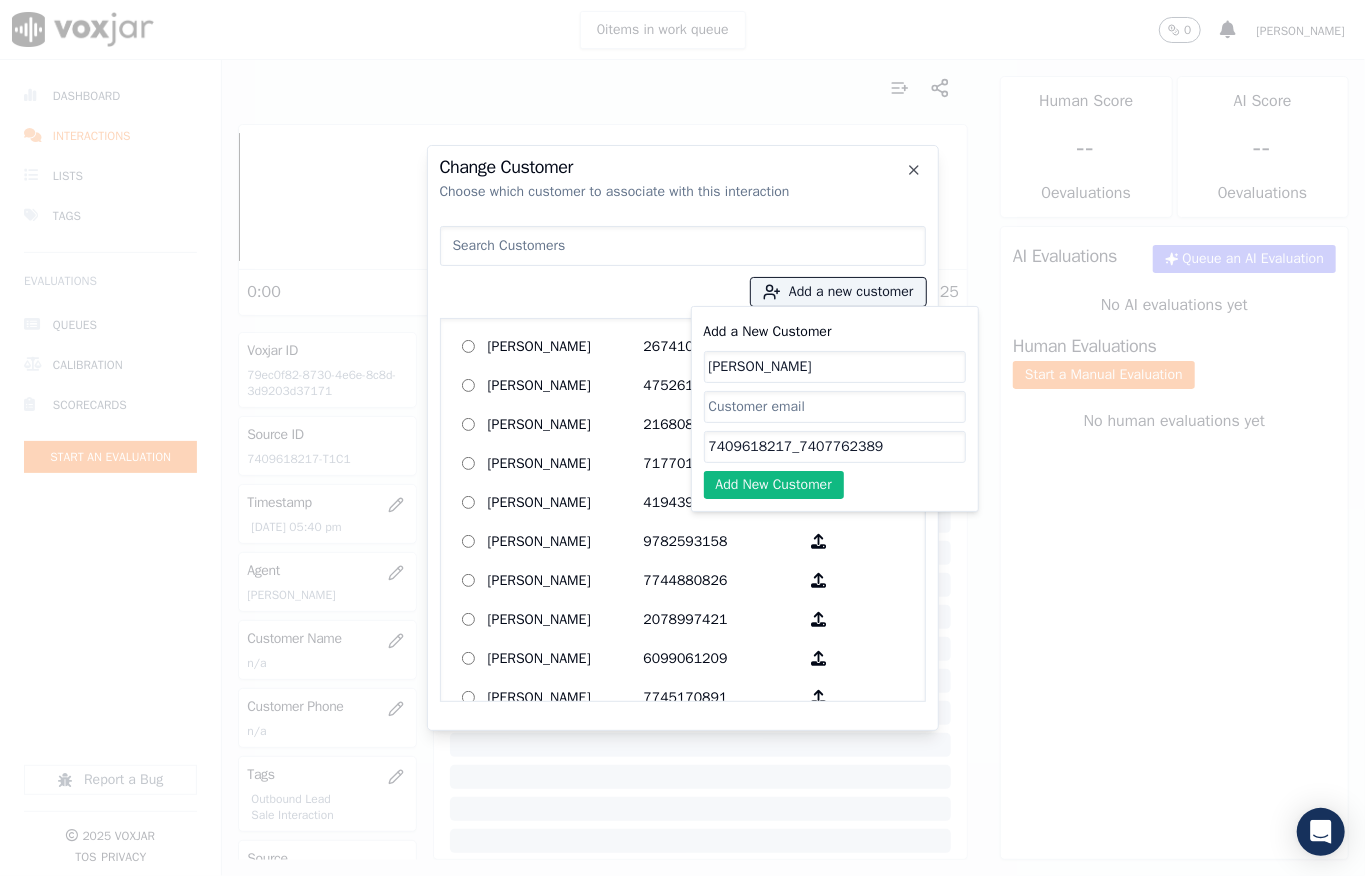 click on "Add New Customer" 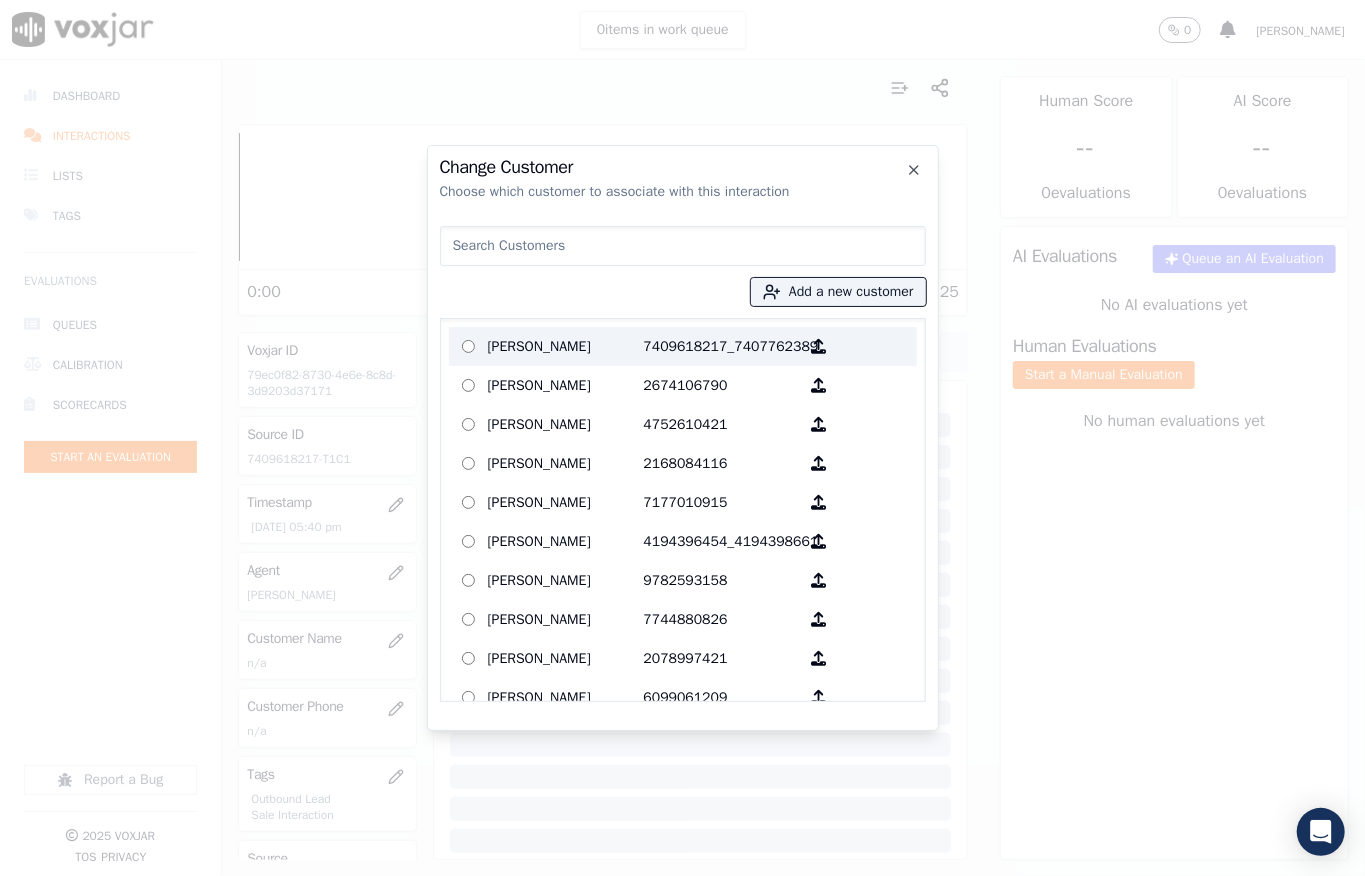 click on "[PERSON_NAME]" at bounding box center [566, 346] 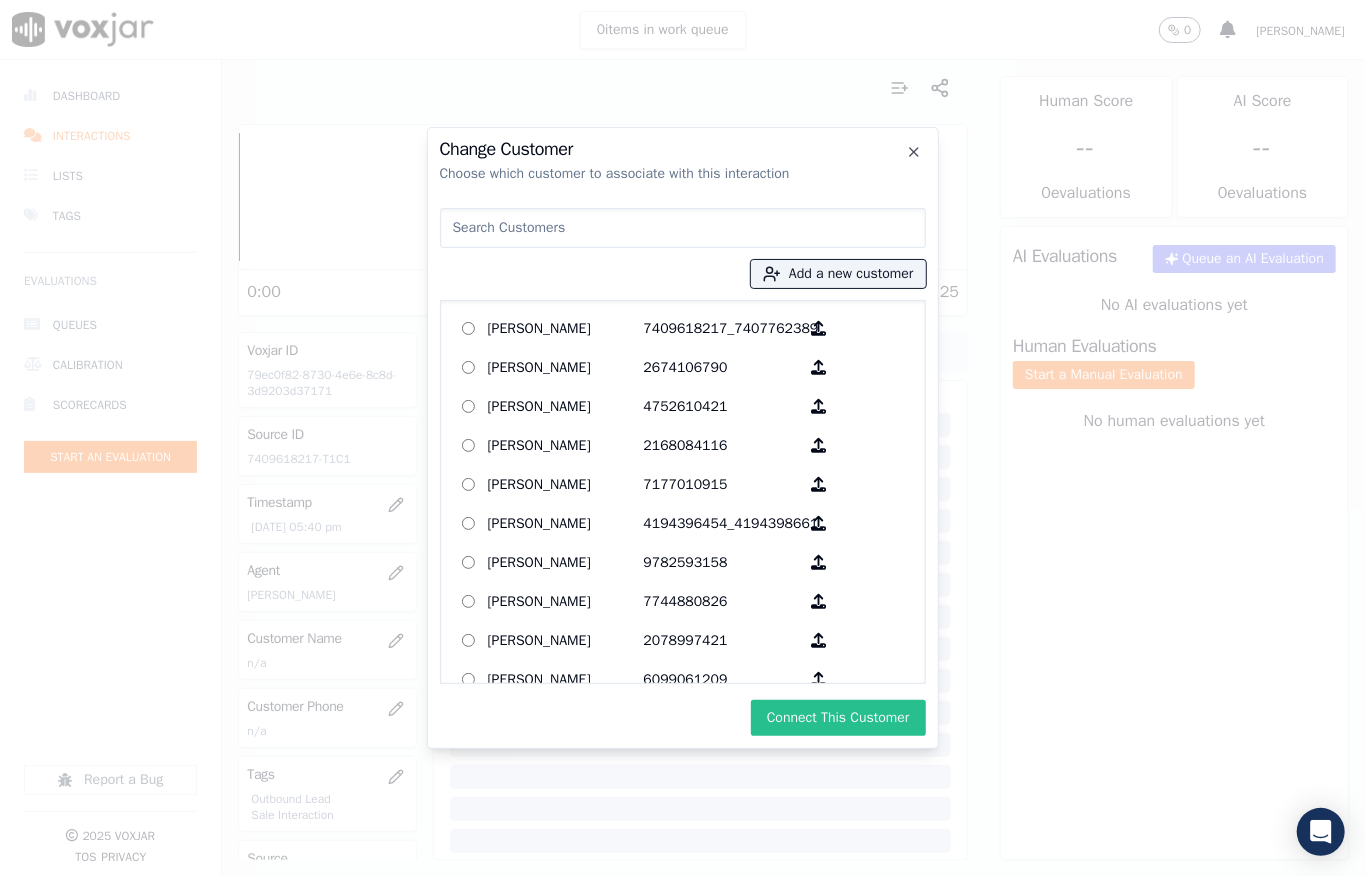 click on "Connect This Customer" at bounding box center [838, 718] 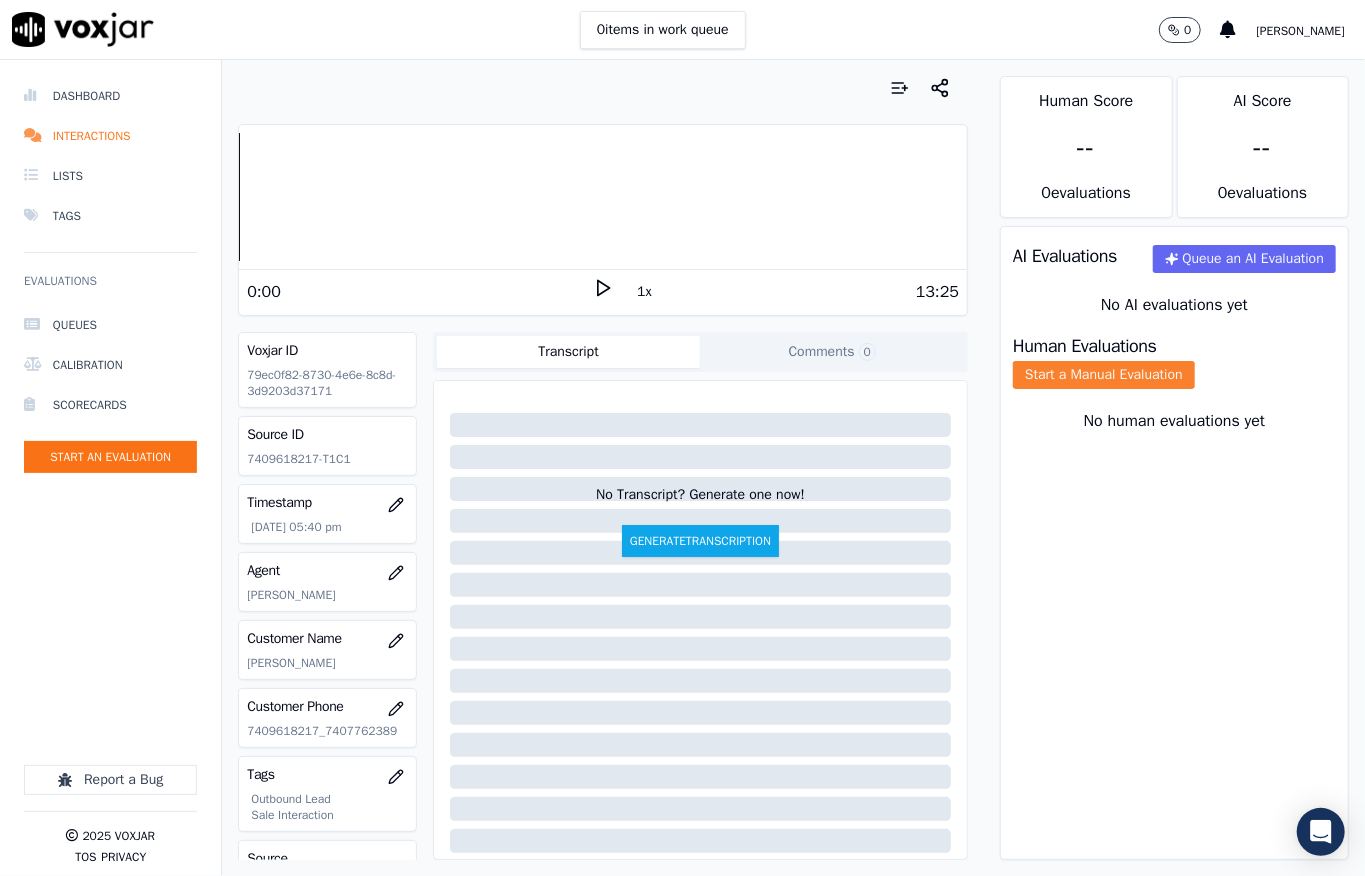 click on "Start a Manual Evaluation" 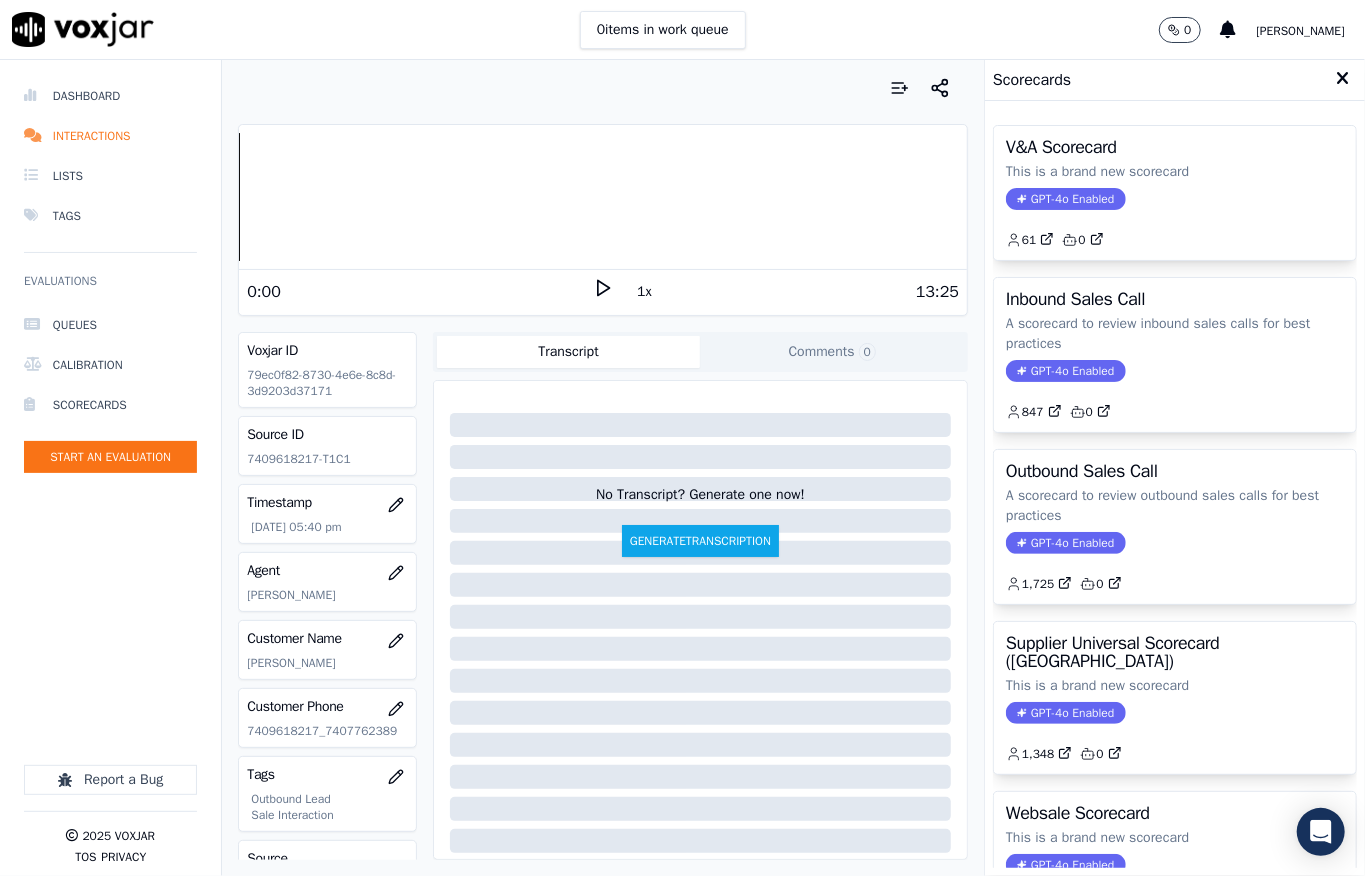 click on "GPT-4o Enabled" at bounding box center [1065, 543] 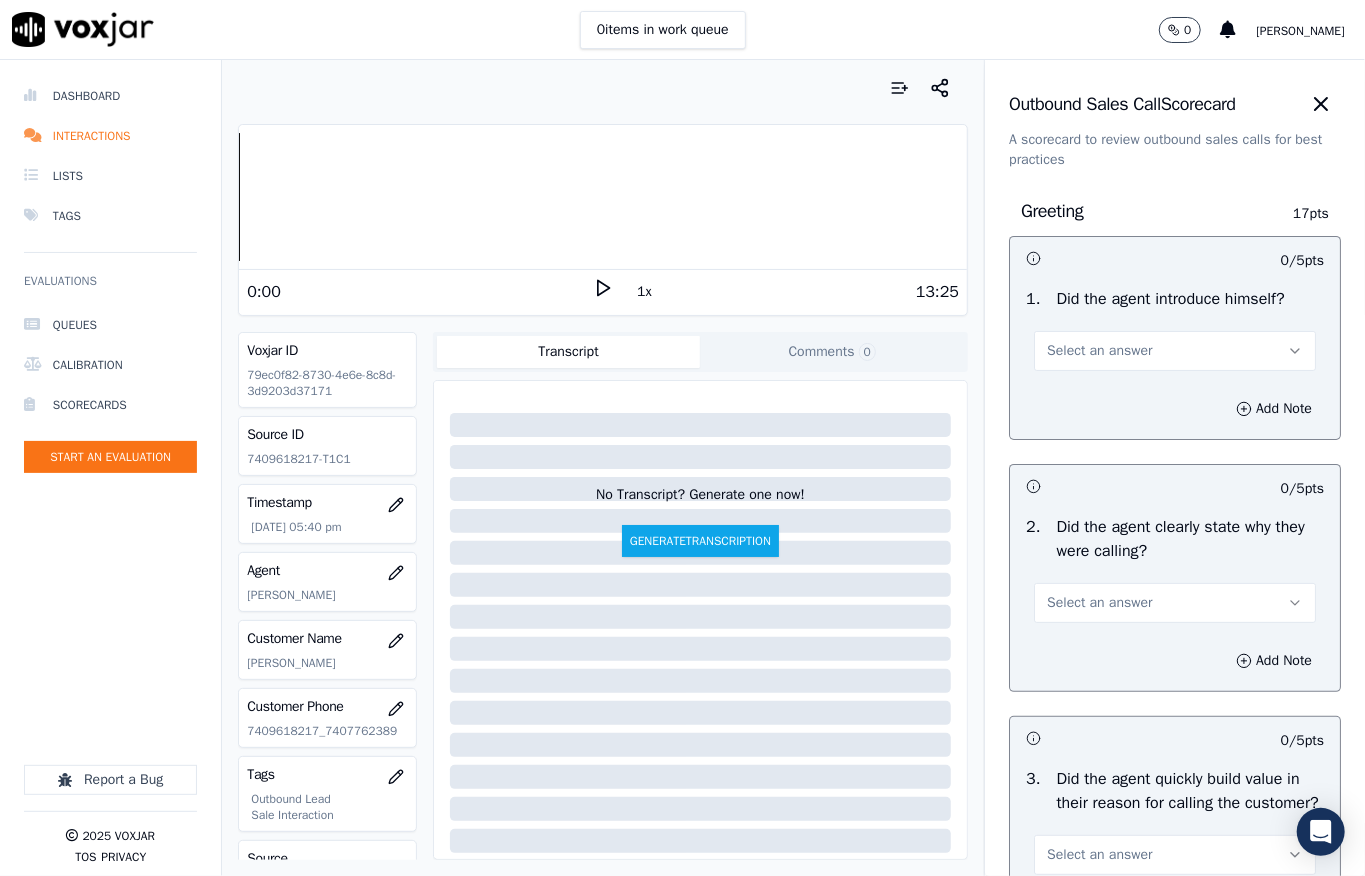 drag, startPoint x: 1066, startPoint y: 348, endPoint x: 1066, endPoint y: 369, distance: 21 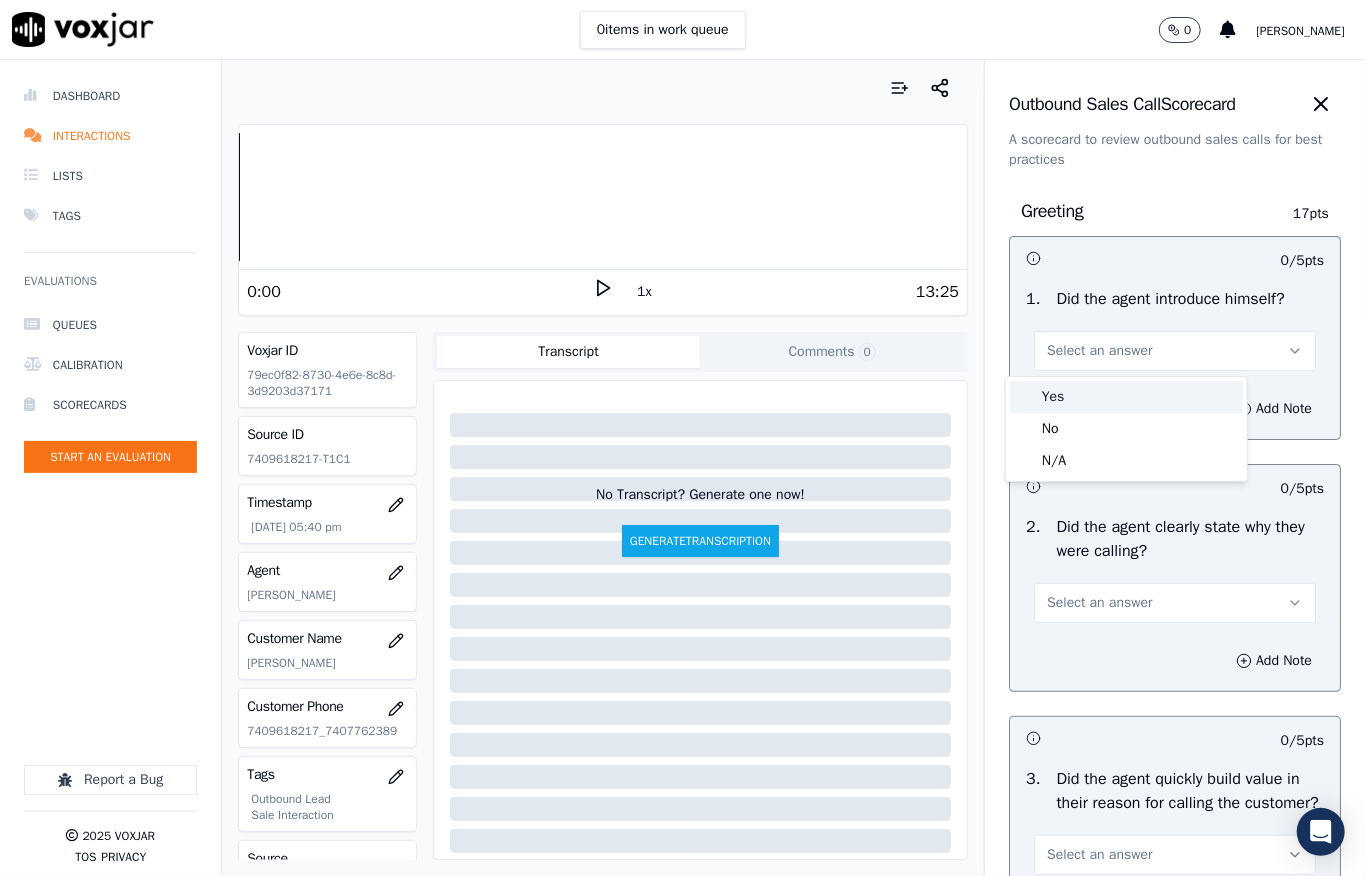 click on "Yes" at bounding box center [1126, 397] 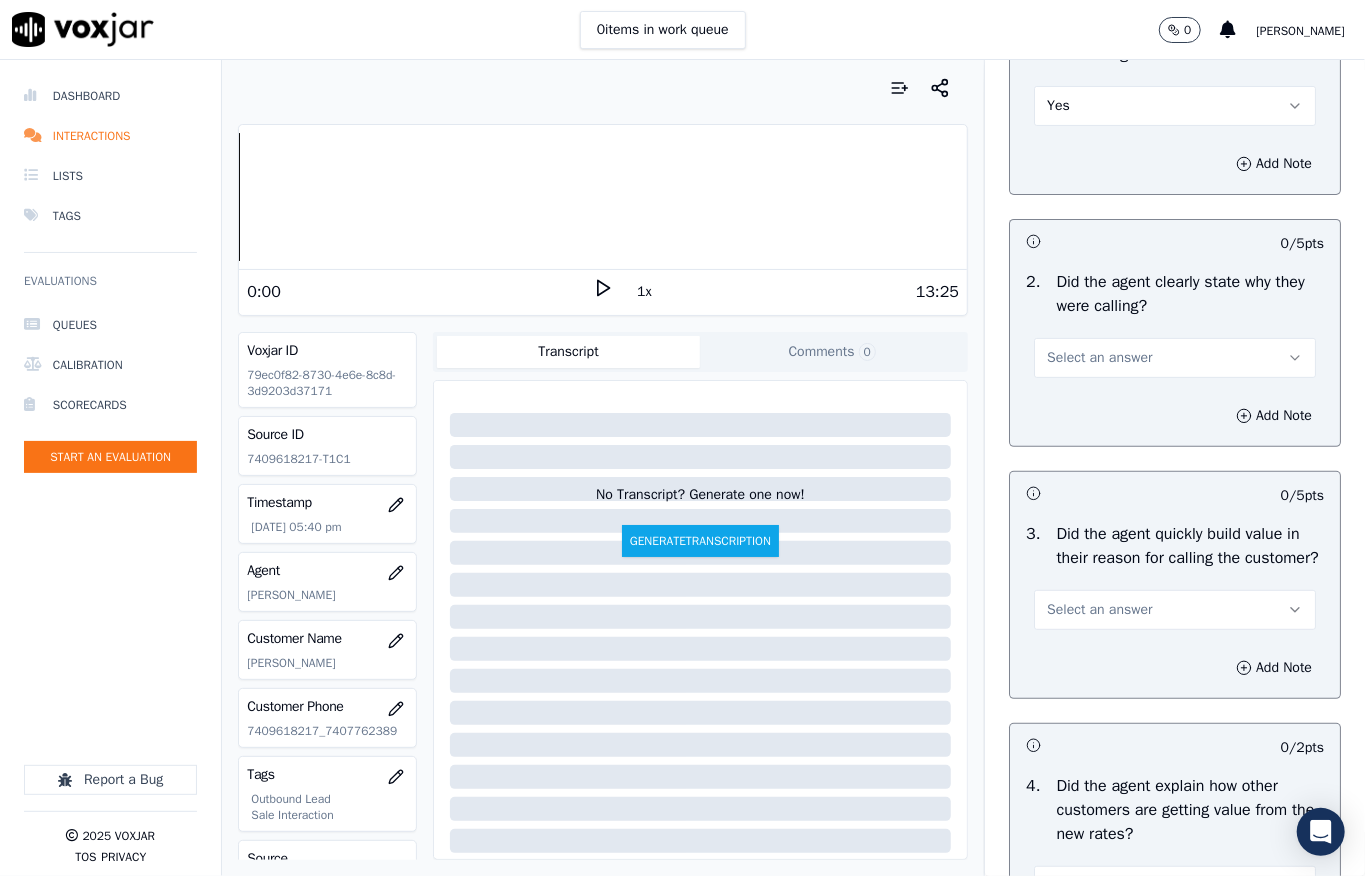 scroll, scrollTop: 266, scrollLeft: 0, axis: vertical 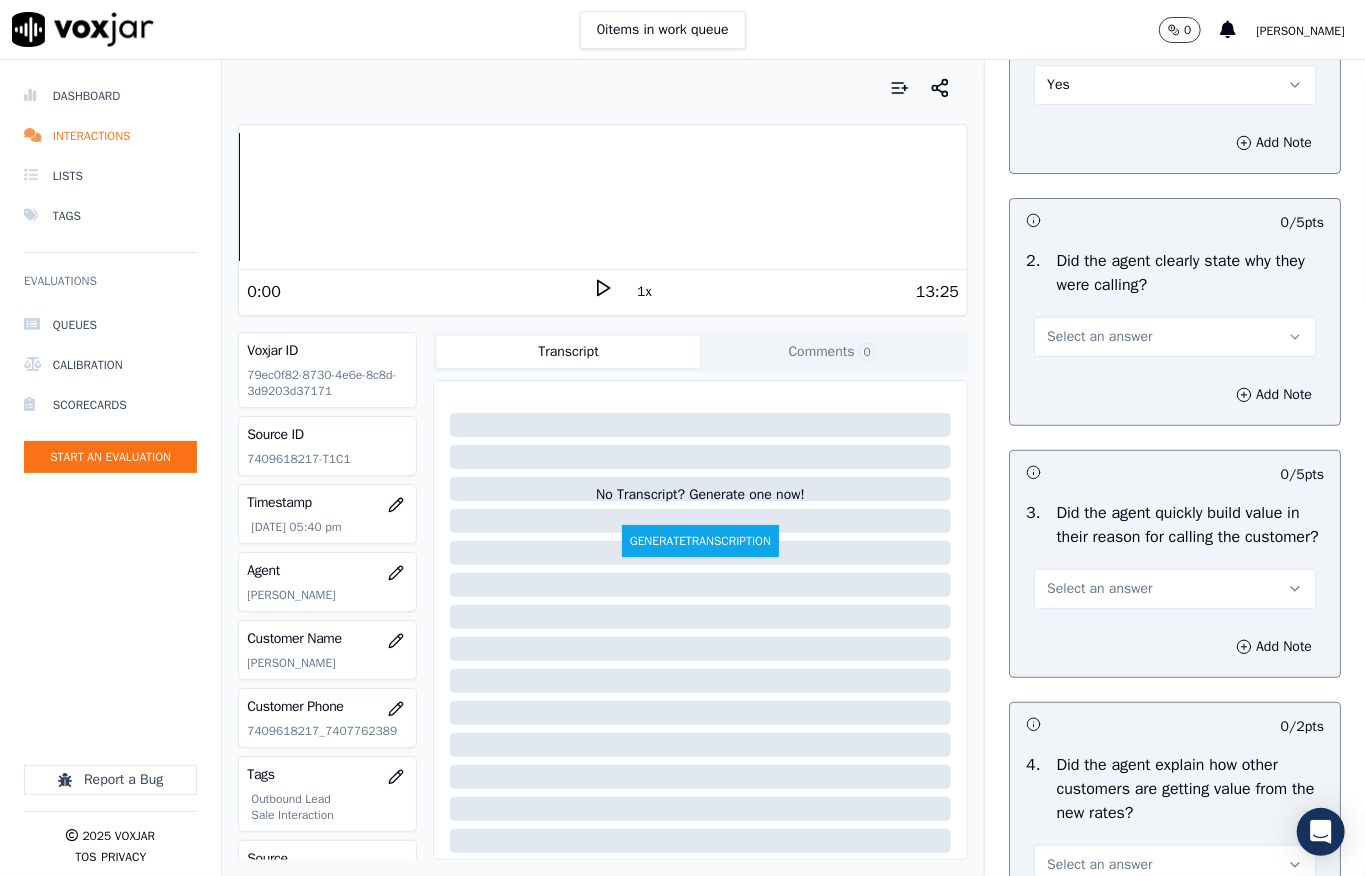 drag, startPoint x: 1076, startPoint y: 326, endPoint x: 1077, endPoint y: 349, distance: 23.021729 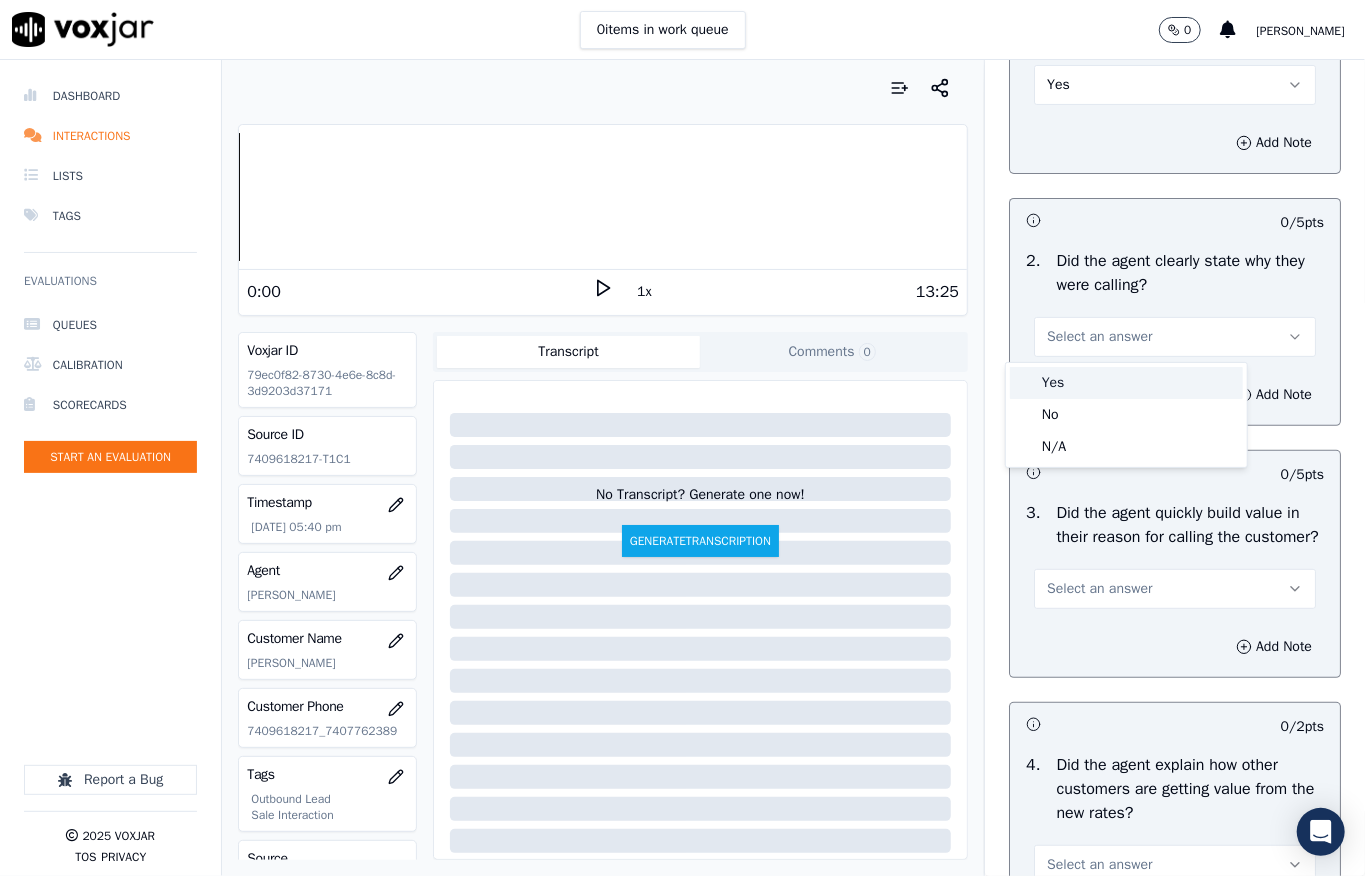 click on "Yes" at bounding box center [1126, 383] 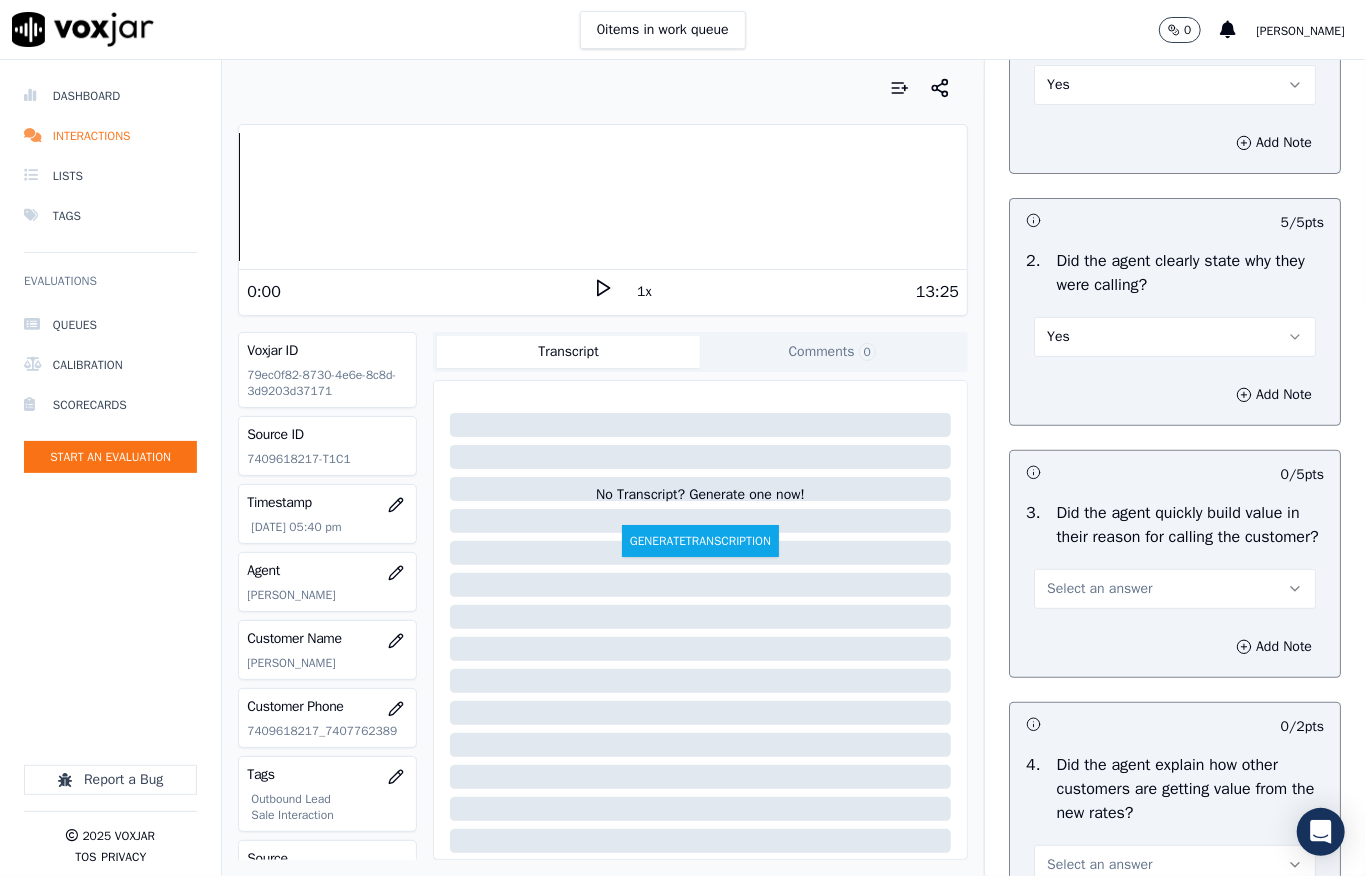 click on "Select an answer" at bounding box center [1099, 589] 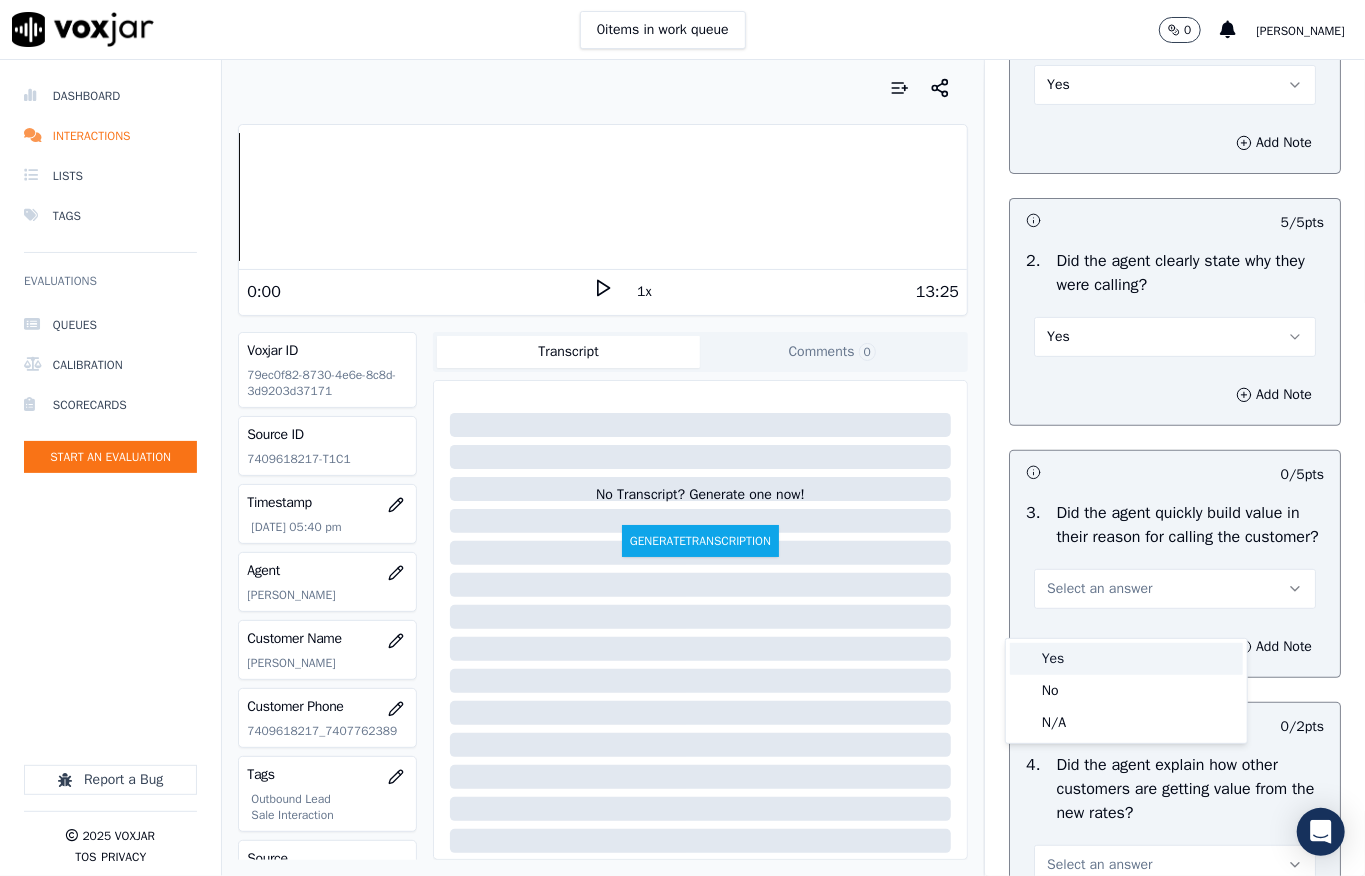 click on "Yes" at bounding box center [1126, 659] 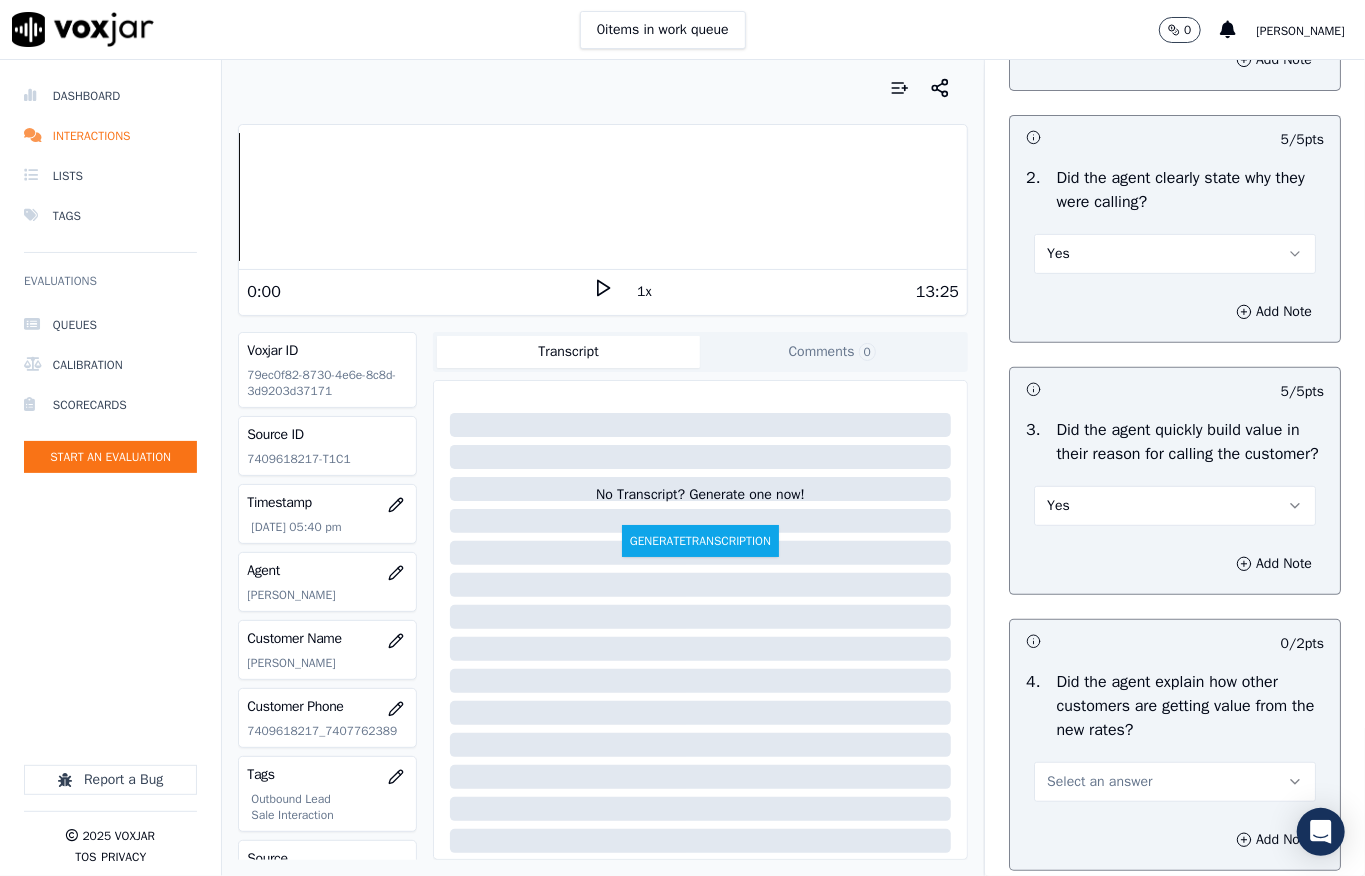 scroll, scrollTop: 666, scrollLeft: 0, axis: vertical 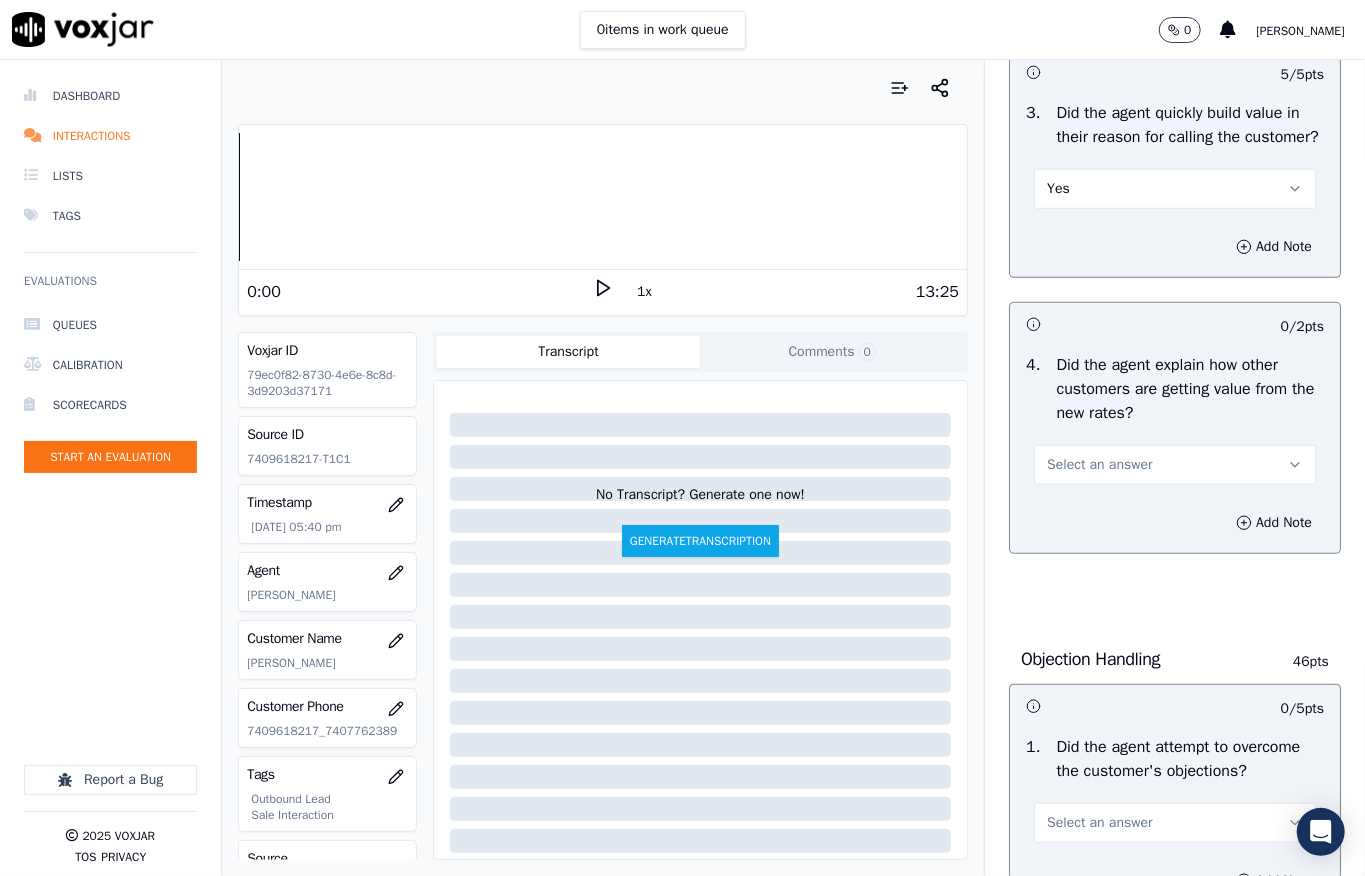 click on "Select an answer" at bounding box center [1099, 465] 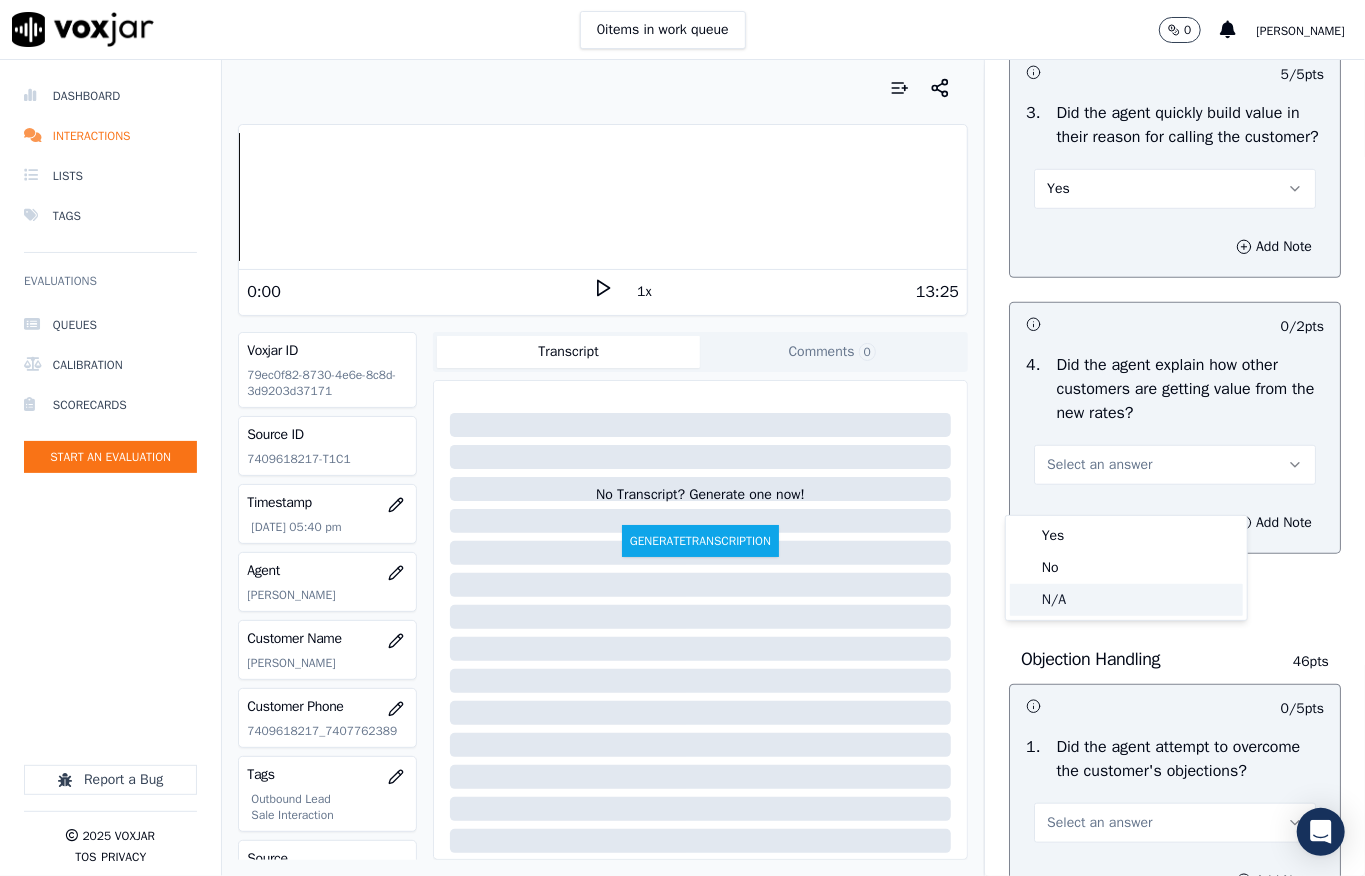 click on "N/A" 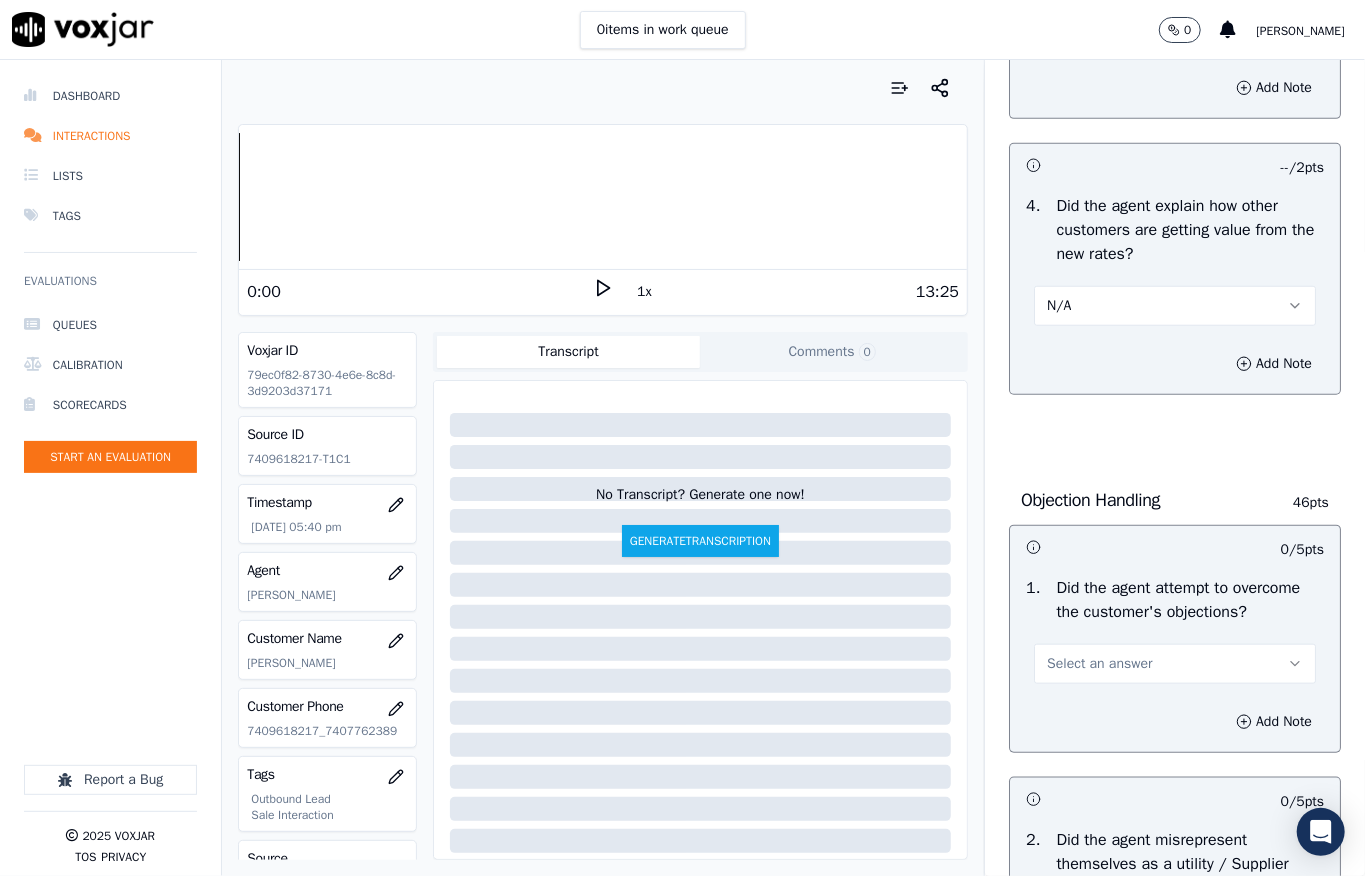scroll, scrollTop: 1066, scrollLeft: 0, axis: vertical 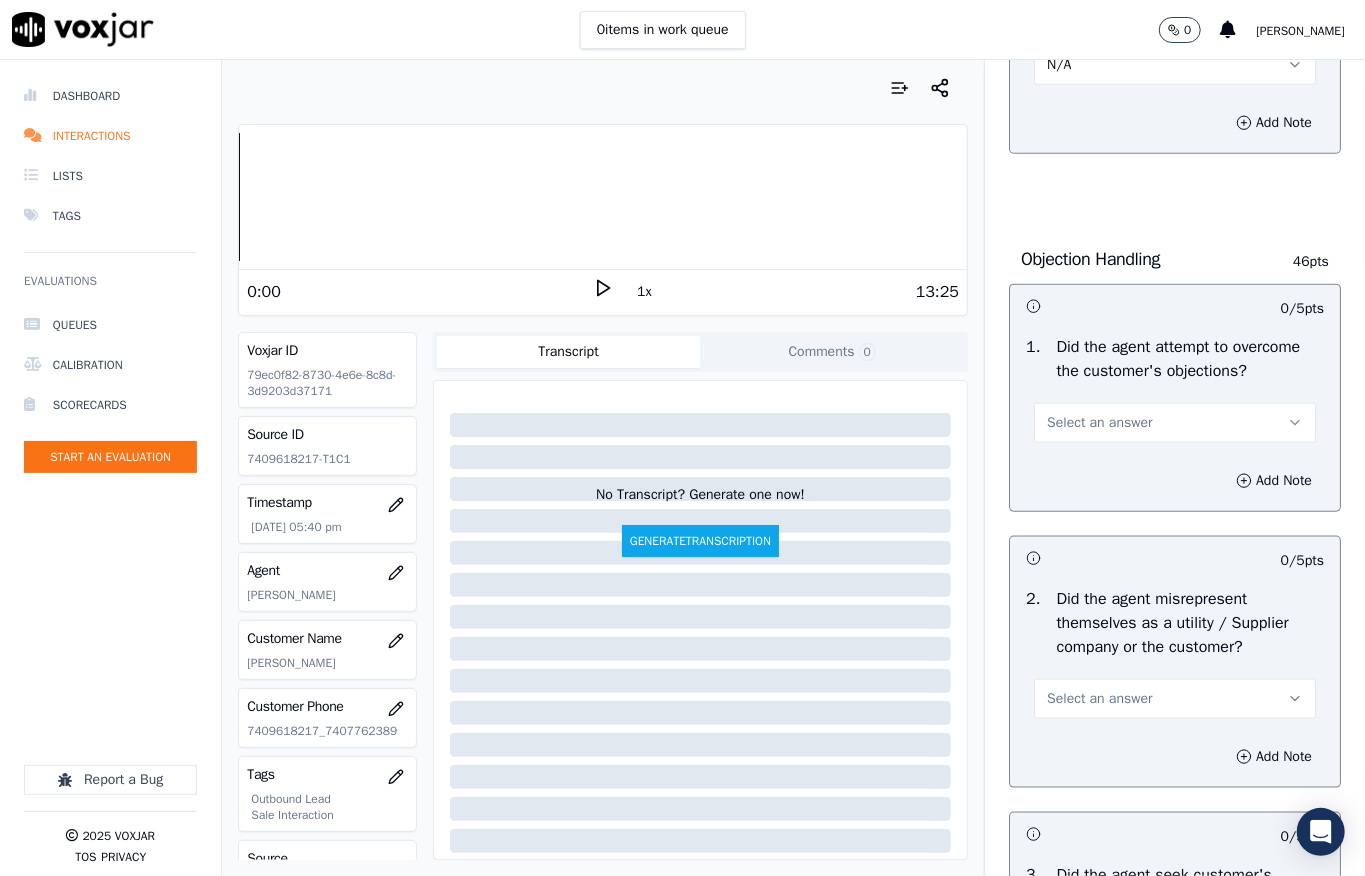 click on "Select an answer" at bounding box center [1175, 423] 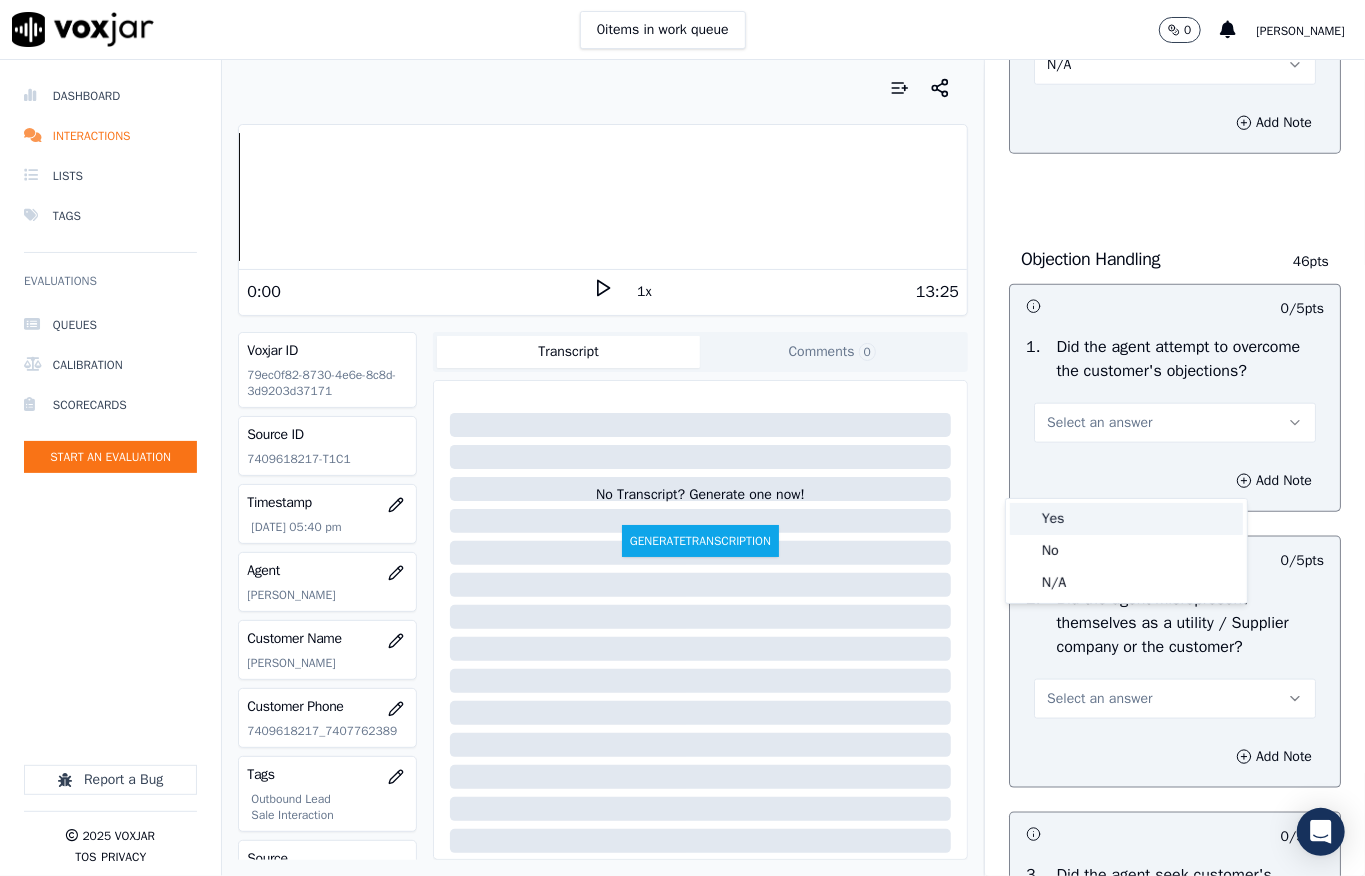 click on "Yes" at bounding box center [1126, 519] 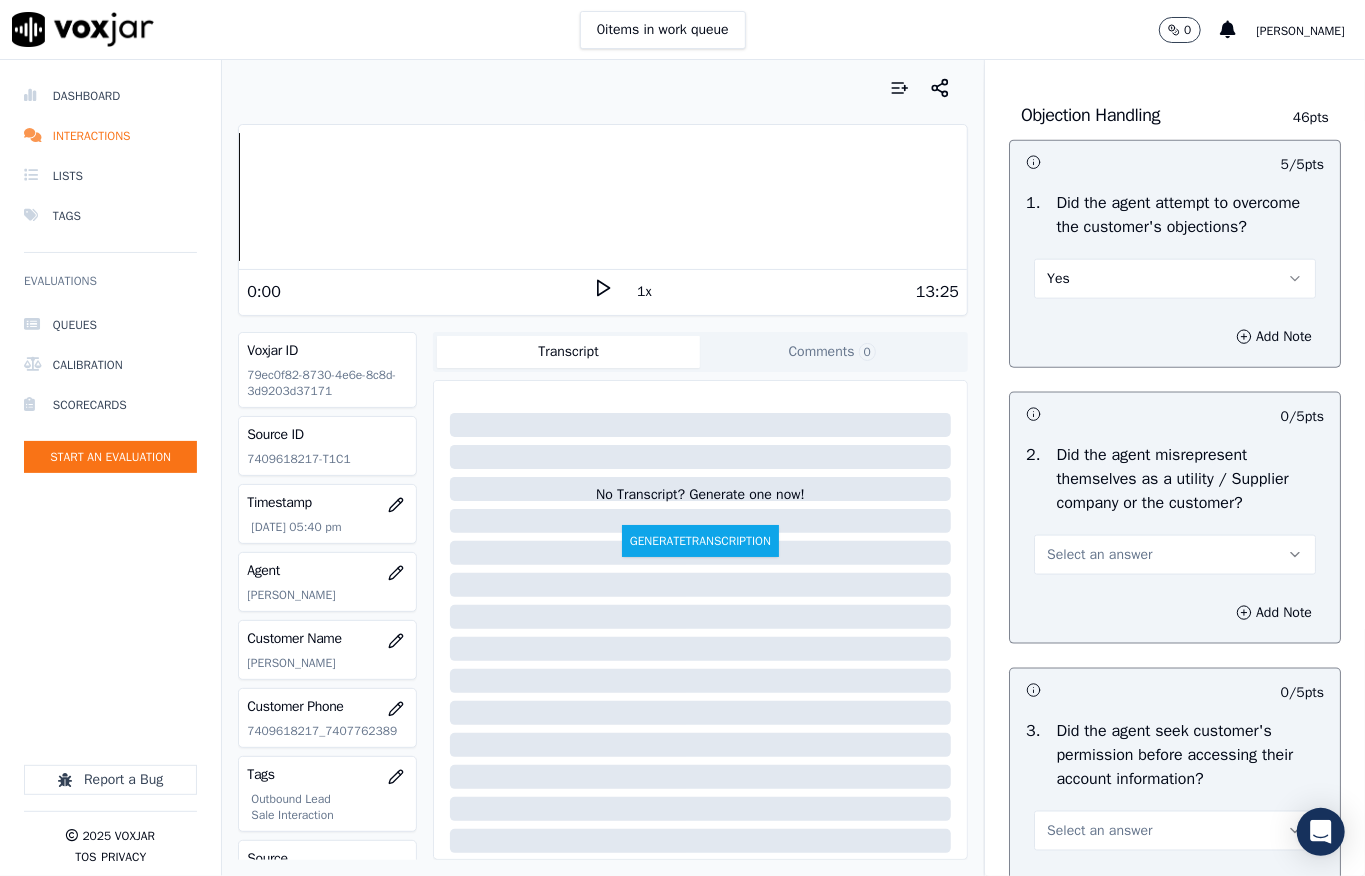 scroll, scrollTop: 1333, scrollLeft: 0, axis: vertical 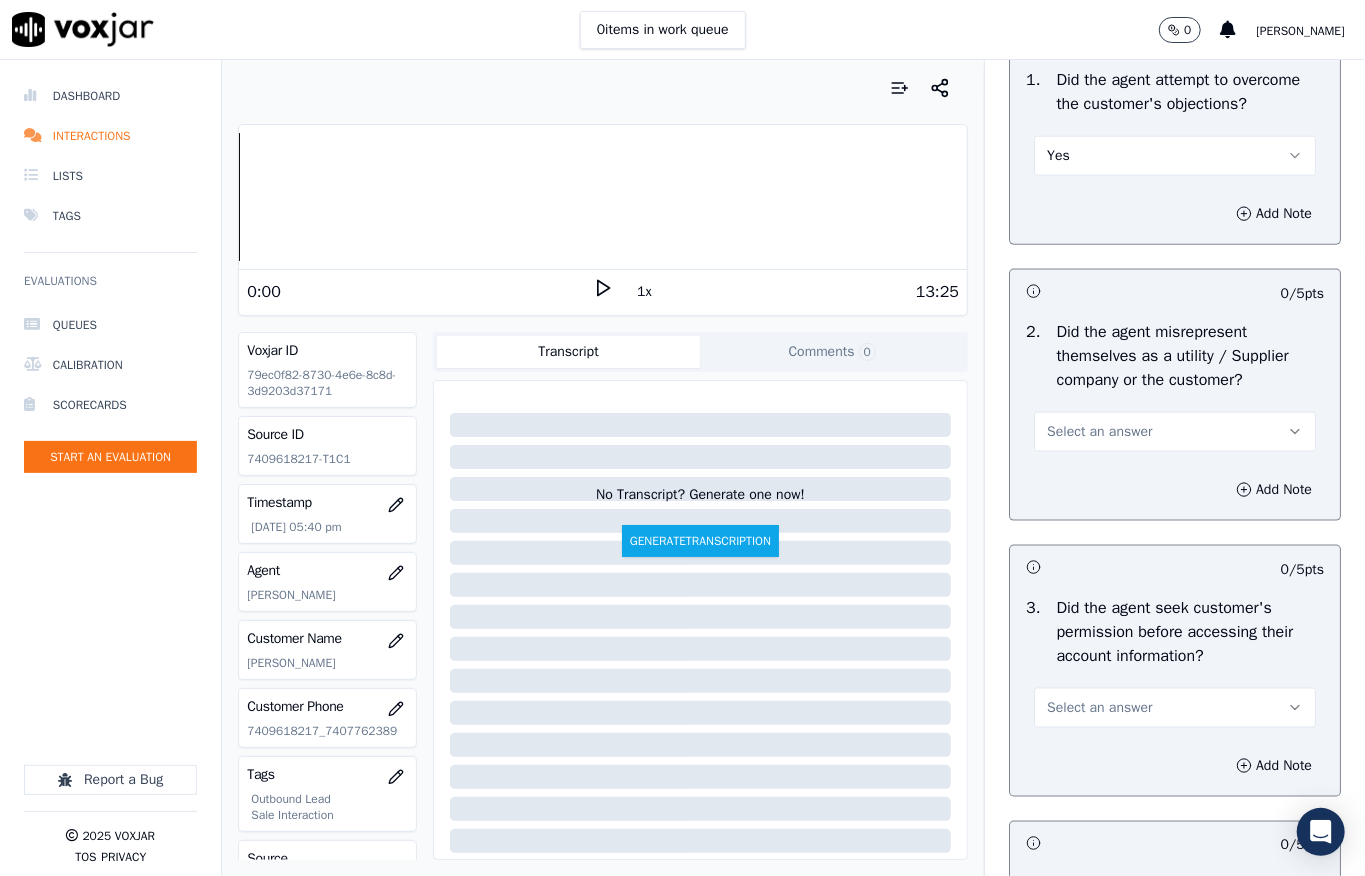 click on "Select an answer" at bounding box center (1175, 432) 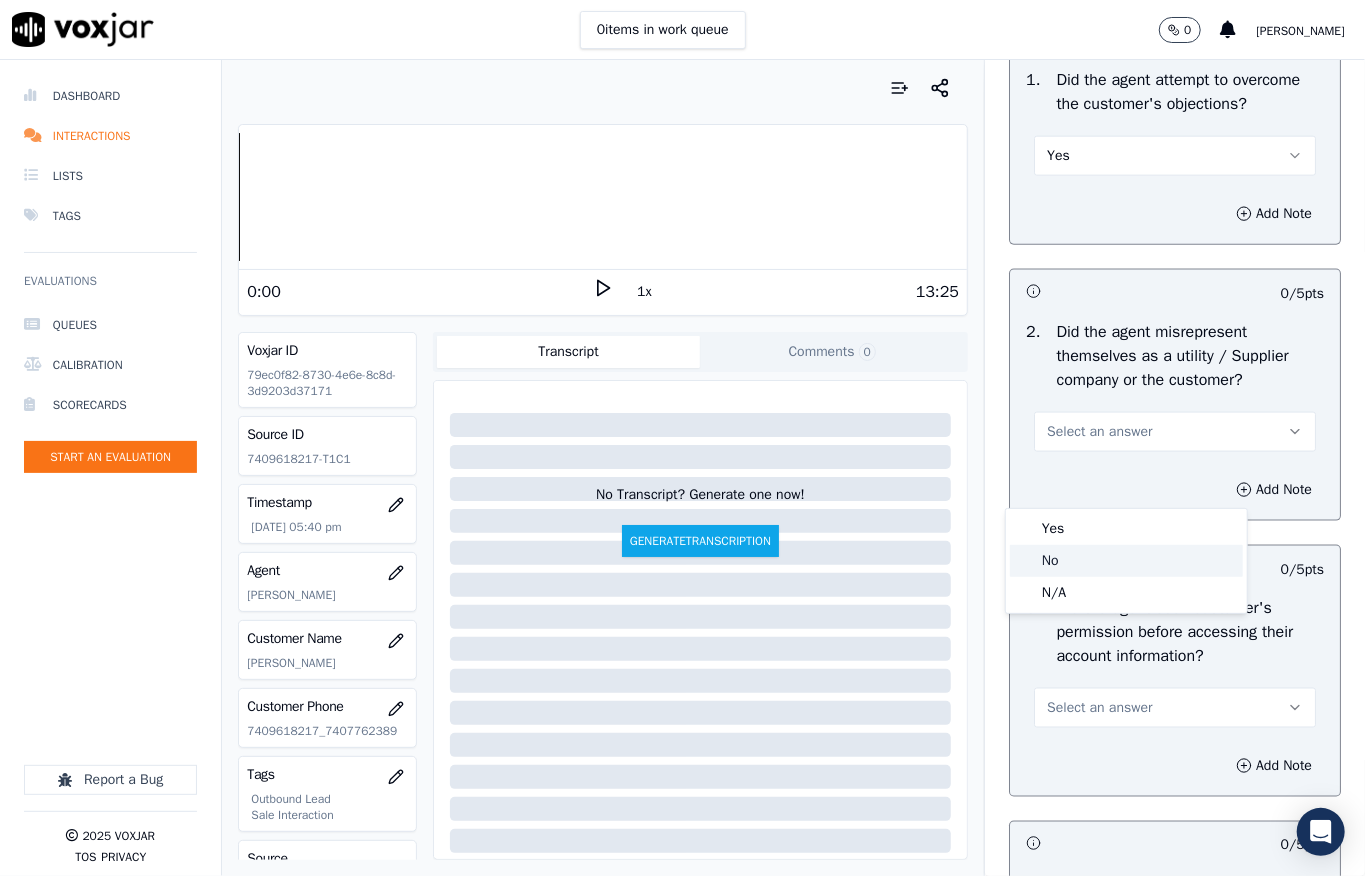 click on "No" 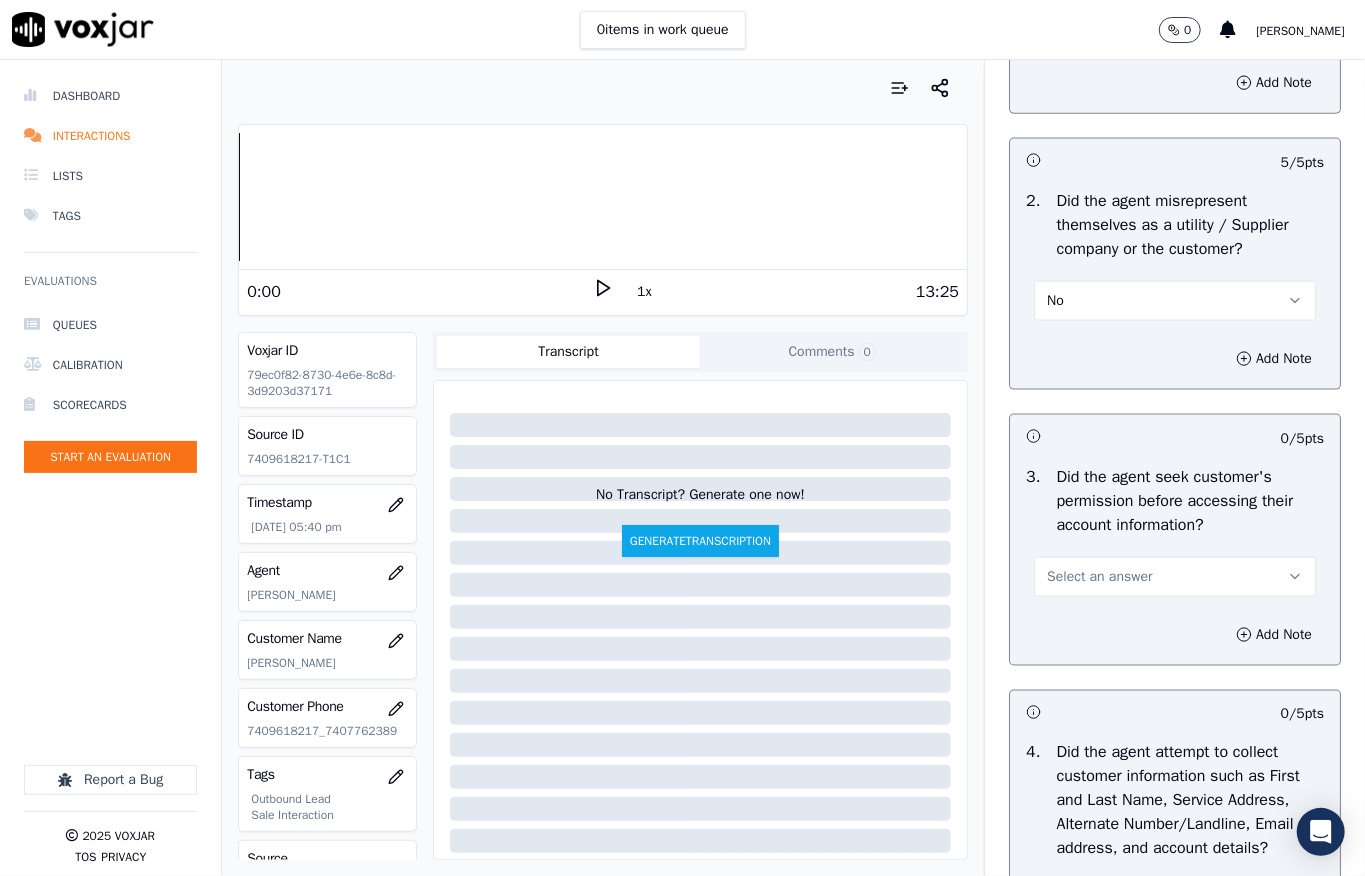 scroll, scrollTop: 1733, scrollLeft: 0, axis: vertical 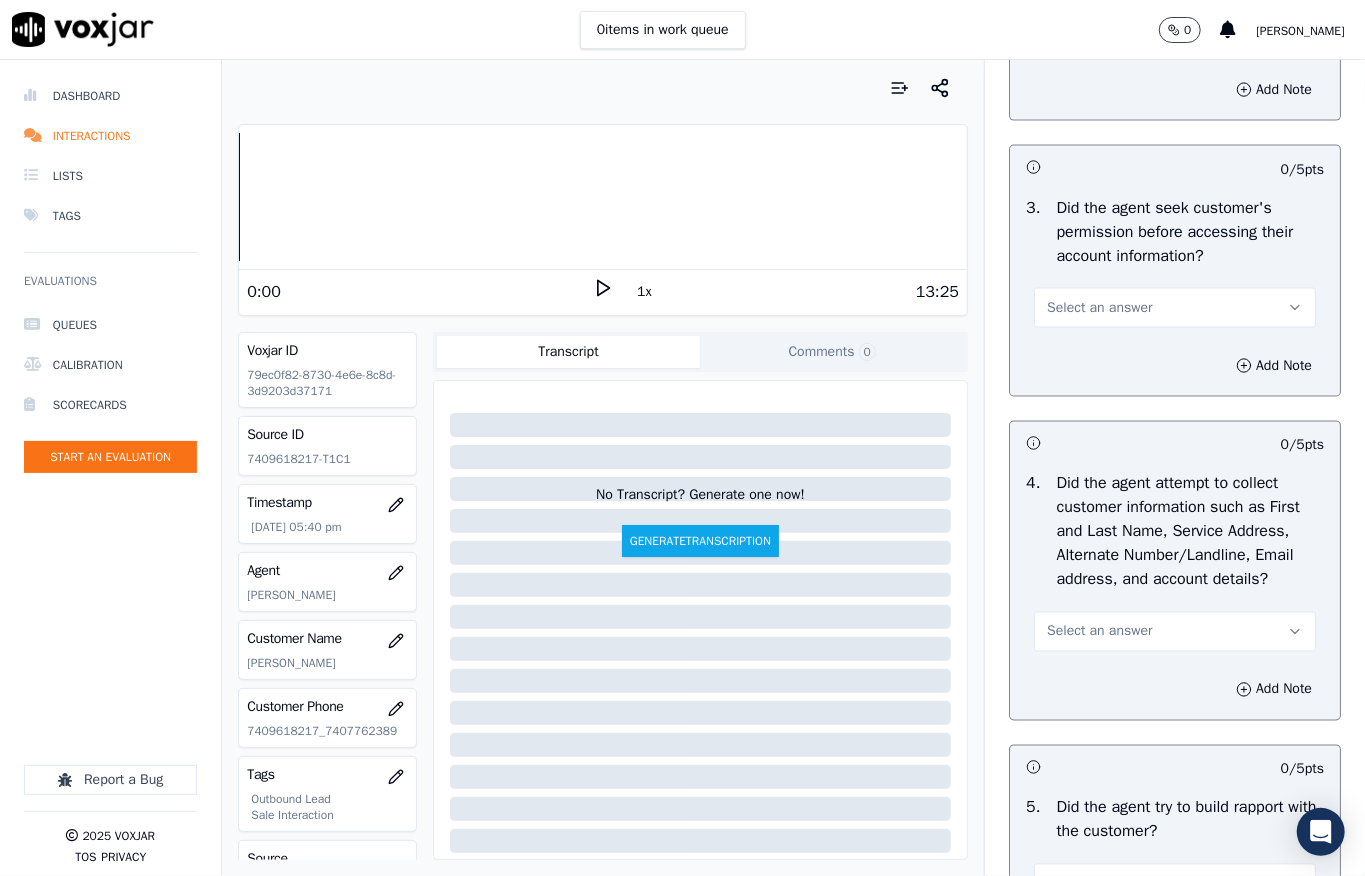 click on "Select an answer" at bounding box center [1099, 308] 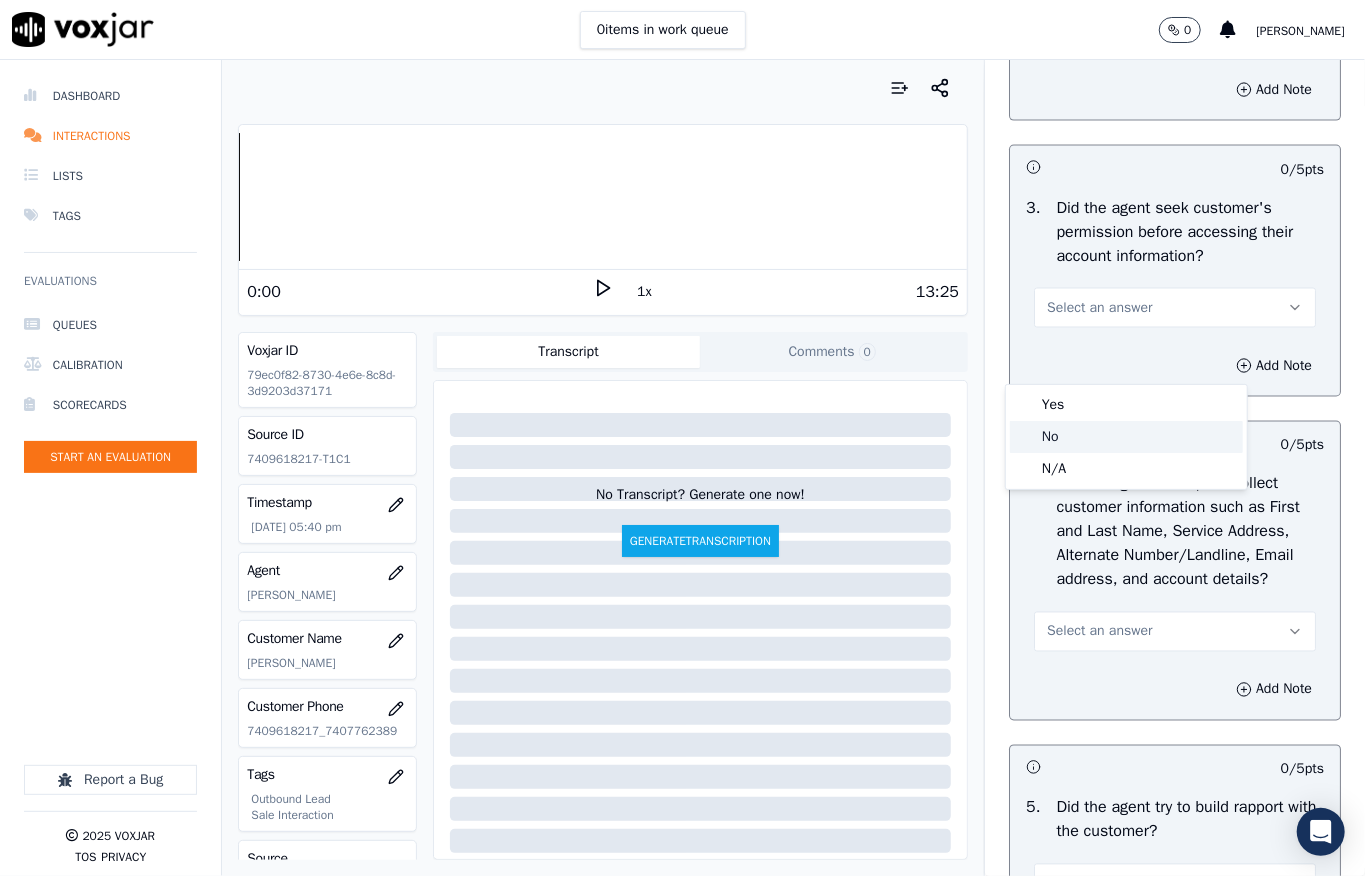 click on "No" 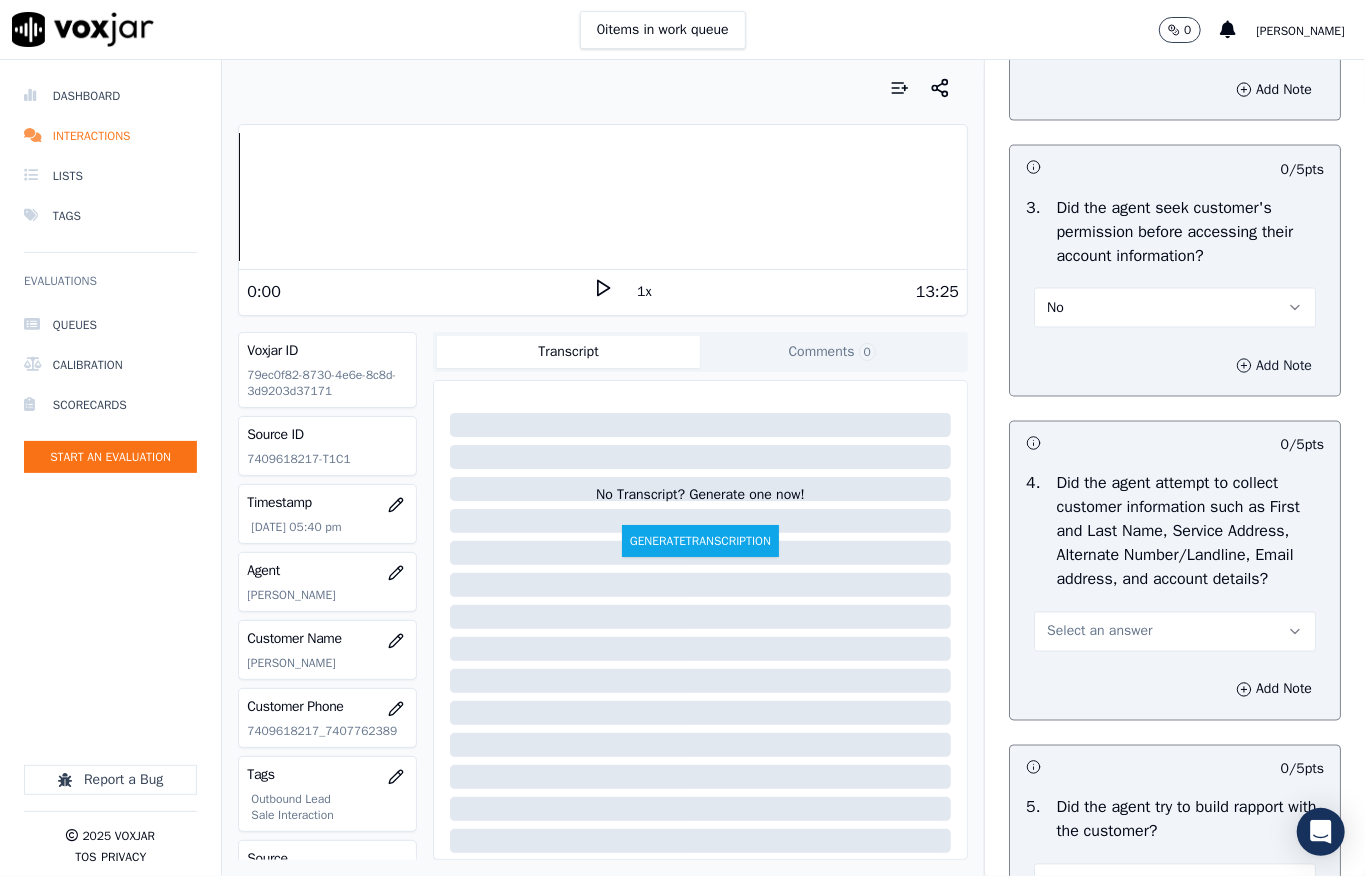 click on "Add Note" at bounding box center (1274, 366) 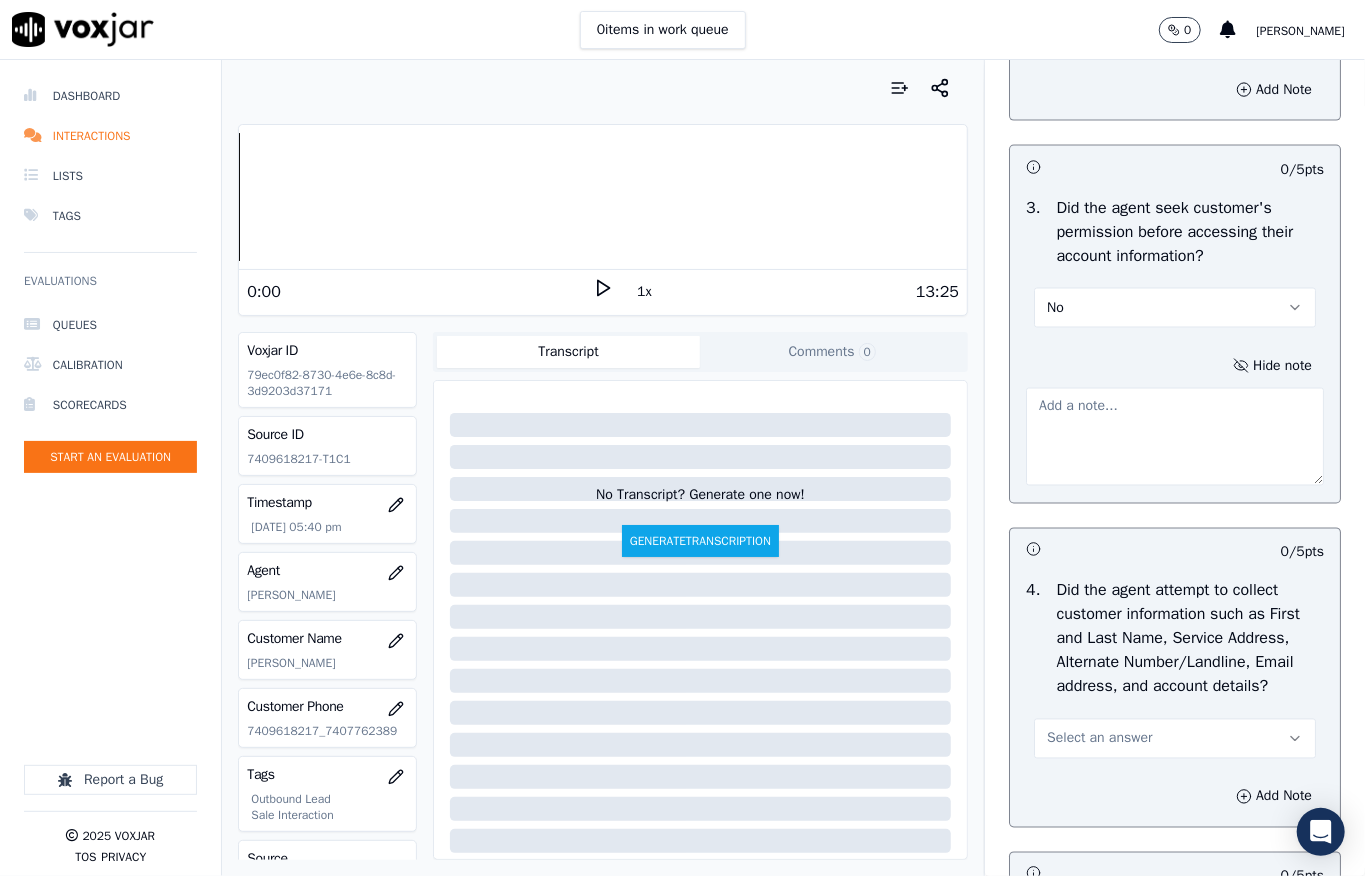 click at bounding box center (1175, 437) 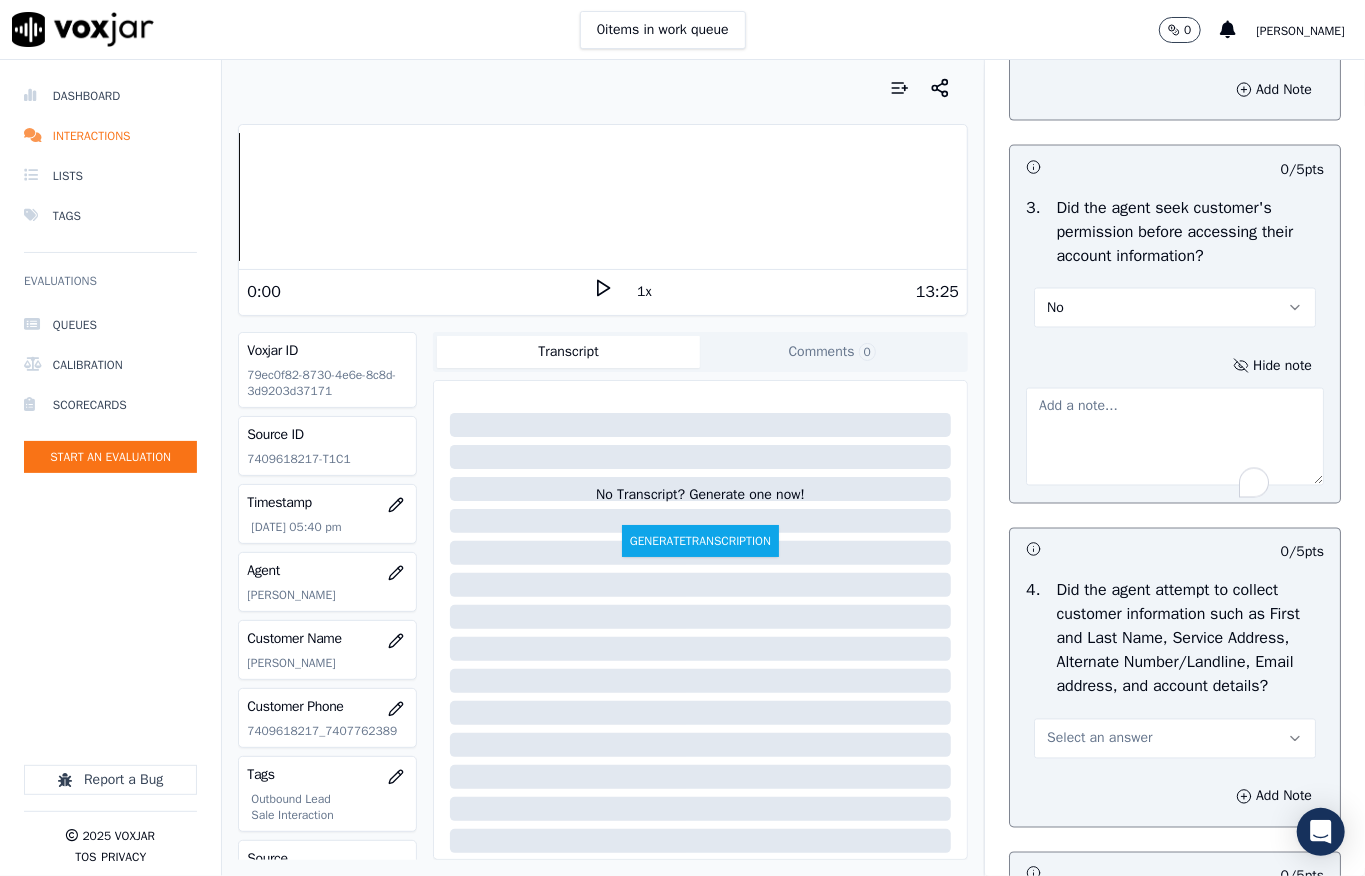 paste on "Call id - 20250708-160102_@4:18 - Agent shared the customer’s account information without first obtaining their permission //" 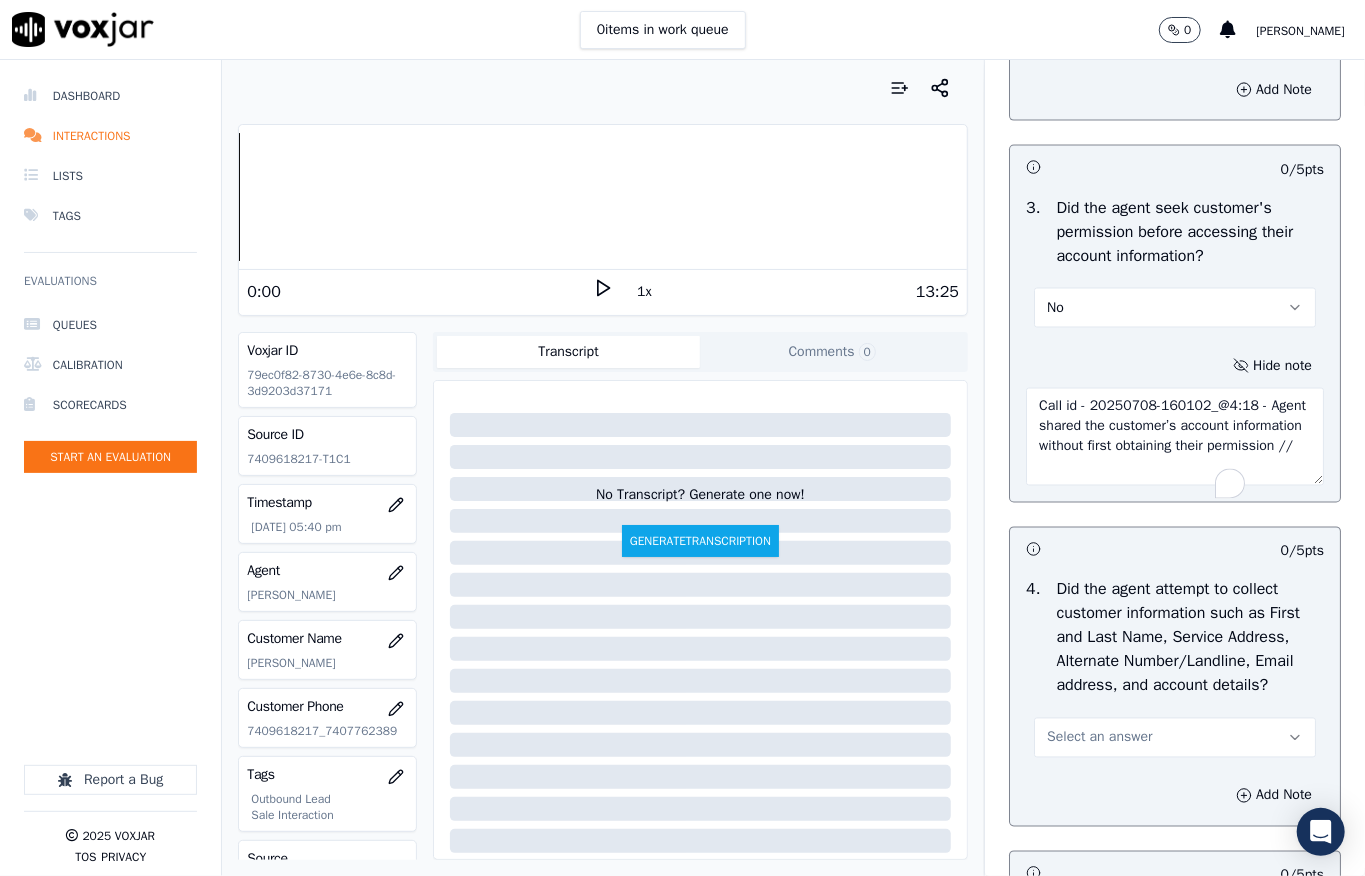 scroll, scrollTop: 12, scrollLeft: 0, axis: vertical 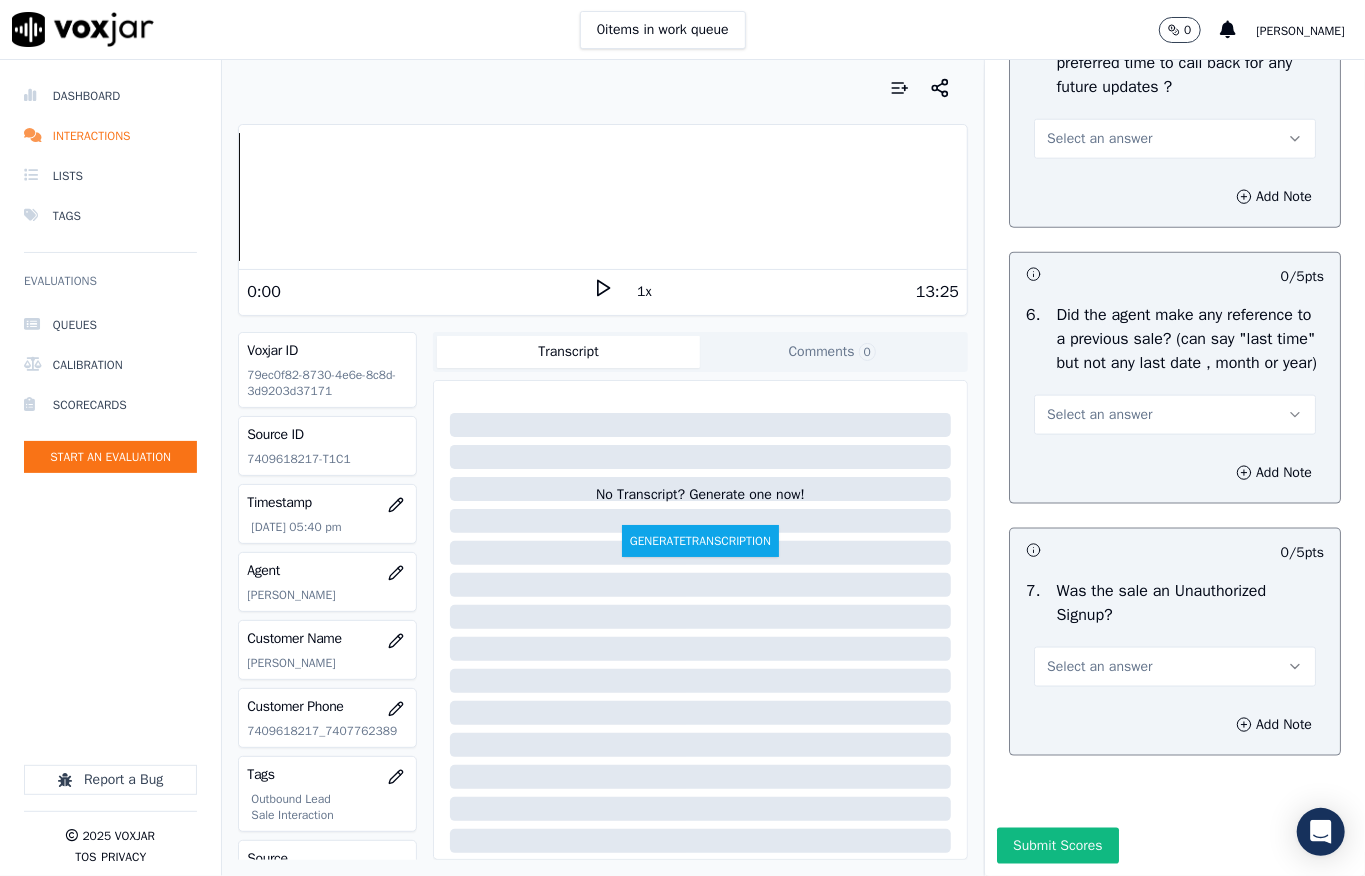 type on "Call id - 20250708-160102_@4:18 - Agent shared the customer’s account information without first obtaining their permission //" 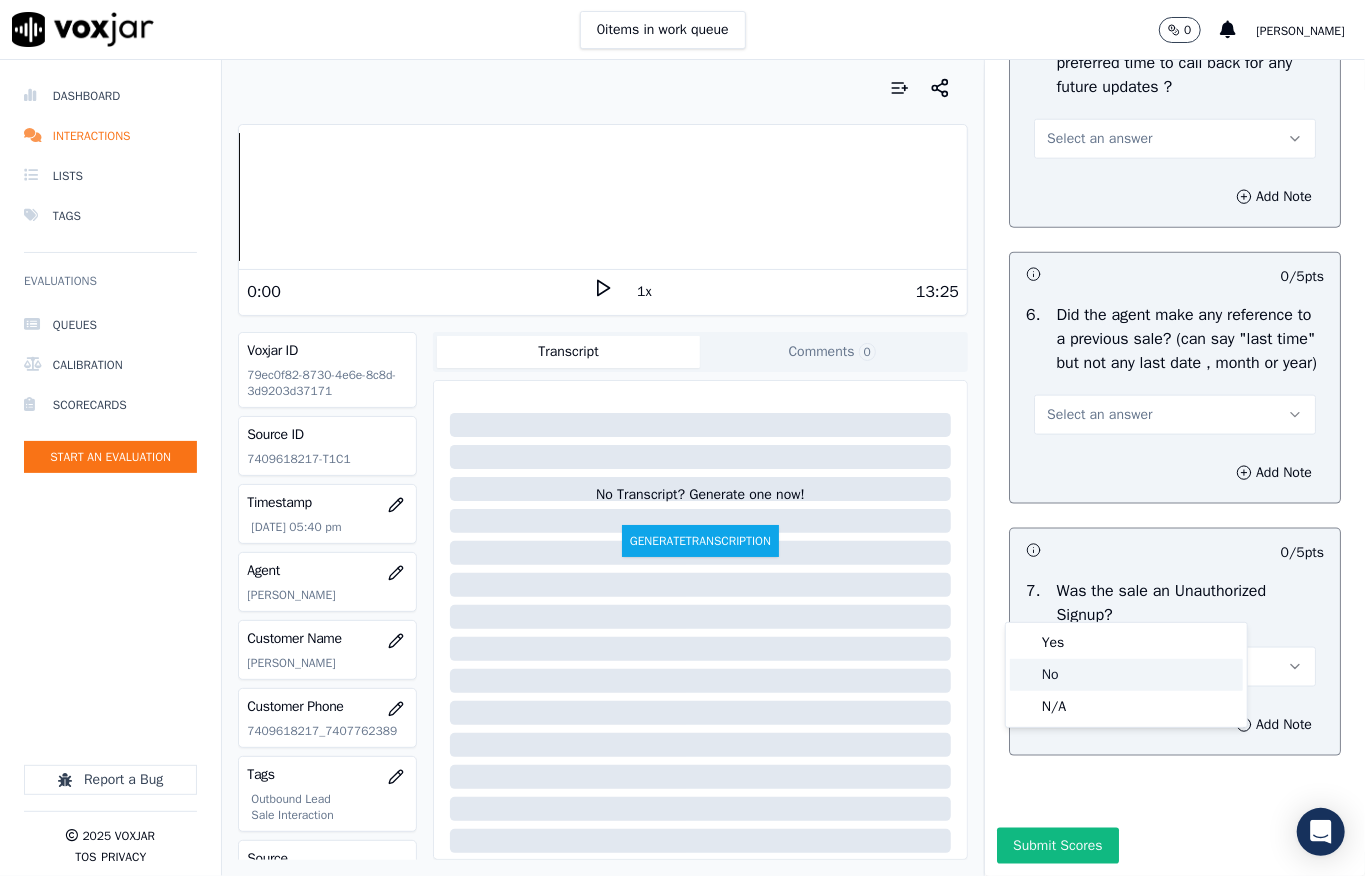 click on "No" 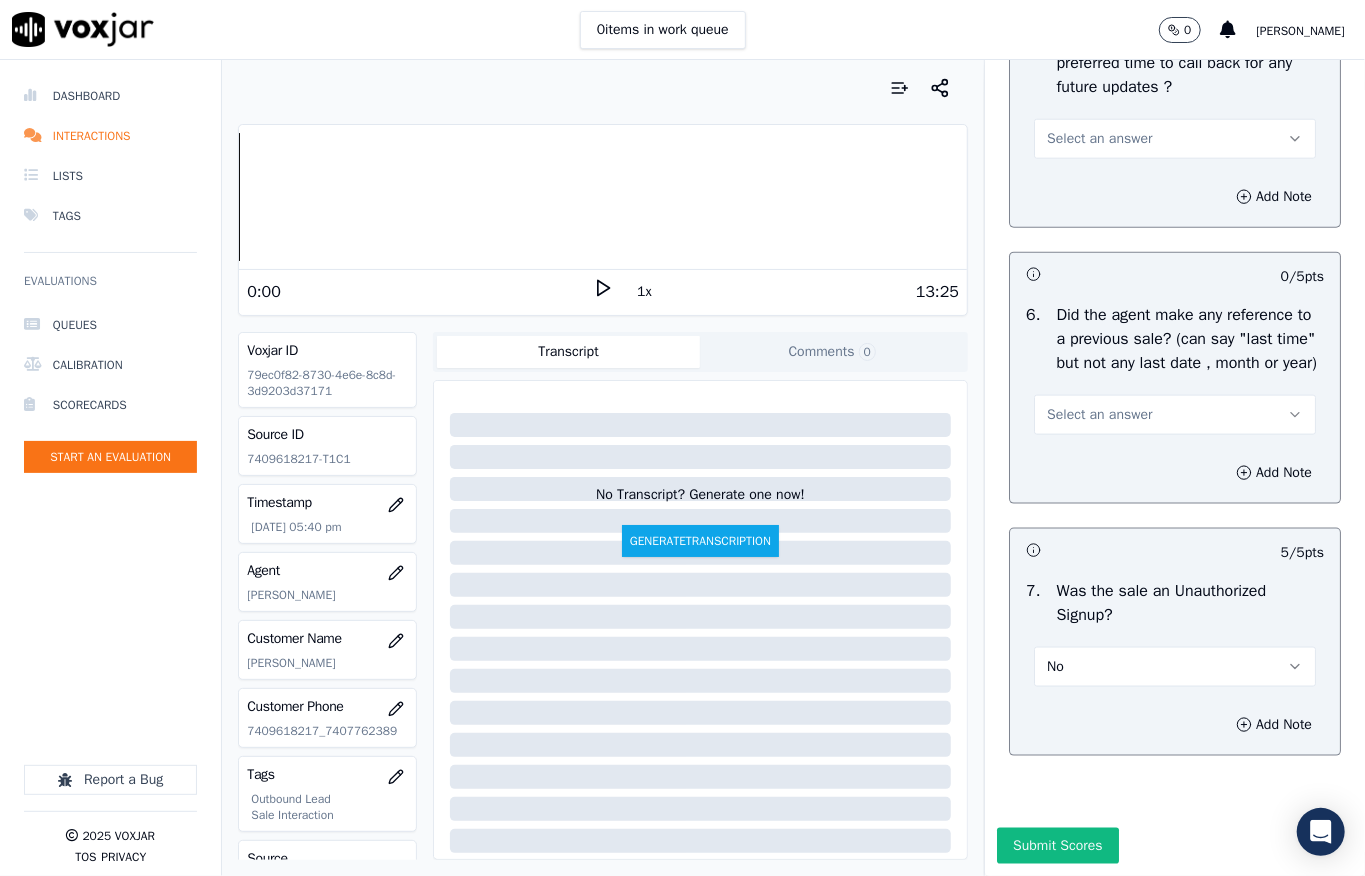 scroll, scrollTop: 5424, scrollLeft: 0, axis: vertical 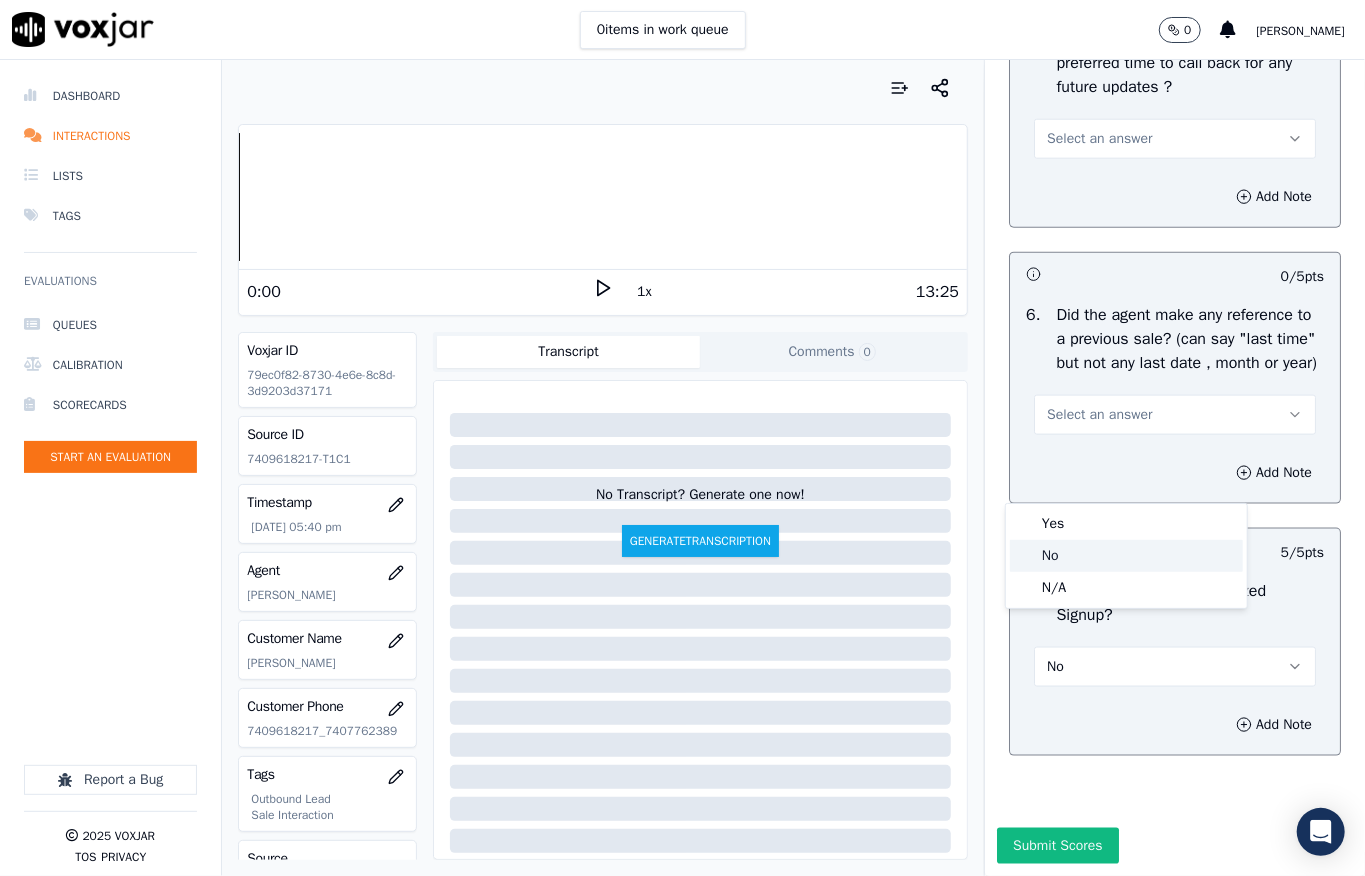 click on "No" 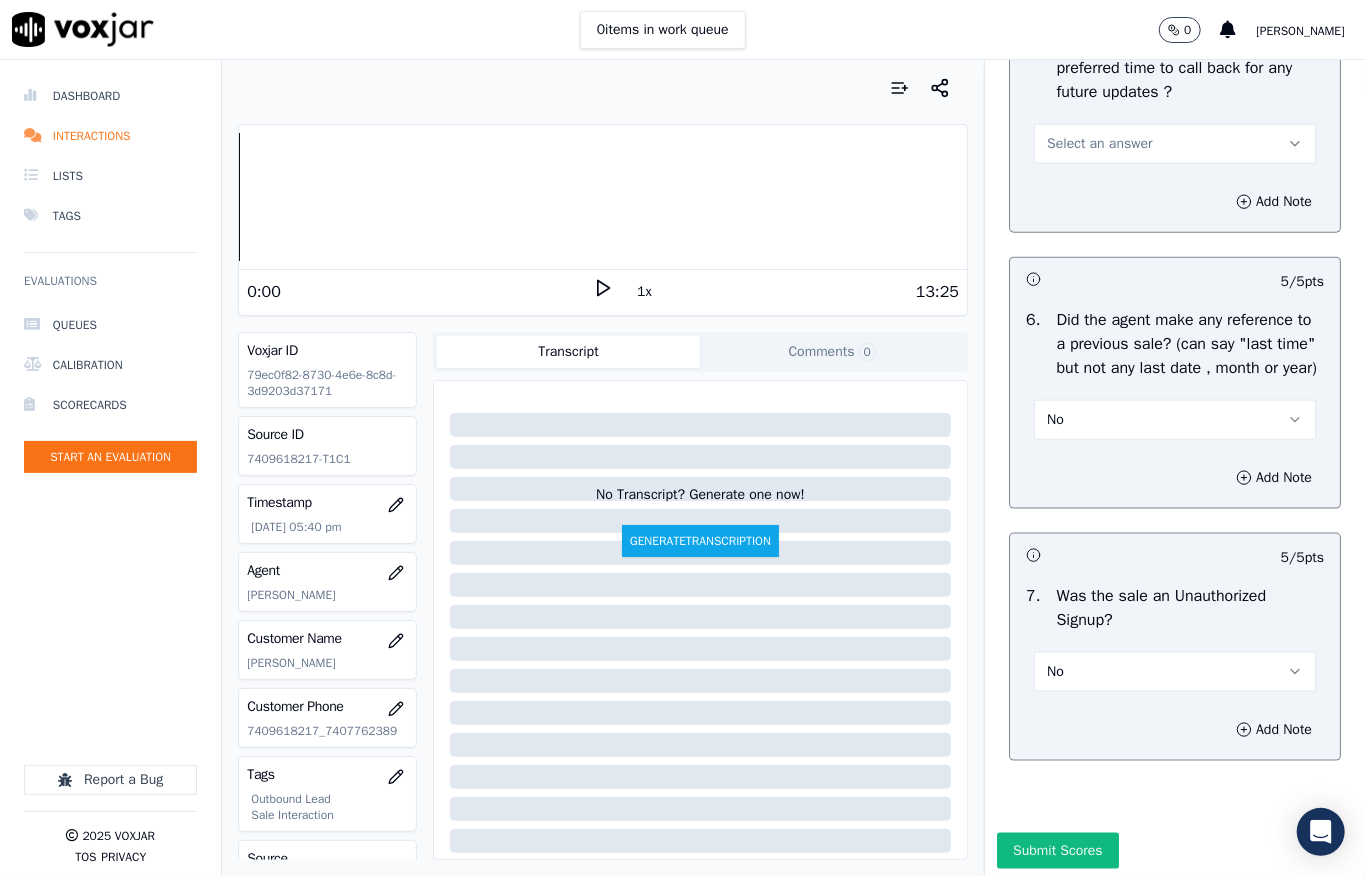 scroll, scrollTop: 5157, scrollLeft: 0, axis: vertical 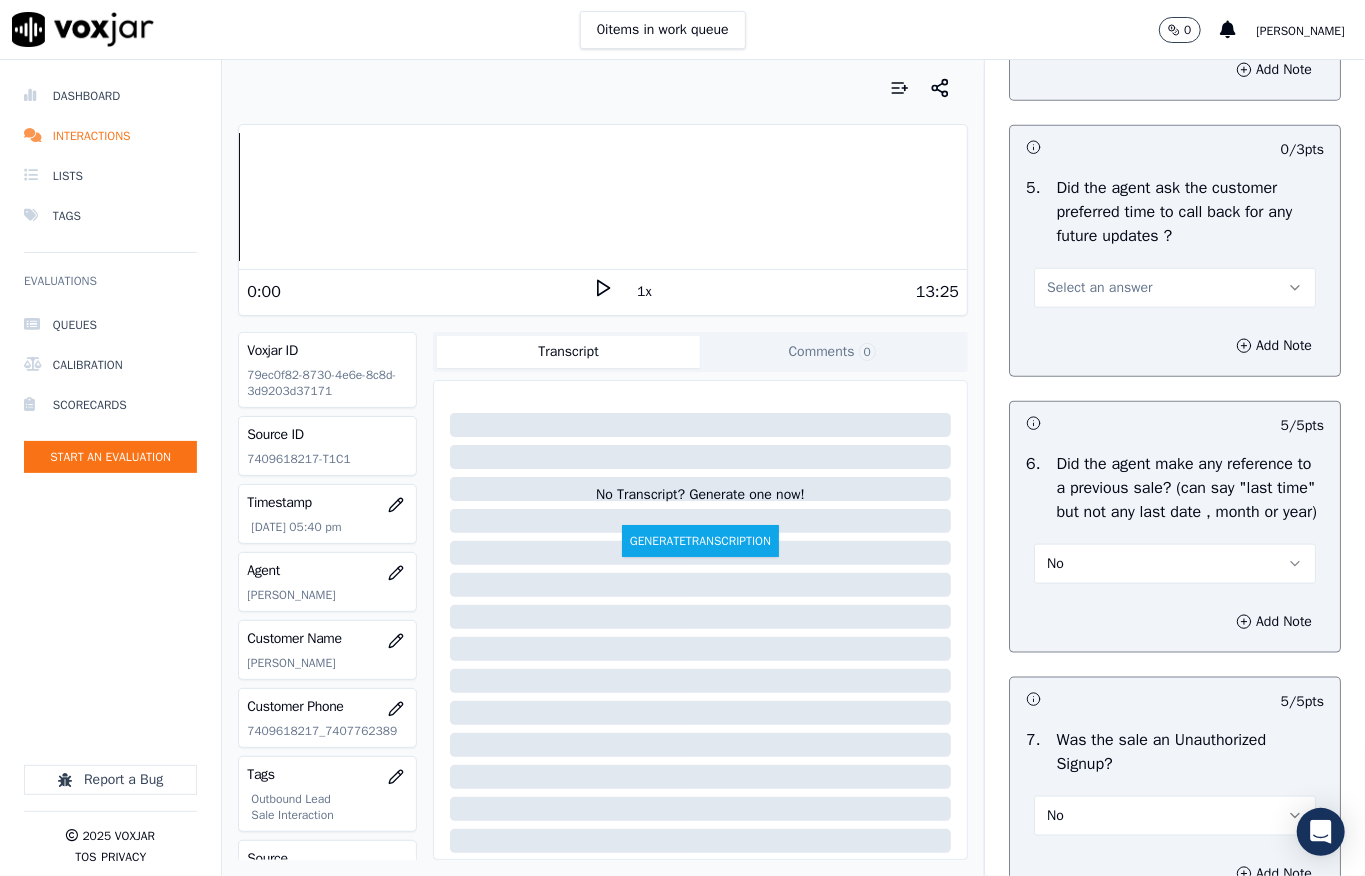 click on "Select an answer" at bounding box center (1099, 288) 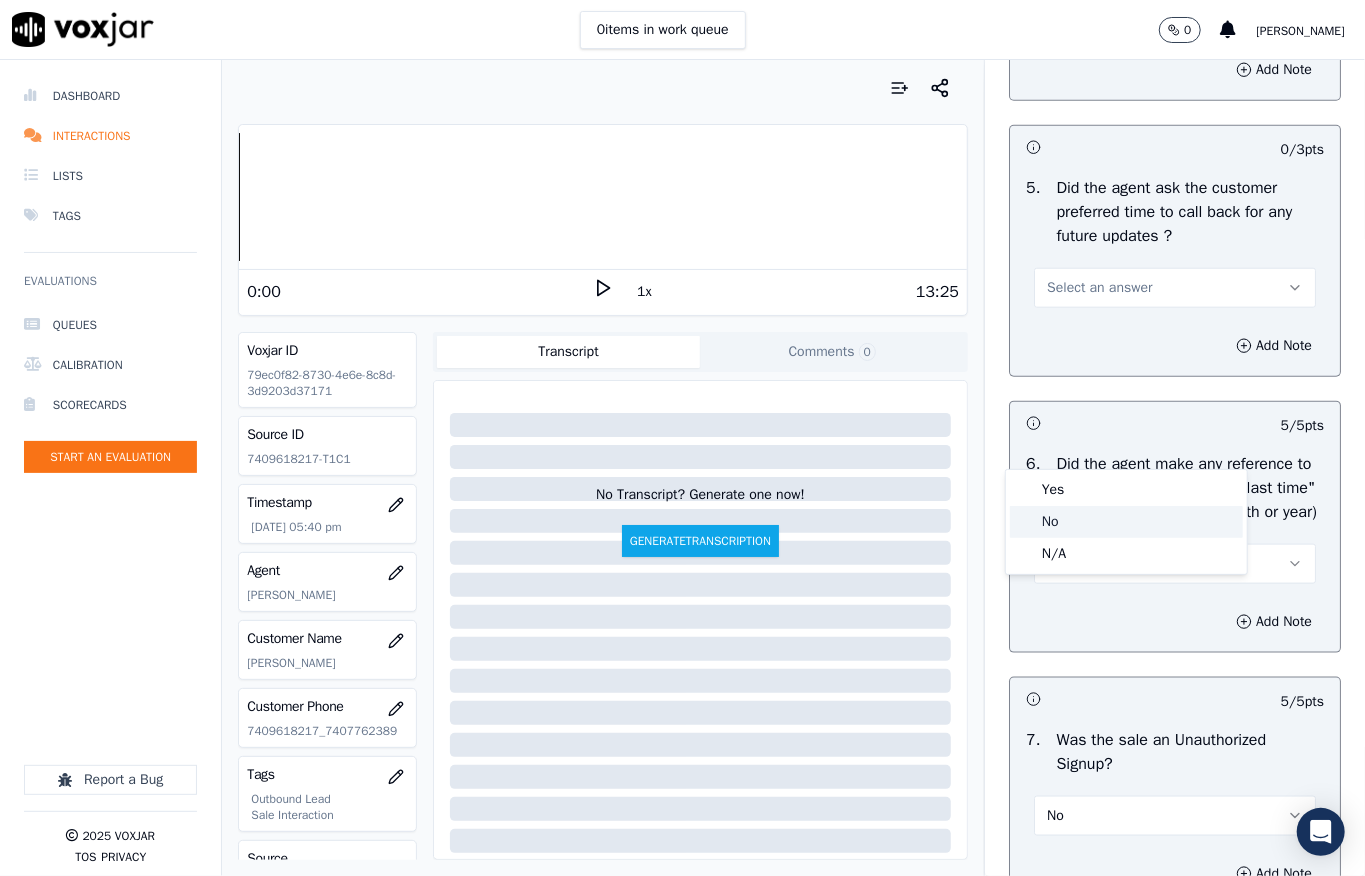 click on "No" 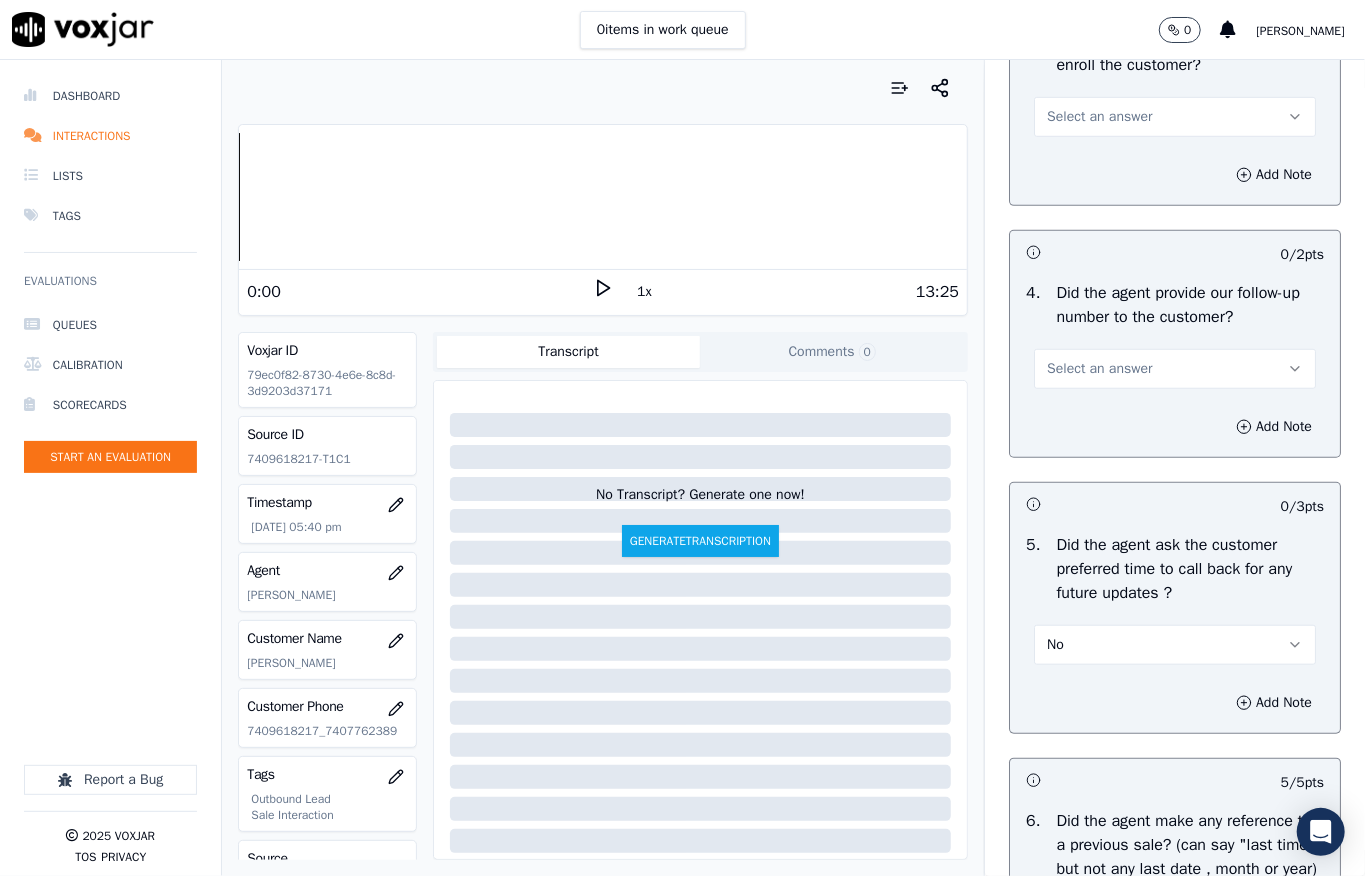 scroll, scrollTop: 4757, scrollLeft: 0, axis: vertical 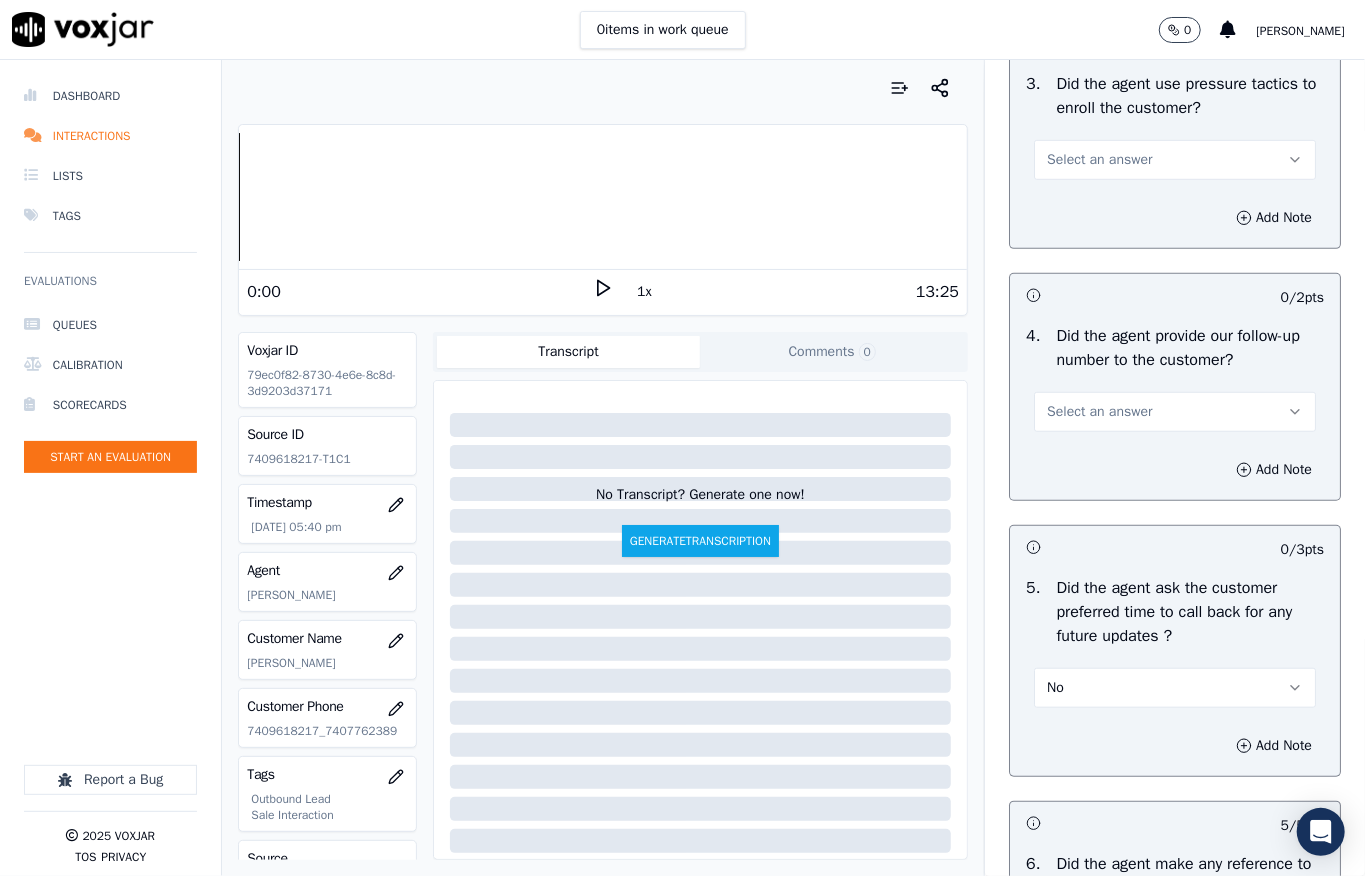 click on "Select an answer" at bounding box center (1099, 412) 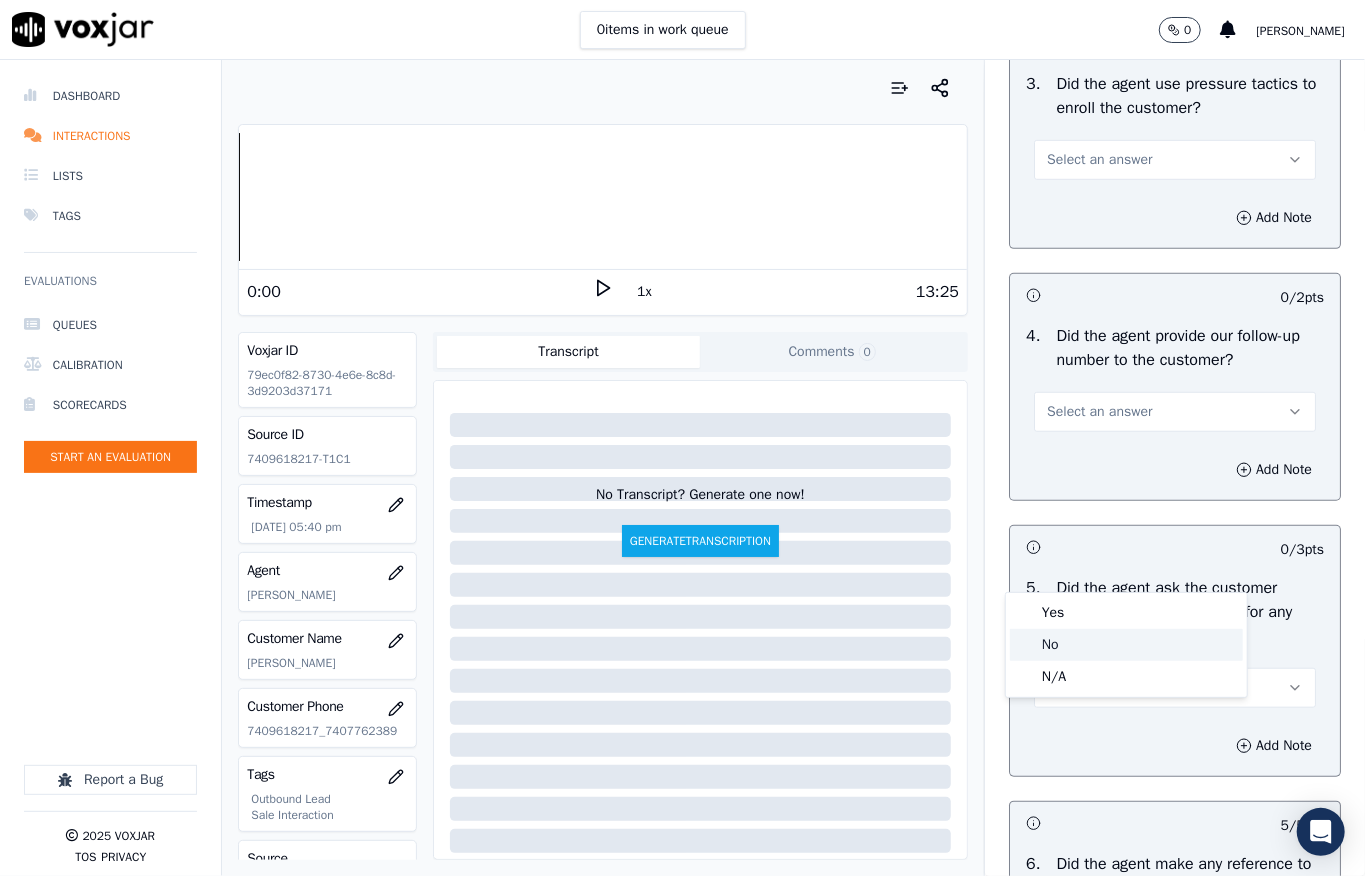click on "No" 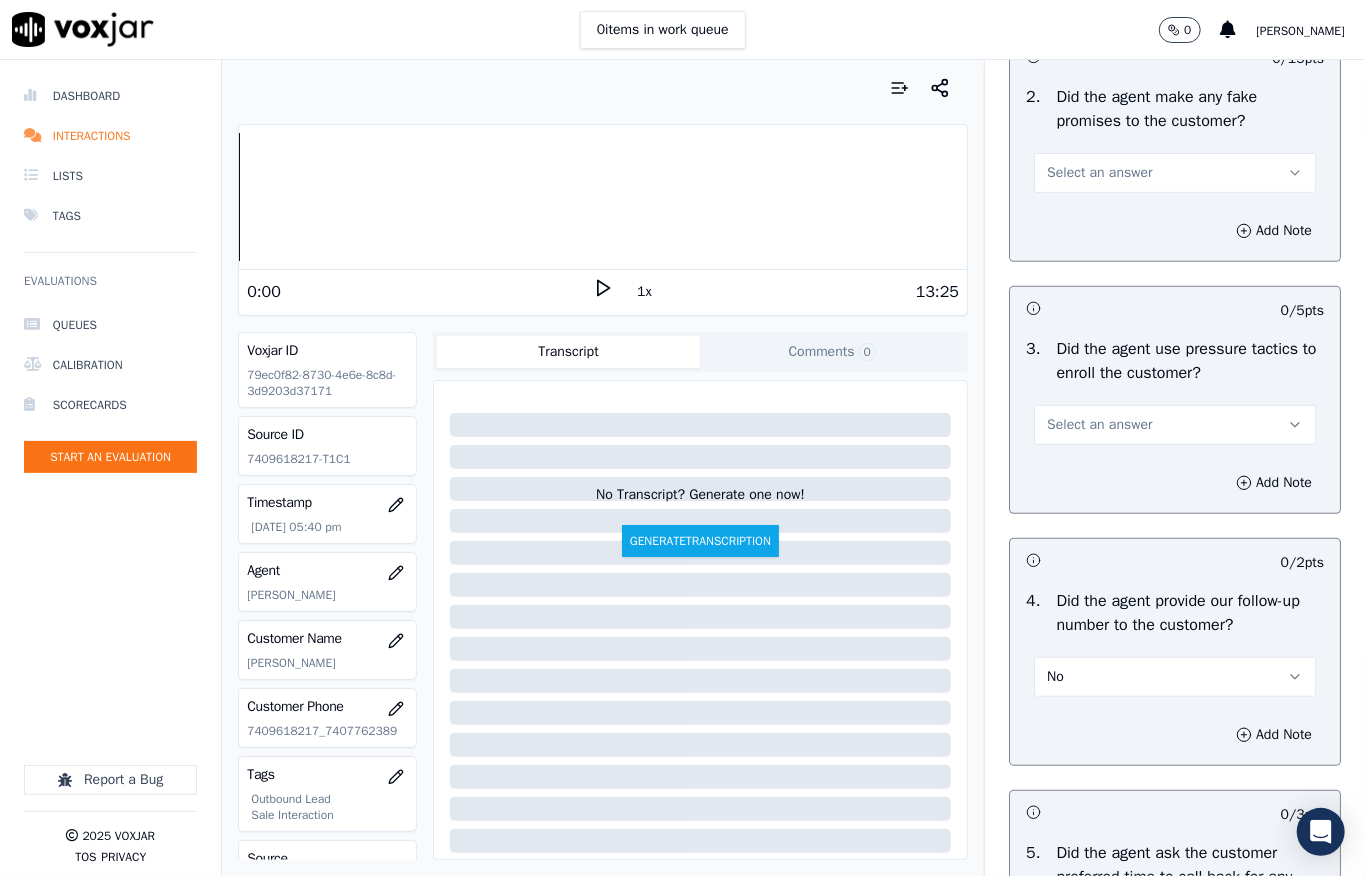 scroll, scrollTop: 4490, scrollLeft: 0, axis: vertical 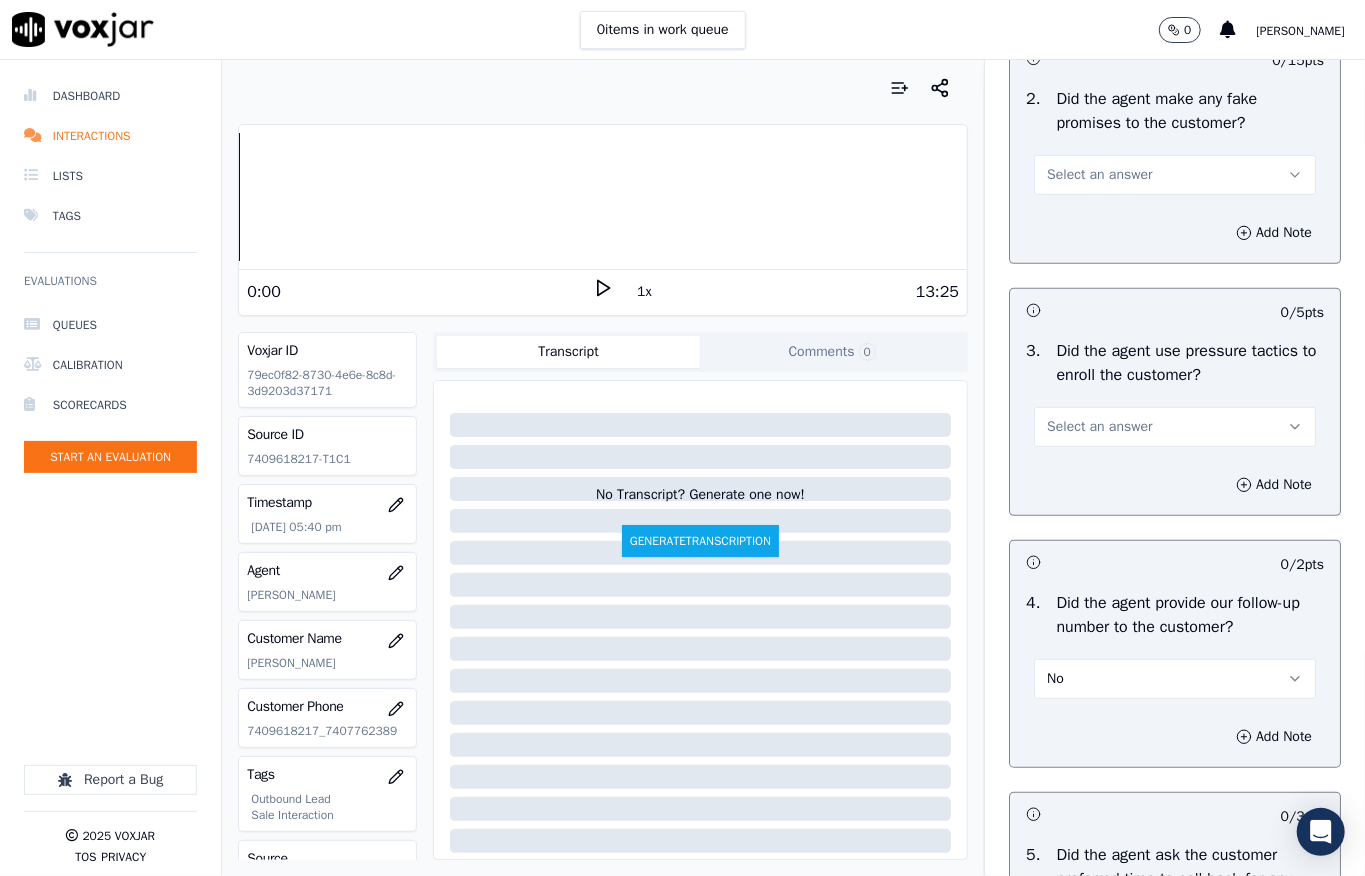 click on "Select an answer" at bounding box center (1099, 427) 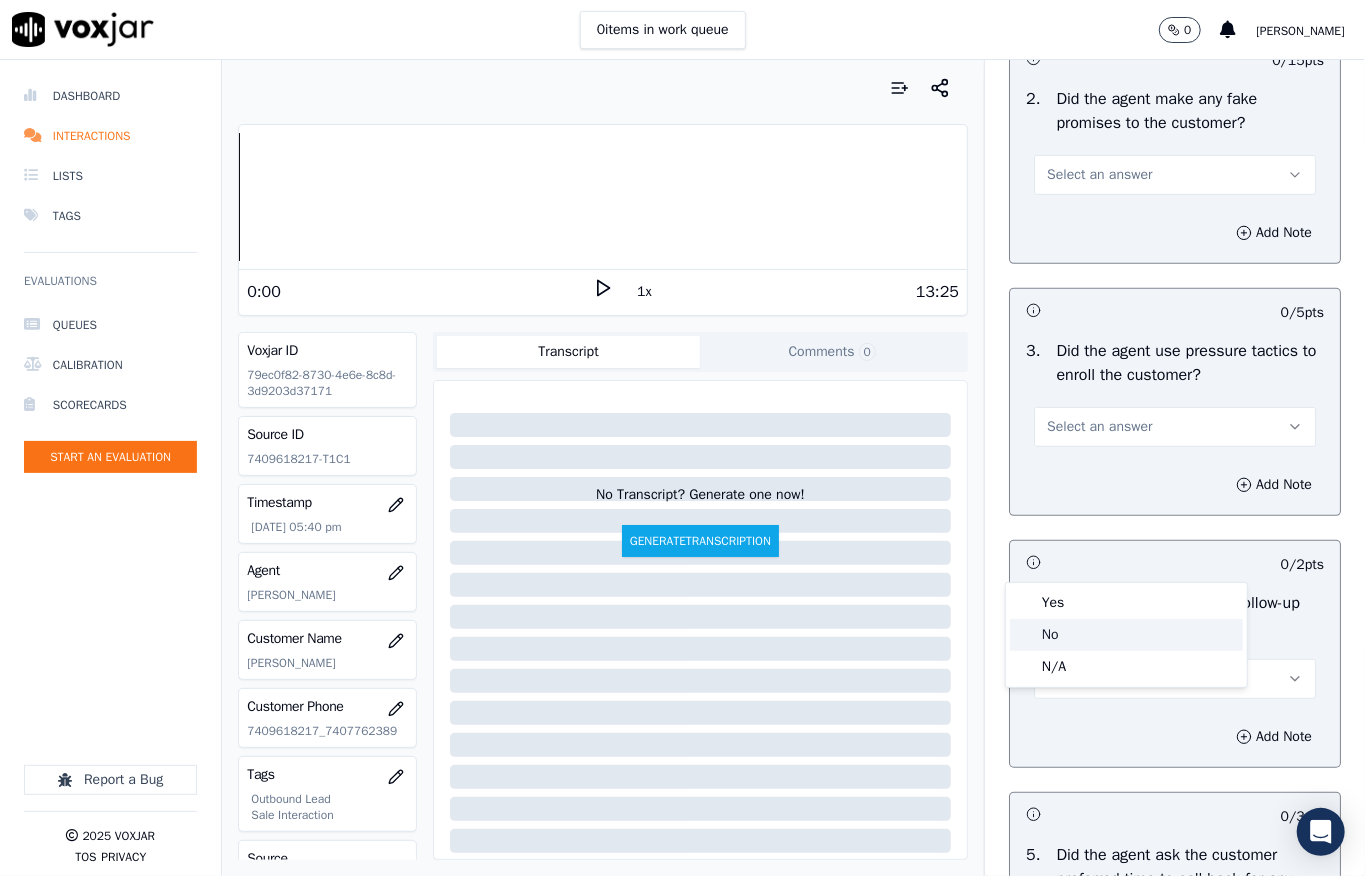 click on "No" 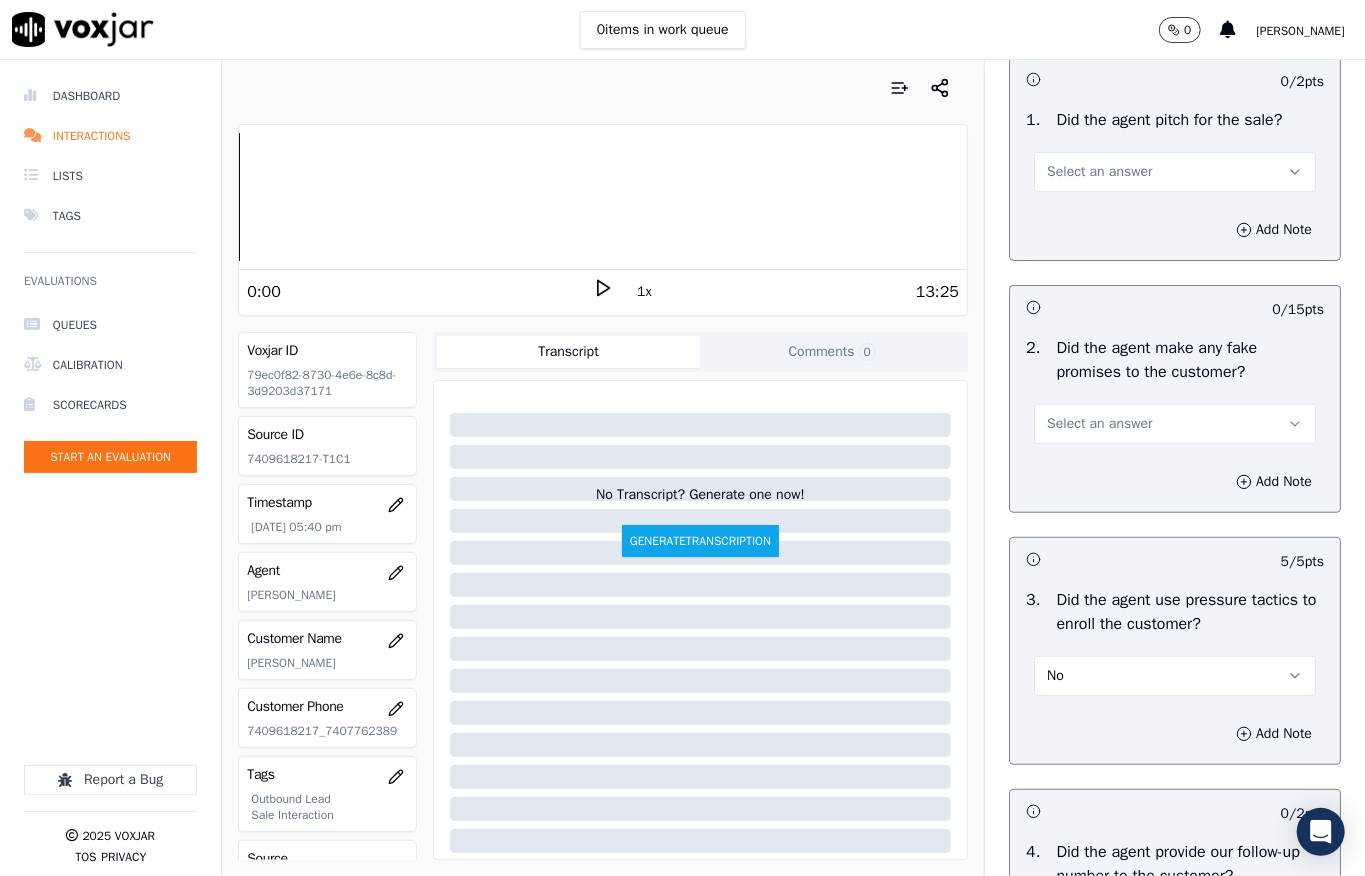 scroll, scrollTop: 4224, scrollLeft: 0, axis: vertical 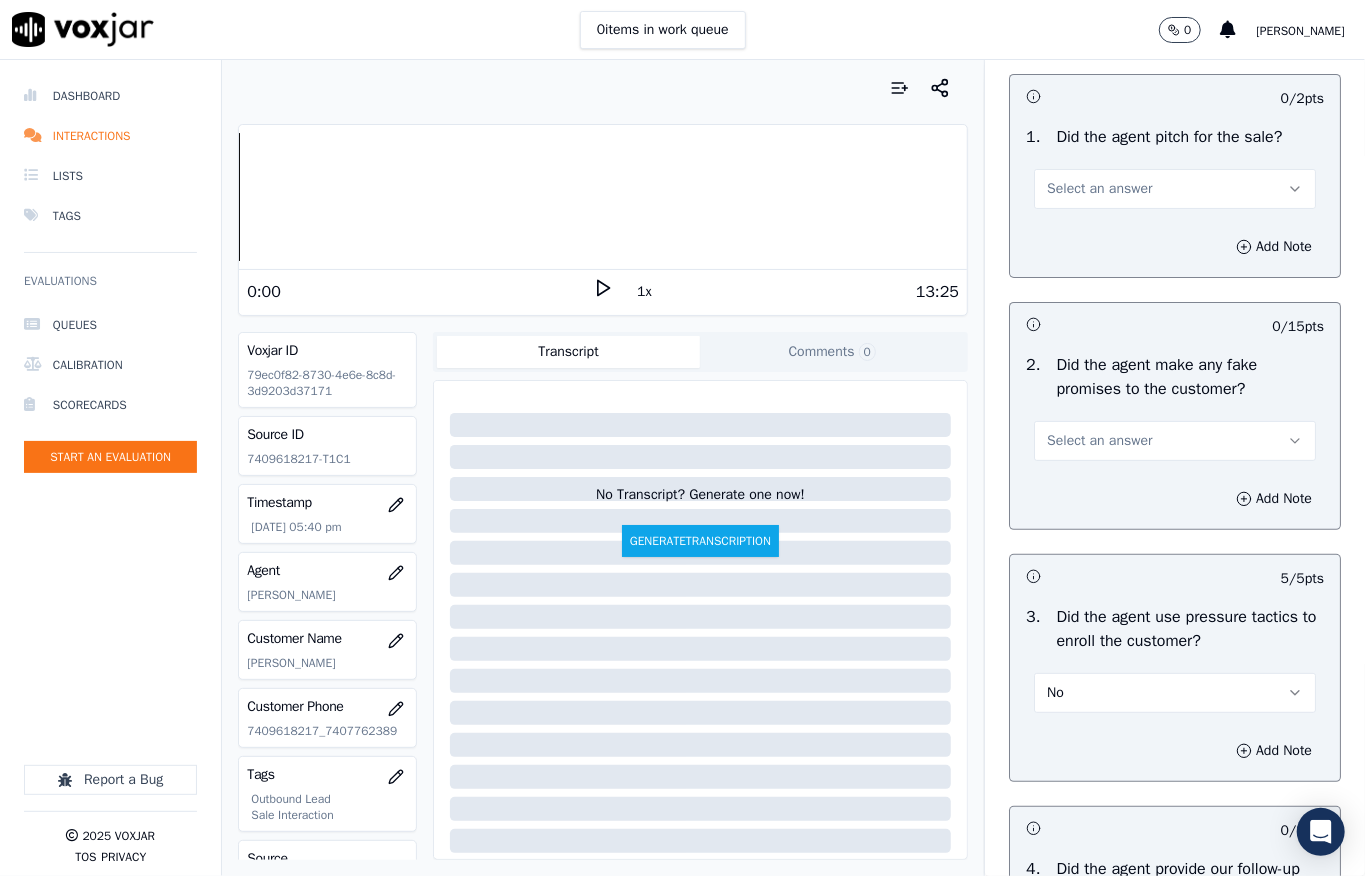 click on "Select an answer" at bounding box center [1099, 441] 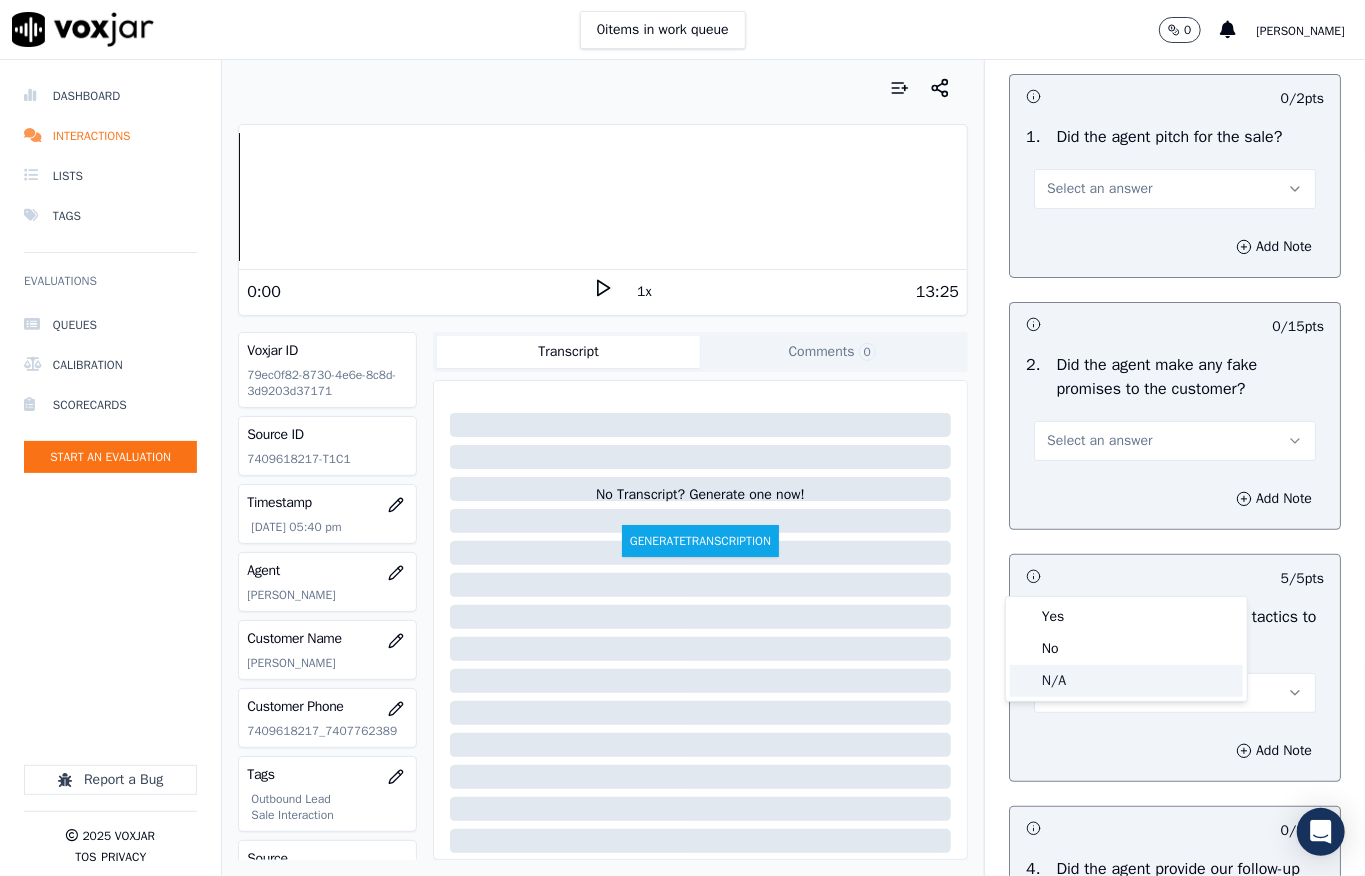 click on "N/A" 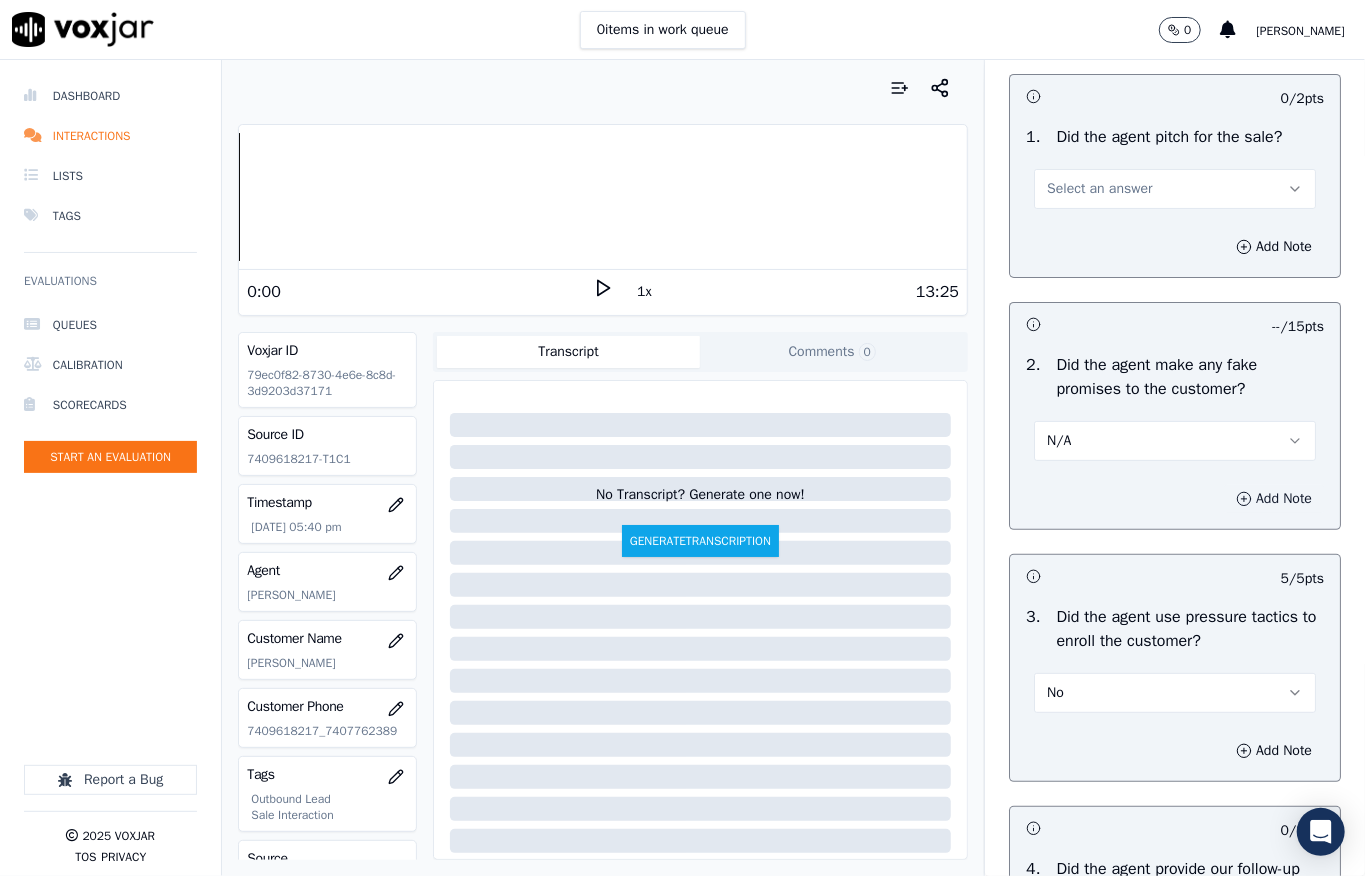 click on "Add Note" at bounding box center (1274, 499) 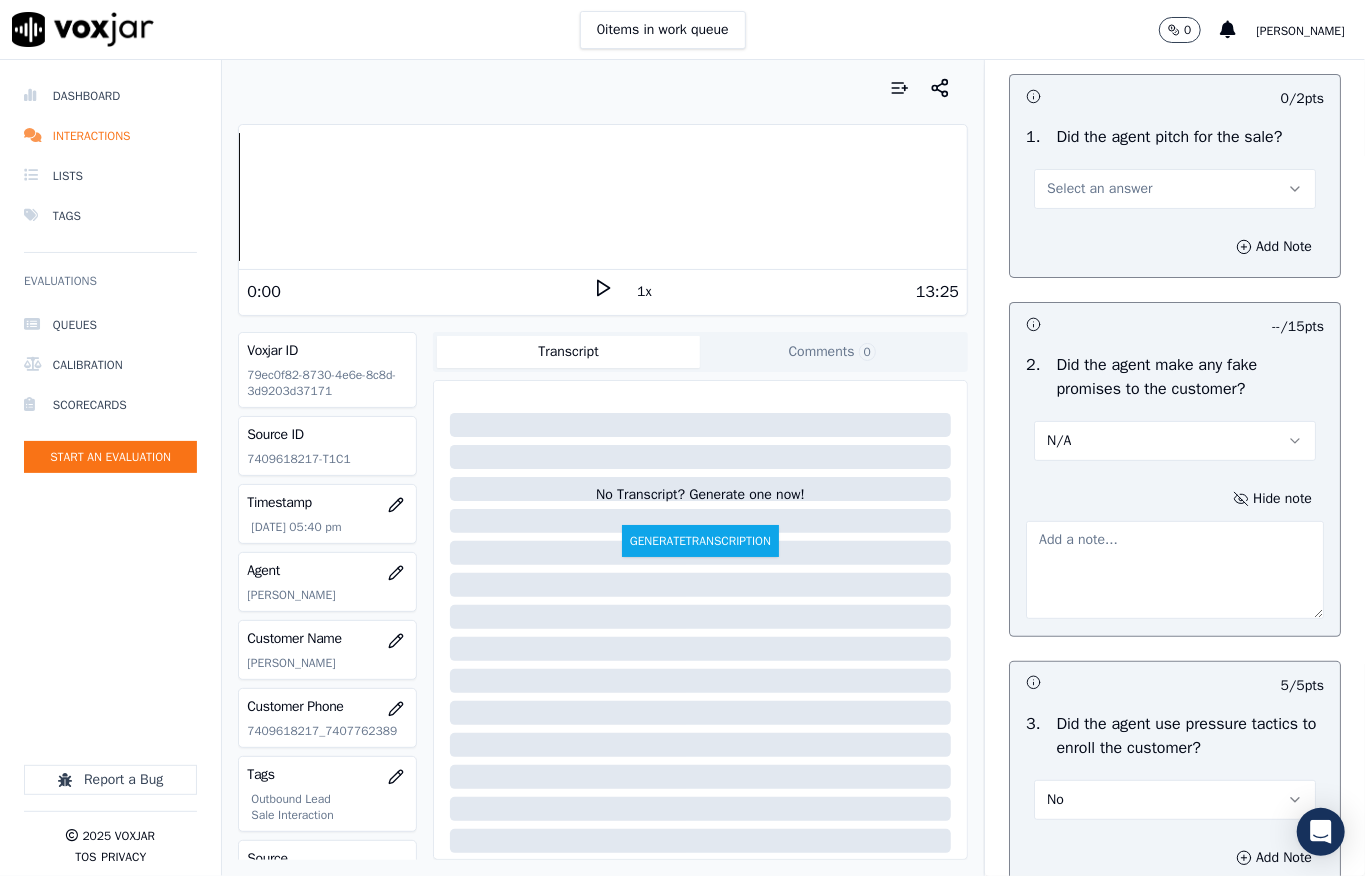 click at bounding box center [1175, 570] 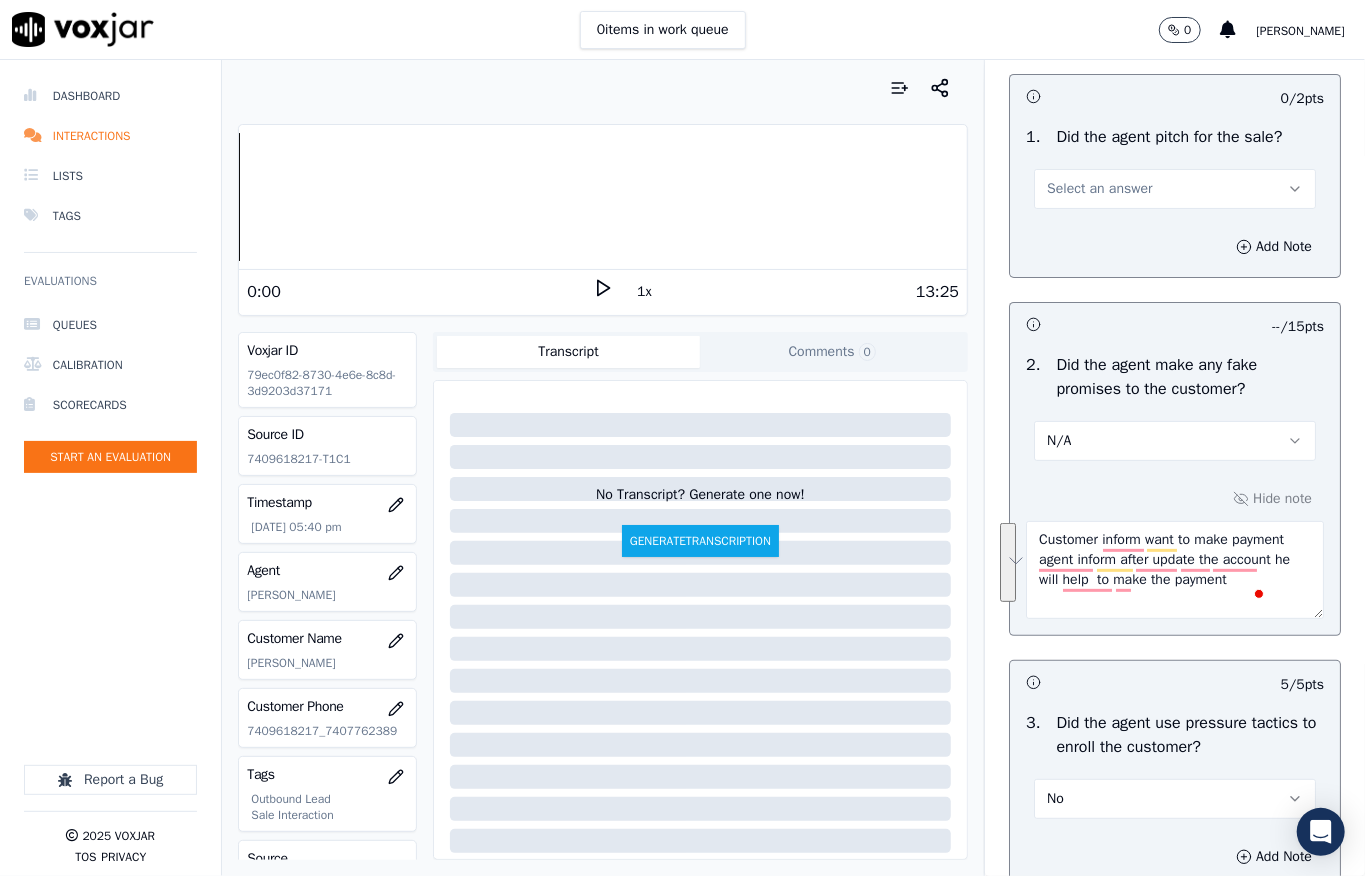 paste on "The customer stated they wanted to make a payment, but the agent informed them that payment assistance would be provided after the account update was completed." 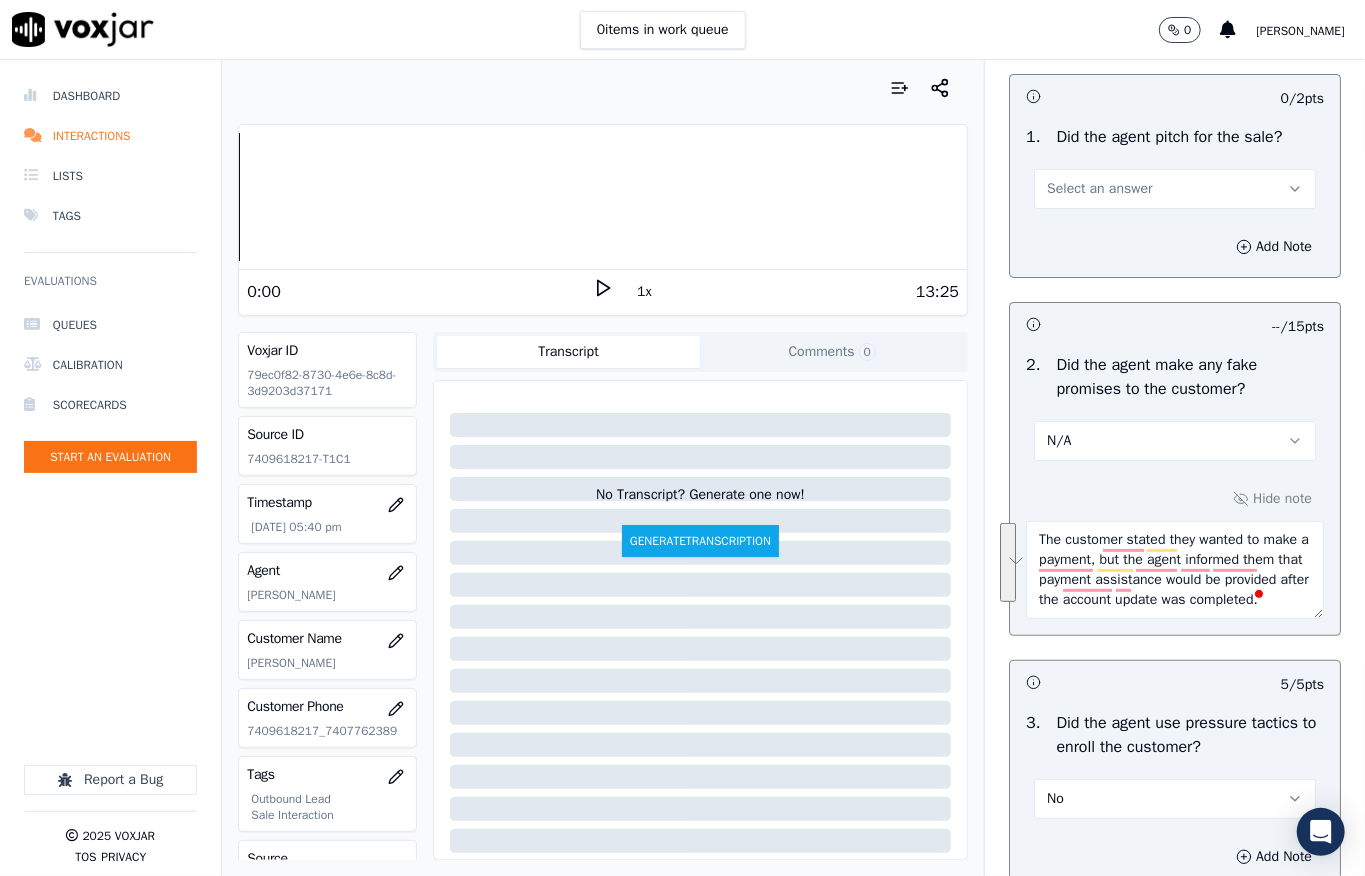 scroll, scrollTop: 32, scrollLeft: 0, axis: vertical 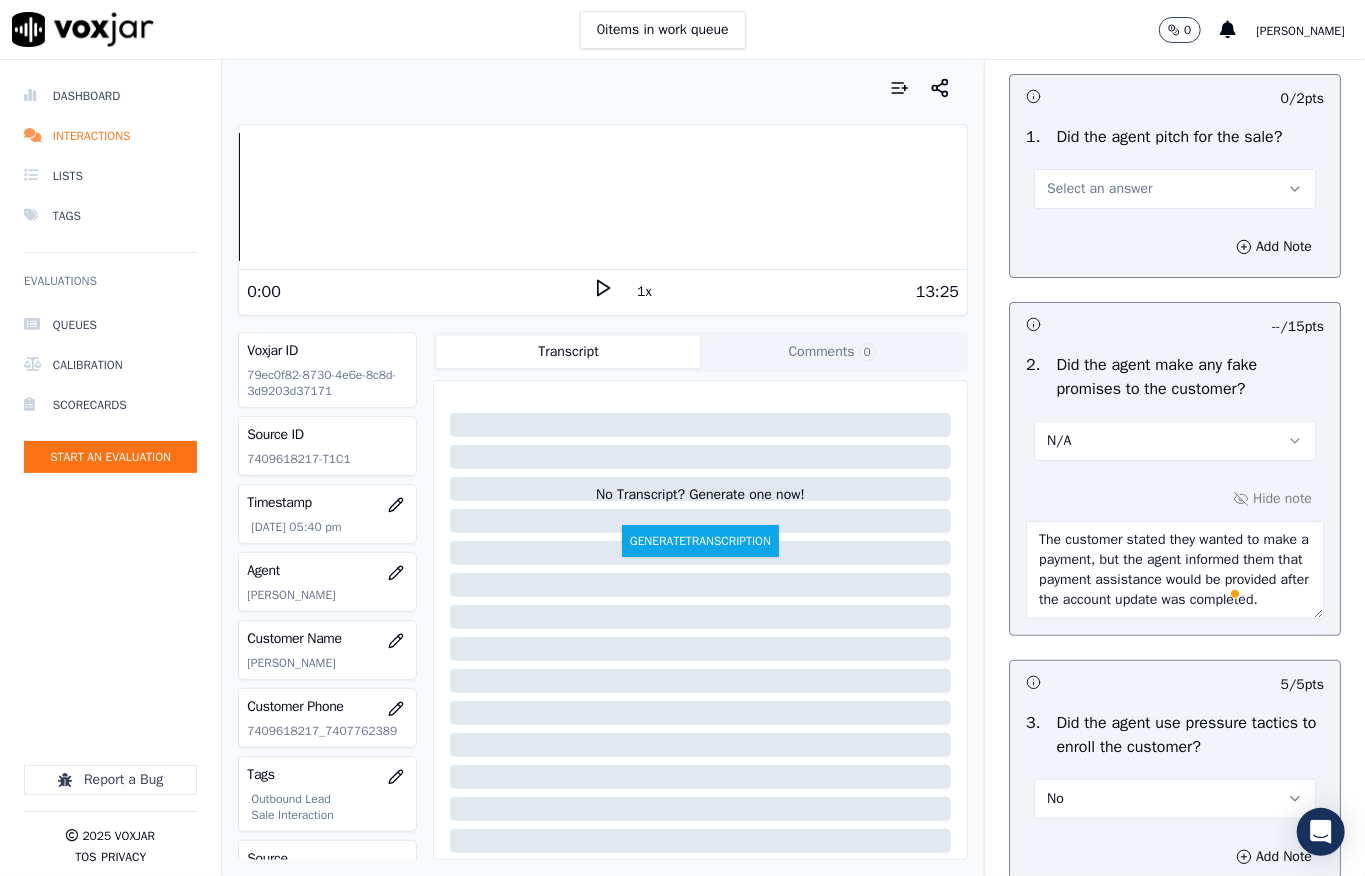 type on "The customer stated they wanted to make a payment, but the agent informed them that payment assistance would be provided after the account update was completed." 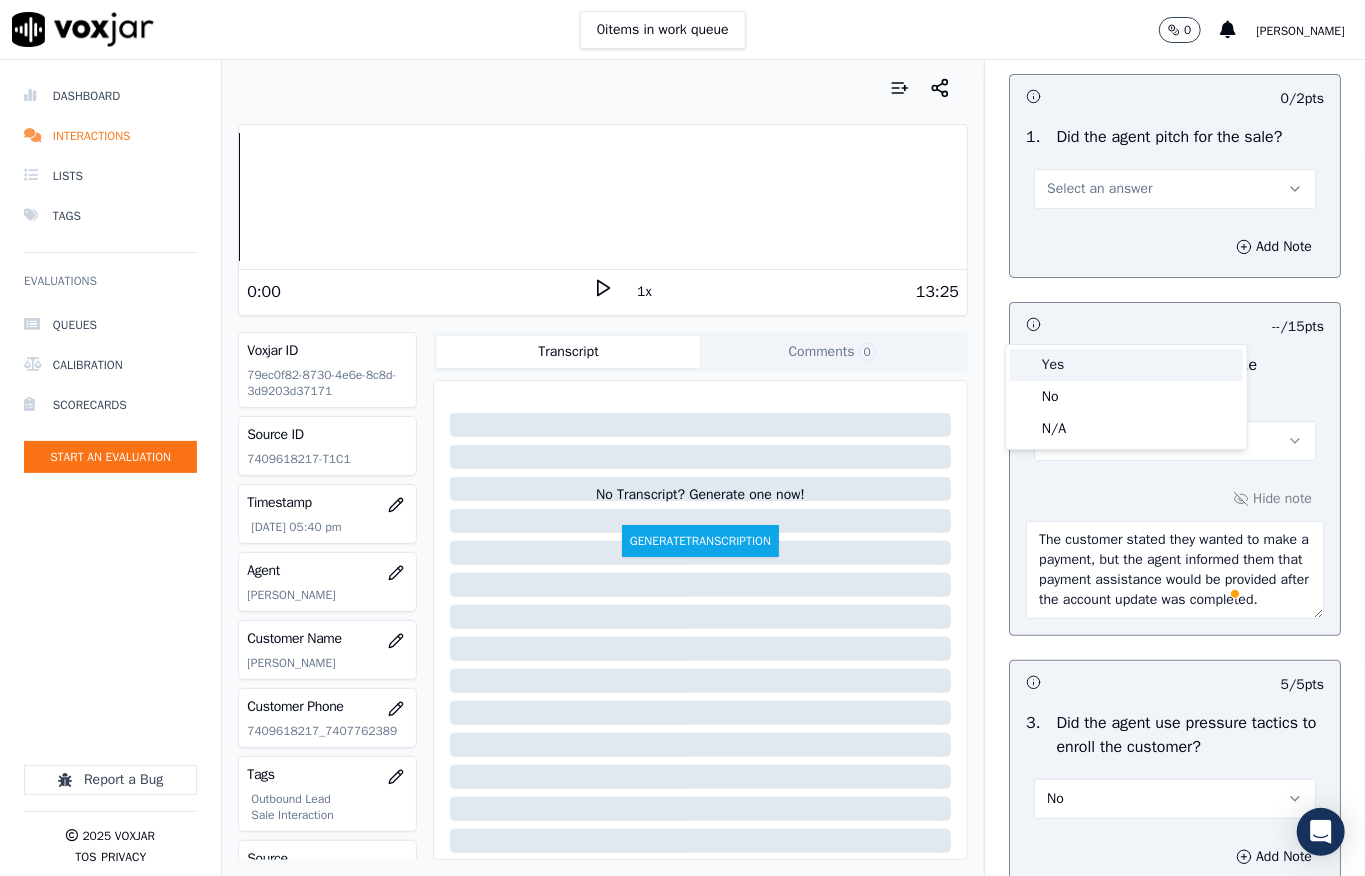 click on "Yes" at bounding box center (1126, 365) 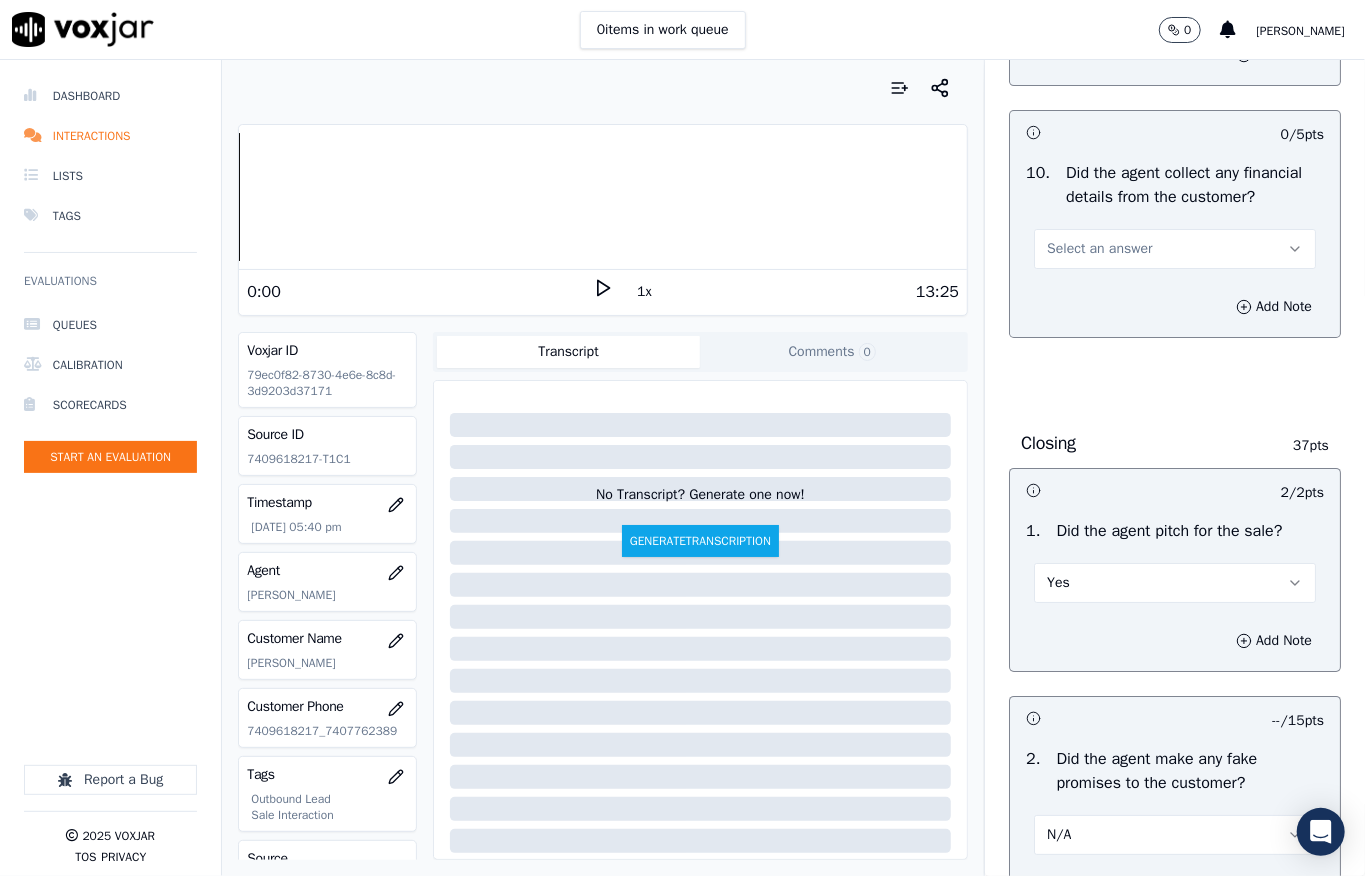 scroll, scrollTop: 3824, scrollLeft: 0, axis: vertical 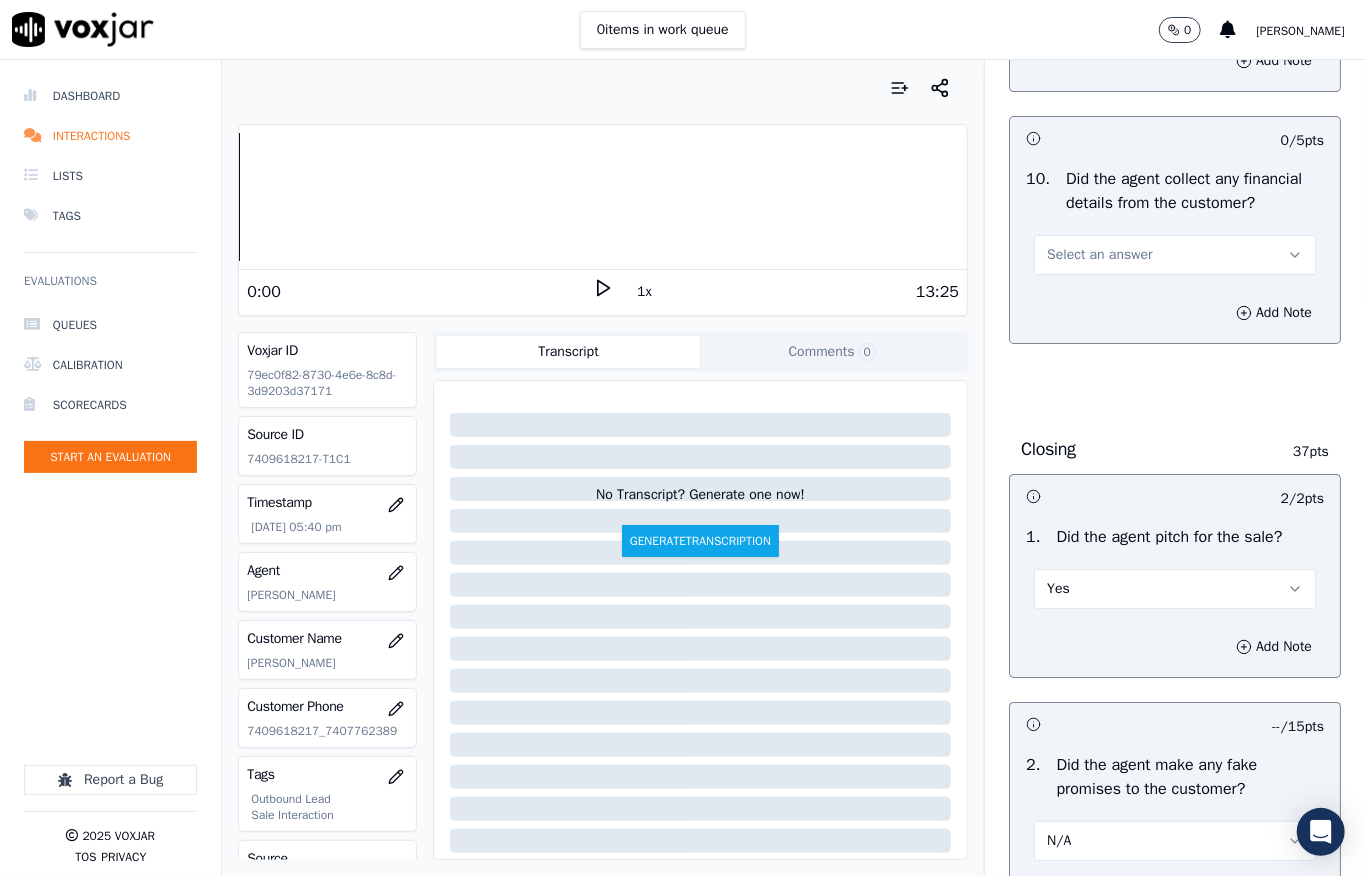 click on "Select an answer" at bounding box center [1099, 255] 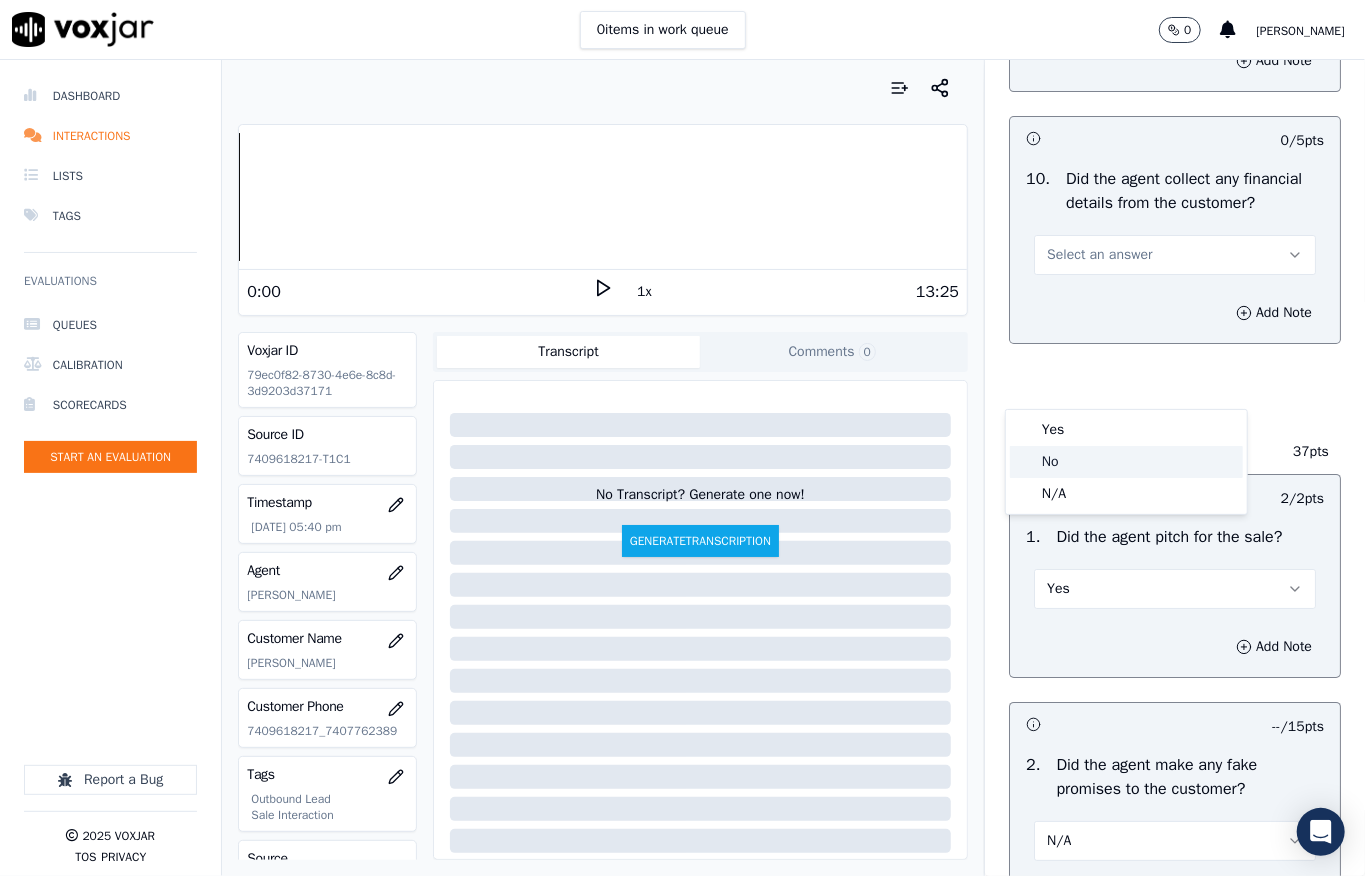 click on "No" 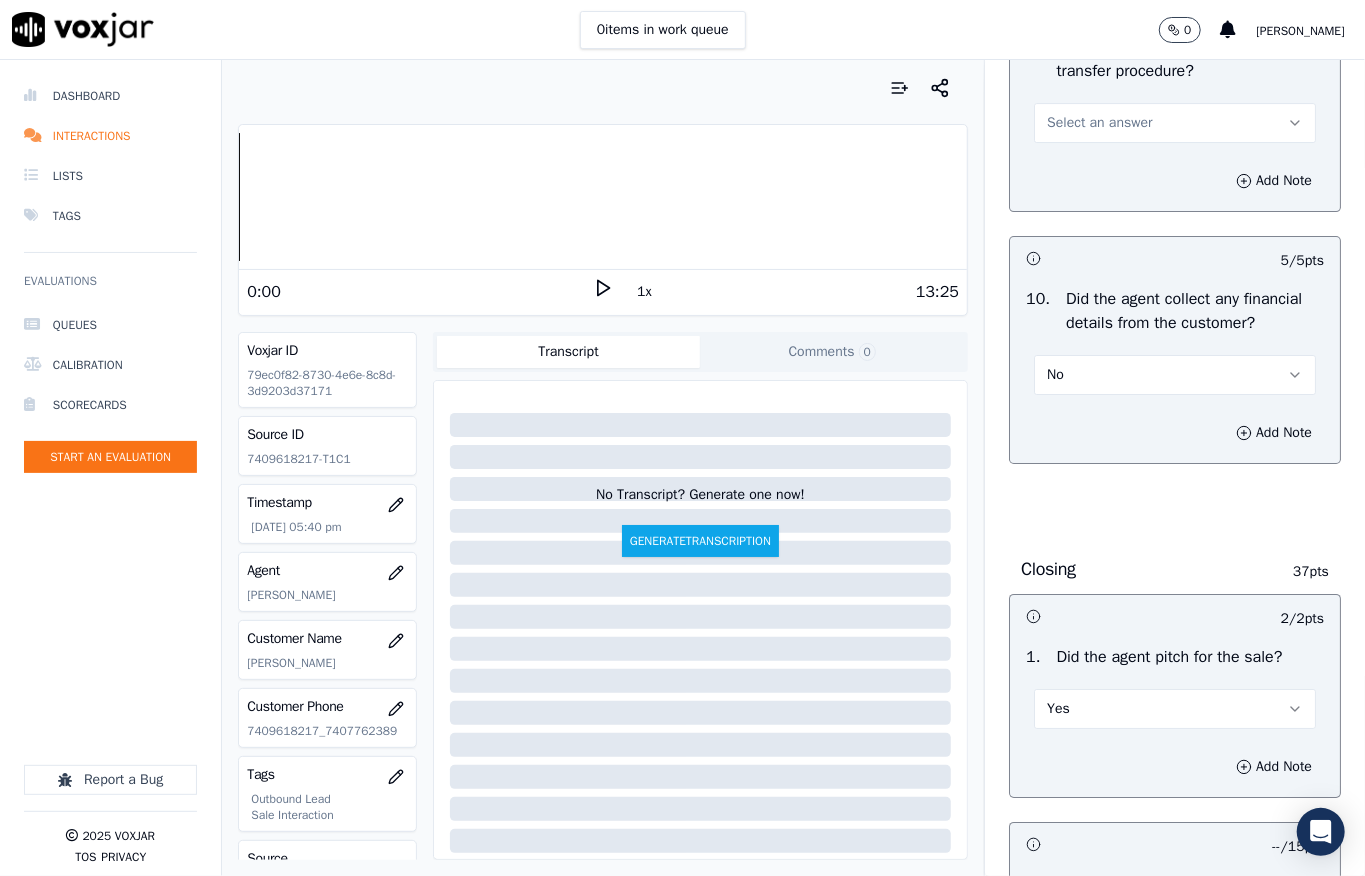 scroll, scrollTop: 3557, scrollLeft: 0, axis: vertical 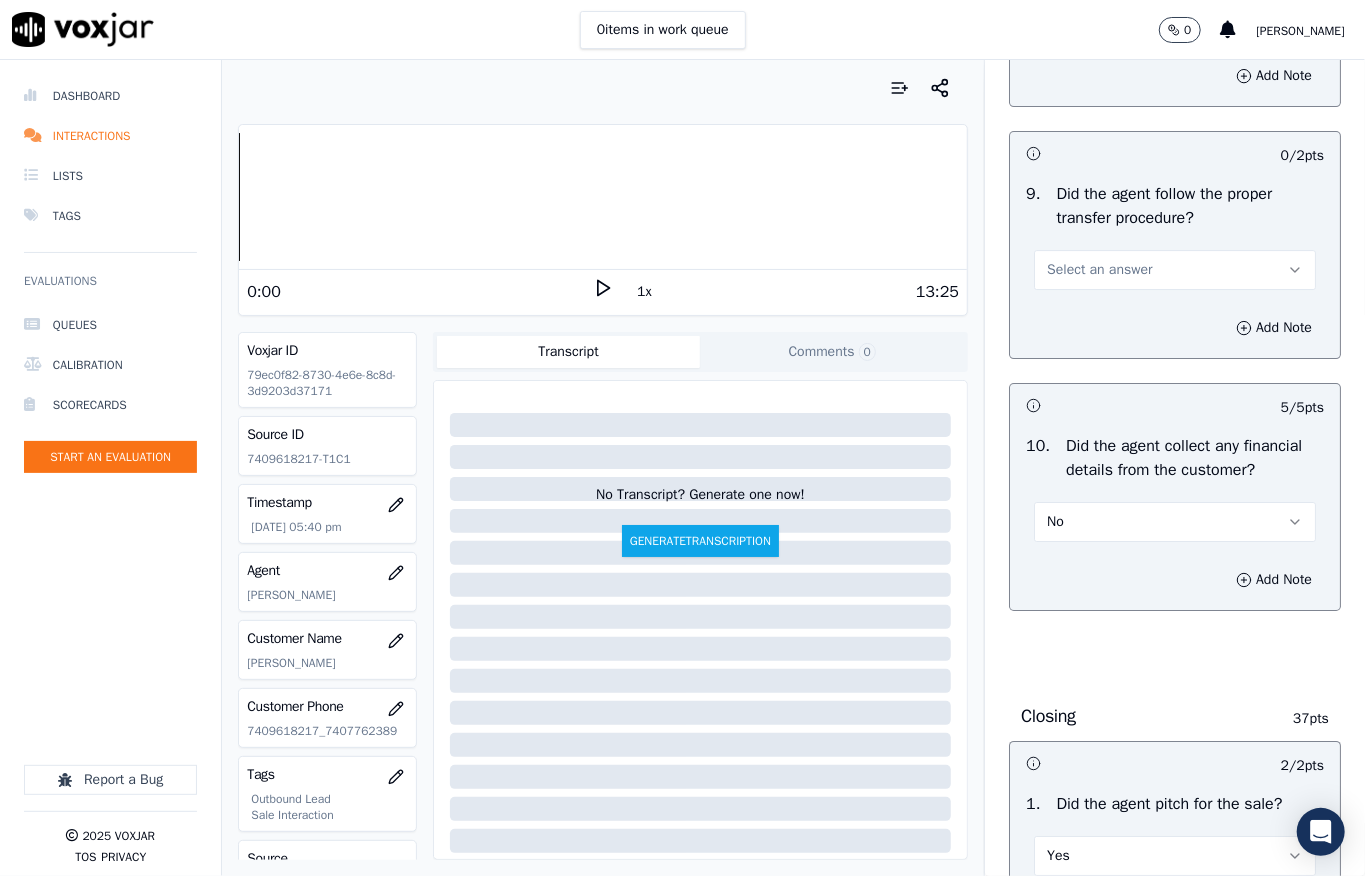 click on "Select an answer" at bounding box center (1099, 270) 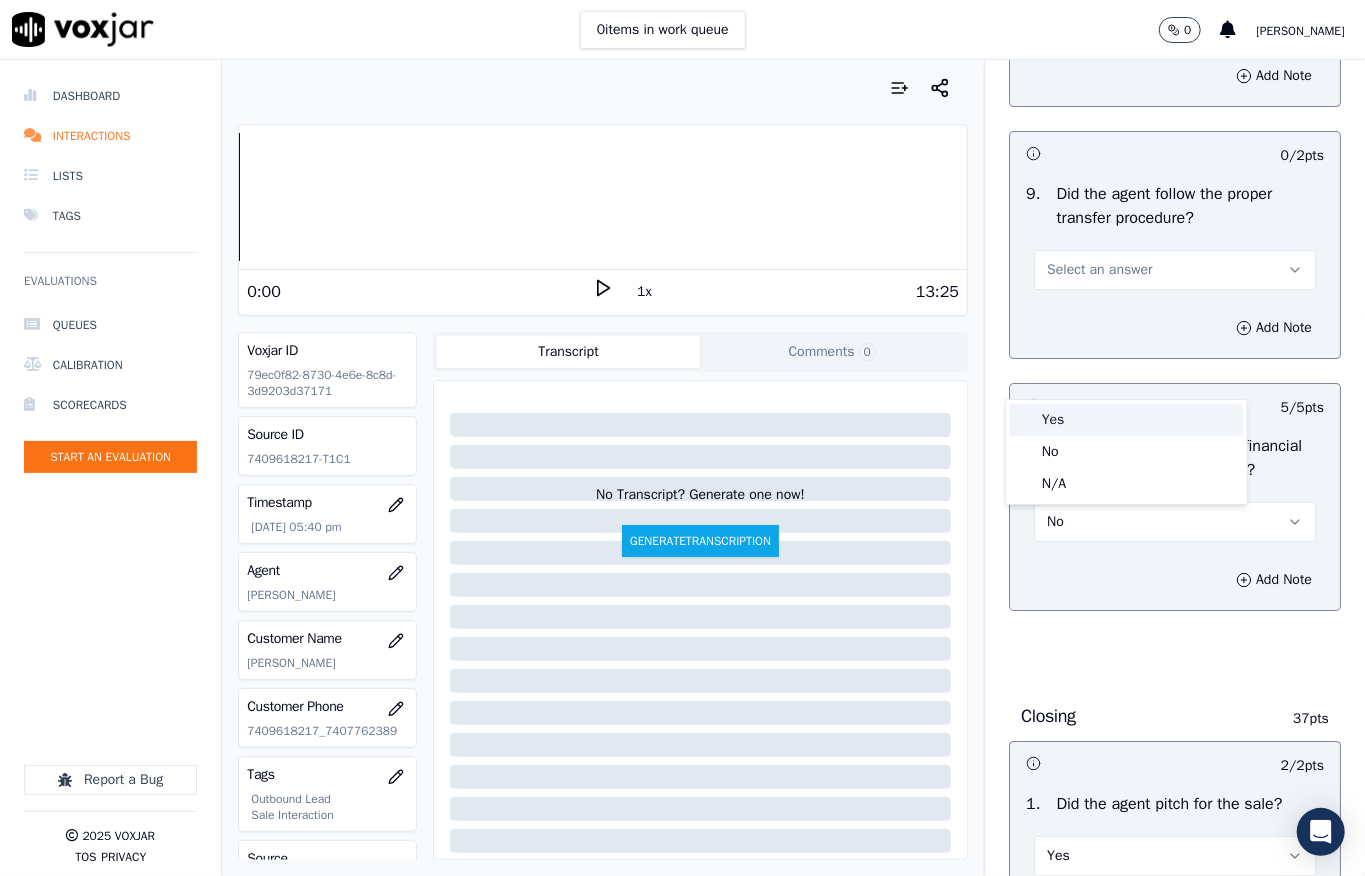 click on "Yes" at bounding box center [1126, 420] 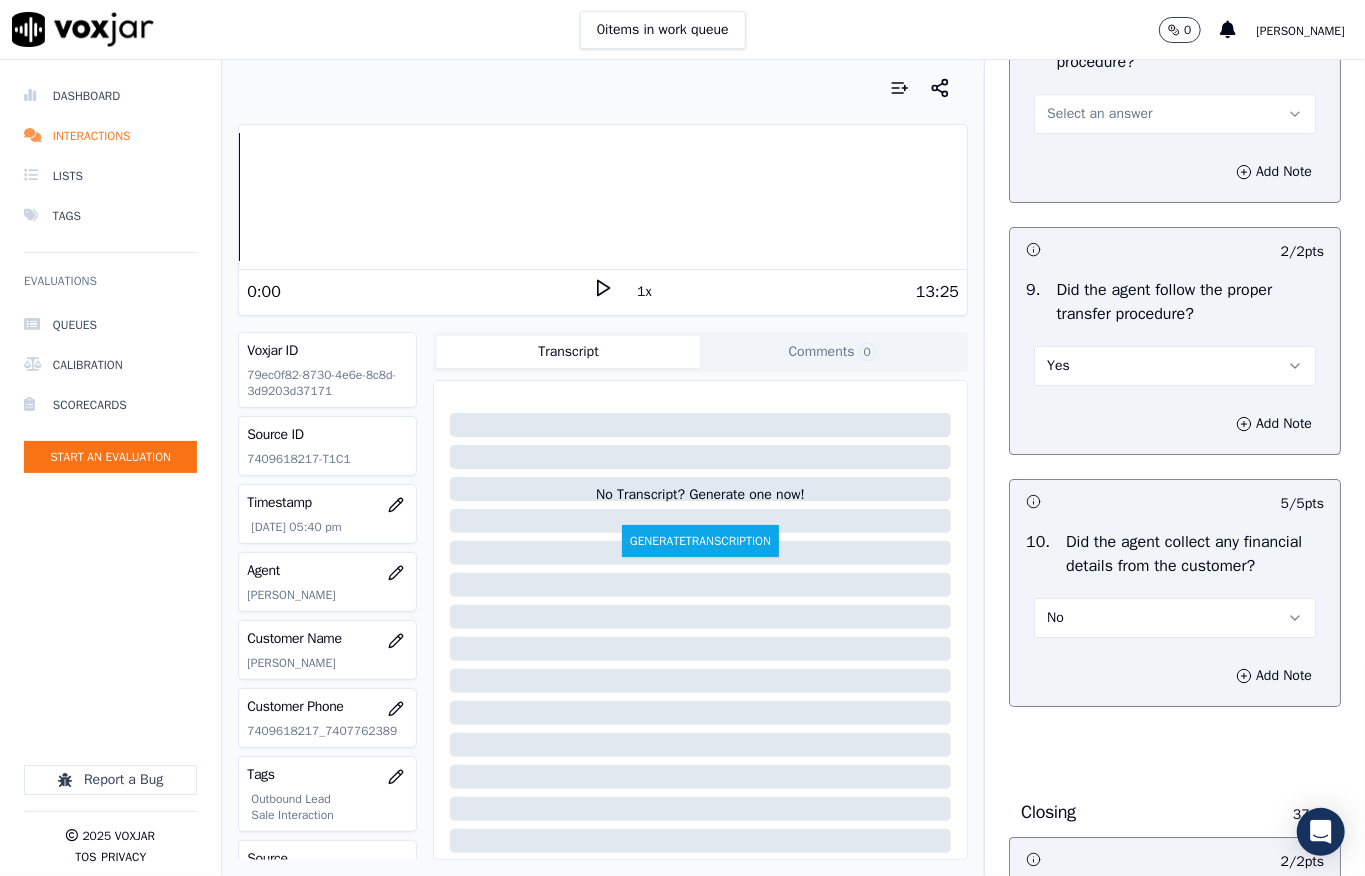 scroll, scrollTop: 3157, scrollLeft: 0, axis: vertical 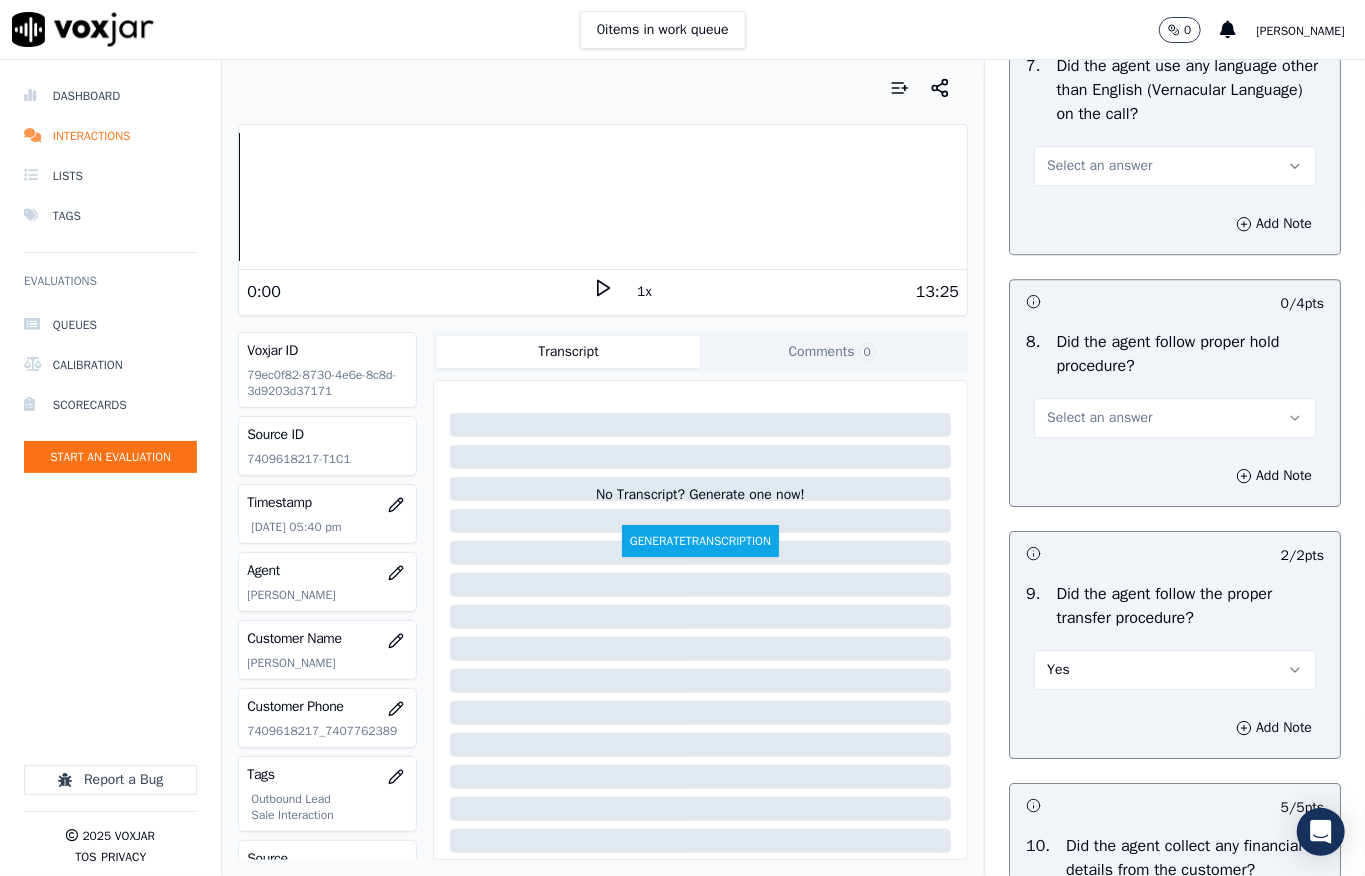 click on "Select an answer" at bounding box center (1099, 418) 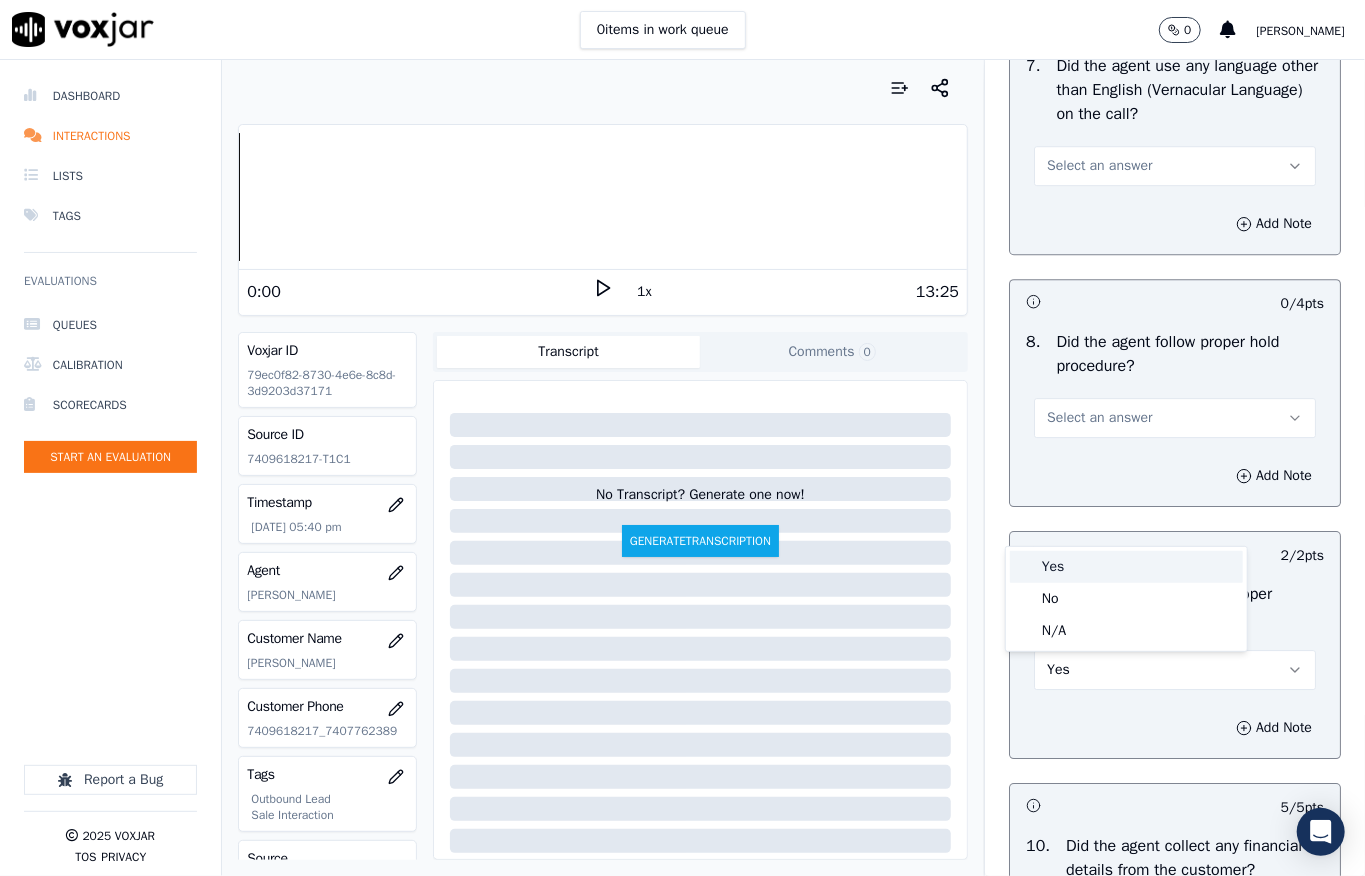 click on "Yes" at bounding box center (1126, 567) 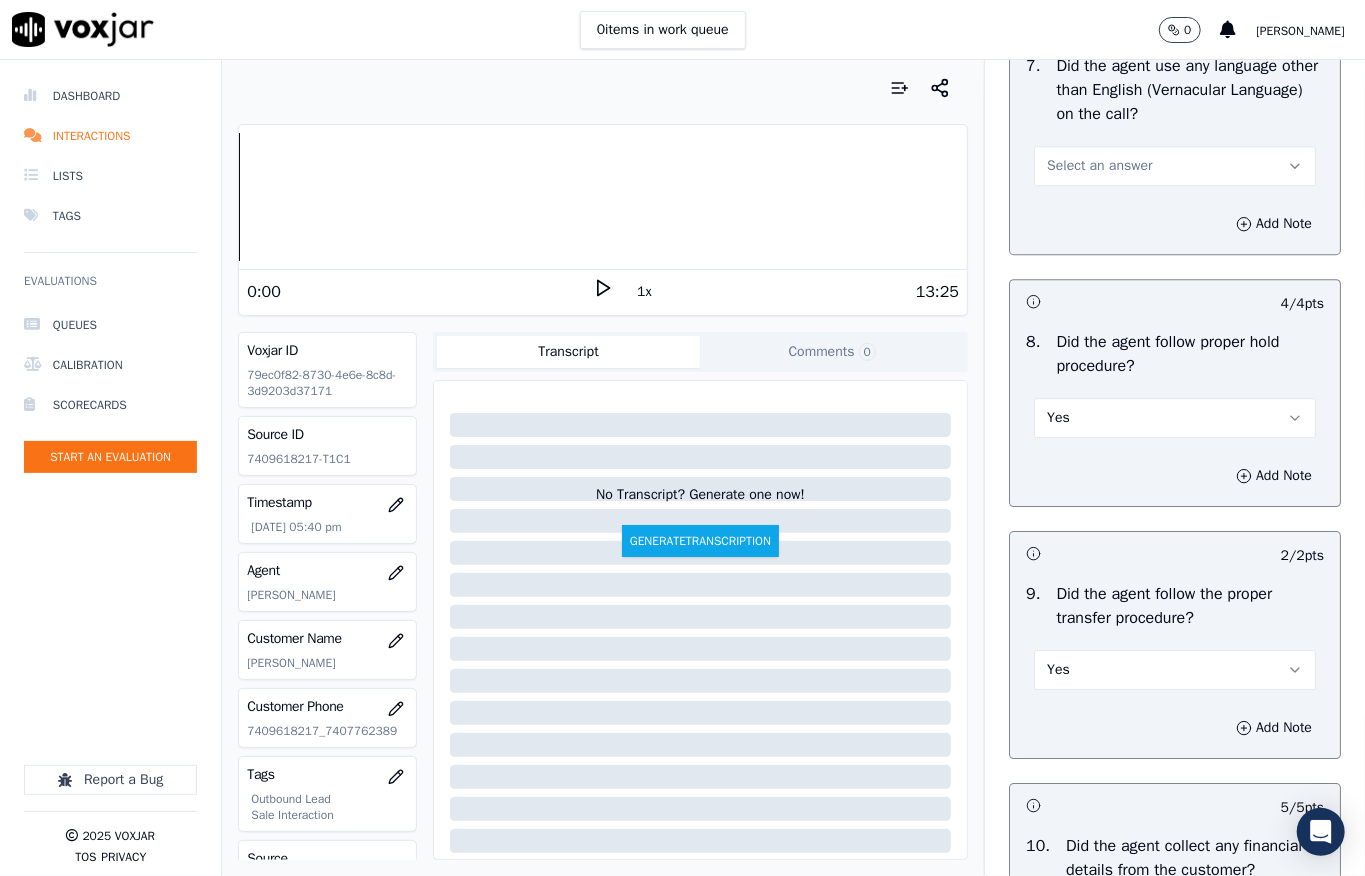 click on "Select an answer" at bounding box center (1099, 166) 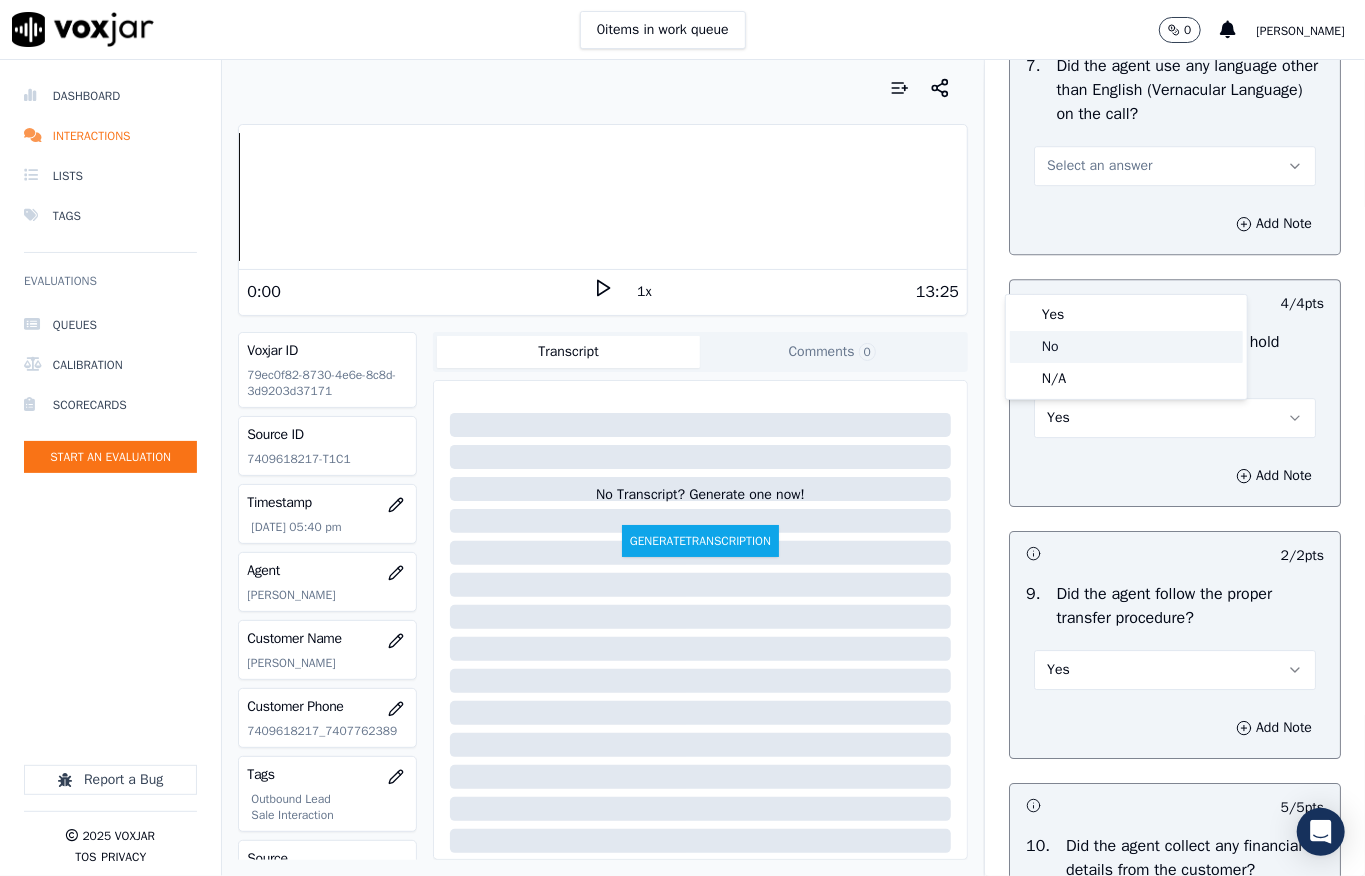 click on "No" 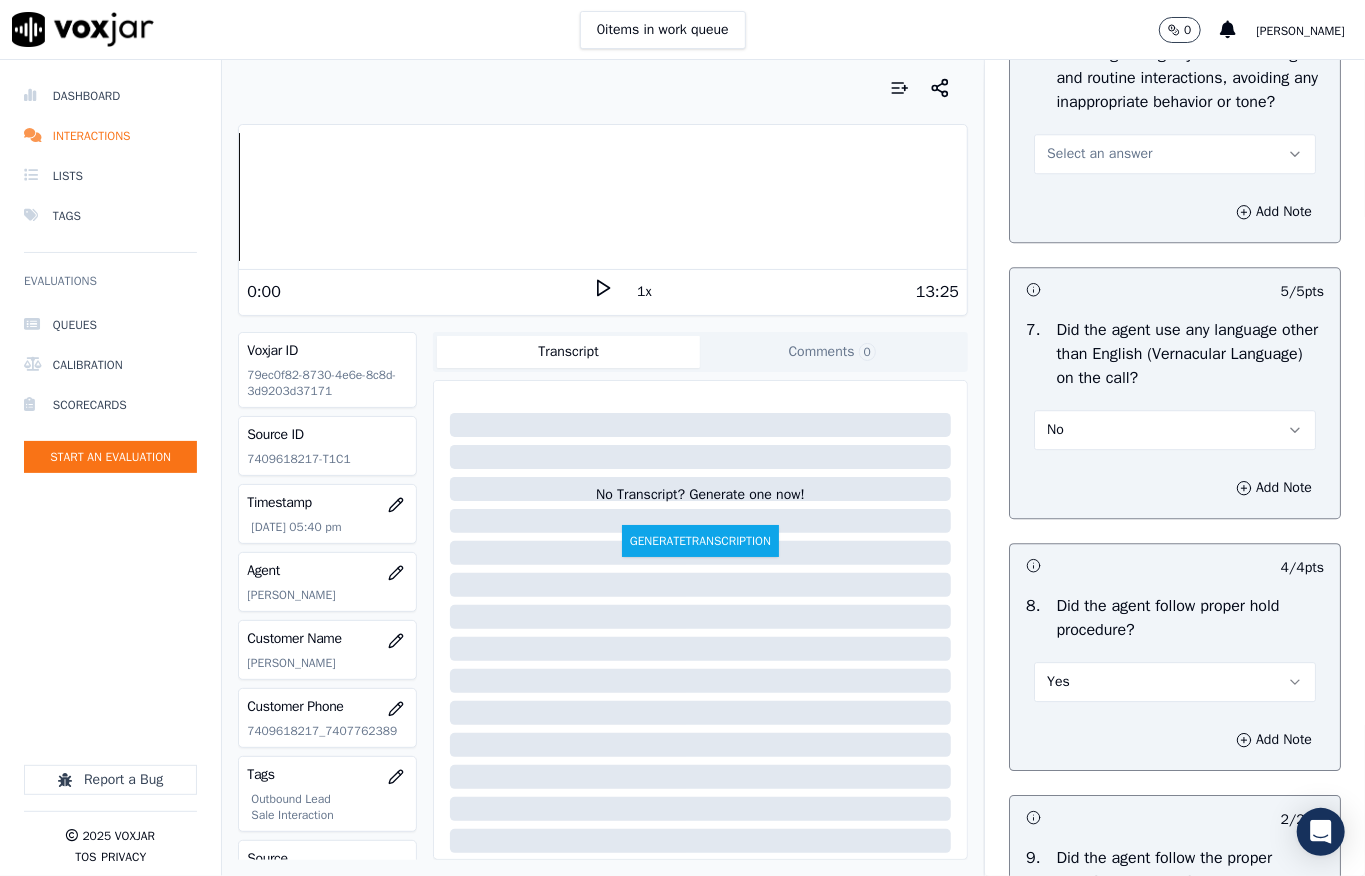 scroll, scrollTop: 2890, scrollLeft: 0, axis: vertical 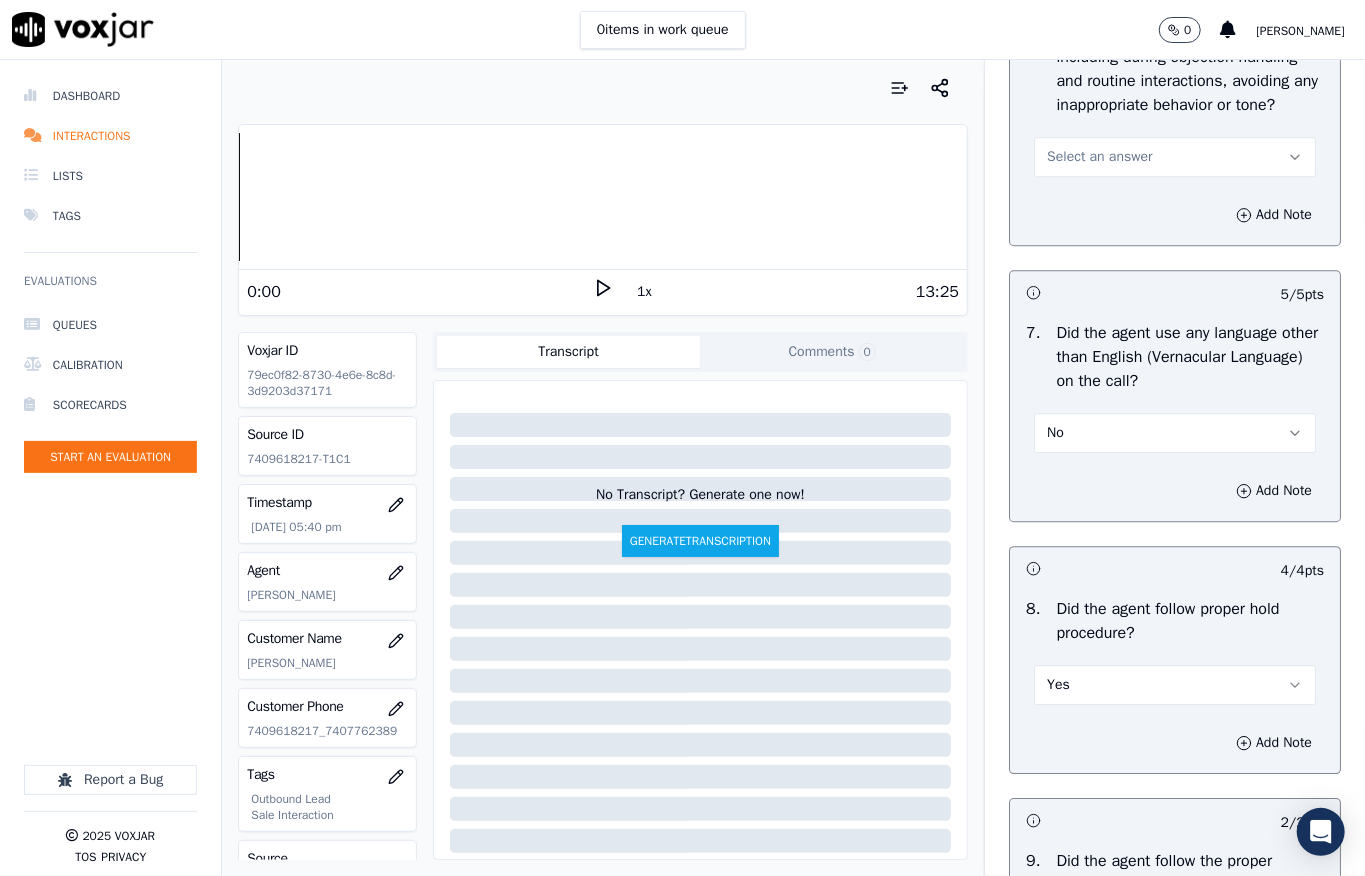 click on "Select an answer" at bounding box center (1099, 157) 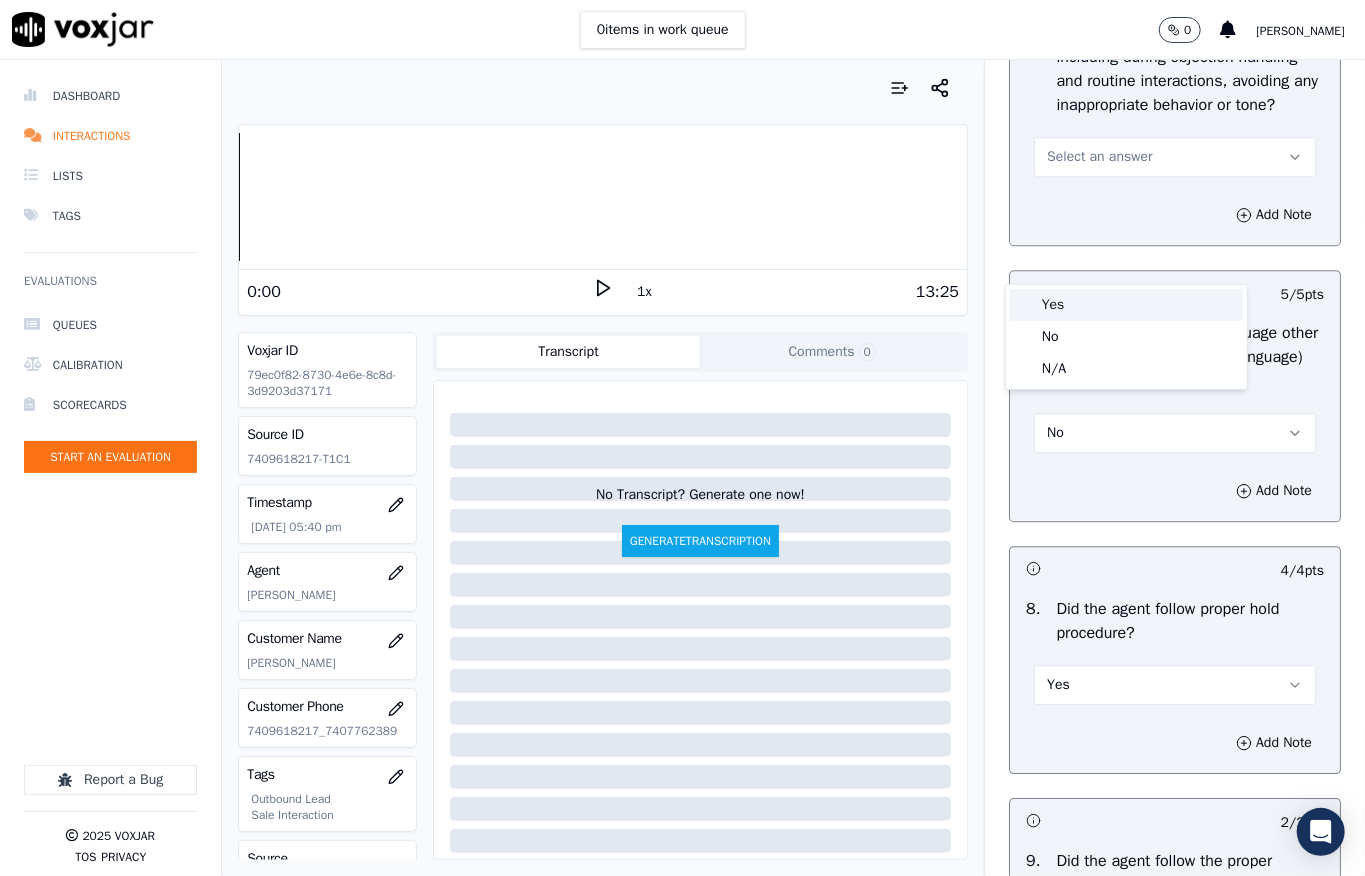 click on "Yes" at bounding box center [1126, 305] 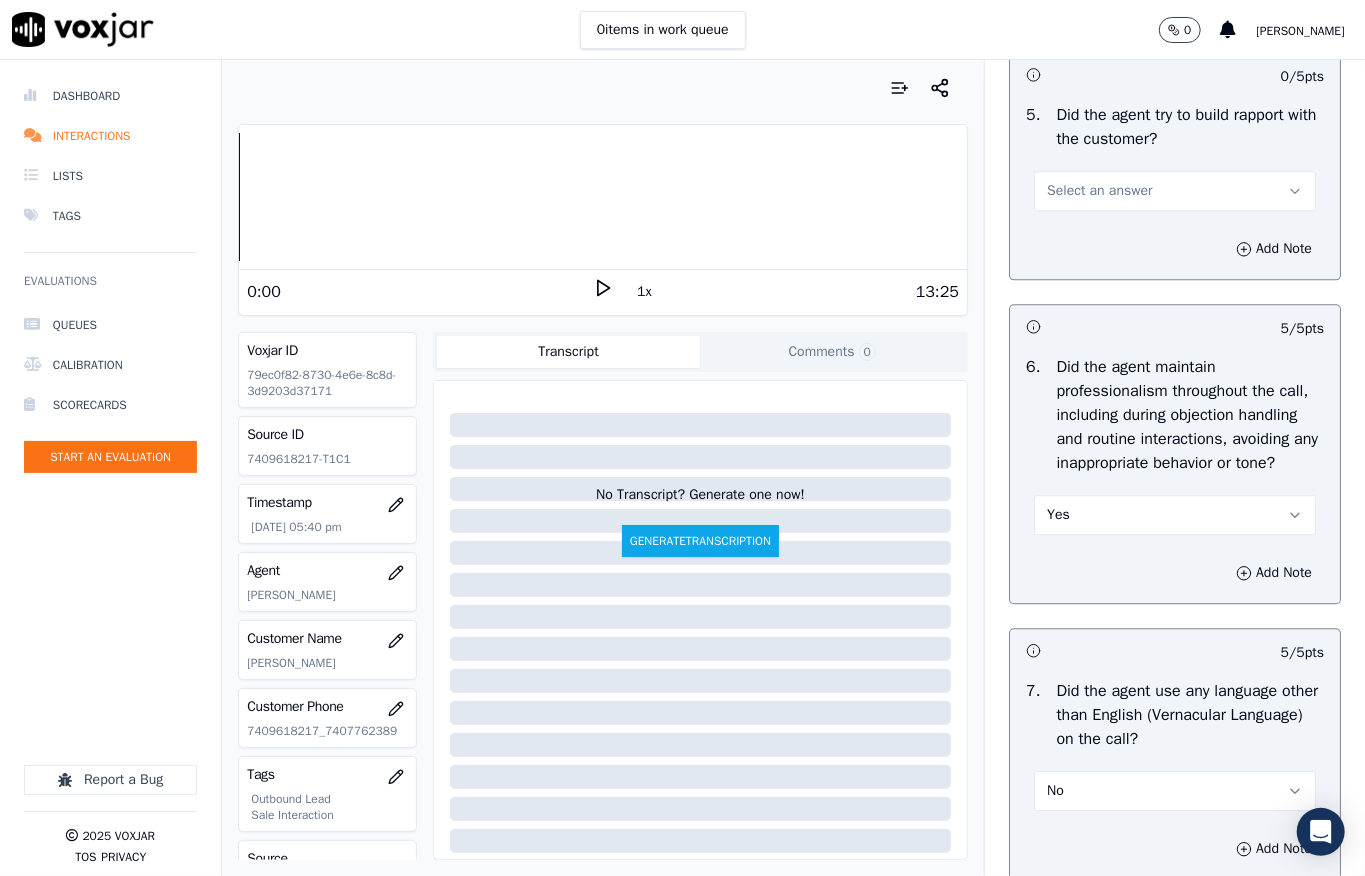 scroll, scrollTop: 2490, scrollLeft: 0, axis: vertical 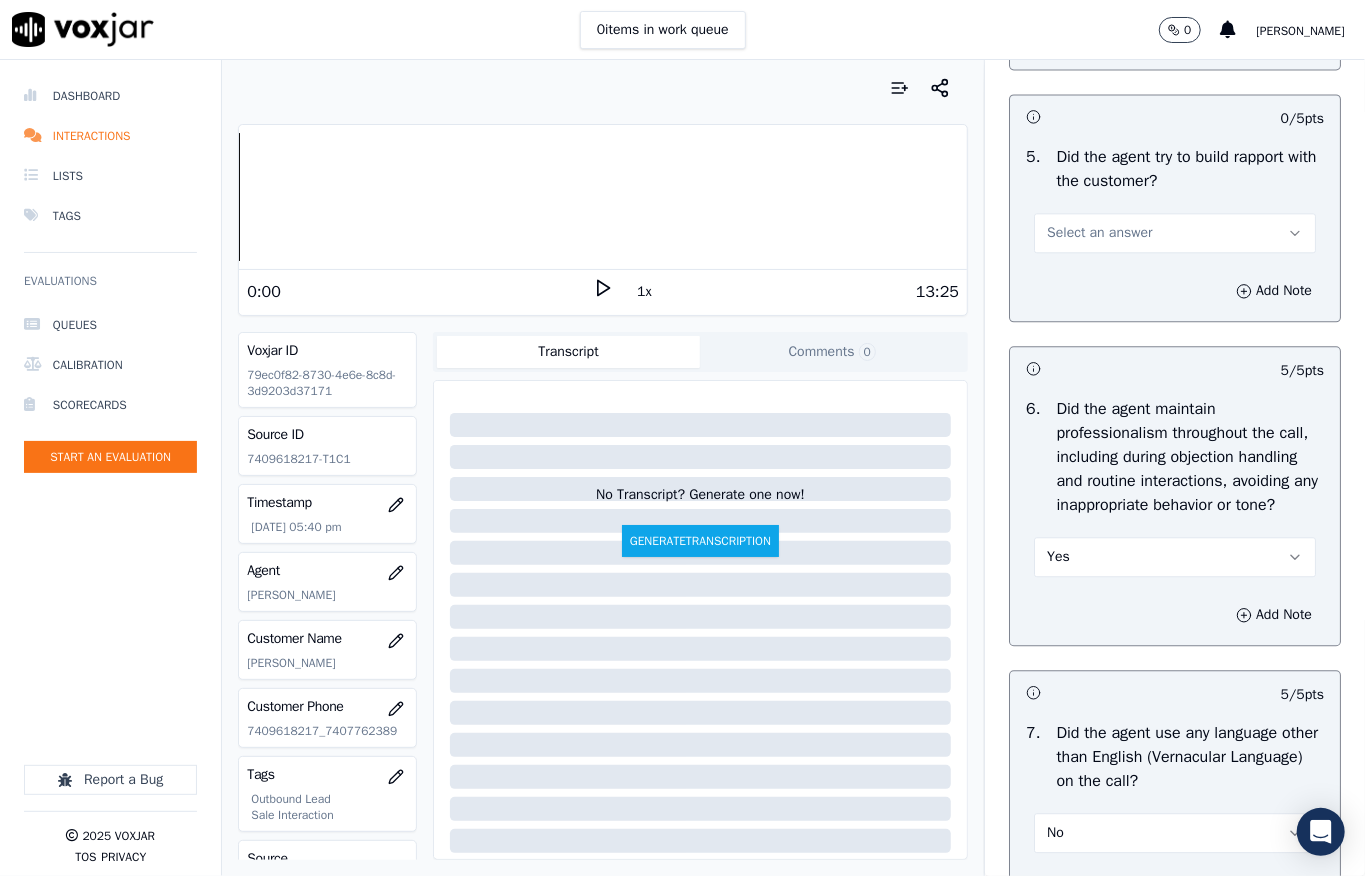 click on "Select an answer" at bounding box center [1099, 233] 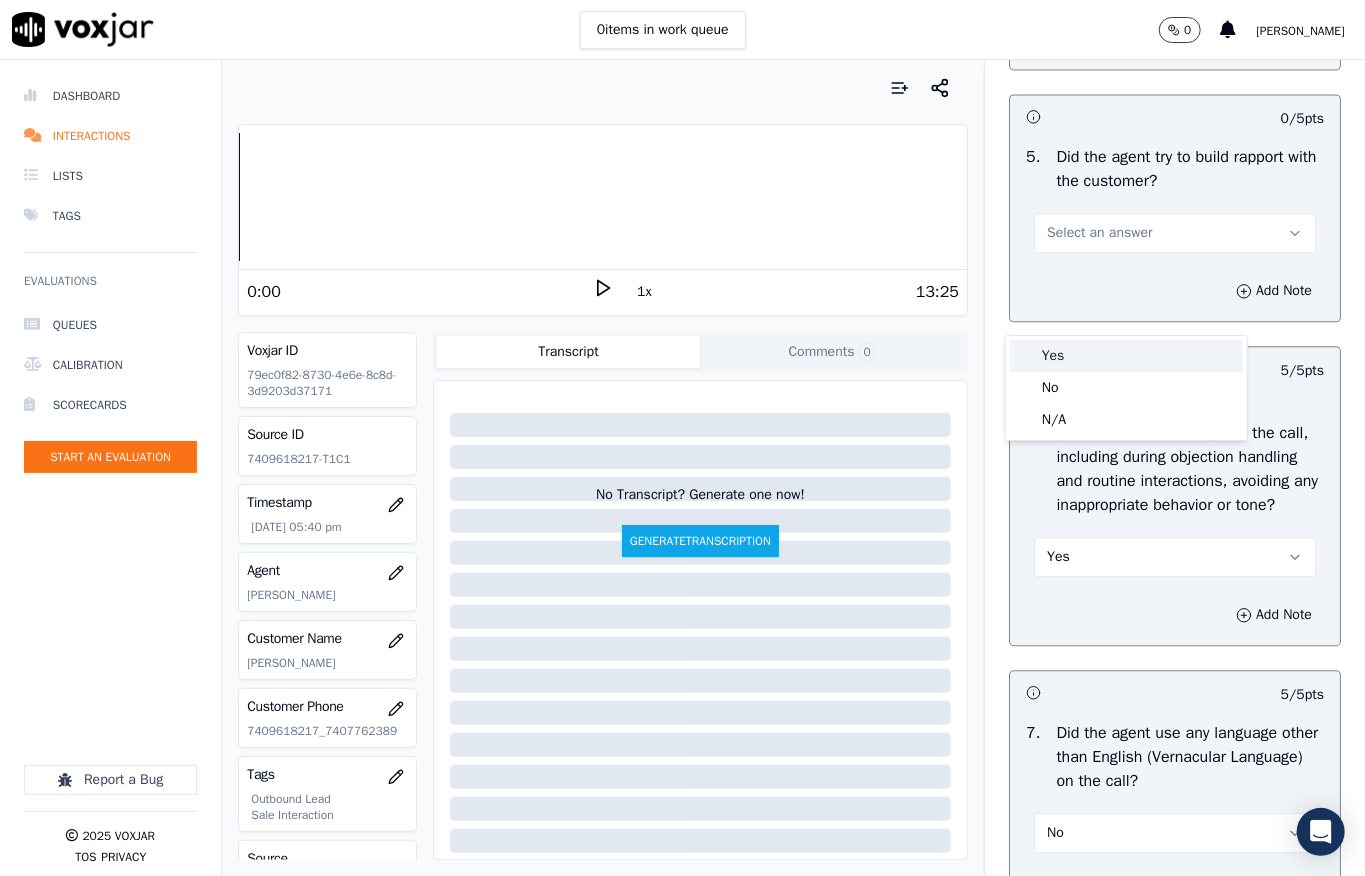 click on "Yes" at bounding box center (1126, 356) 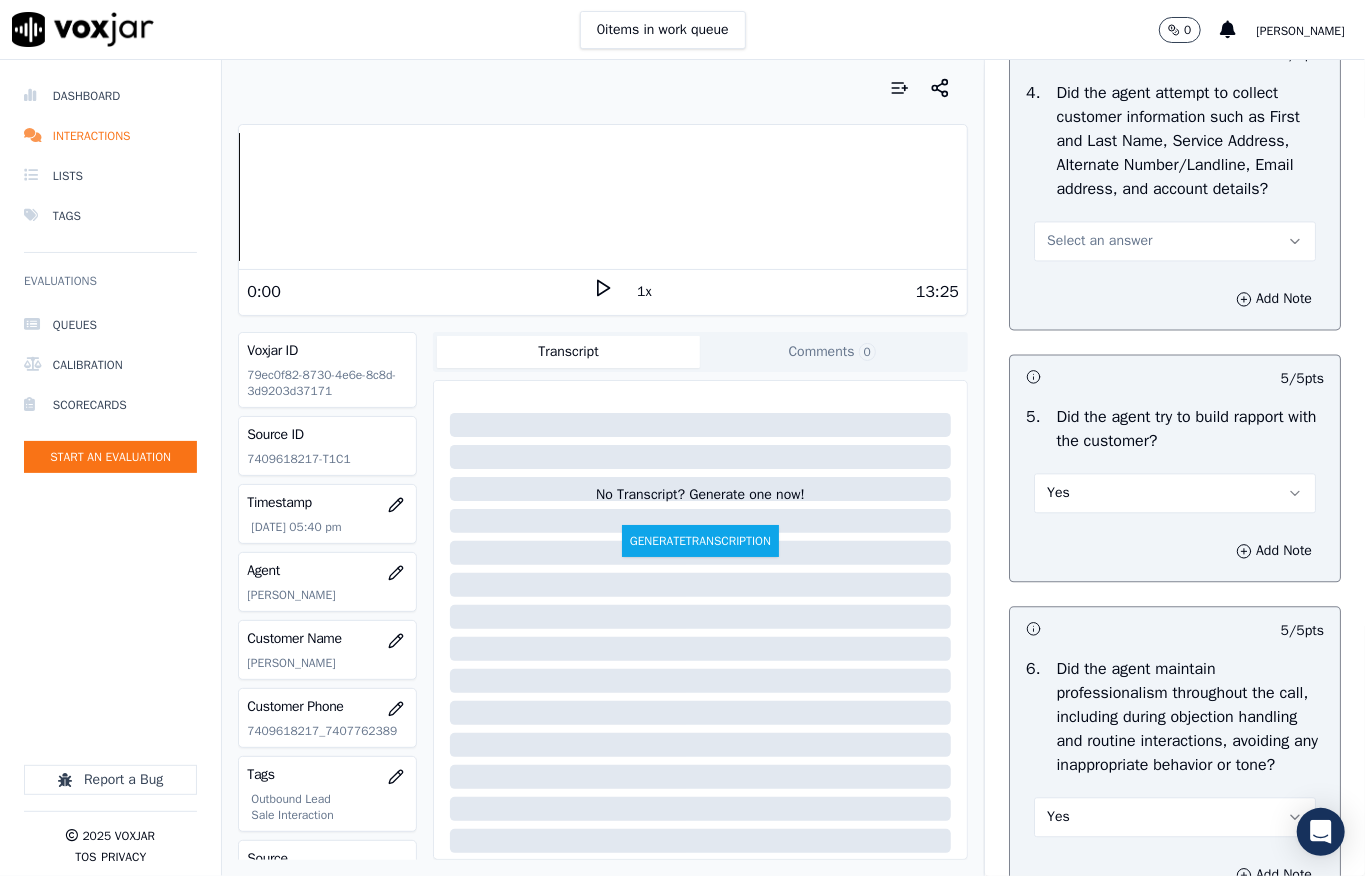 scroll, scrollTop: 2224, scrollLeft: 0, axis: vertical 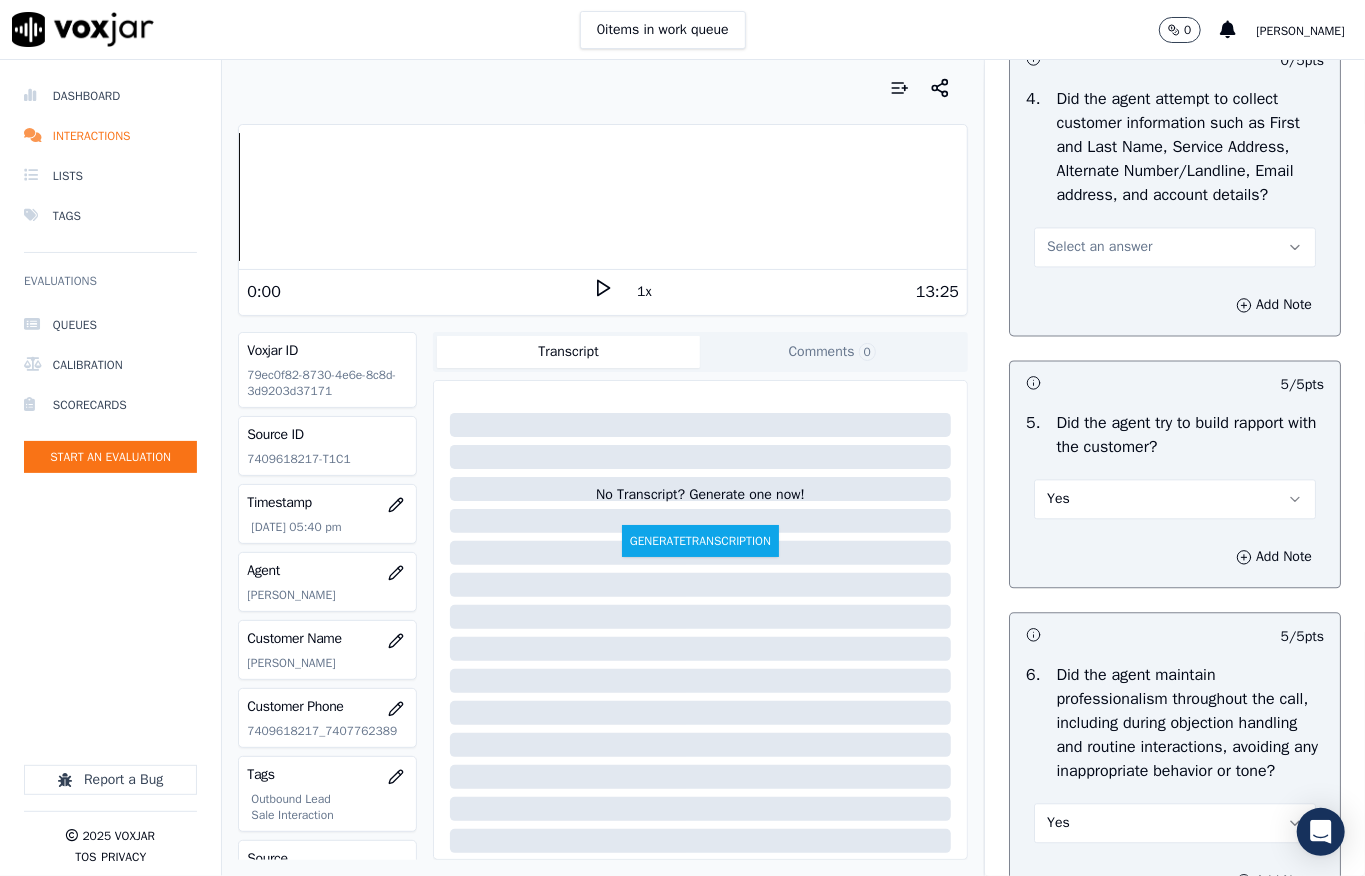 click on "Select an answer" at bounding box center [1175, 247] 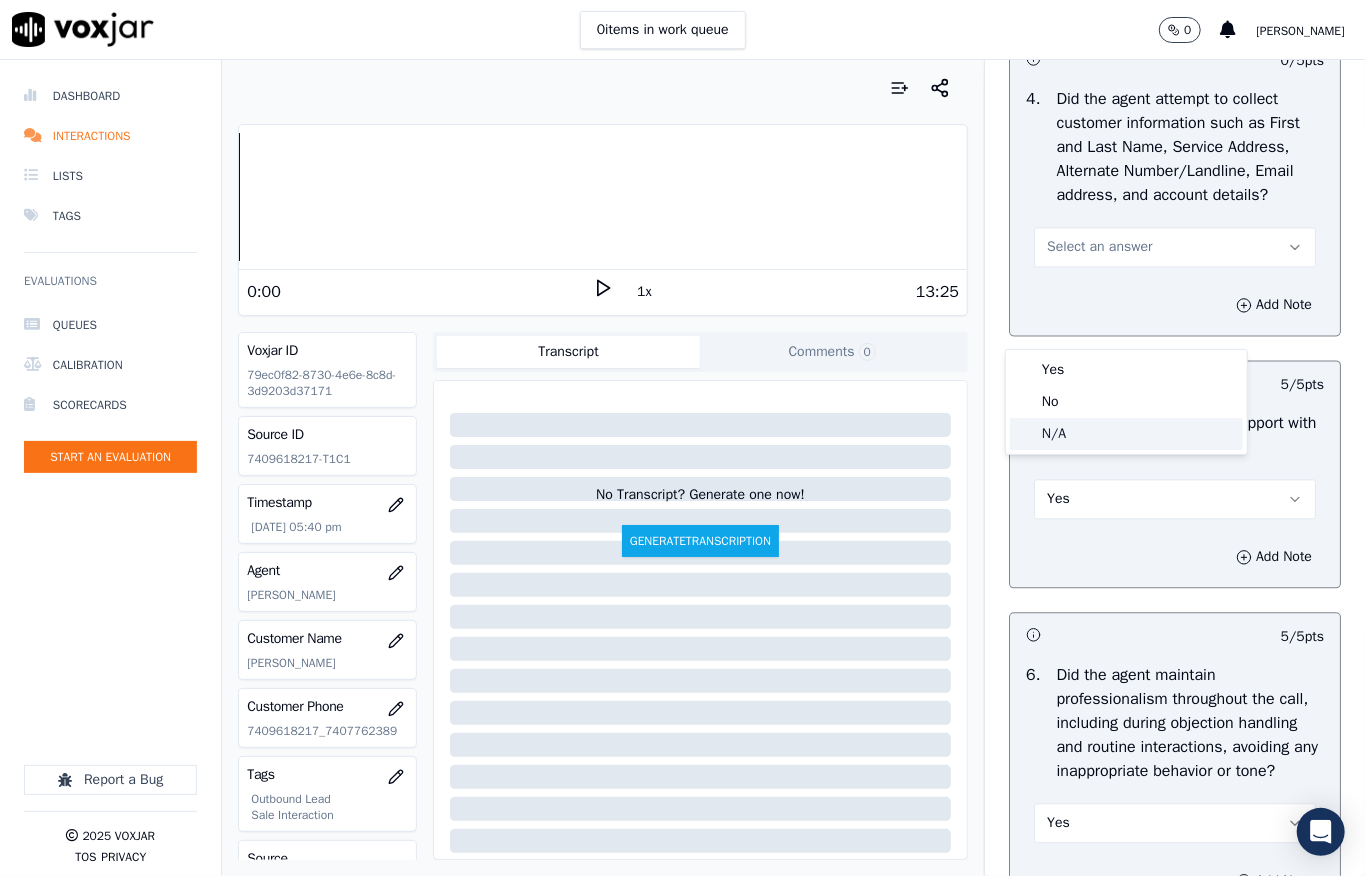 click on "N/A" 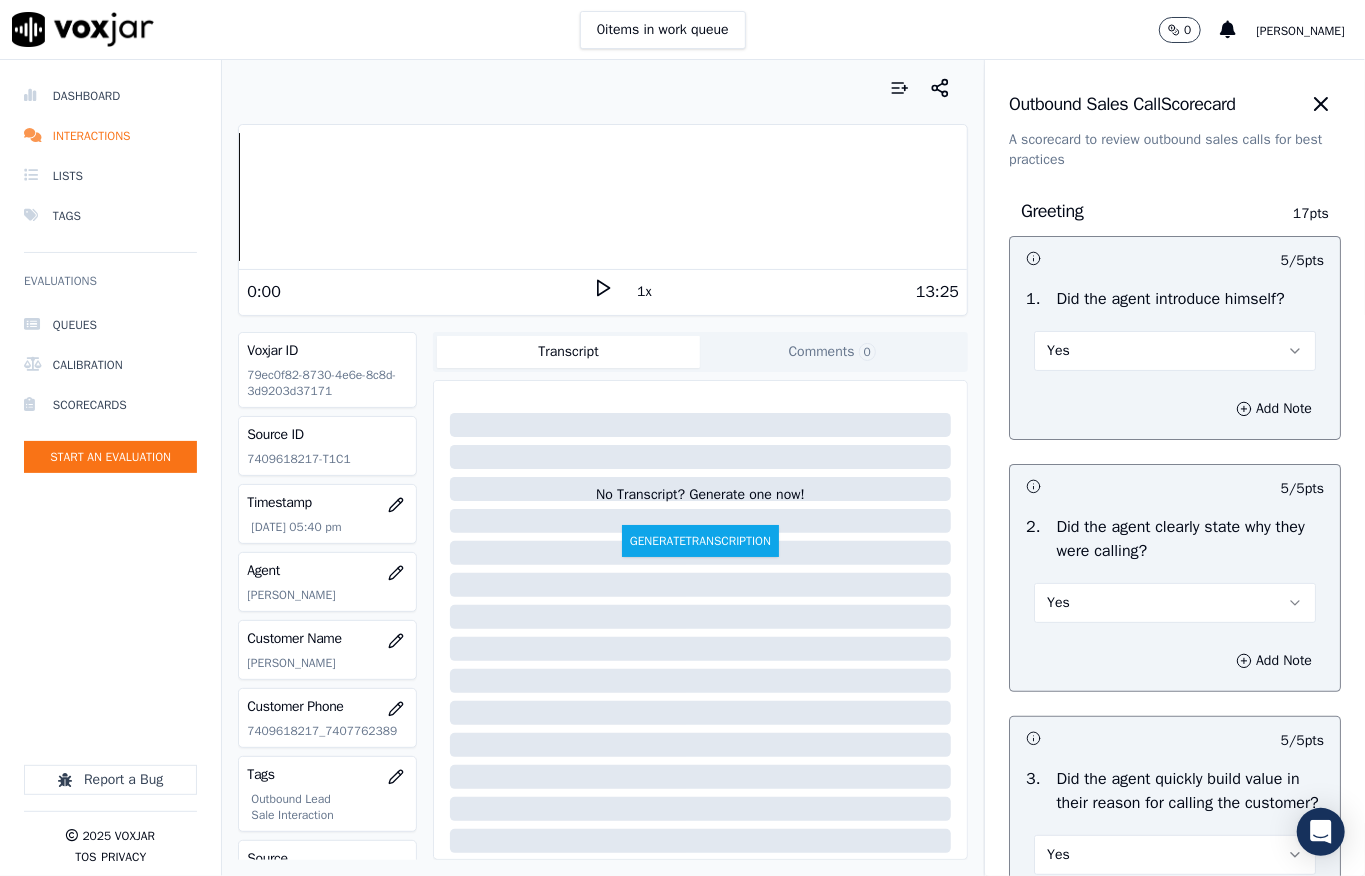 scroll, scrollTop: 5664, scrollLeft: 0, axis: vertical 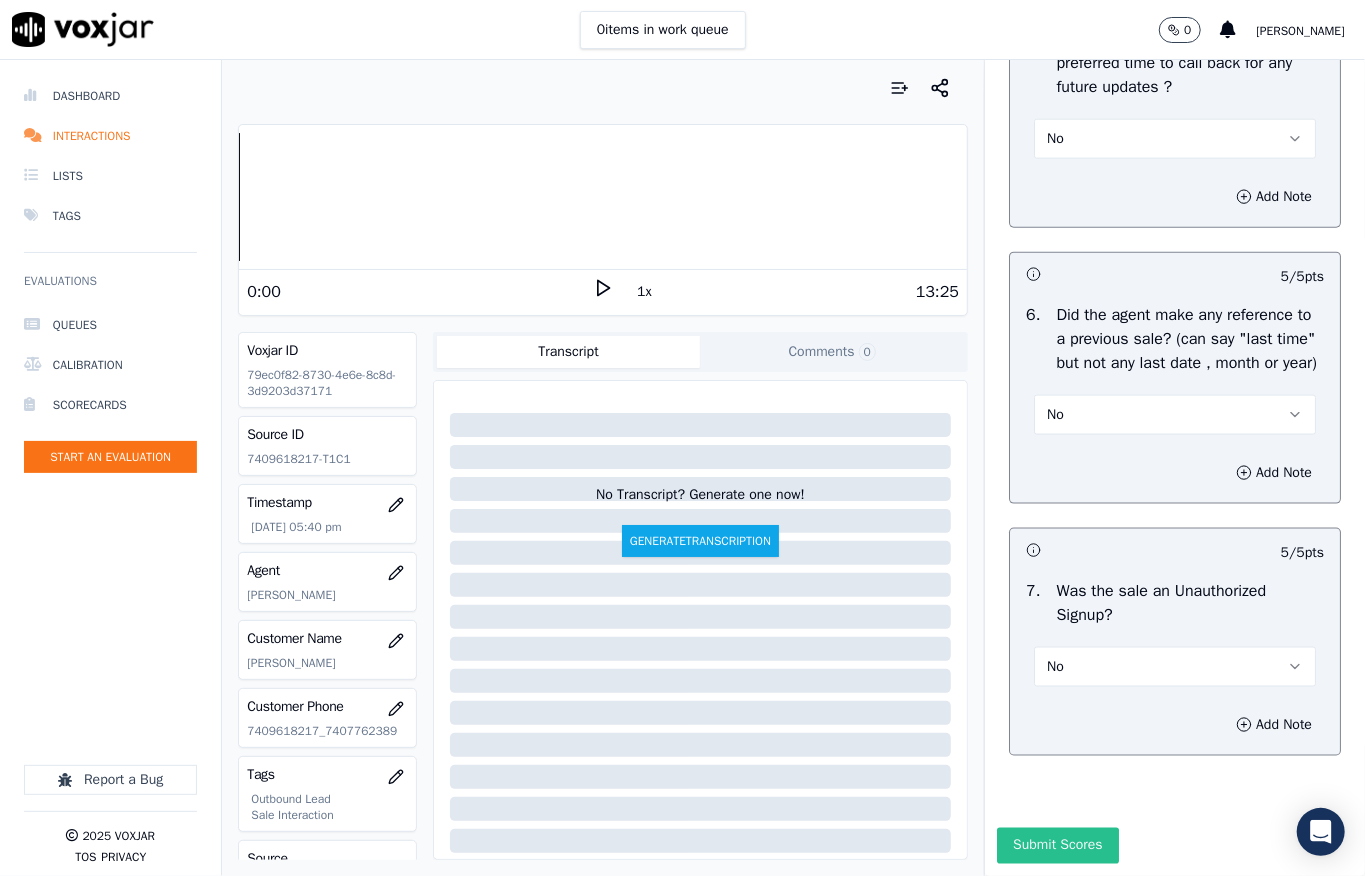 click on "Submit Scores" at bounding box center (1057, 846) 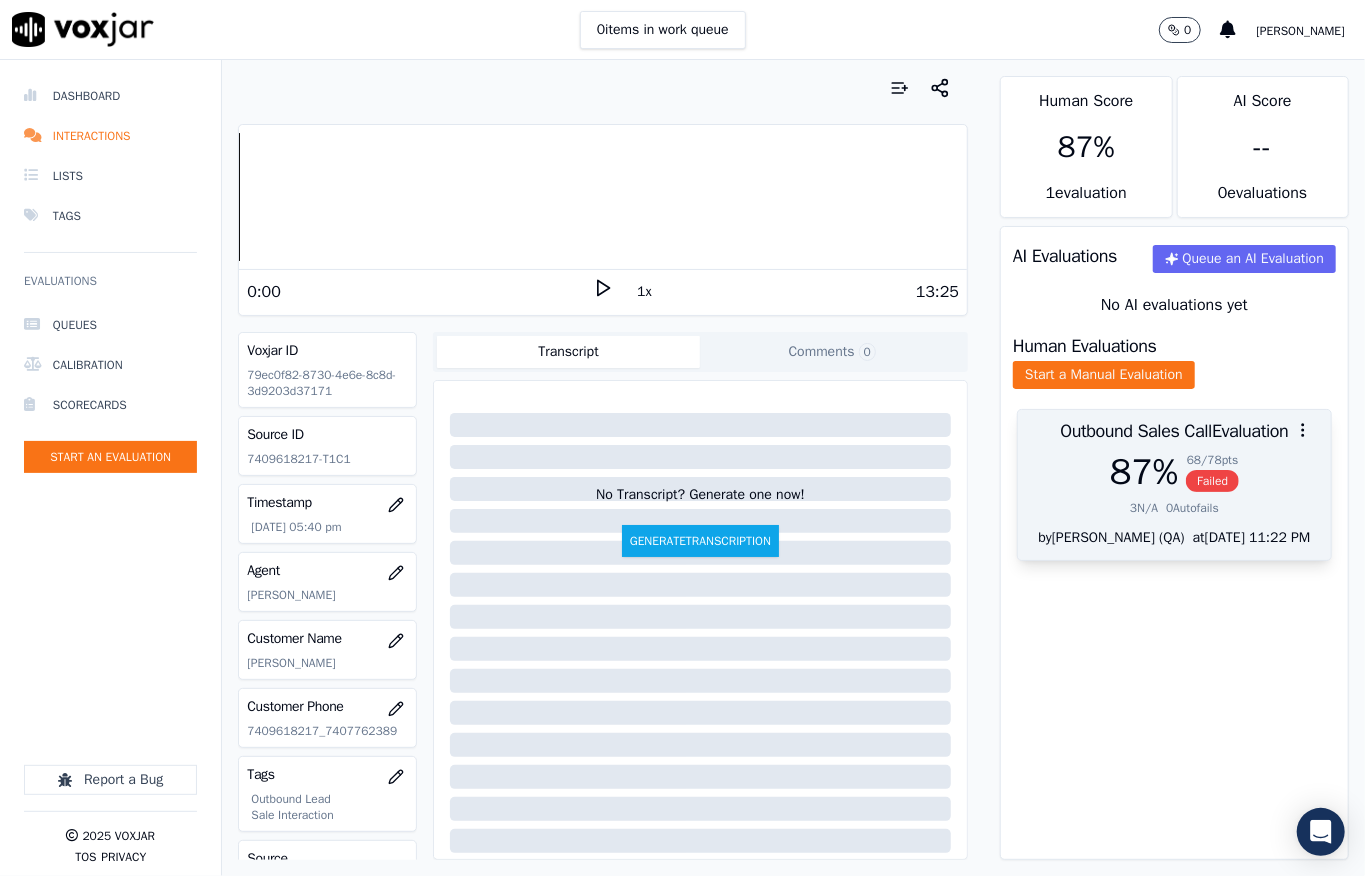 click on "Failed" at bounding box center [1212, 481] 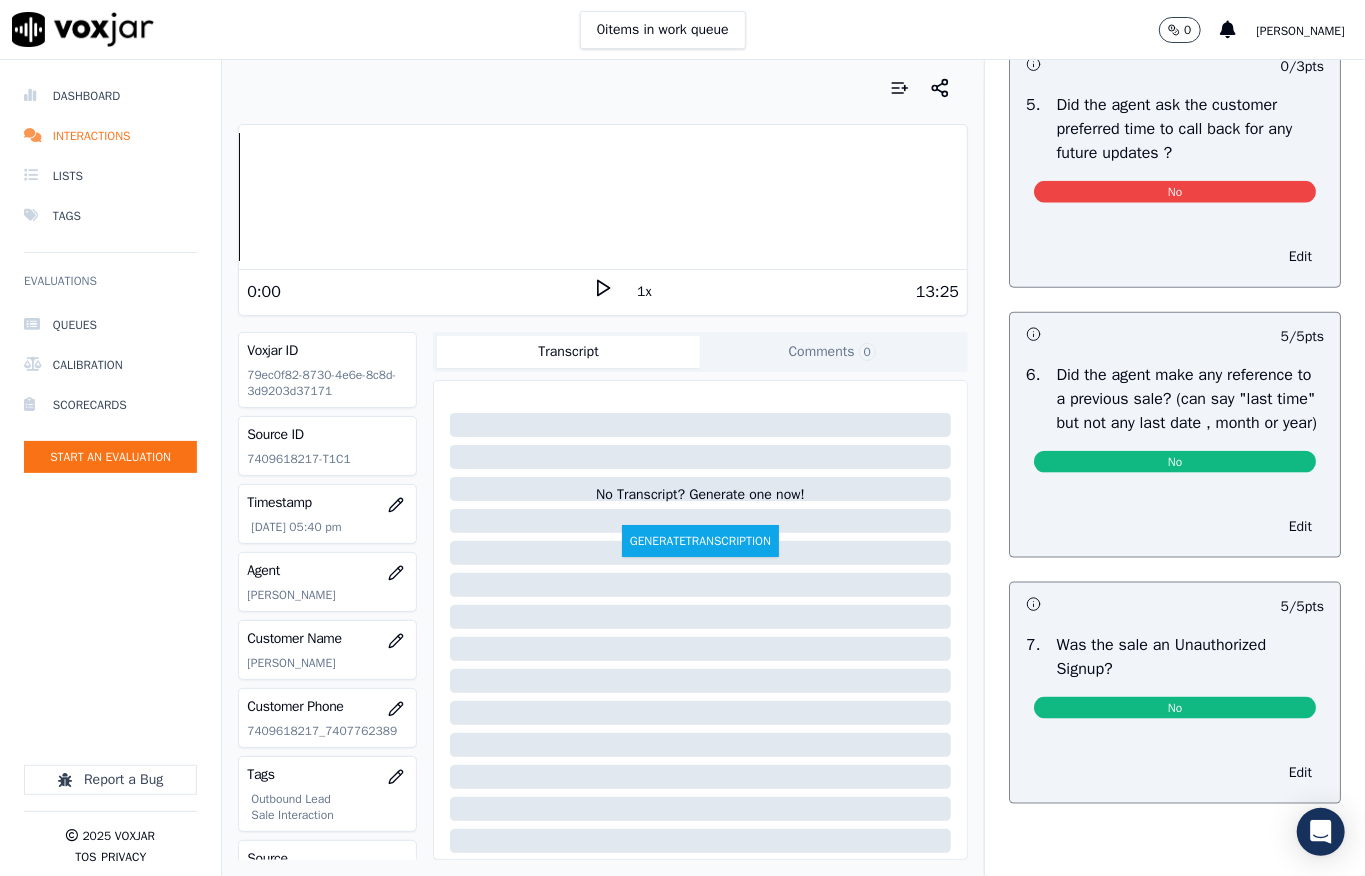 scroll, scrollTop: 0, scrollLeft: 0, axis: both 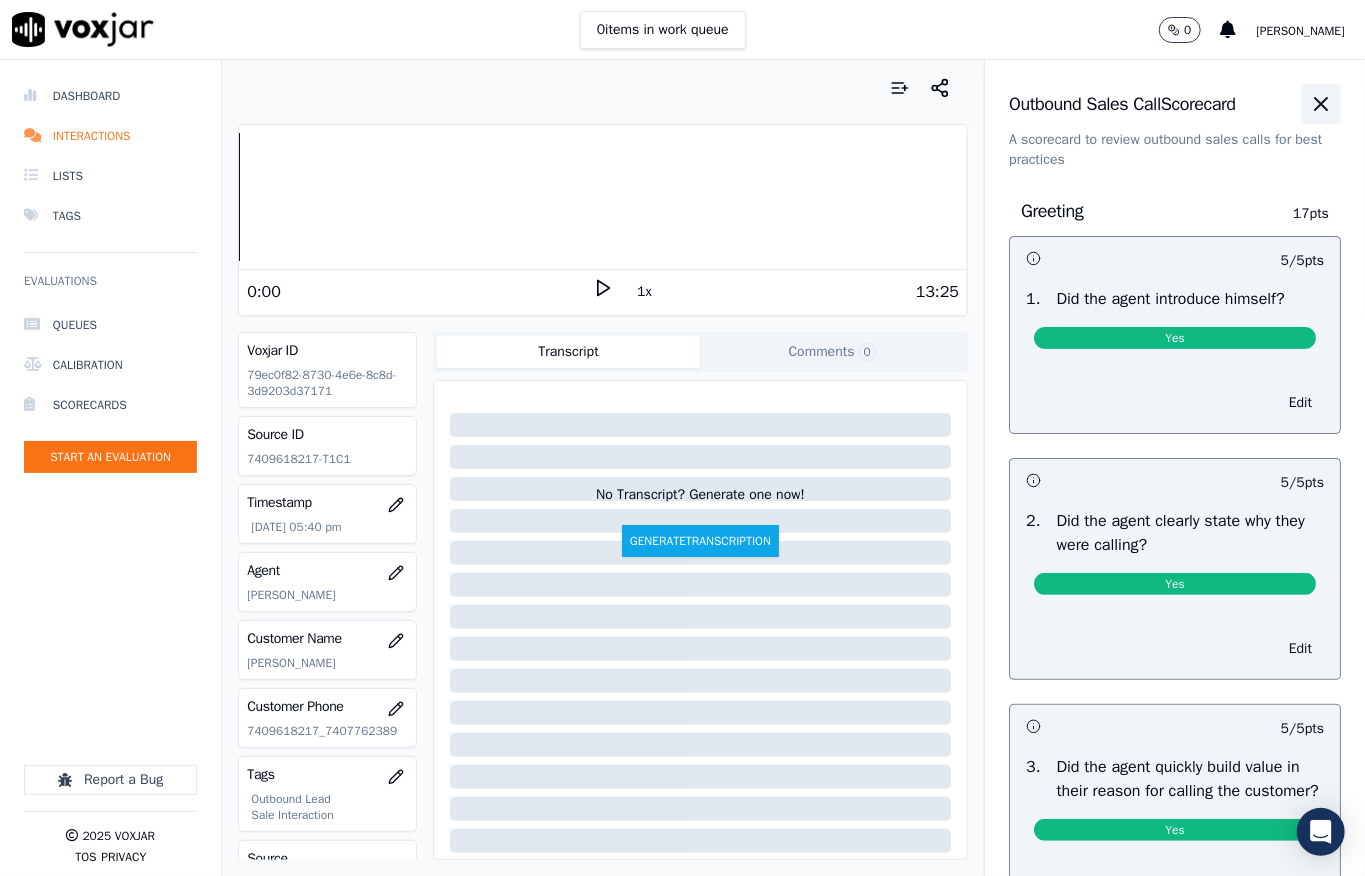 click 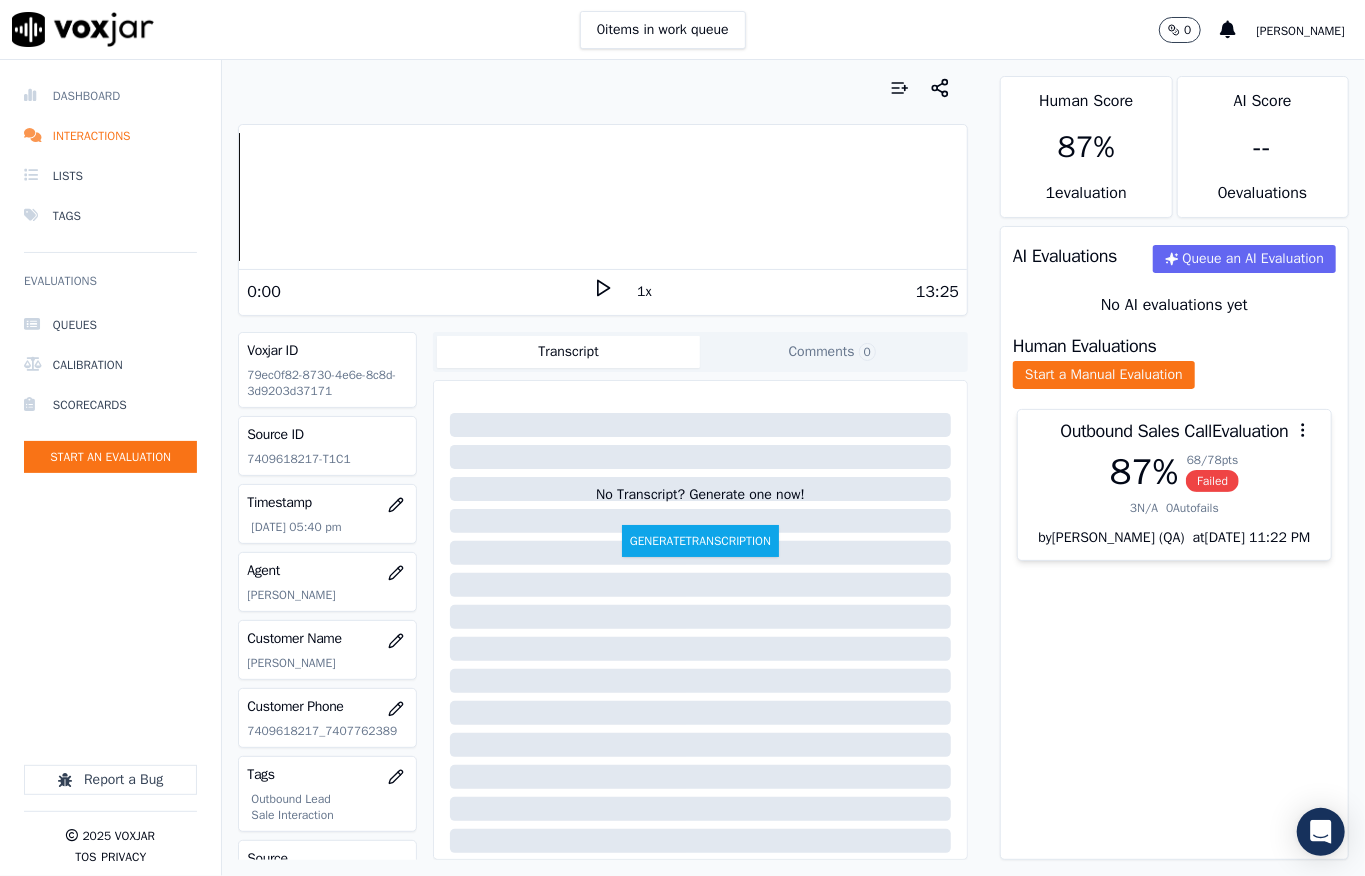 click on "Dashboard" at bounding box center (110, 96) 